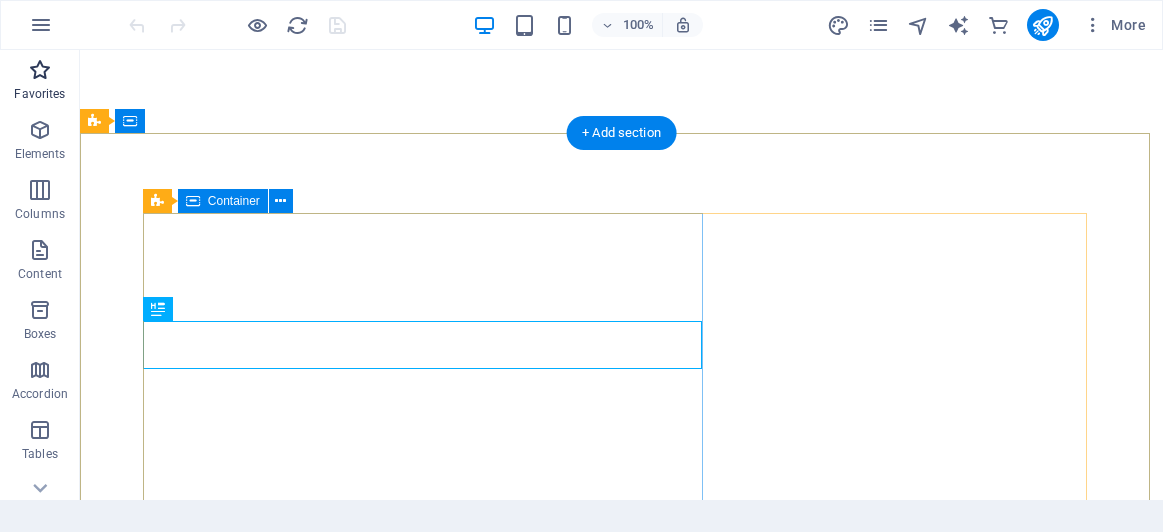 scroll, scrollTop: 0, scrollLeft: 0, axis: both 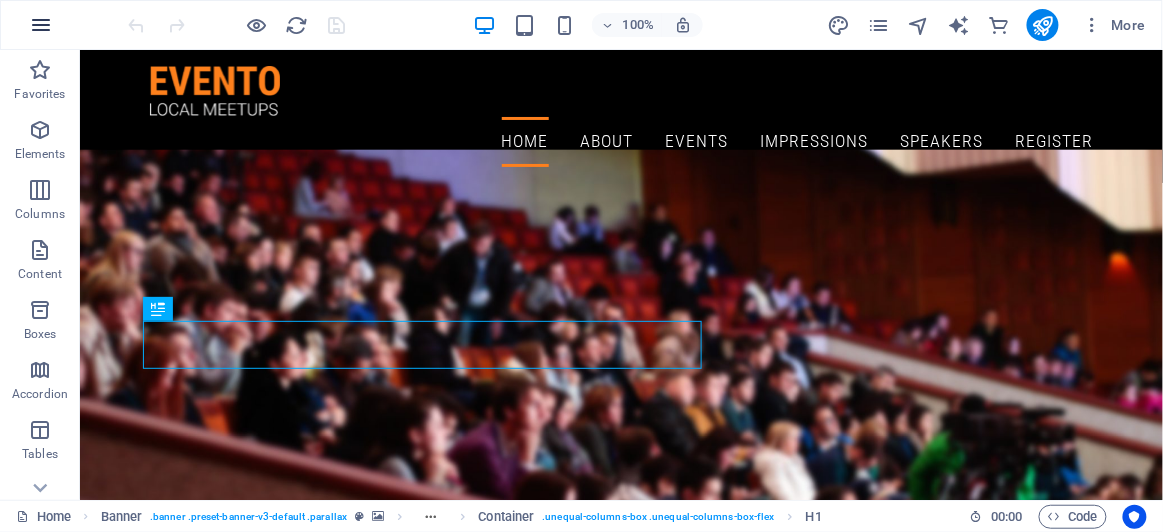 click at bounding box center [41, 25] 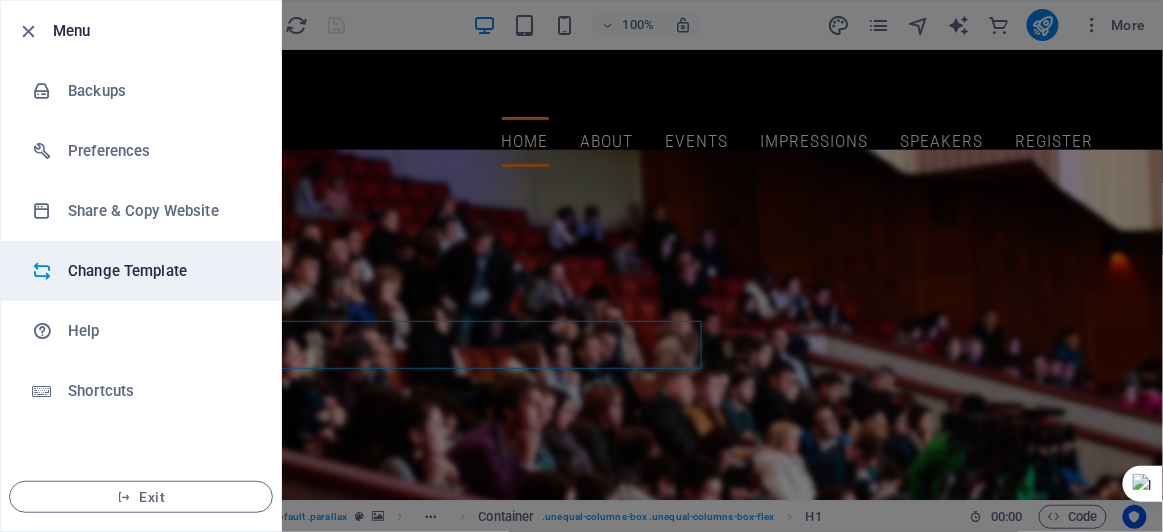 click on "Change Template" at bounding box center [160, 271] 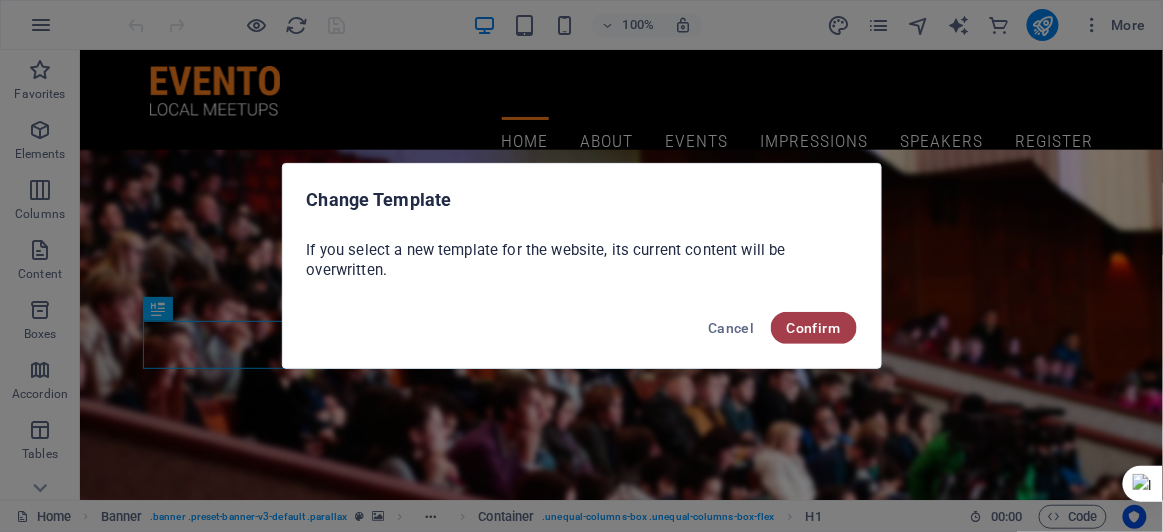 click on "Confirm" at bounding box center (814, 328) 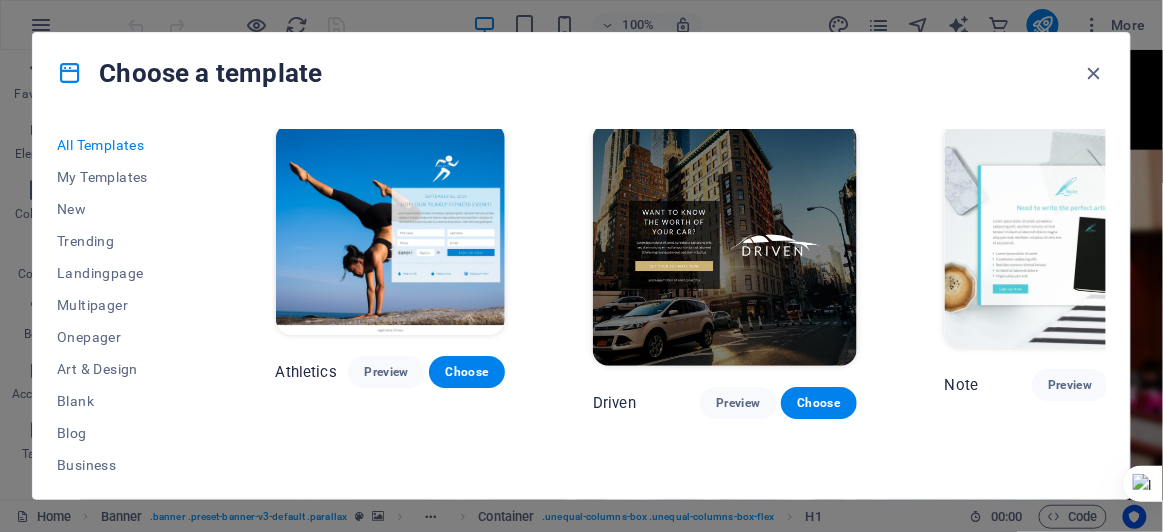 scroll, scrollTop: 19823, scrollLeft: 0, axis: vertical 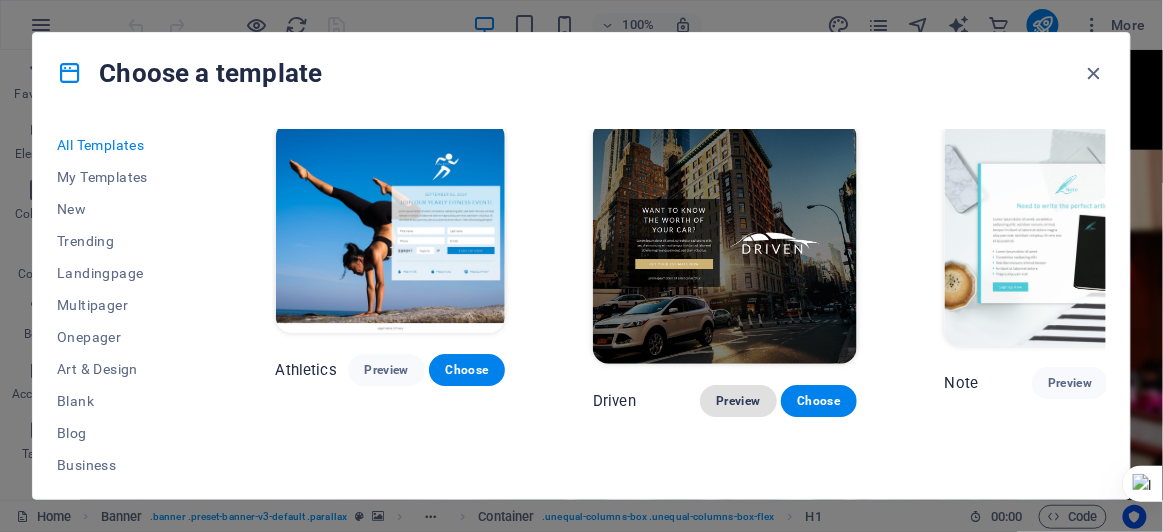 click on "Preview" at bounding box center (738, 401) 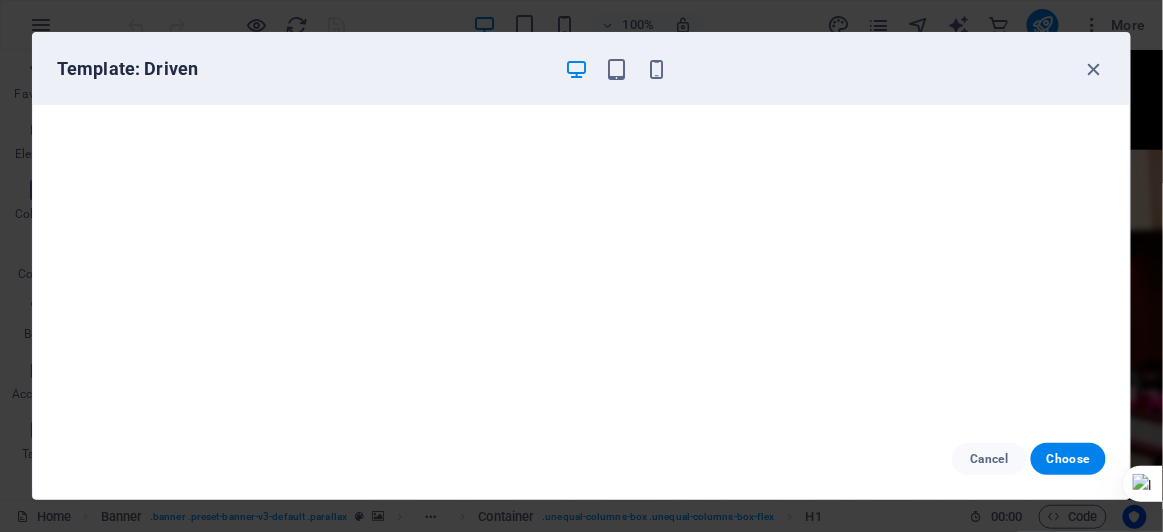 scroll, scrollTop: 0, scrollLeft: 0, axis: both 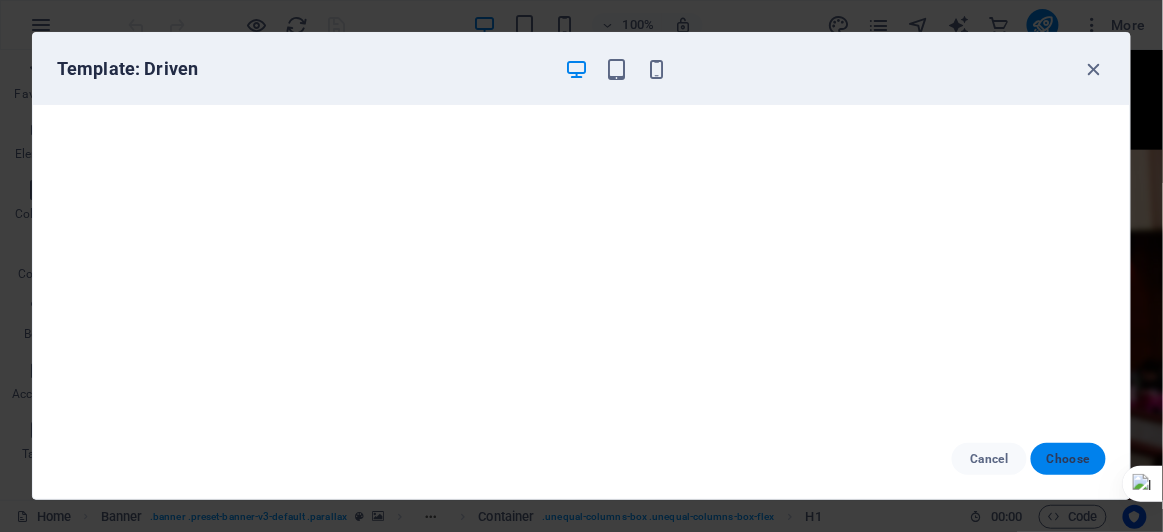 click on "Choose" at bounding box center (1068, 459) 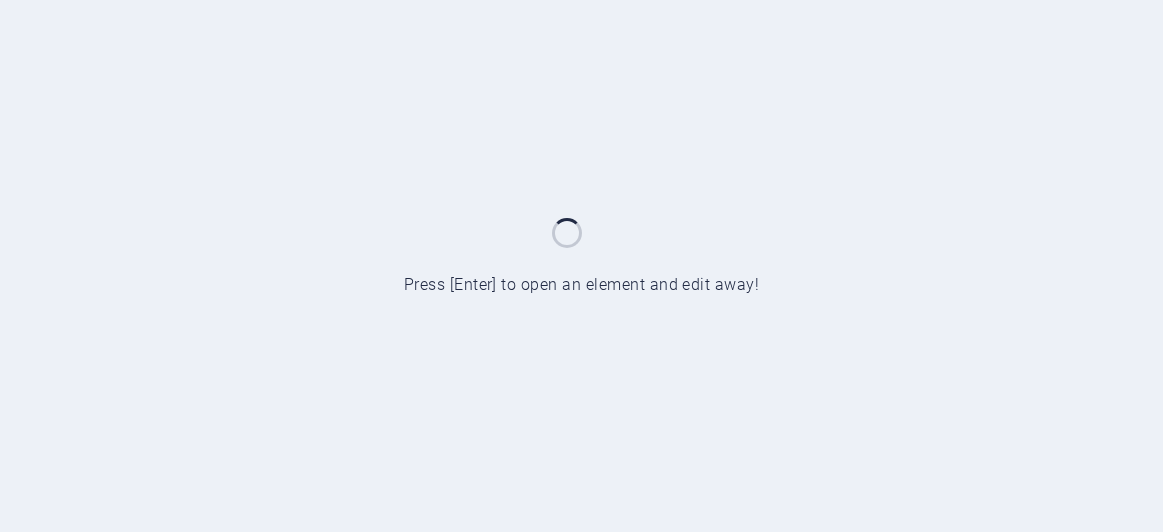 scroll, scrollTop: 0, scrollLeft: 0, axis: both 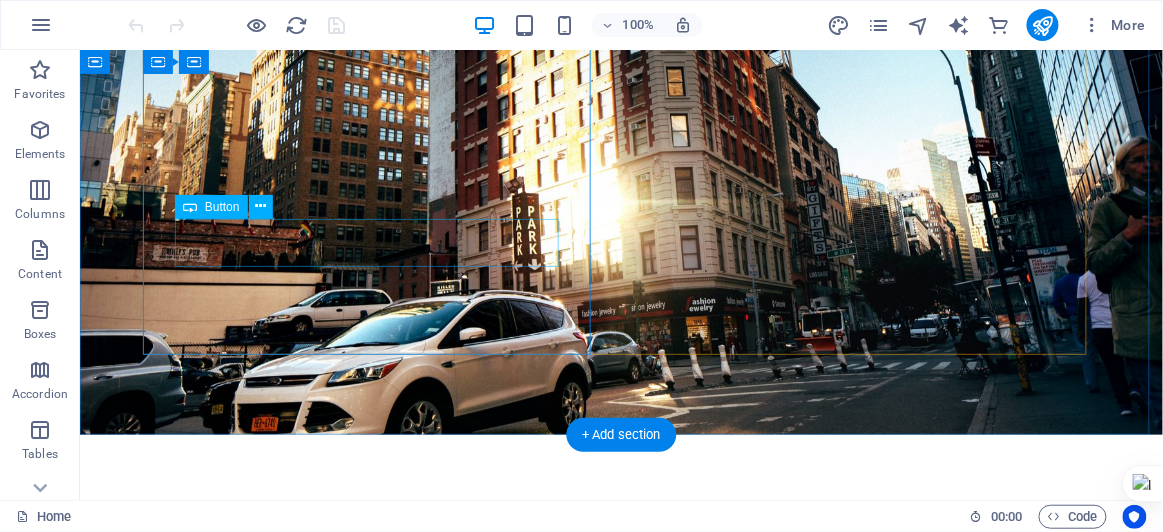click on "Get your Estimate now" at bounding box center [621, 714] 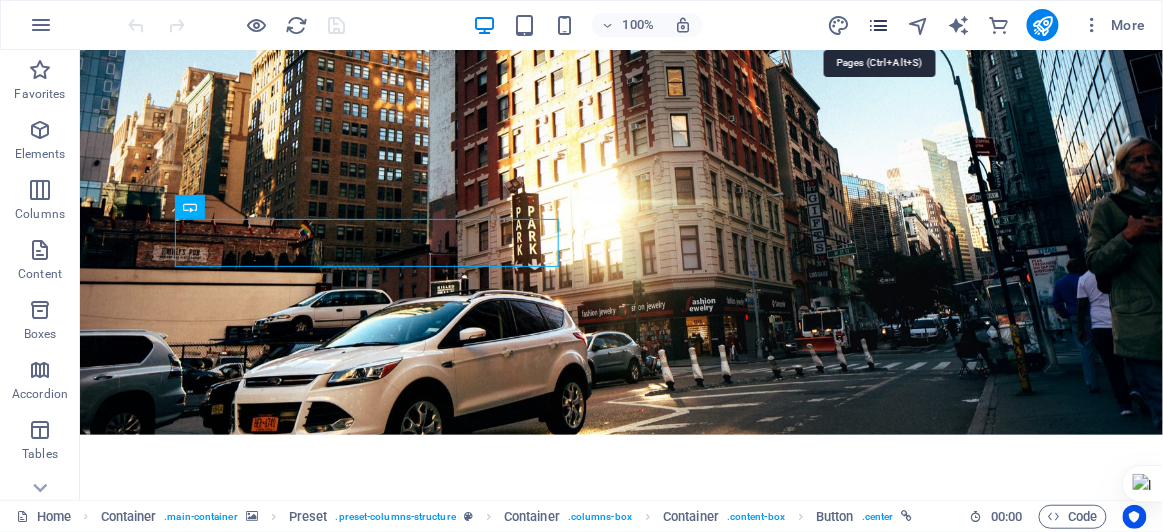 click at bounding box center [878, 25] 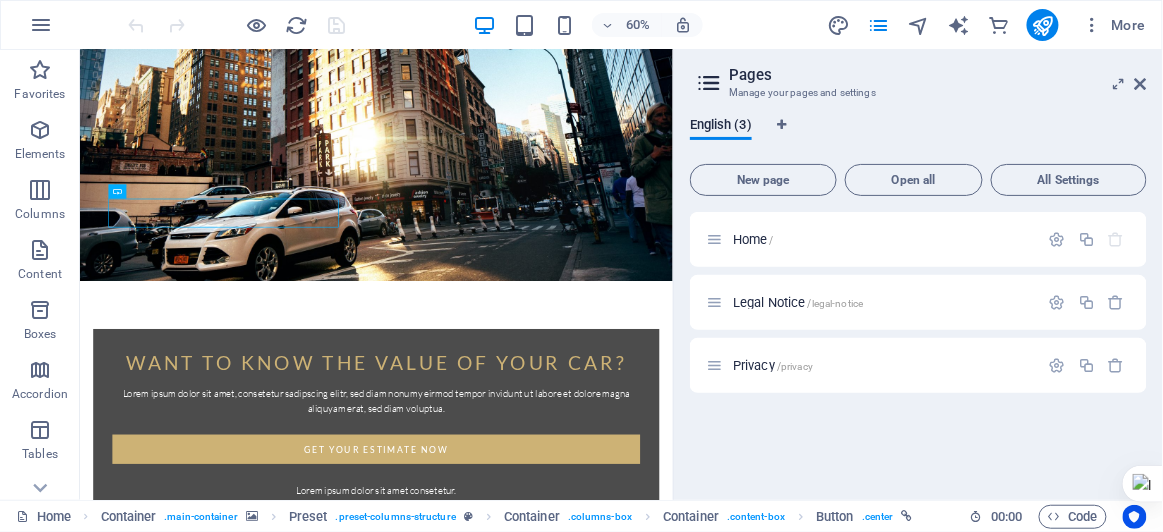 click on "Want to know the value of your car? Lorem ipsum dolor sit amet, consetetur sadipscing elitr, sed diam nonumy eirmod tempor invidunt ut labore et dolore magna aliquyam erat, sed diam voluptua. Get your Estimate now Lorem ipsum dolor sit amet consetetur. Enter your name and email Lorem ipsum dolor sit amet, consetetur sadipscing elitr, sed diam nonumy eirmod tempor invidunt ut labore et dolore magna aliquyam erat, sed diam voluptua. At vero eos et accusam et justo duo dolores et ea rebum. Stet clita kasd gubergren, no sea takimata sanctus est Lorem ipsum dolor sit amet.   I have read and understand the privacy policy. Unreadable? Load new Get your estimate now Legal Notice  |  Privacy" at bounding box center [573, 774] 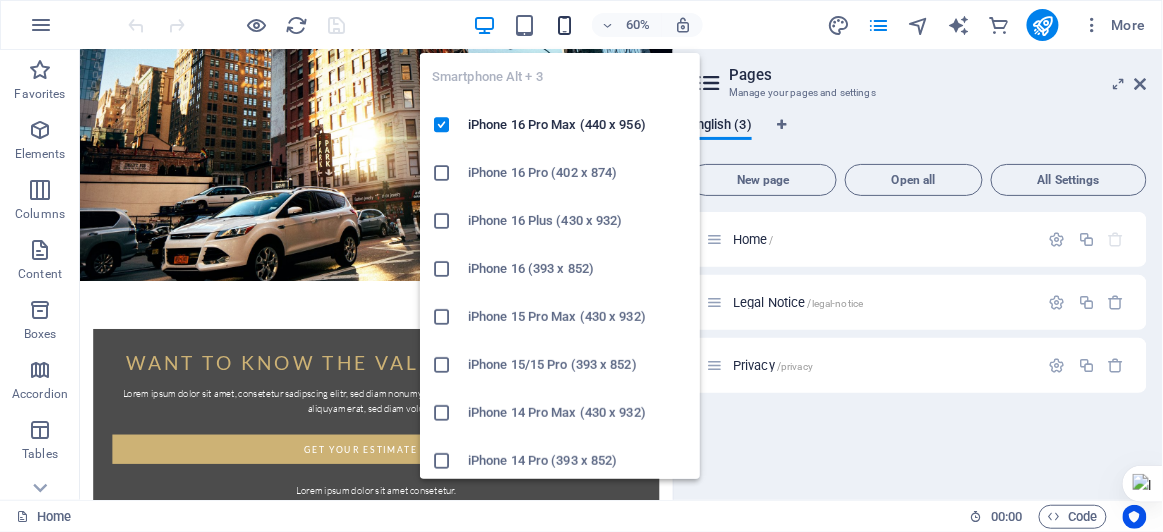click at bounding box center (564, 25) 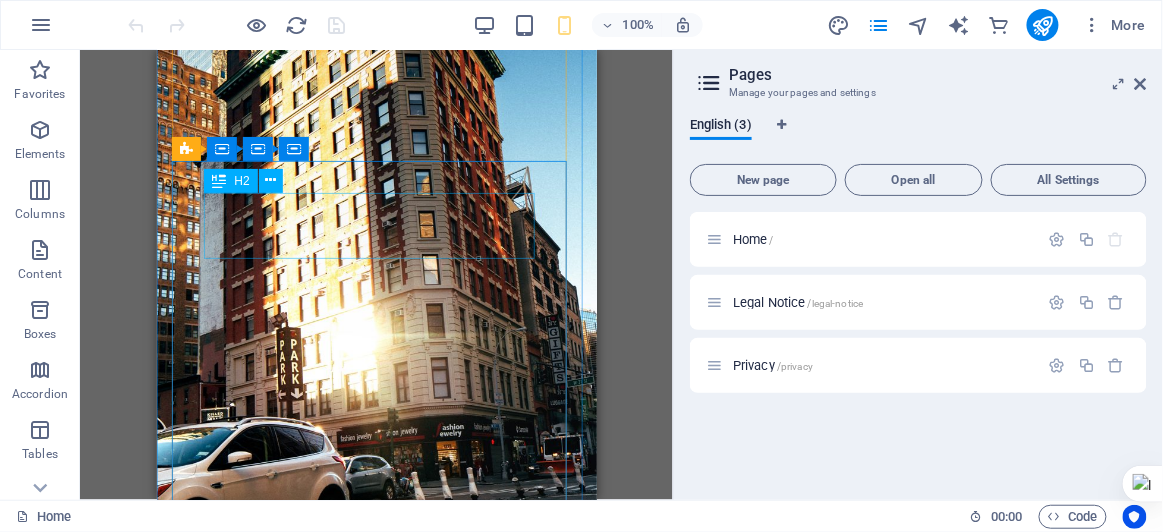 scroll, scrollTop: 0, scrollLeft: 0, axis: both 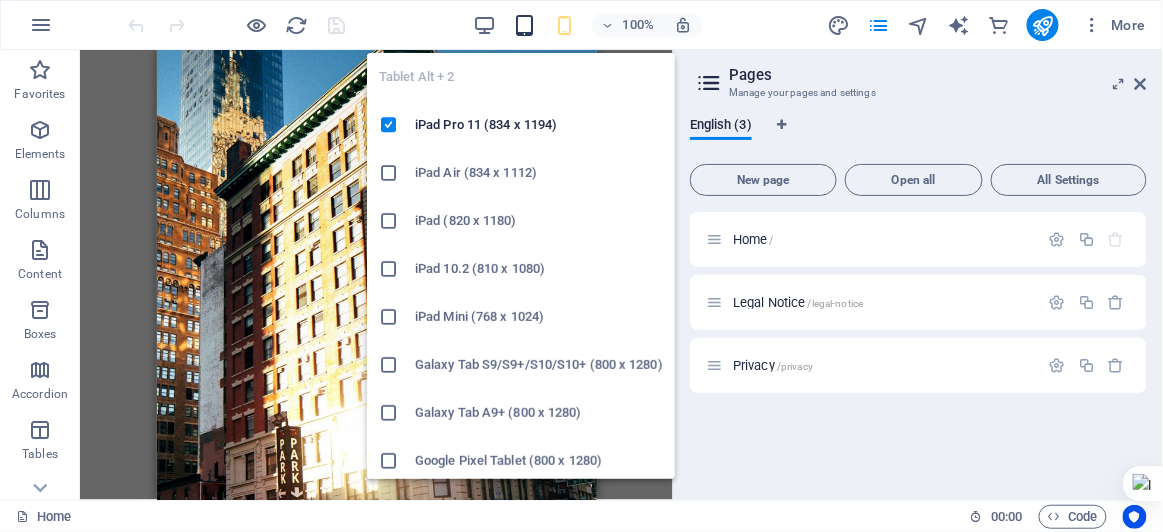 click at bounding box center (524, 25) 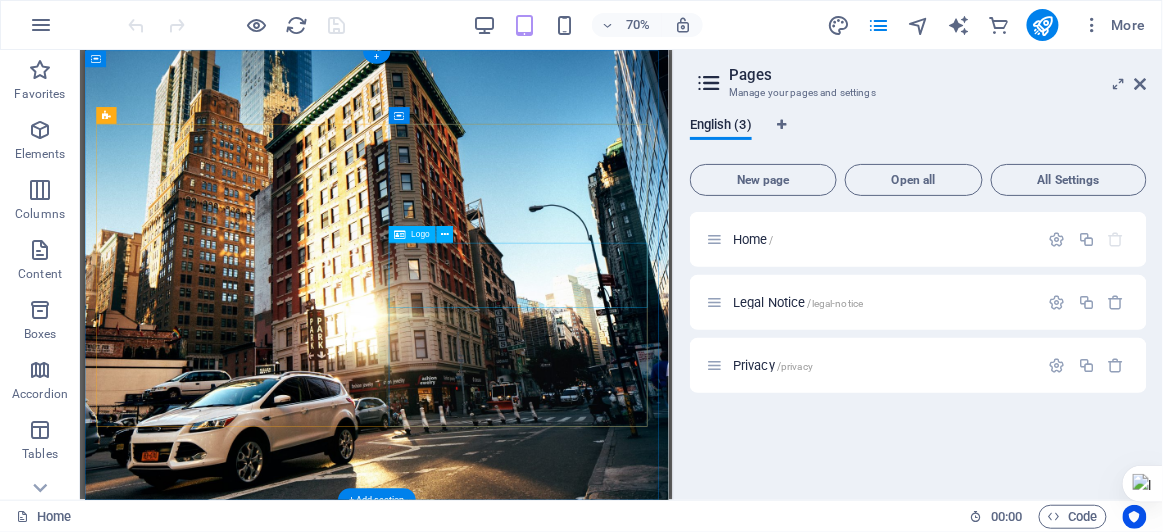scroll, scrollTop: 0, scrollLeft: 0, axis: both 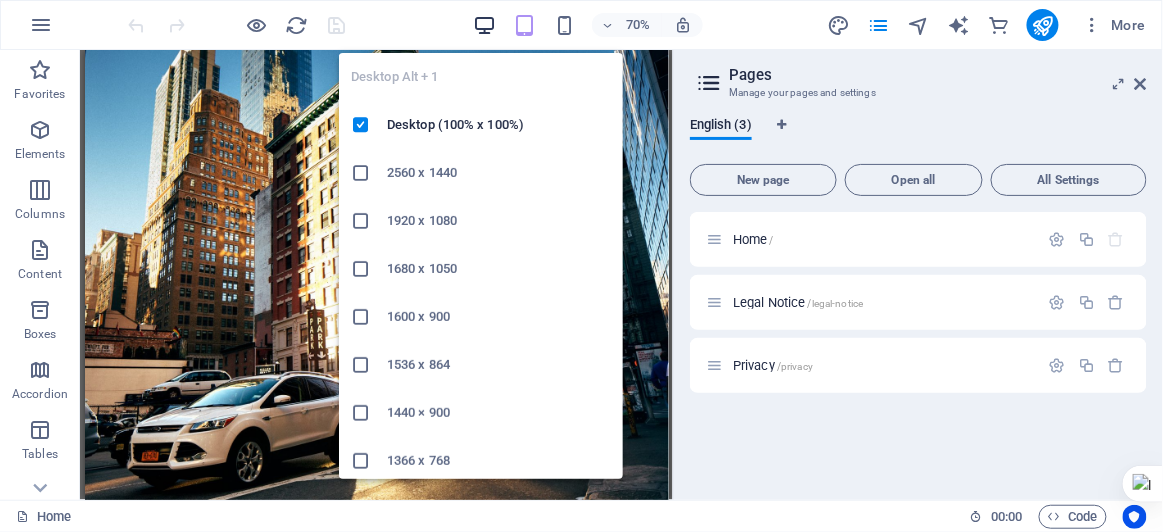 click at bounding box center [484, 25] 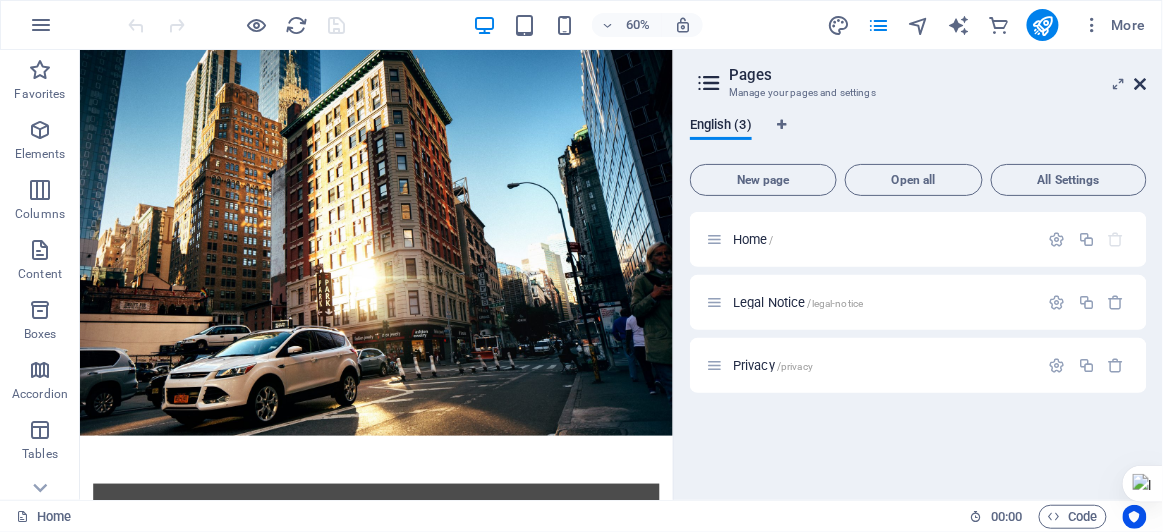 click at bounding box center [1141, 84] 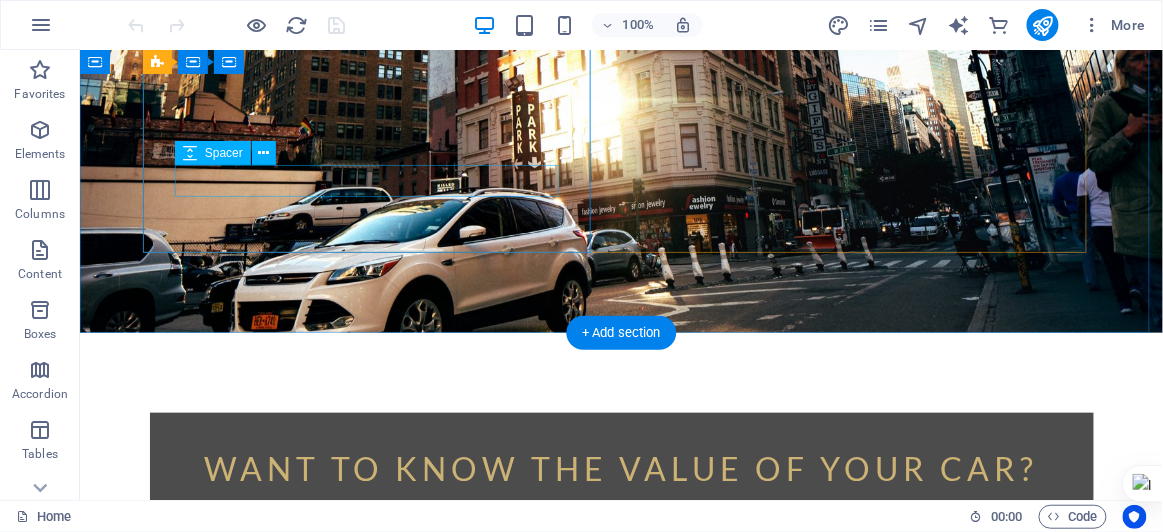 scroll, scrollTop: 0, scrollLeft: 0, axis: both 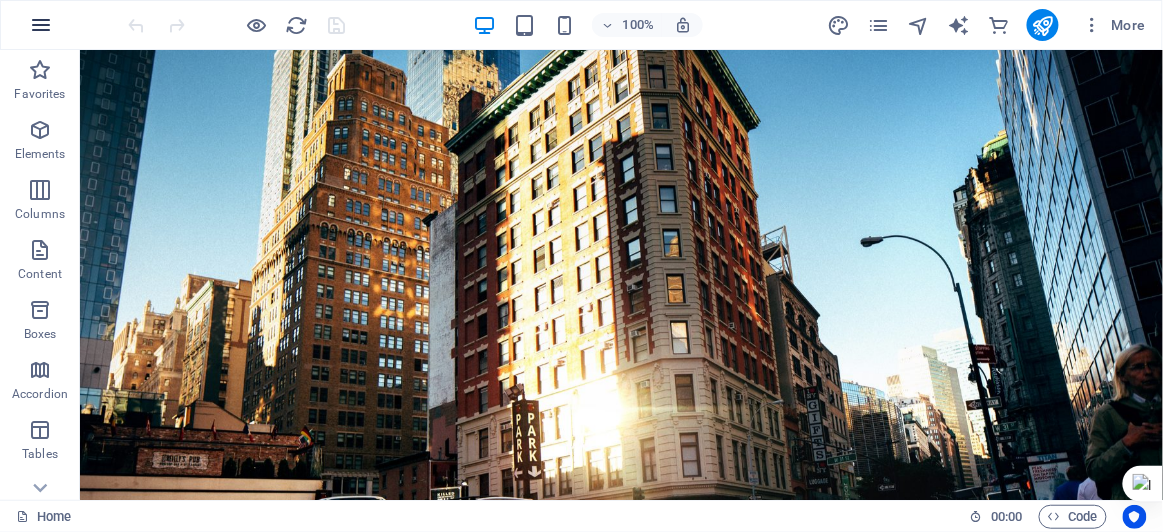 click at bounding box center (41, 25) 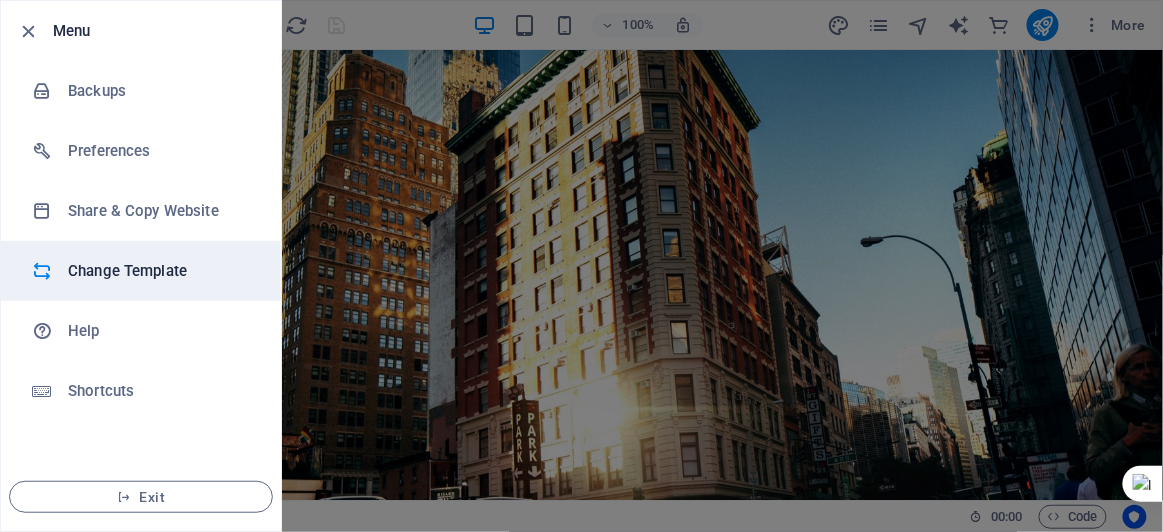 click on "Change Template" at bounding box center (141, 271) 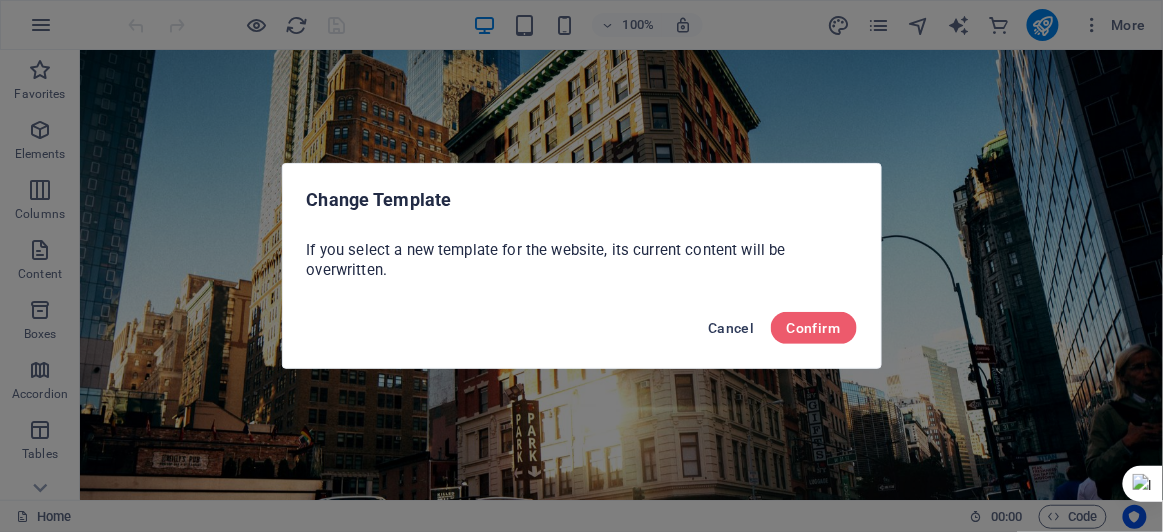 click on "Cancel" at bounding box center (731, 328) 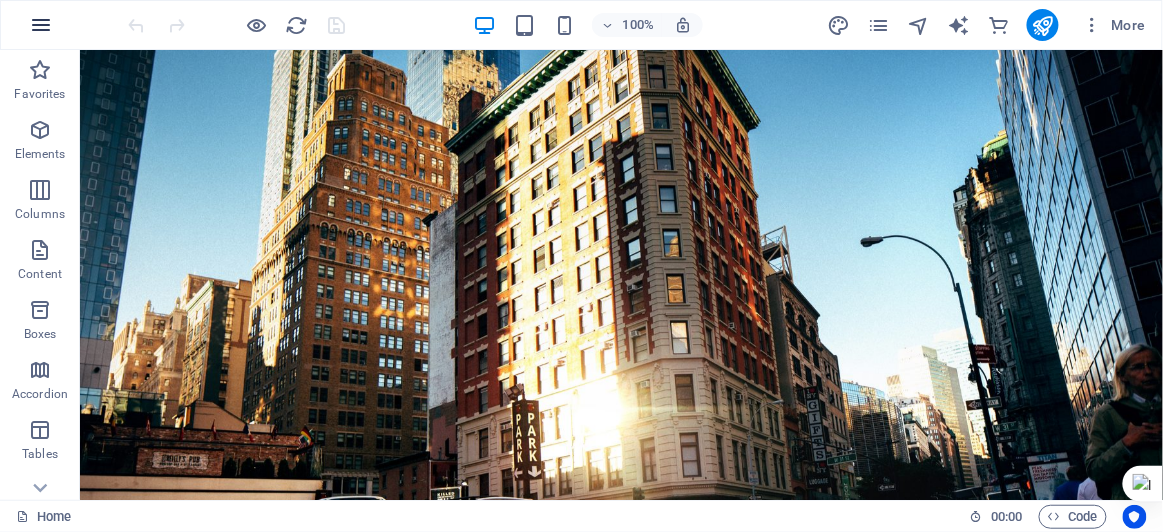 click at bounding box center (41, 25) 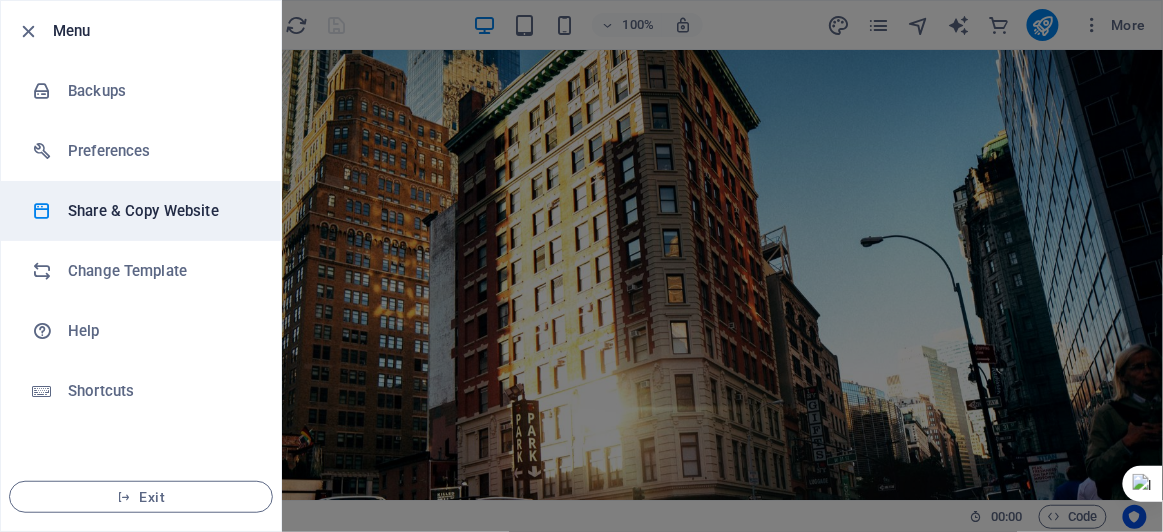 click on "Share & Copy Website" at bounding box center (160, 211) 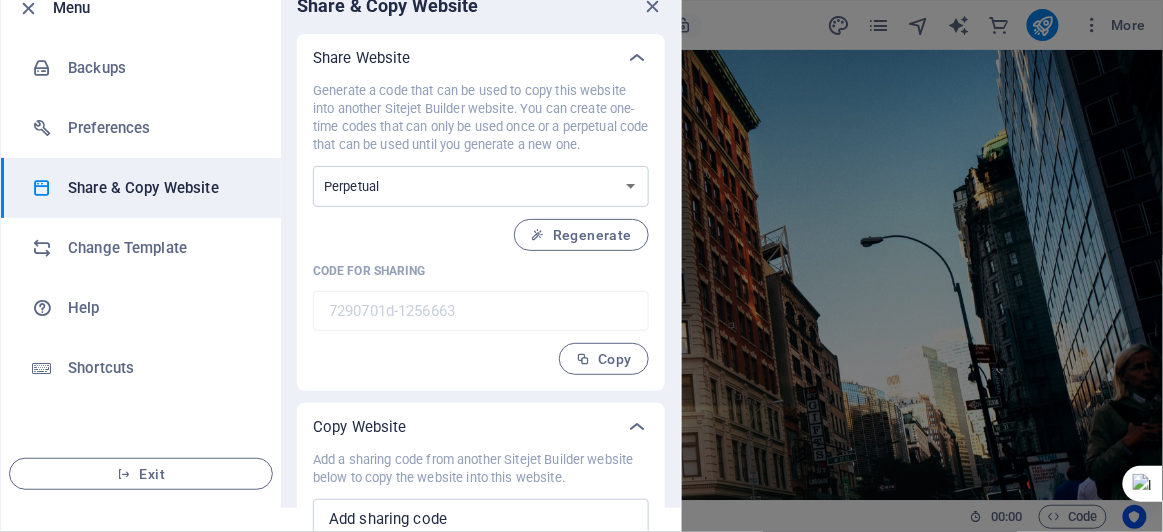 scroll, scrollTop: 0, scrollLeft: 0, axis: both 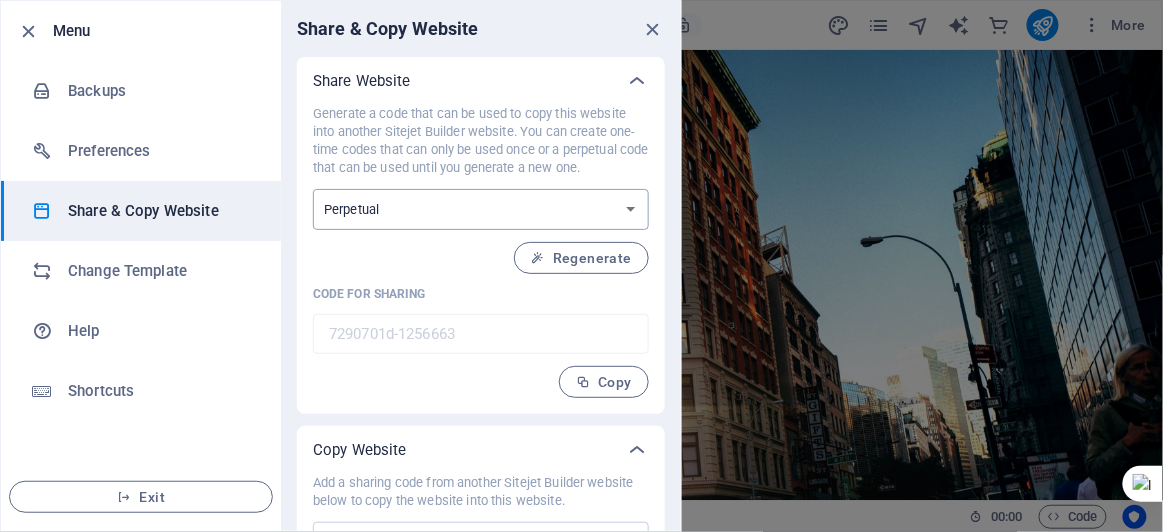 click on "One-time Perpetual" at bounding box center [481, 209] 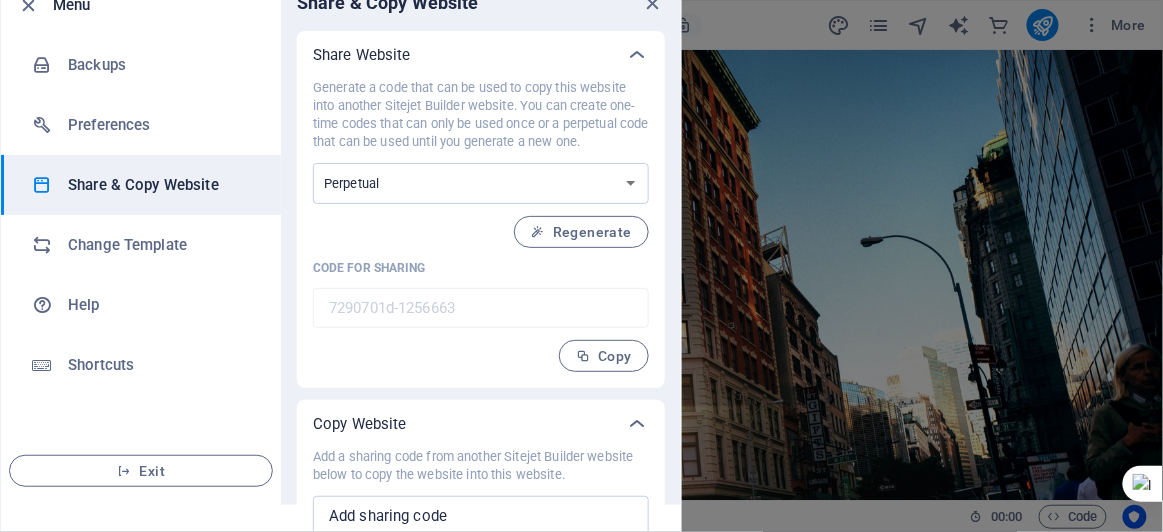 scroll, scrollTop: 90, scrollLeft: 0, axis: vertical 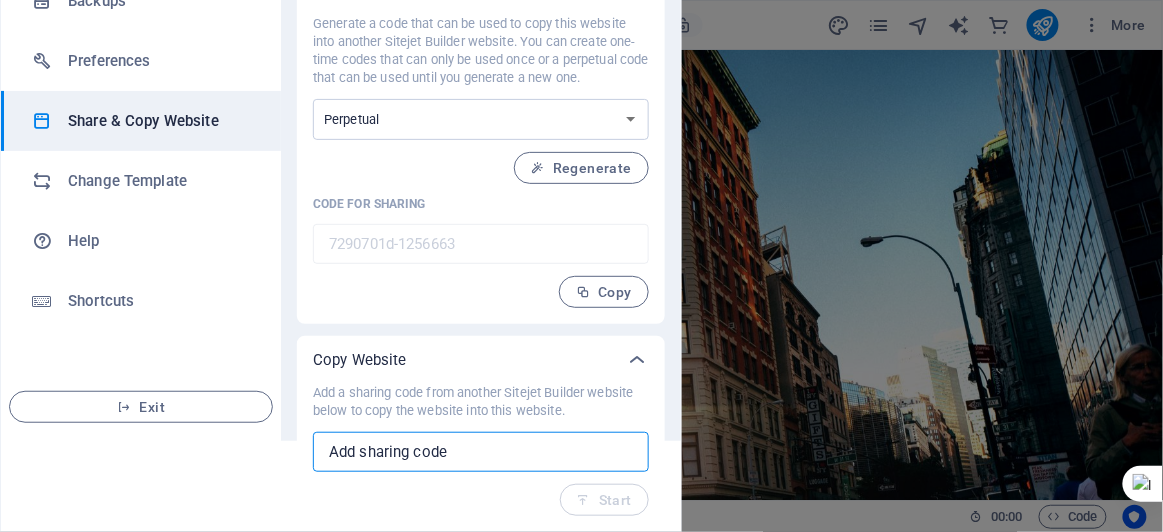 click at bounding box center [481, 452] 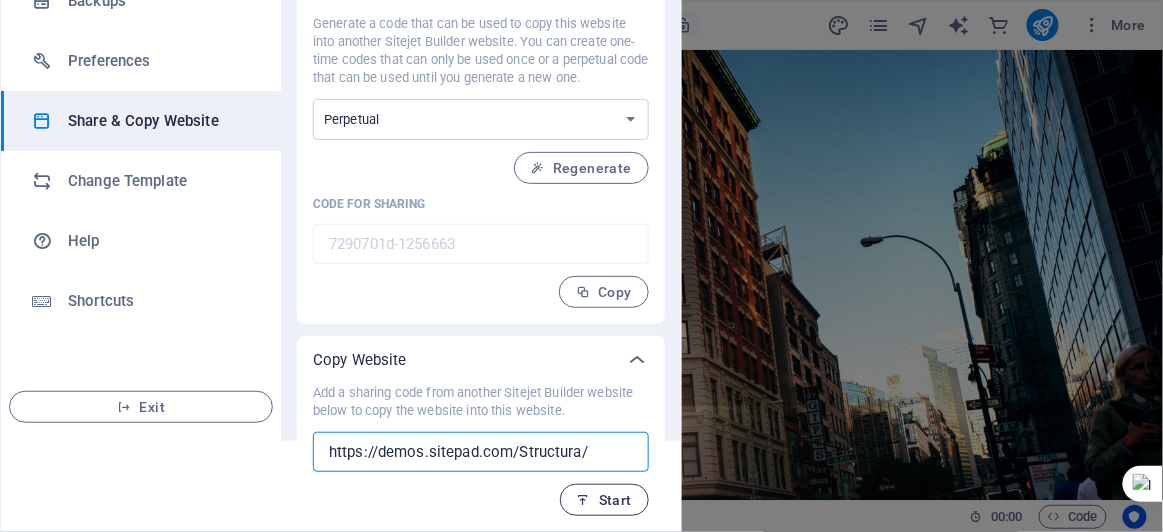 type on "https://demos.sitepad.com/Structura/" 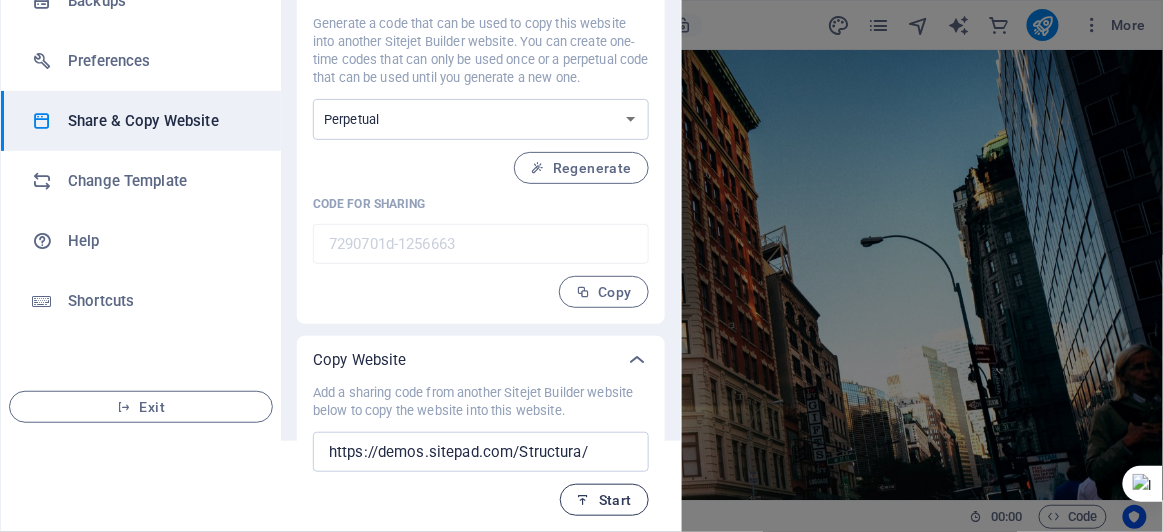 click on "Start" at bounding box center [604, 500] 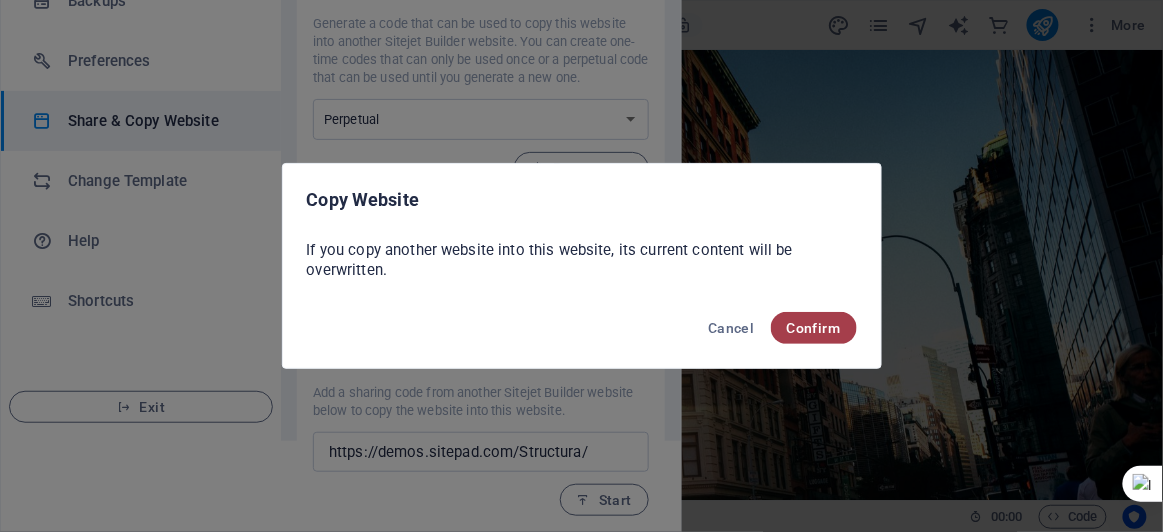 click on "Confirm" at bounding box center [814, 328] 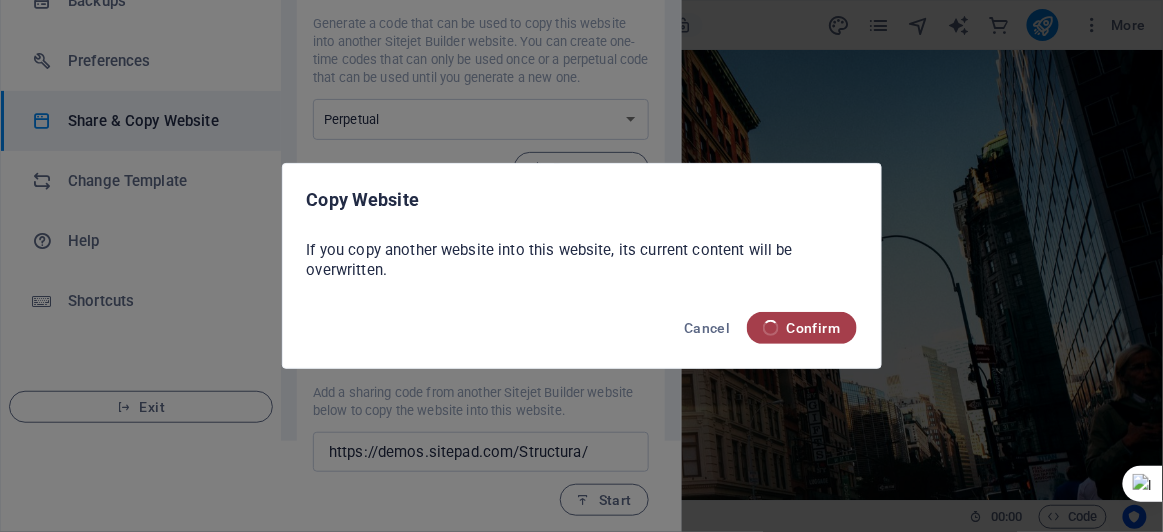 click on "staclubs.com Home Favorites Elements Columns Content Boxes Accordion Tables Features Images Slider Header Footer Forms Marketing Collections Commerce
Drag here to replace the existing content. Press “Ctrl” if you want to create a new element.
H2   Container   Preset   Preset   Container   Preset   Container   Container   Container   Logo   Logo   Preset   H2   Text   Spacer   Preset   Form   Input   Preset   Preset   Form   Spacer   Button   Text   Spacer   Spacer   Text   Spacer   Email 100% More Home 00 : 00 Code
Menu Backups Preferences Share & Copy Website Change Template Help Shortcuts Exit Share & Copy Website Share Website Generate a code that can be used to copy this website into another Sitejet Builder website. You can create one-time codes that can only be used once or a perpetual code that can be used until you generate a new one. One-time Perpetual Regenerate Code for sharing" at bounding box center [581, 266] 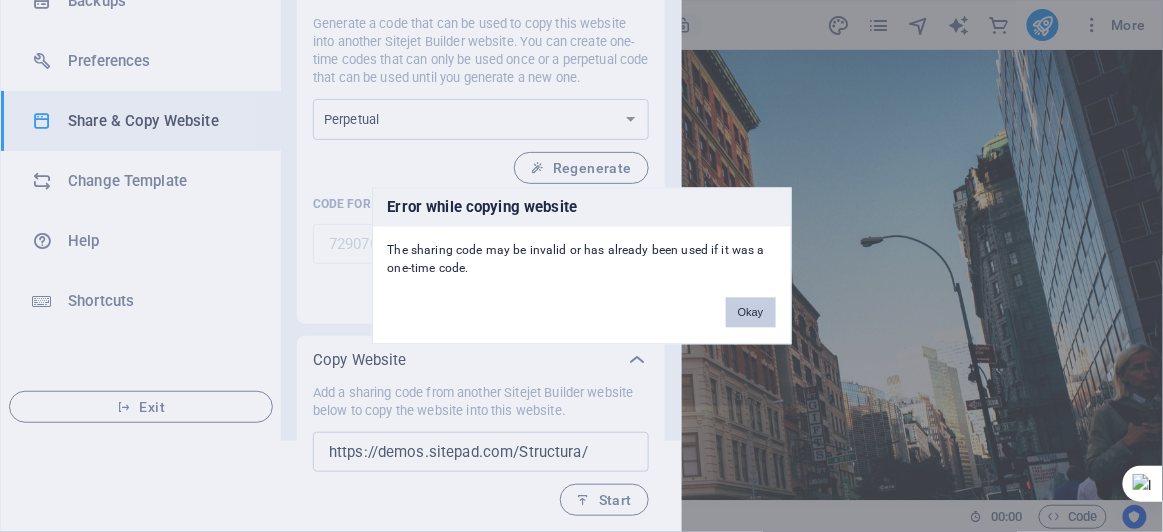 click on "Okay" at bounding box center [751, 313] 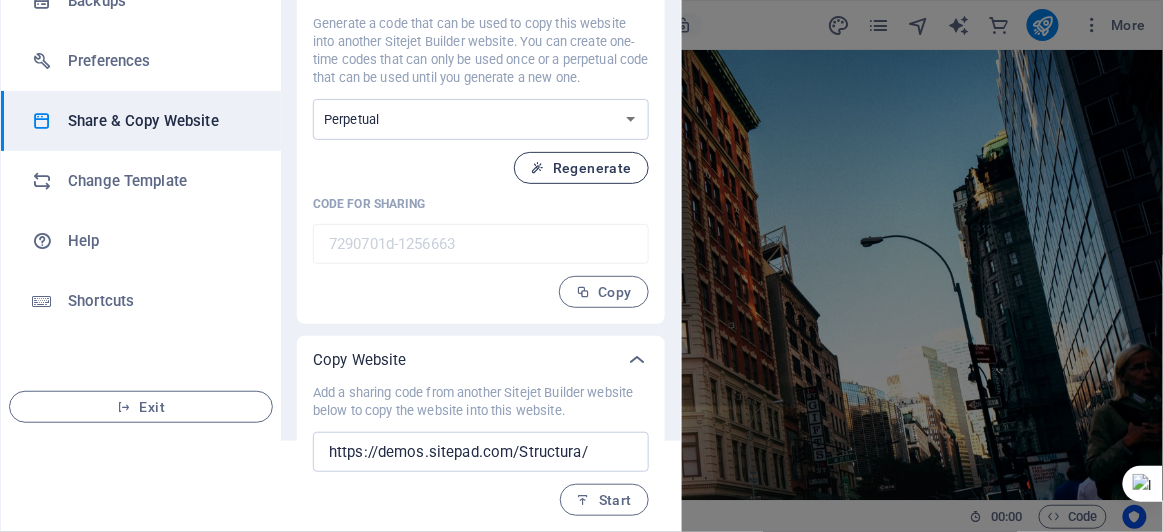 click on "Regenerate" at bounding box center (581, 168) 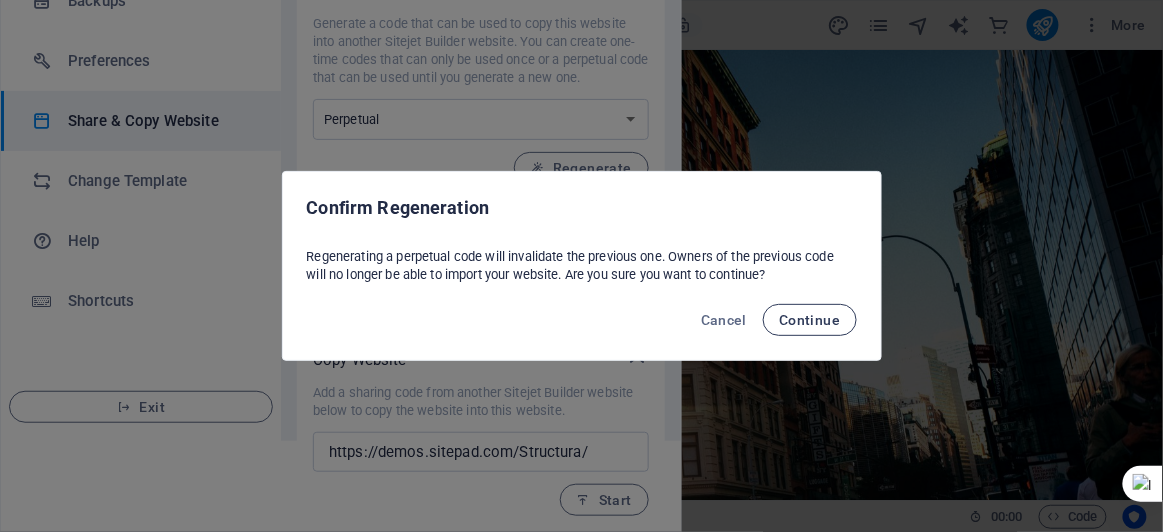 click on "Continue" at bounding box center [809, 320] 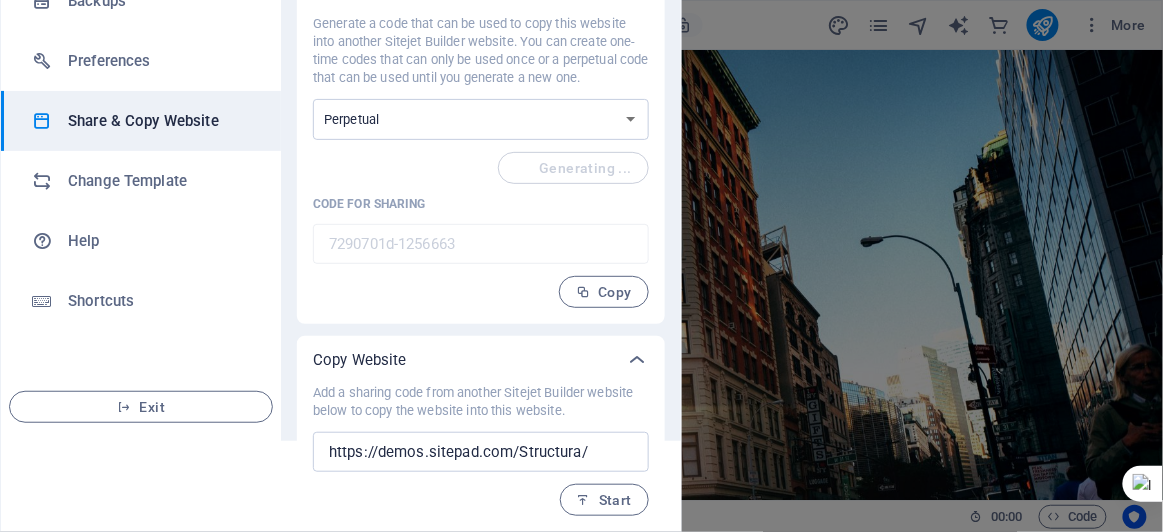 type on "c48b65a3-1256663" 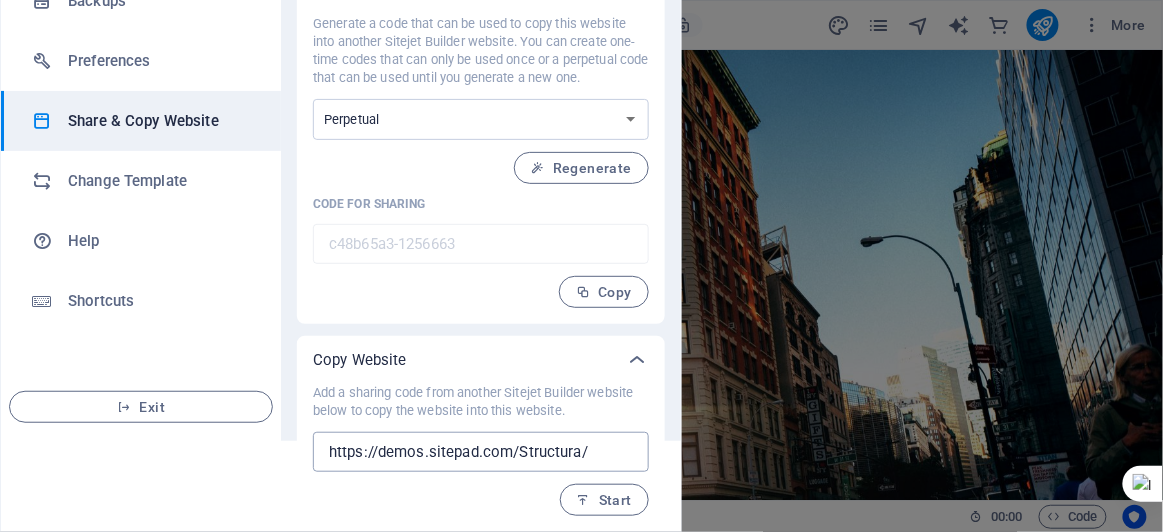 click on "https://demos.sitepad.com/Structura/" at bounding box center [481, 452] 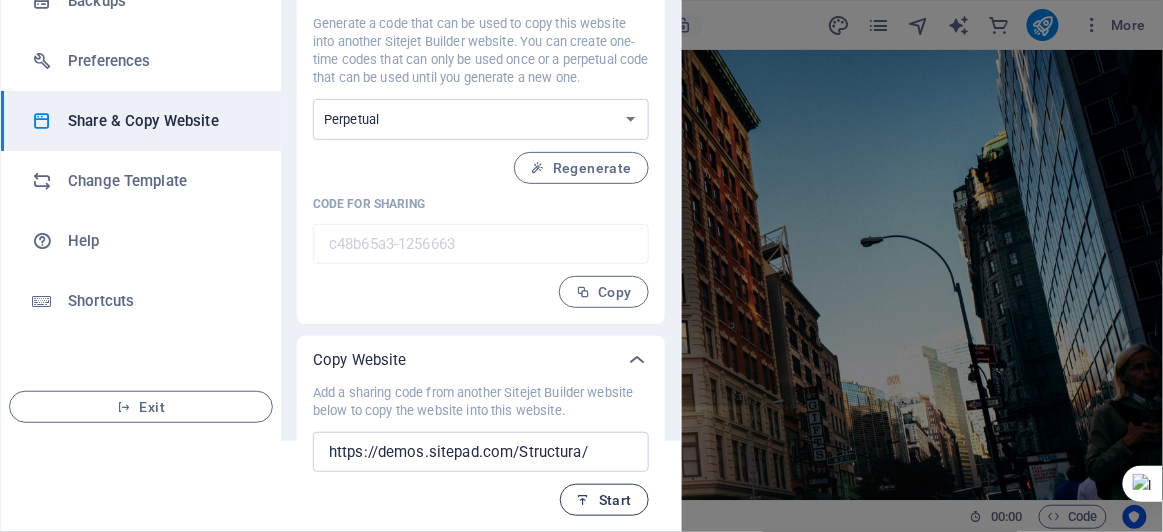 click on "Start" at bounding box center [604, 500] 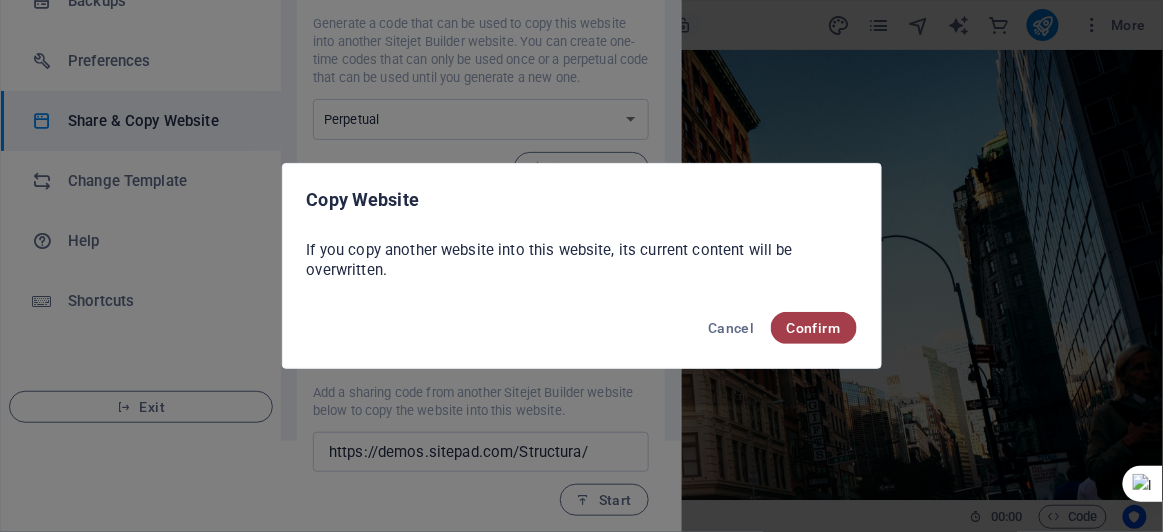 click on "Confirm" at bounding box center (814, 328) 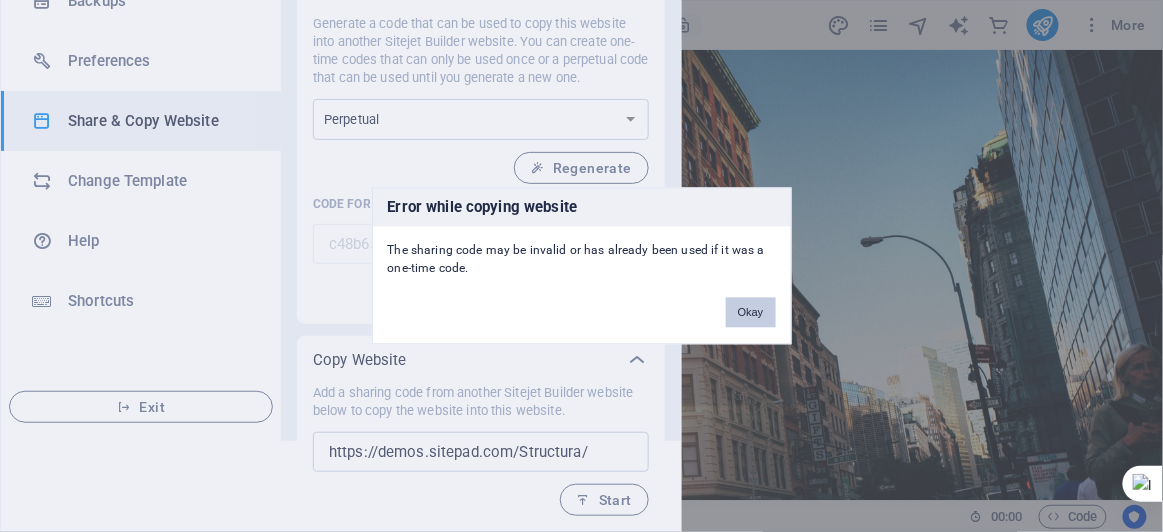 click on "Okay" at bounding box center (751, 313) 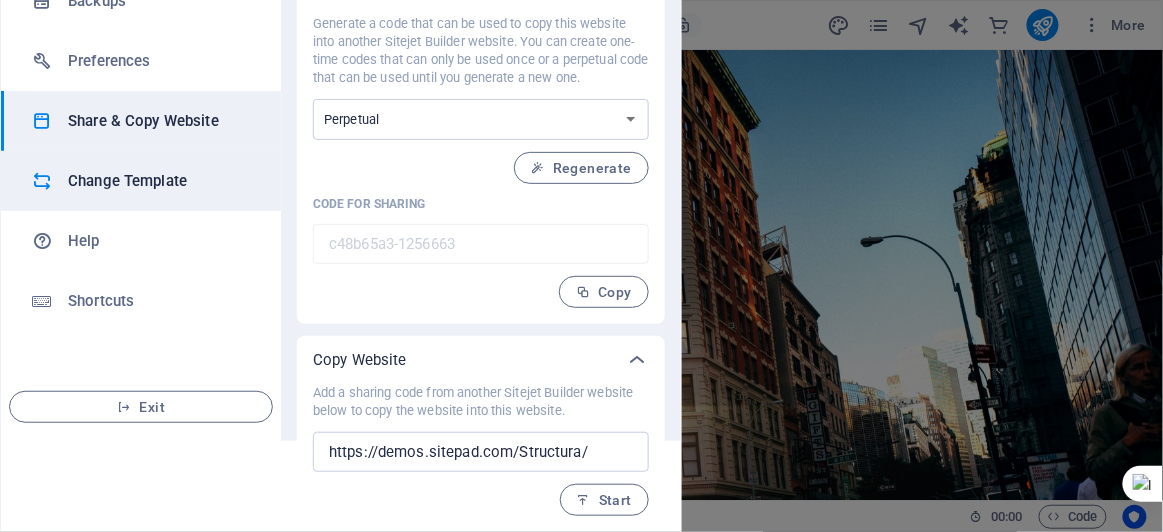 scroll, scrollTop: 35, scrollLeft: 0, axis: vertical 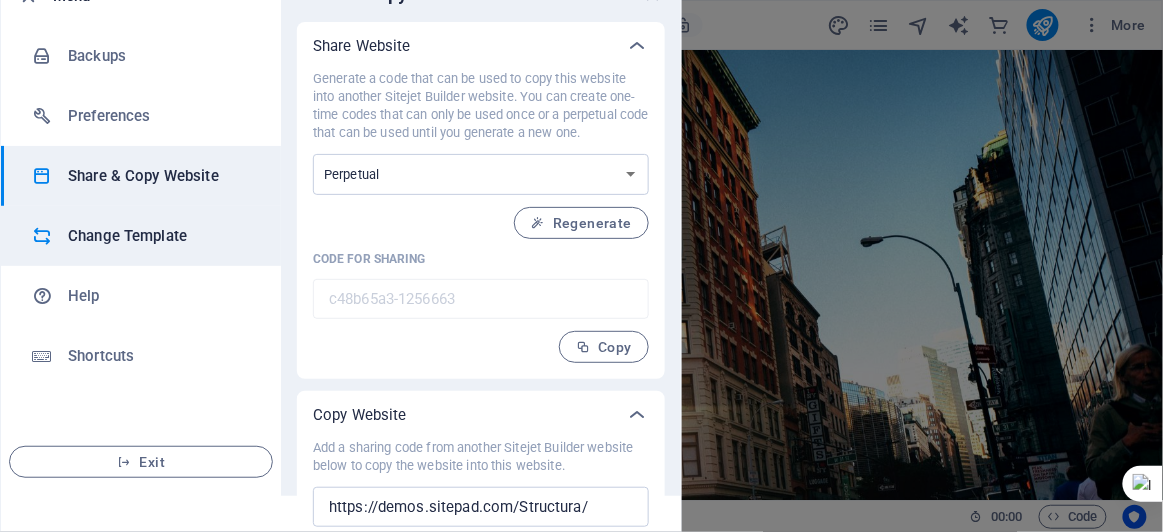 click on "Change Template" at bounding box center (160, 236) 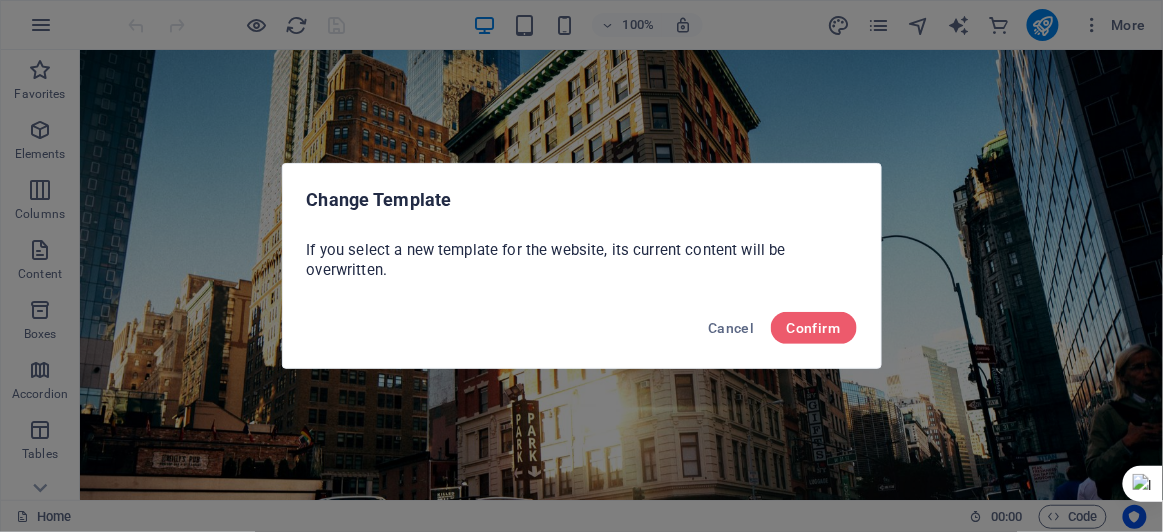 scroll, scrollTop: 0, scrollLeft: 0, axis: both 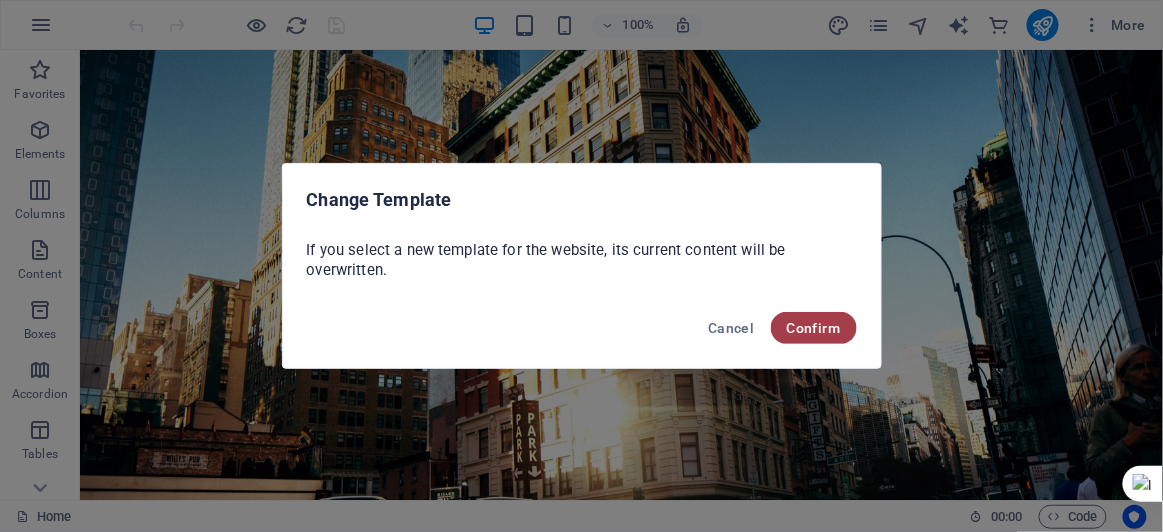 click on "Confirm" at bounding box center (814, 328) 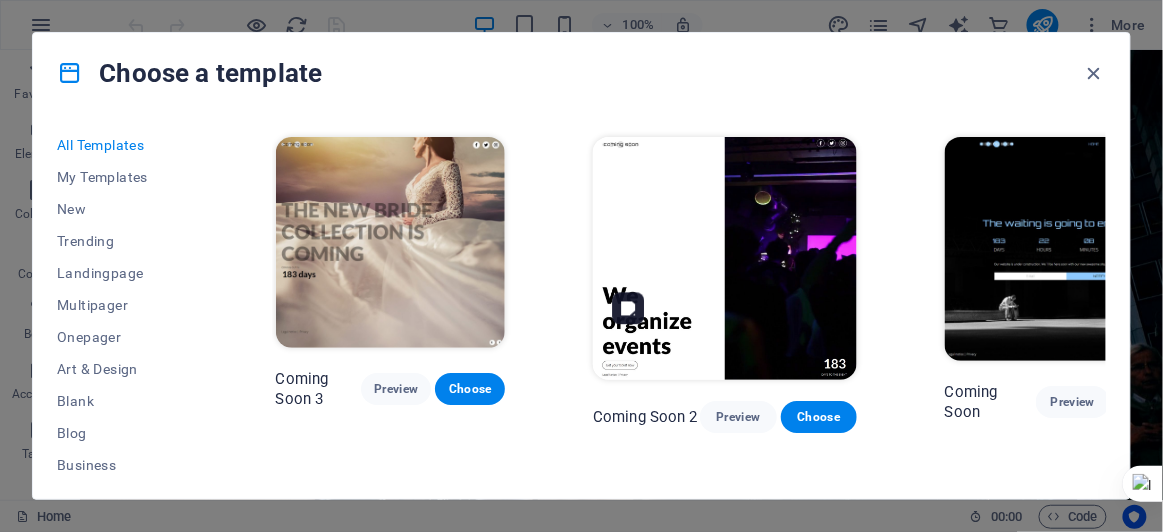 scroll, scrollTop: 21621, scrollLeft: 0, axis: vertical 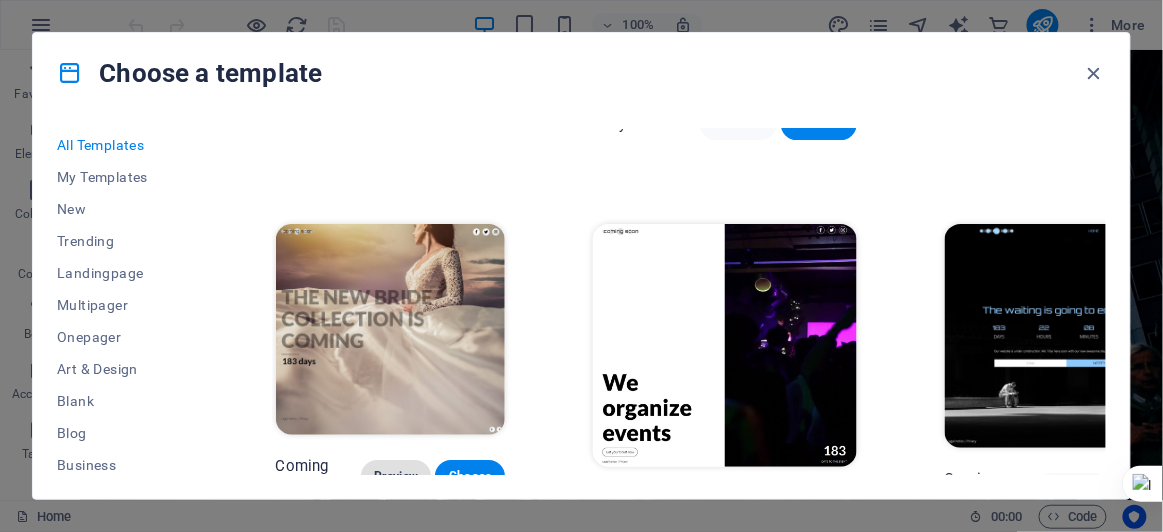 click on "Preview" at bounding box center [396, 476] 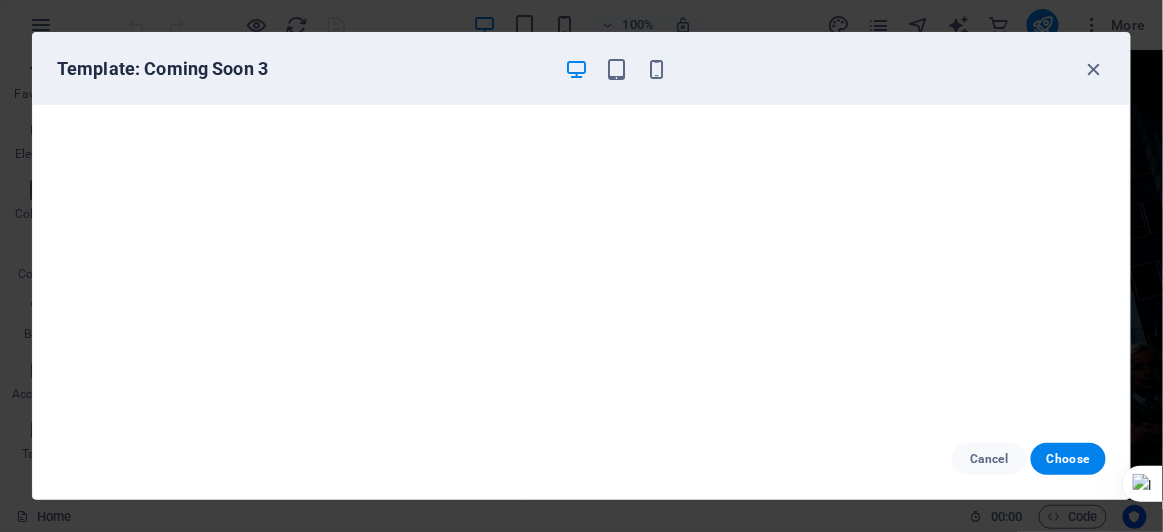scroll, scrollTop: 4, scrollLeft: 0, axis: vertical 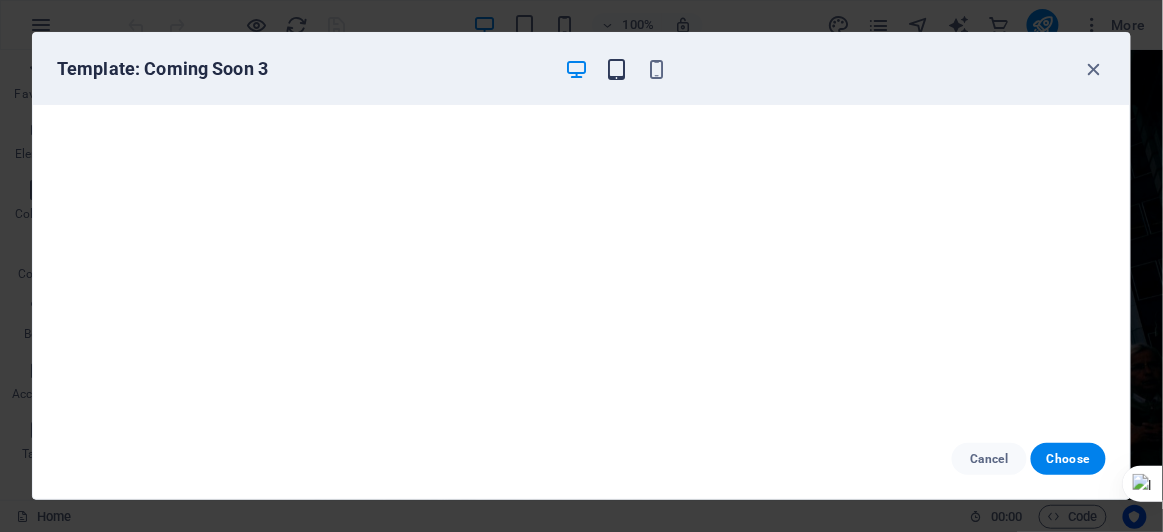 click at bounding box center (617, 69) 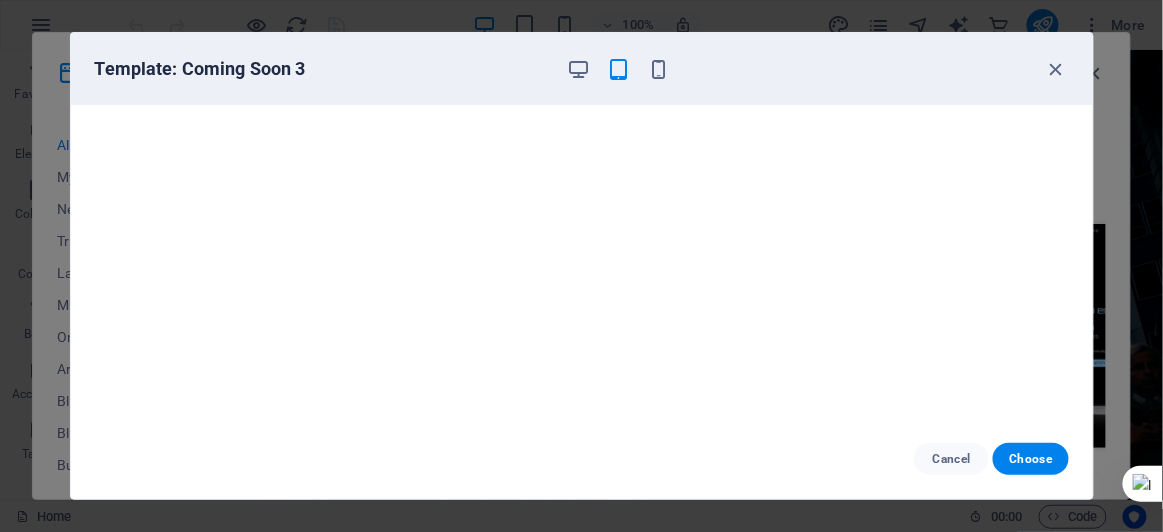 scroll, scrollTop: 4, scrollLeft: 0, axis: vertical 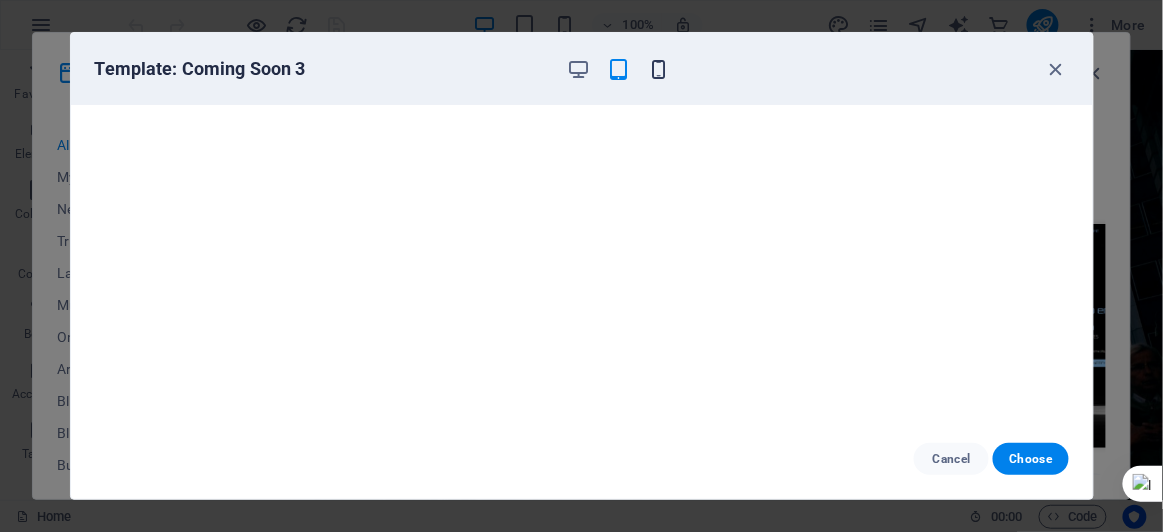 click at bounding box center [658, 69] 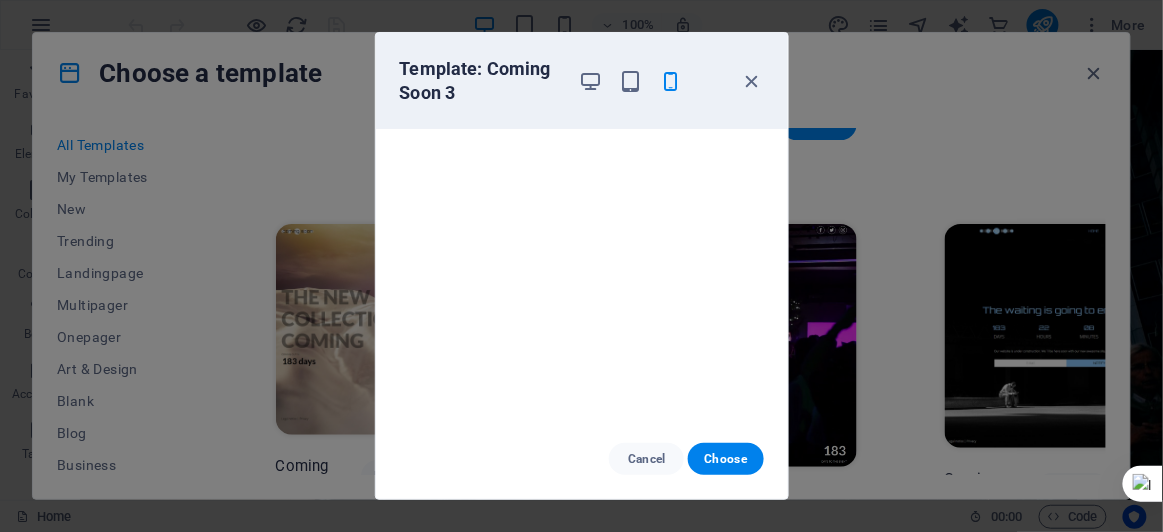 scroll, scrollTop: 4, scrollLeft: 0, axis: vertical 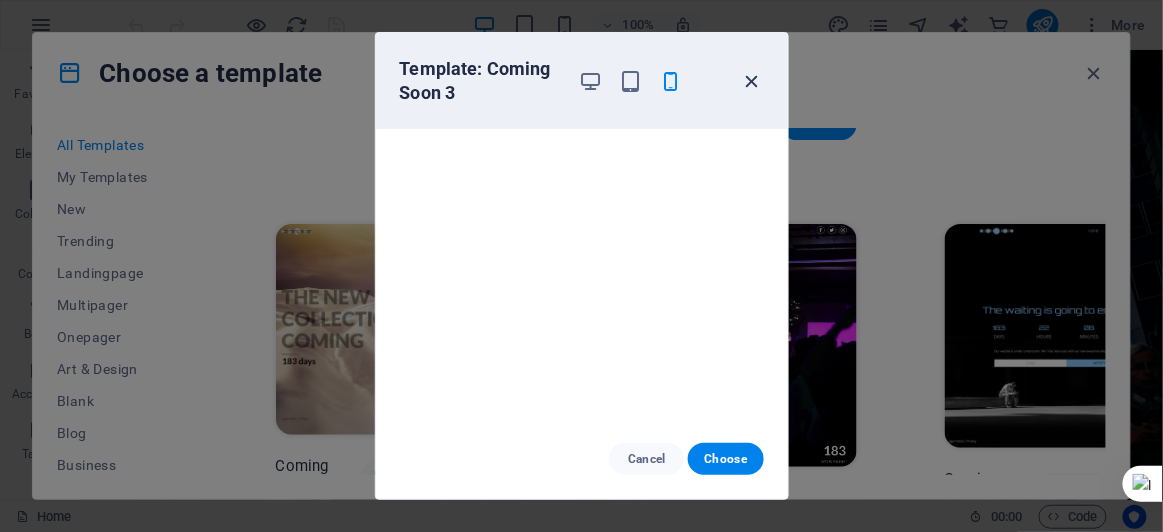click at bounding box center (751, 81) 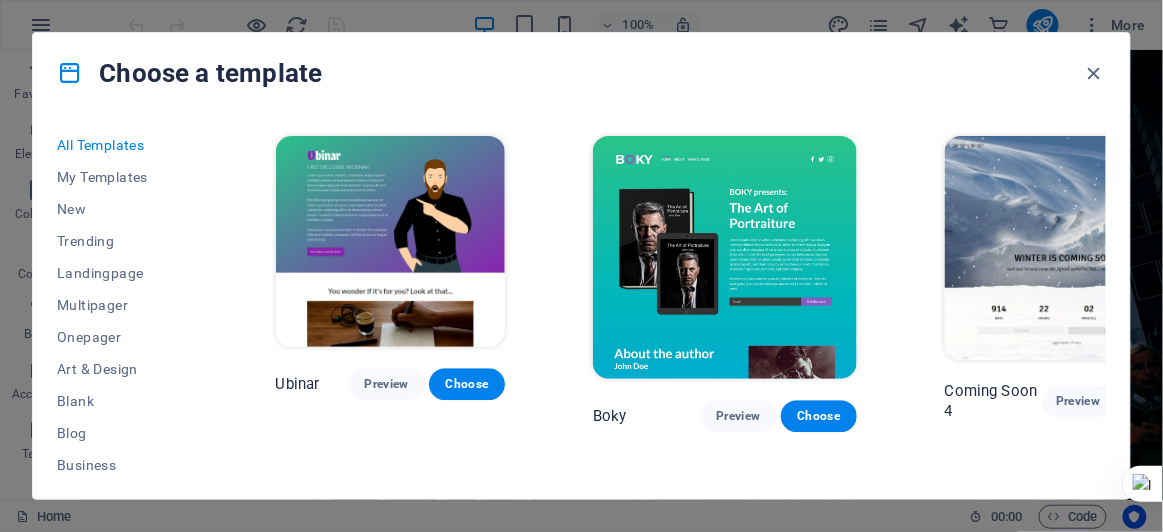 scroll, scrollTop: 21258, scrollLeft: 0, axis: vertical 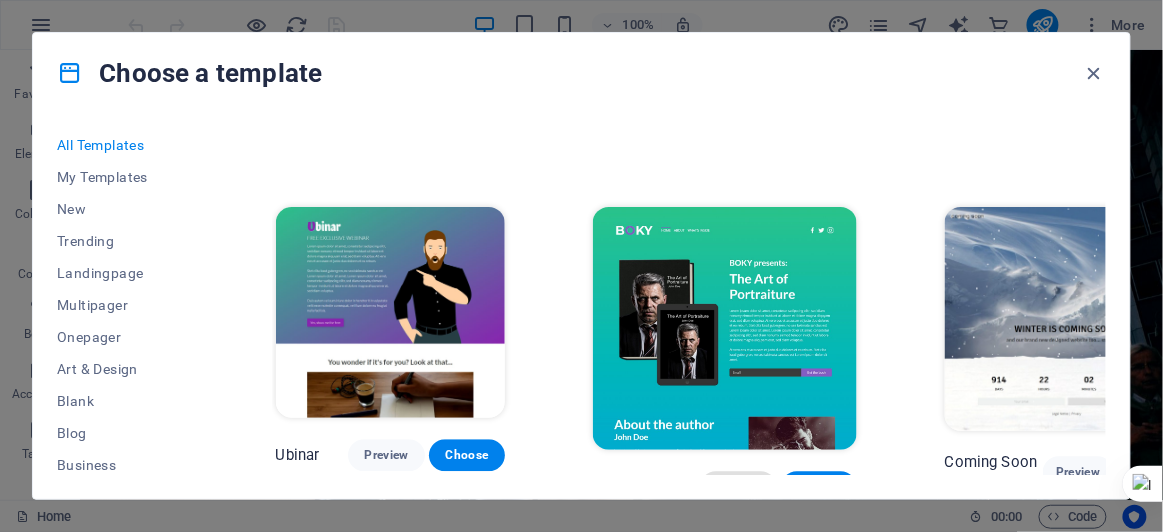 click on "Preview" at bounding box center [738, 487] 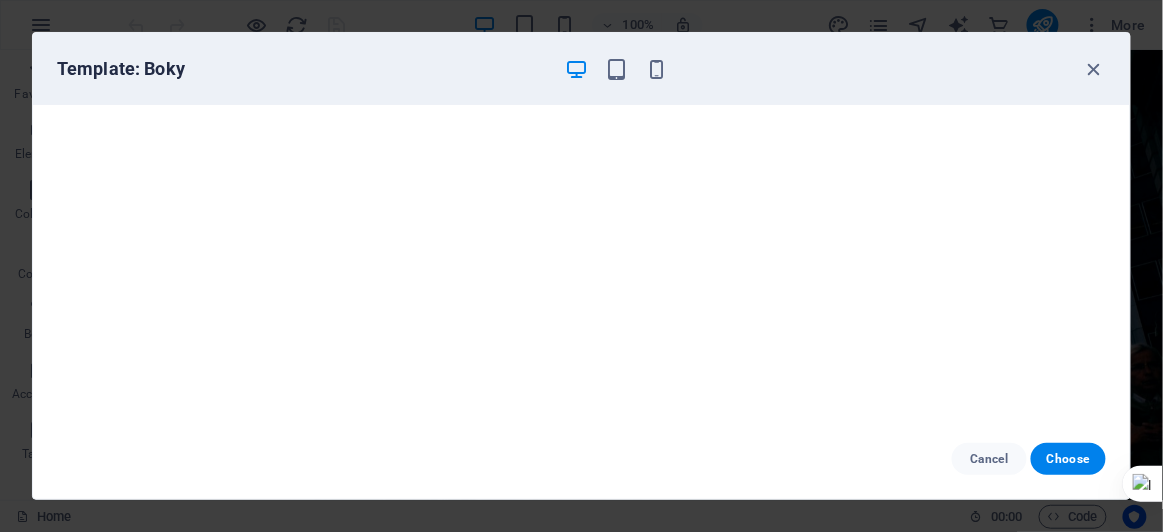 scroll, scrollTop: 4, scrollLeft: 0, axis: vertical 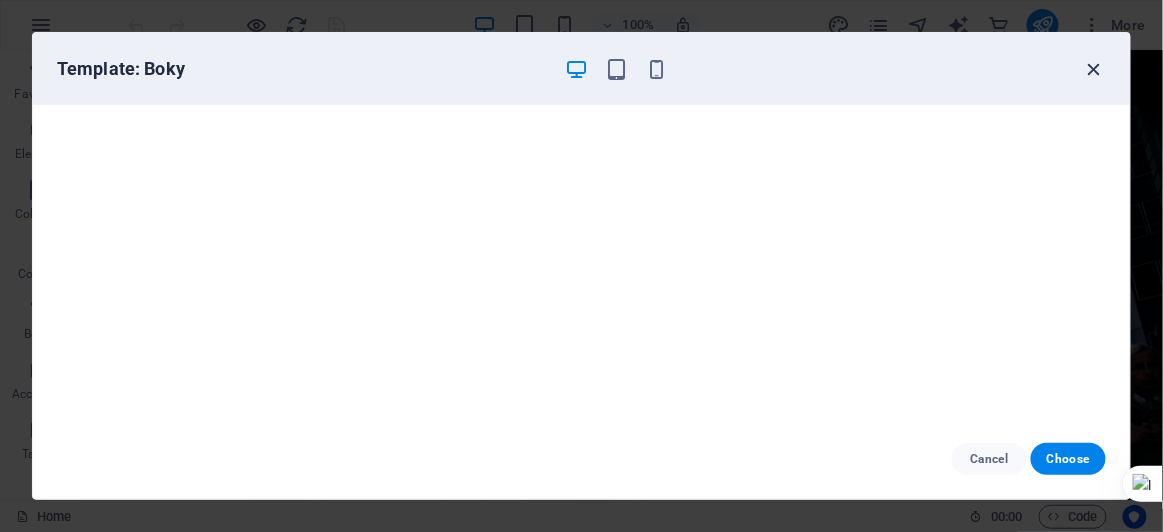 click at bounding box center (1094, 69) 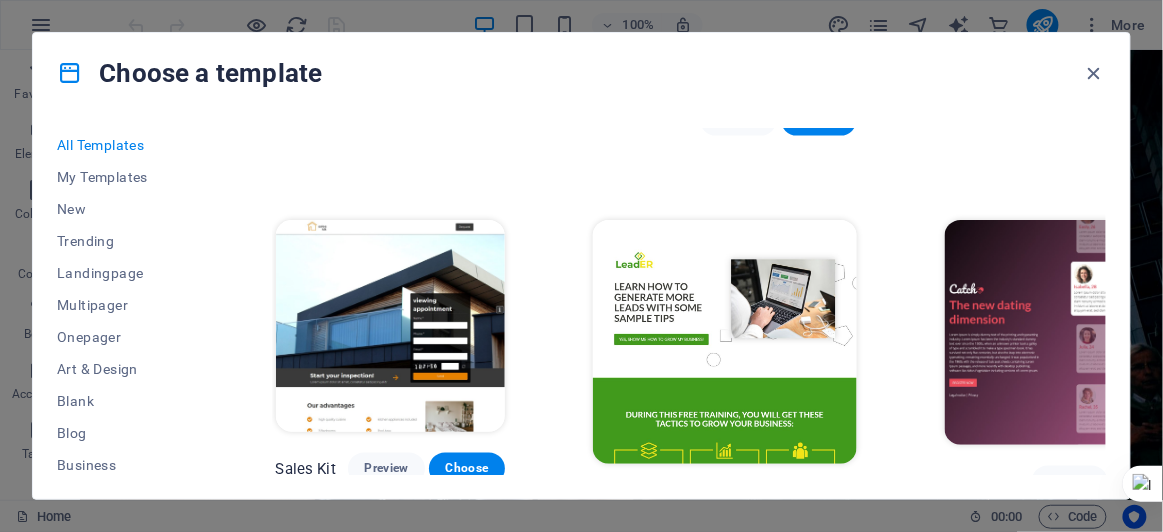 scroll, scrollTop: 20886, scrollLeft: 0, axis: vertical 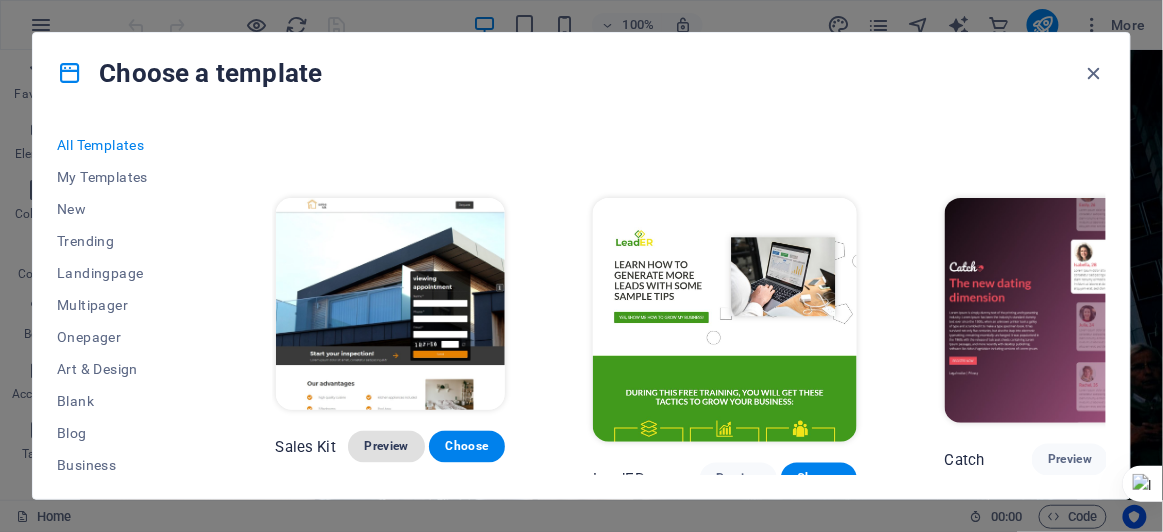 click on "Preview" at bounding box center (386, 447) 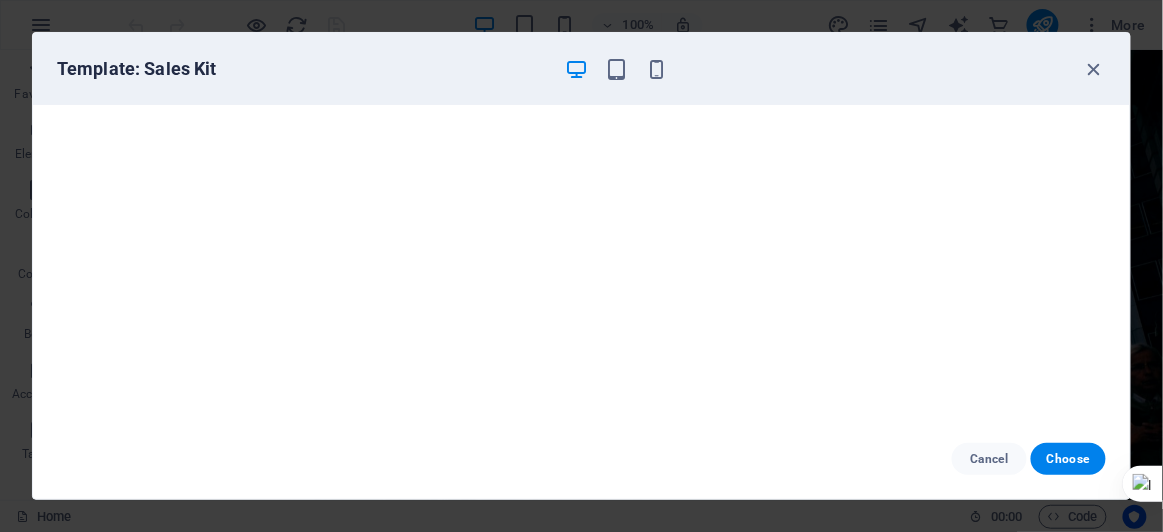 scroll, scrollTop: 4, scrollLeft: 0, axis: vertical 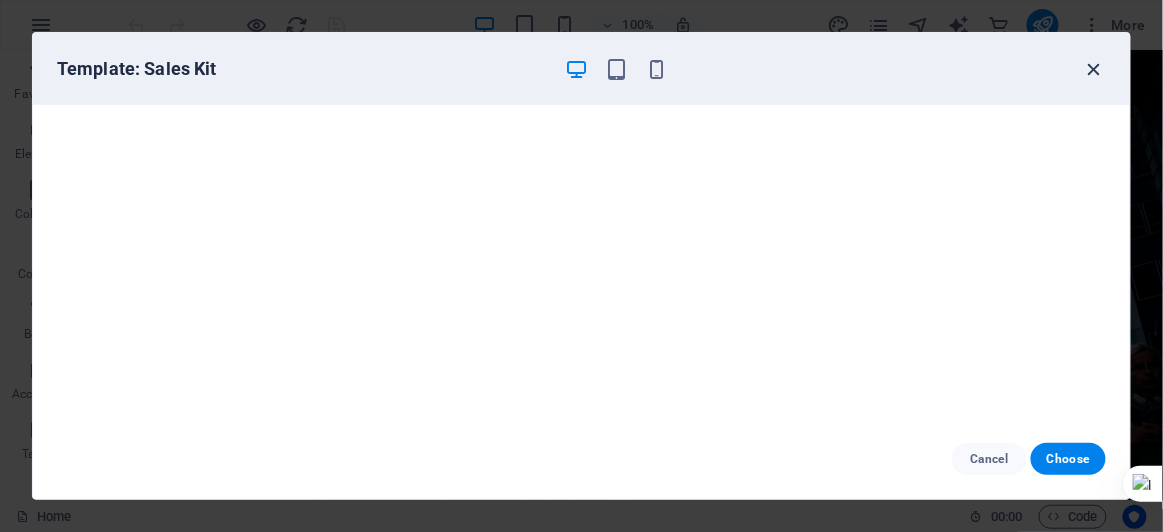 click at bounding box center (1094, 69) 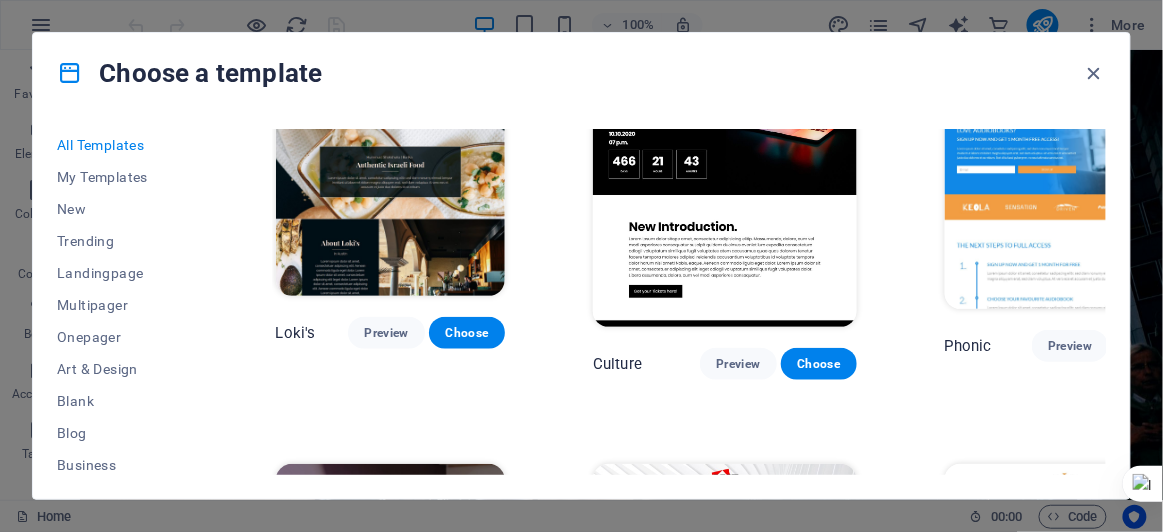 scroll, scrollTop: 18601, scrollLeft: 0, axis: vertical 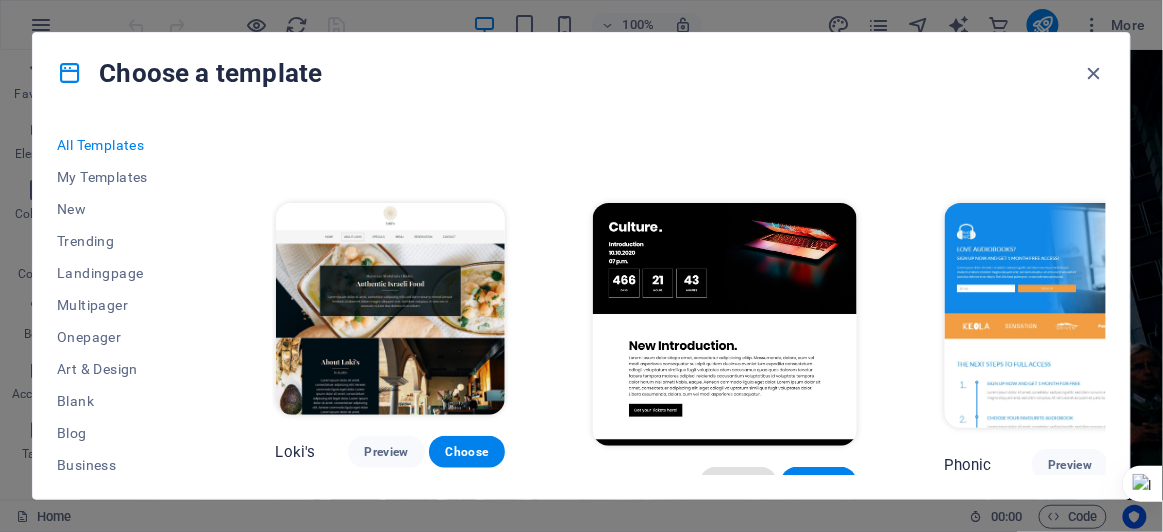 click on "Preview" at bounding box center [738, 483] 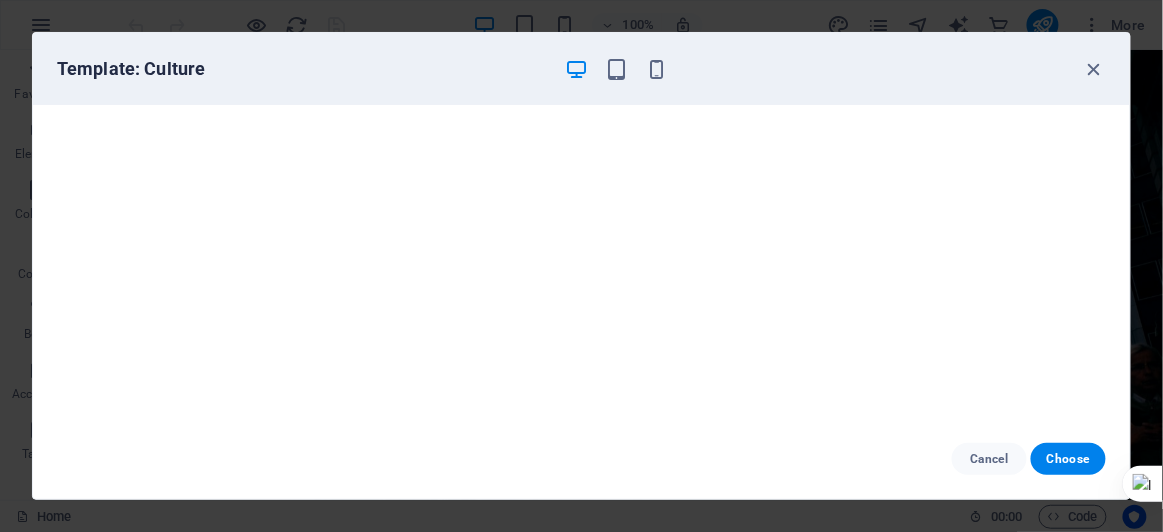 scroll, scrollTop: 4, scrollLeft: 0, axis: vertical 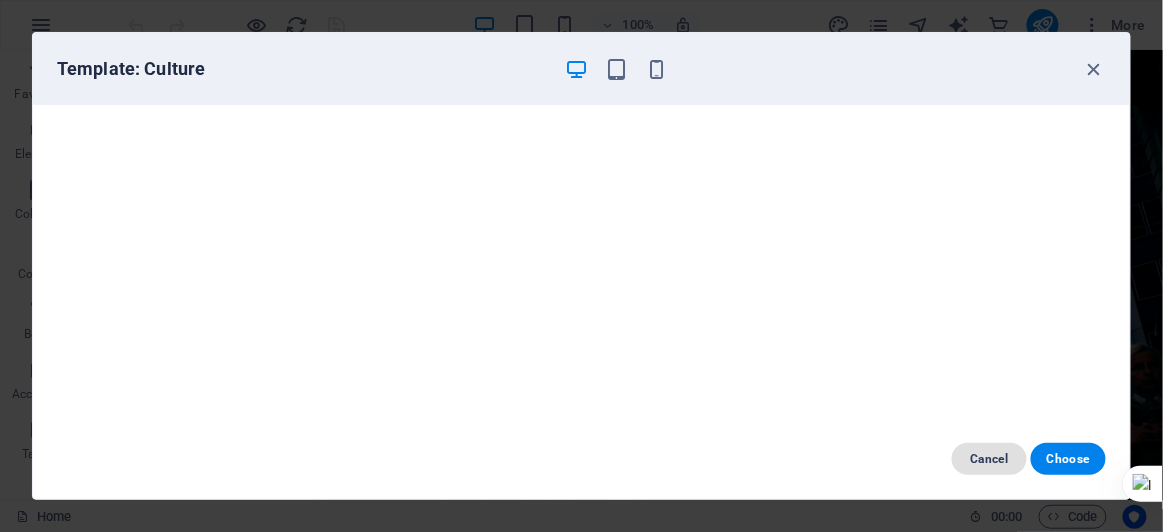 click on "Cancel" at bounding box center (989, 459) 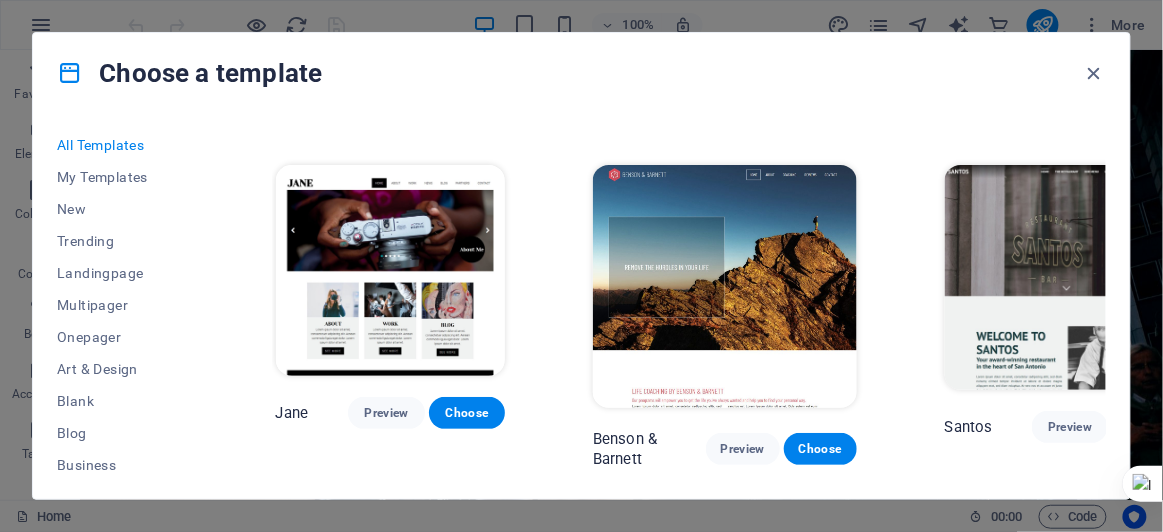 scroll, scrollTop: 18250, scrollLeft: 0, axis: vertical 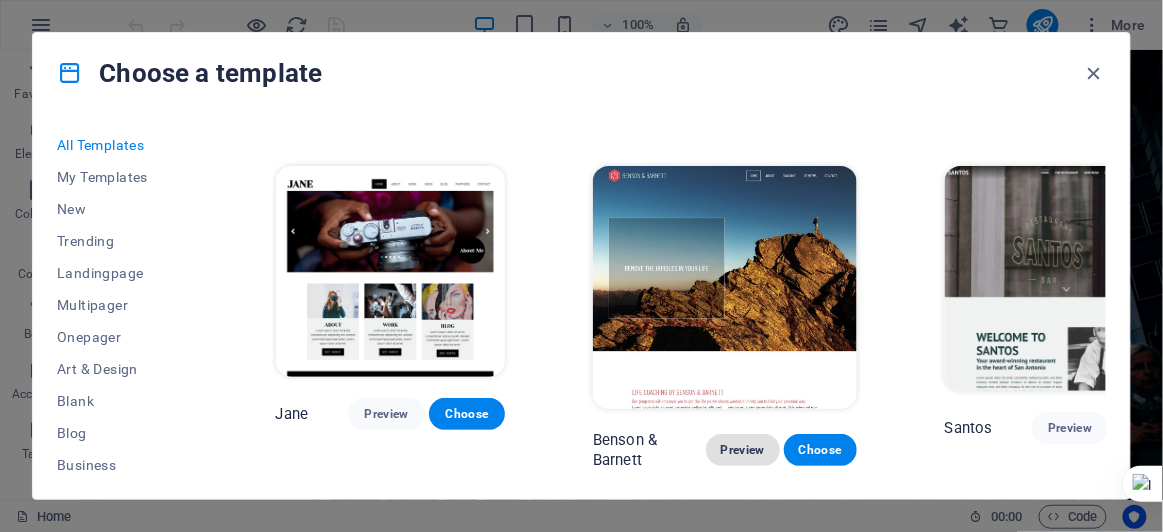click on "Preview" at bounding box center [742, 450] 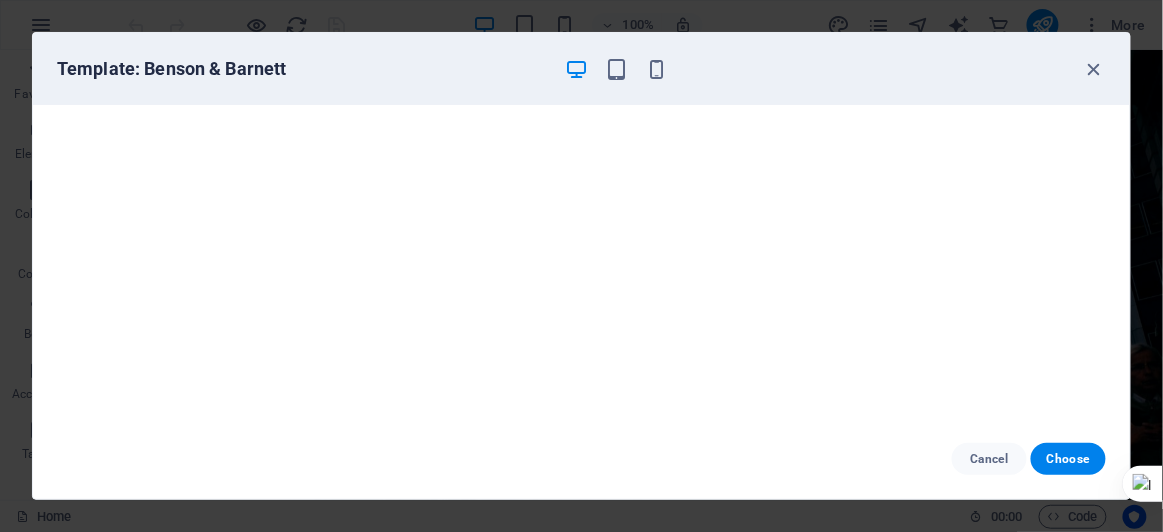 scroll, scrollTop: 0, scrollLeft: 0, axis: both 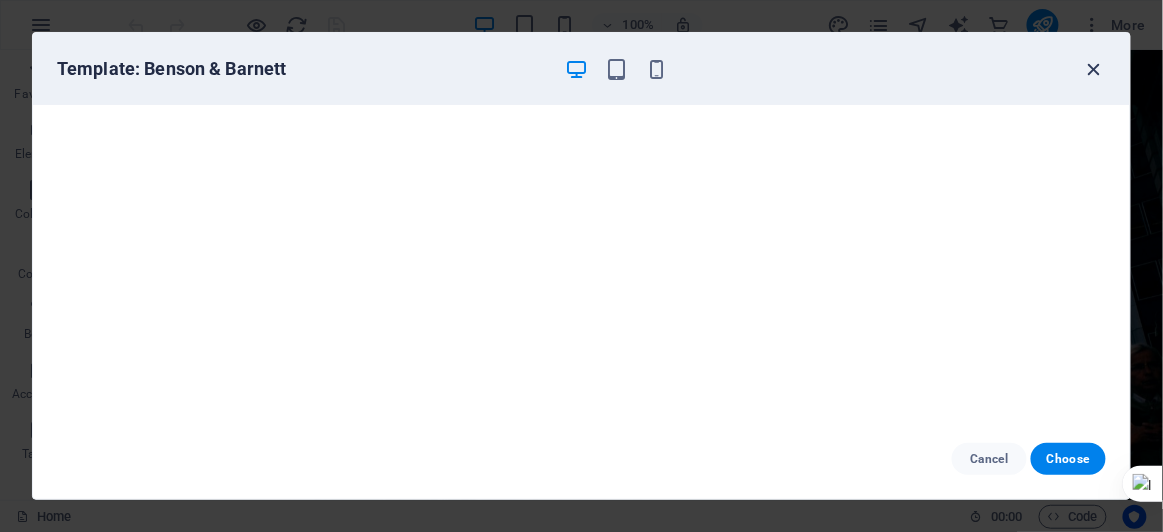 click at bounding box center [1094, 69] 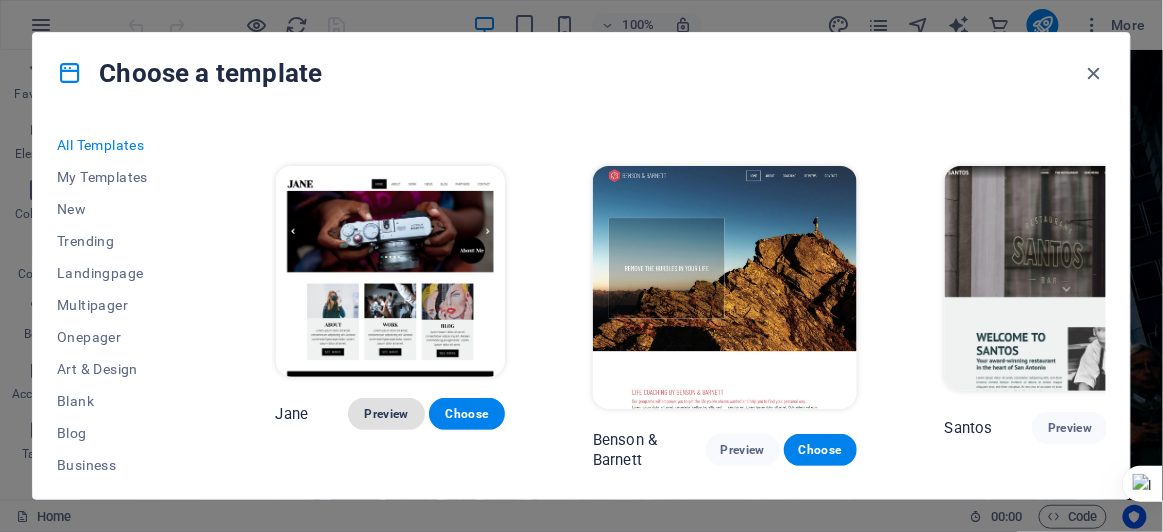 click on "Preview" at bounding box center (386, 414) 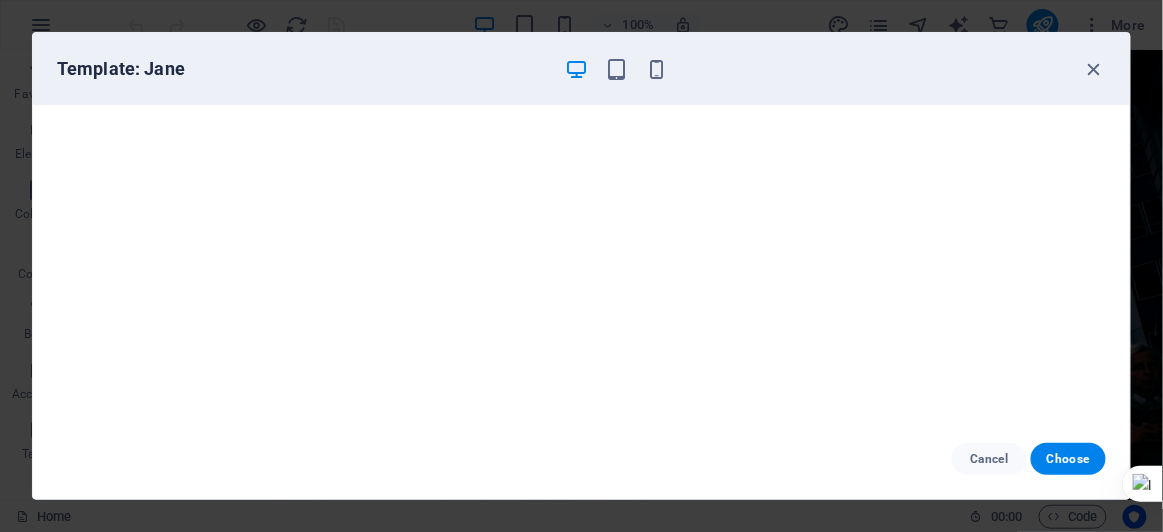 scroll, scrollTop: 0, scrollLeft: 0, axis: both 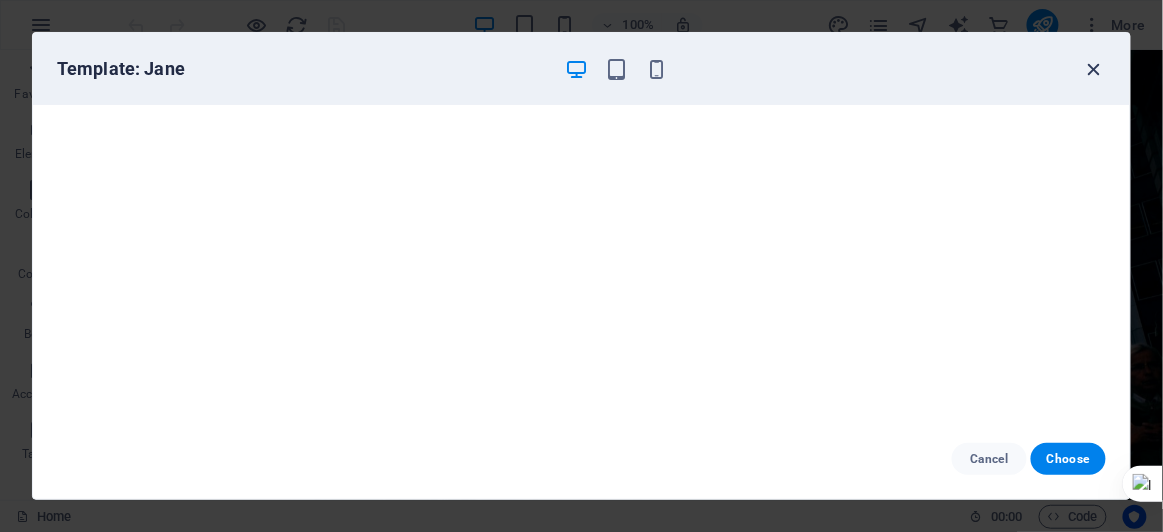 click at bounding box center [1094, 69] 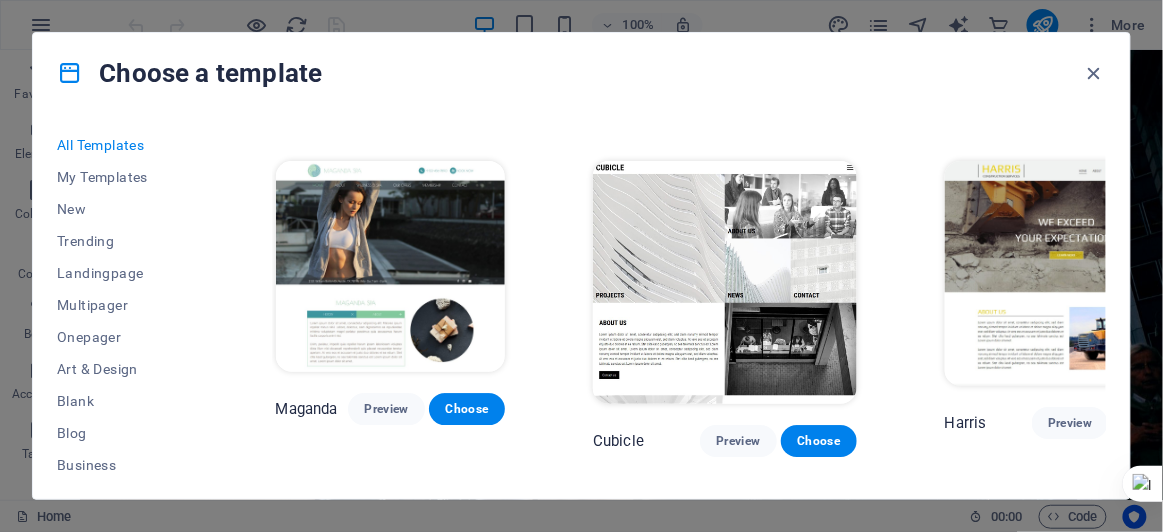 scroll, scrollTop: 17871, scrollLeft: 0, axis: vertical 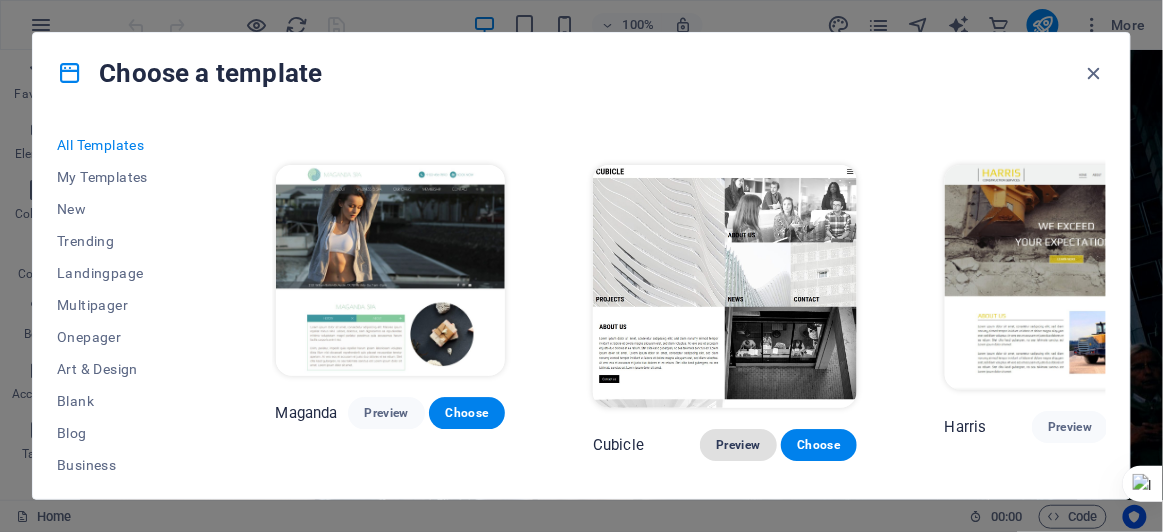 click on "Preview" at bounding box center [738, 445] 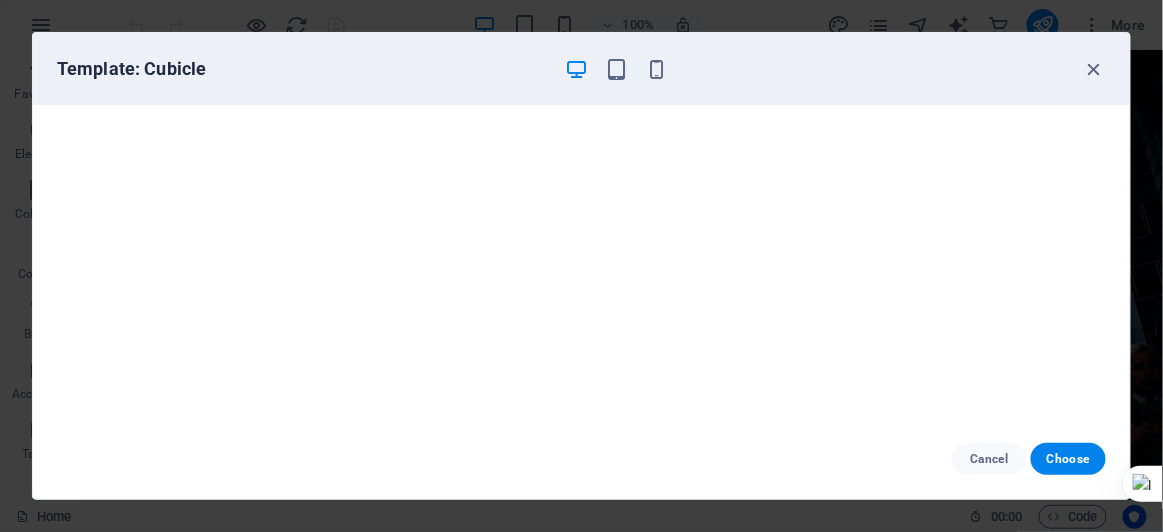 scroll, scrollTop: 4, scrollLeft: 0, axis: vertical 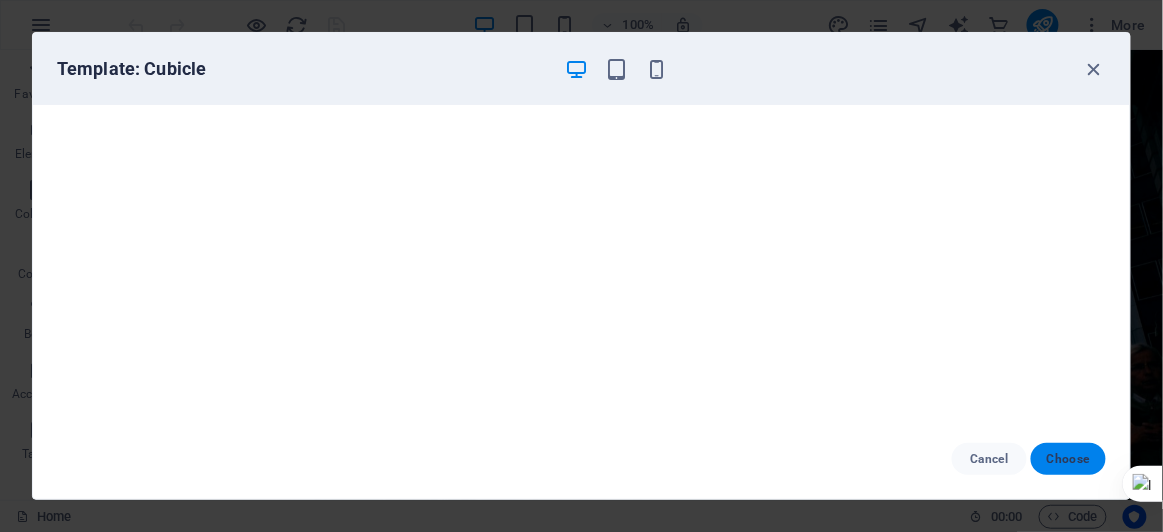 click on "Choose" at bounding box center [1068, 459] 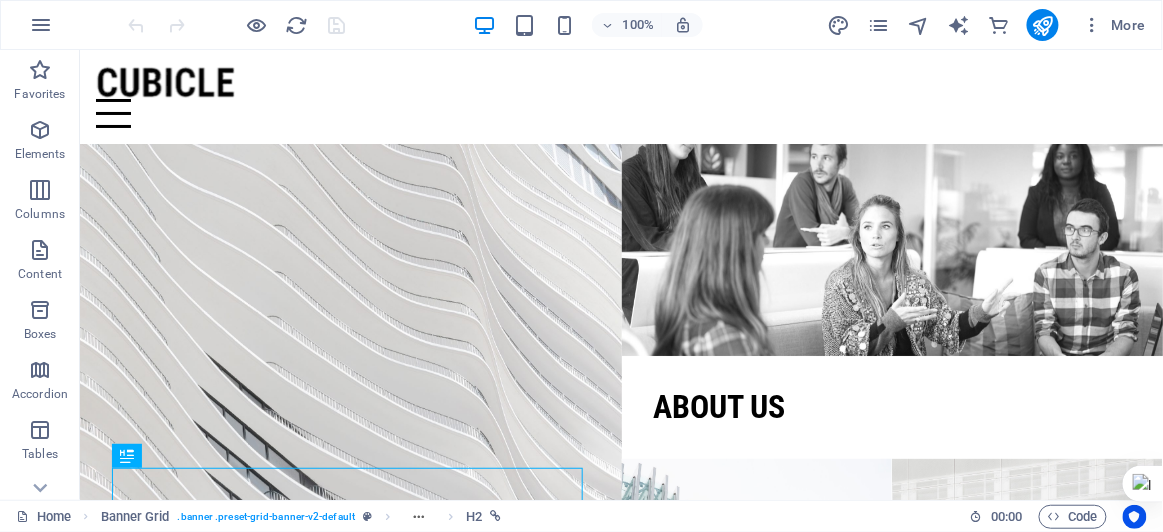 scroll, scrollTop: 0, scrollLeft: 0, axis: both 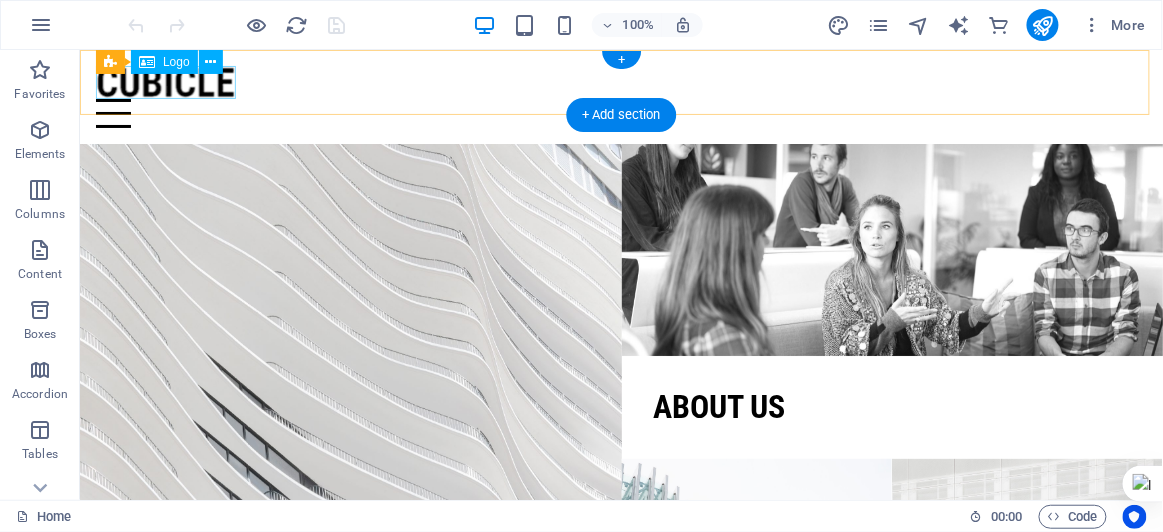 click at bounding box center (620, 81) 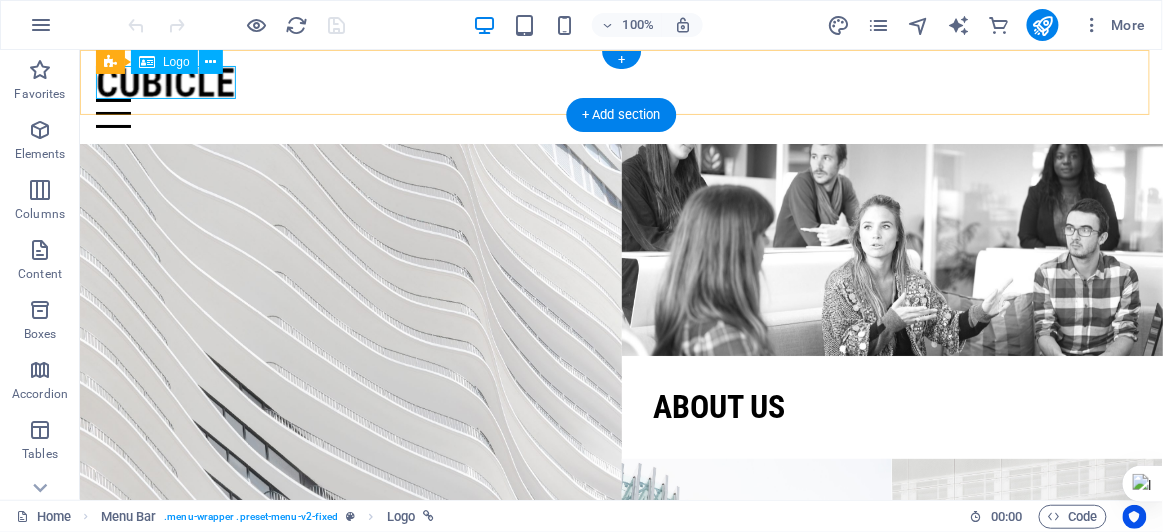 click at bounding box center (620, 81) 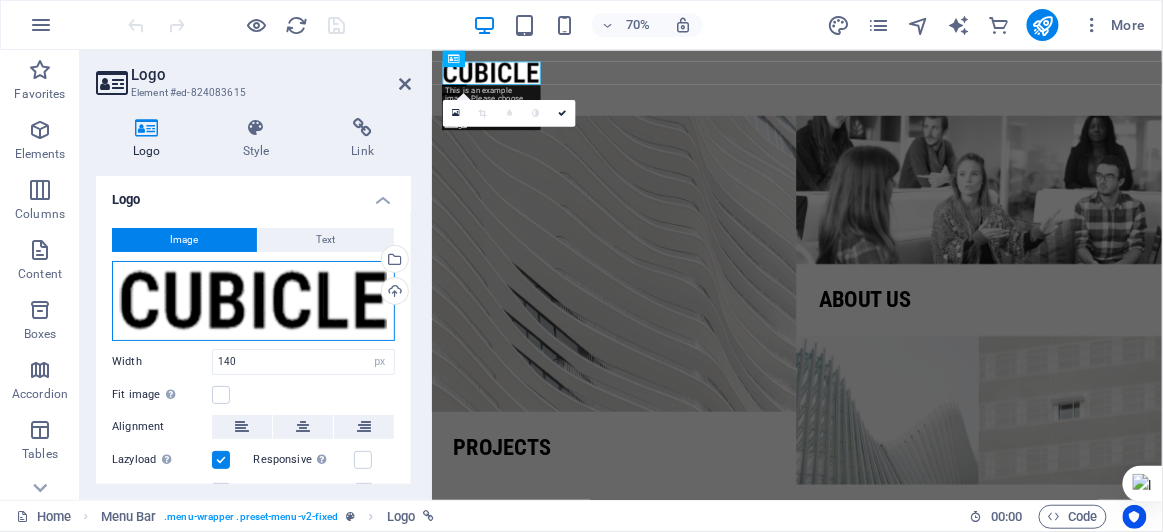 click on "Drag files here, click to choose files or select files from Files or our free stock photos & videos" at bounding box center (253, 301) 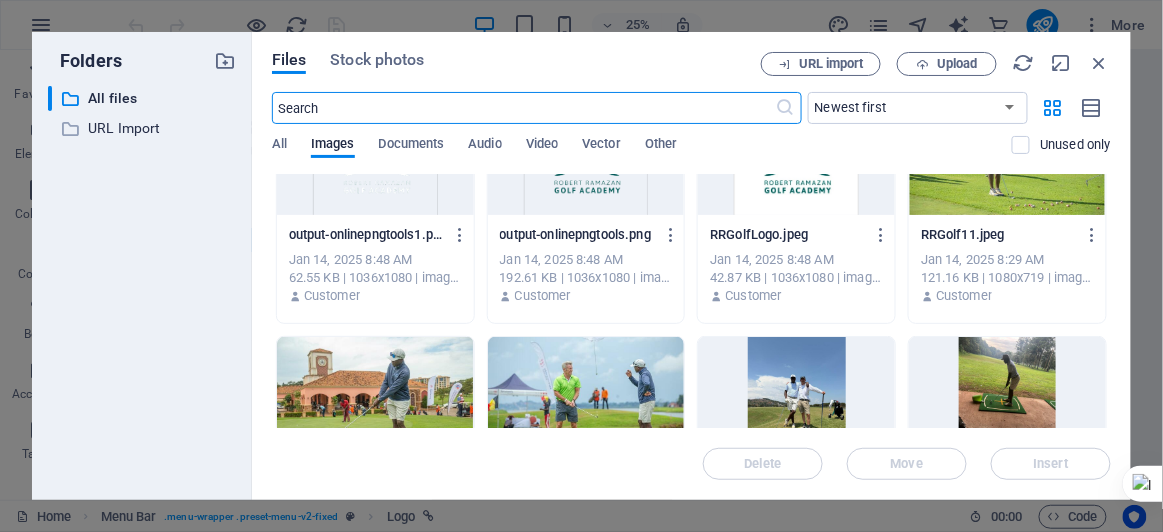 scroll, scrollTop: 0, scrollLeft: 0, axis: both 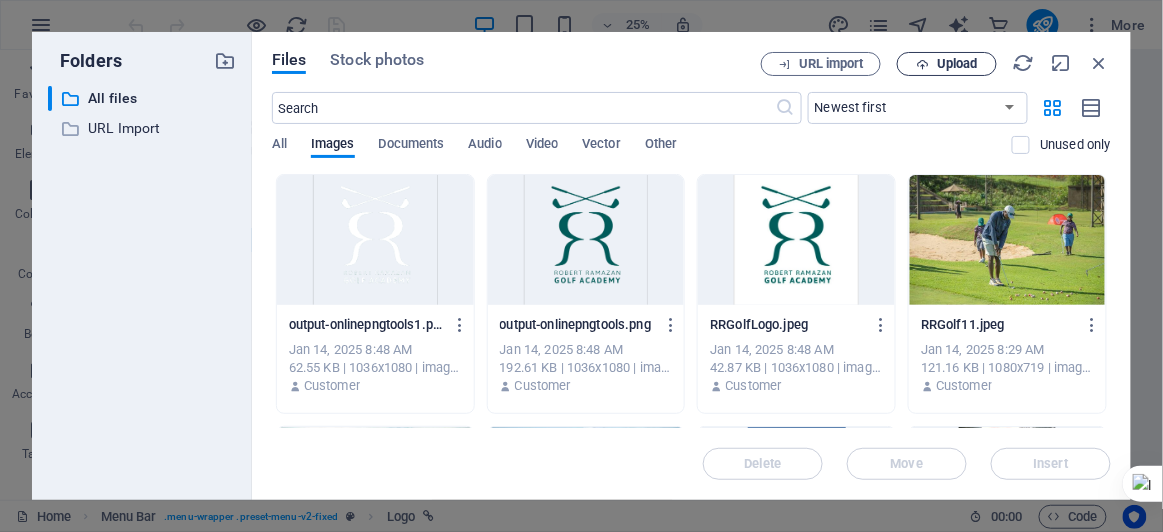 click on "Upload" at bounding box center [957, 64] 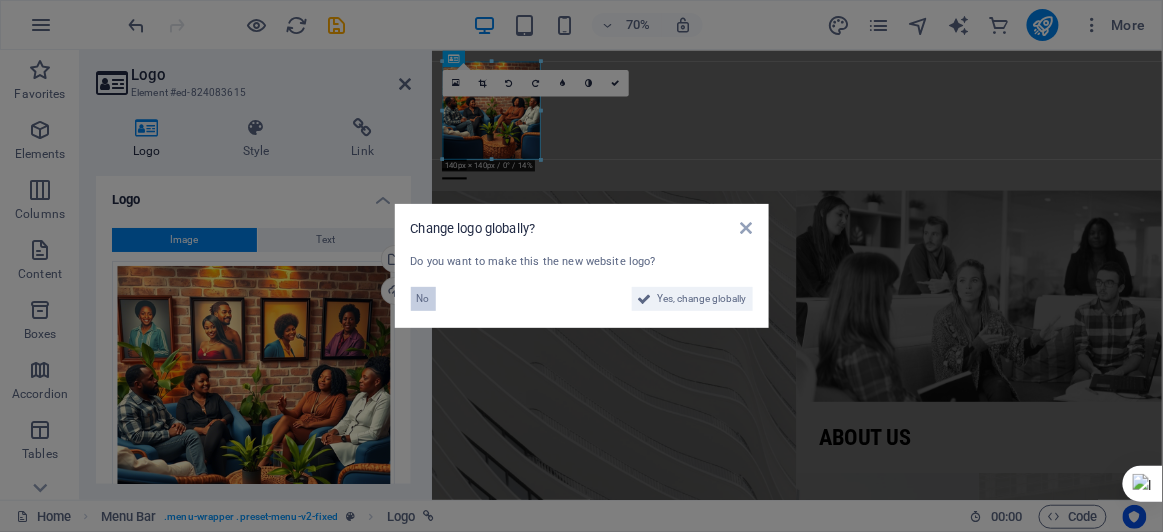 click on "No" at bounding box center [423, 299] 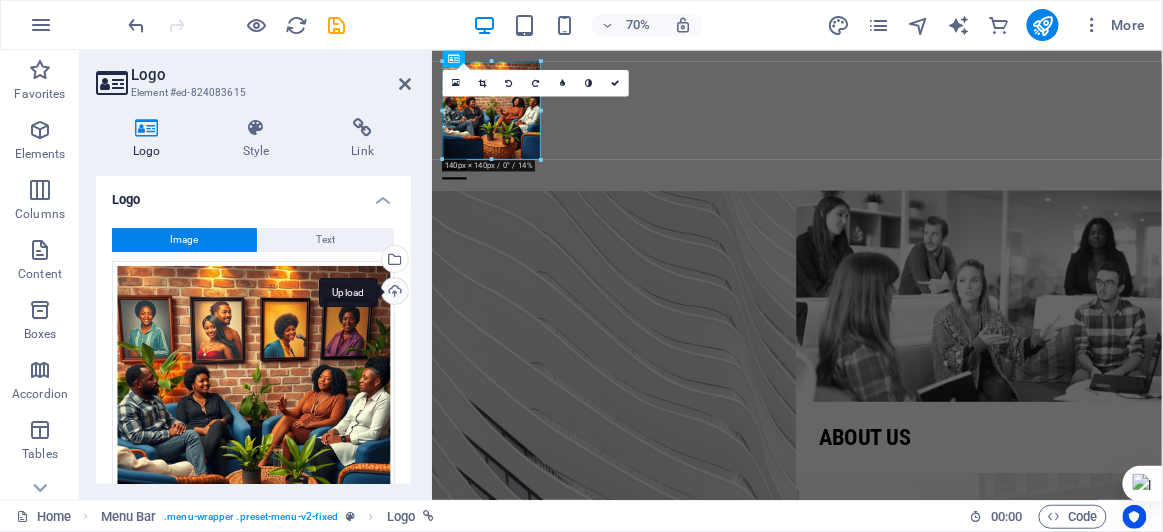 click on "Upload" at bounding box center [393, 293] 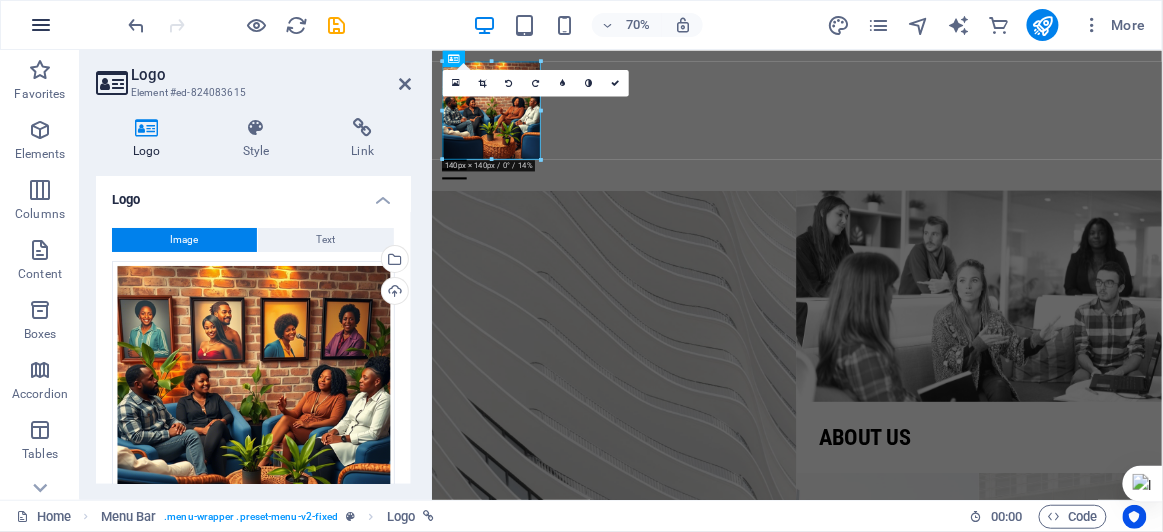 click at bounding box center (41, 25) 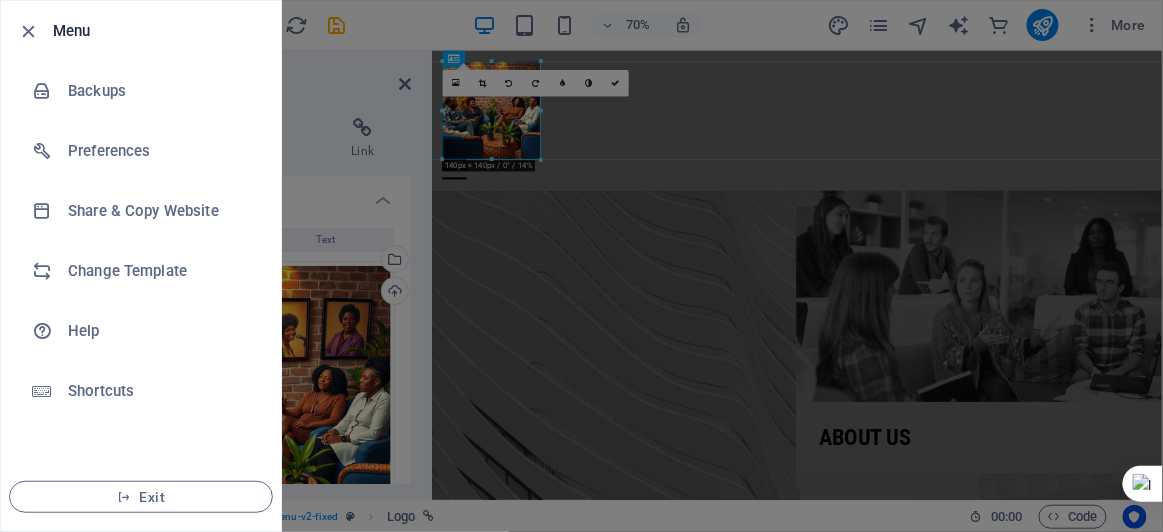 click at bounding box center [581, 266] 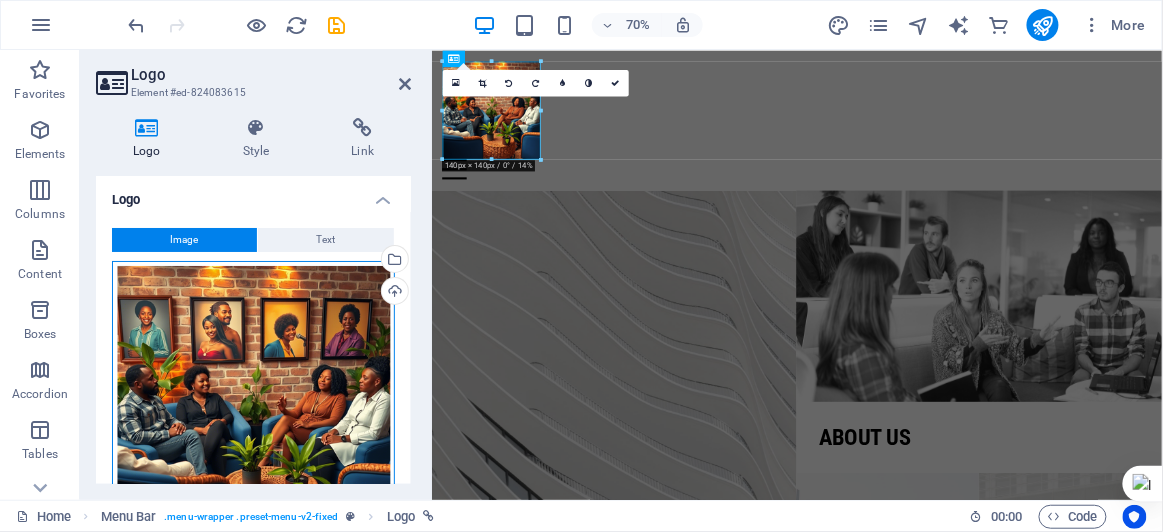 click on "Drag files here, click to choose files or select files from Files or our free stock photos & videos" at bounding box center [253, 402] 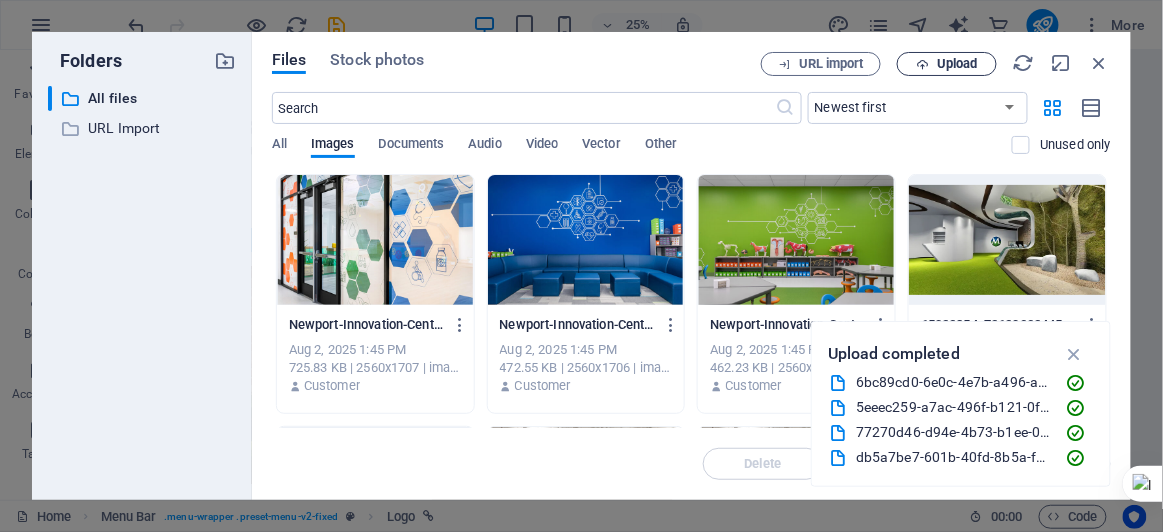 click on "Upload" at bounding box center [957, 64] 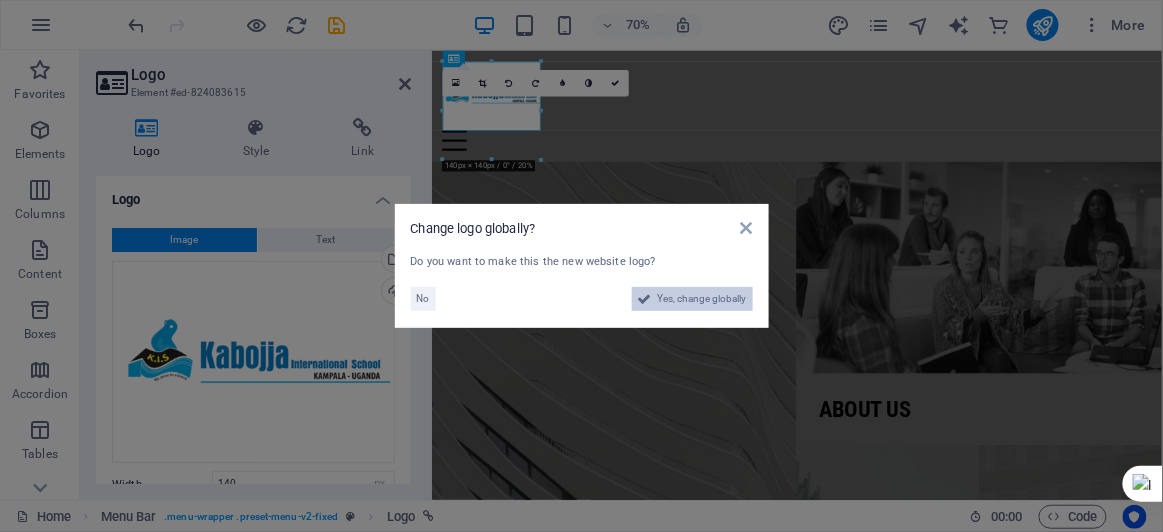 click on "Yes, change globally" at bounding box center [702, 299] 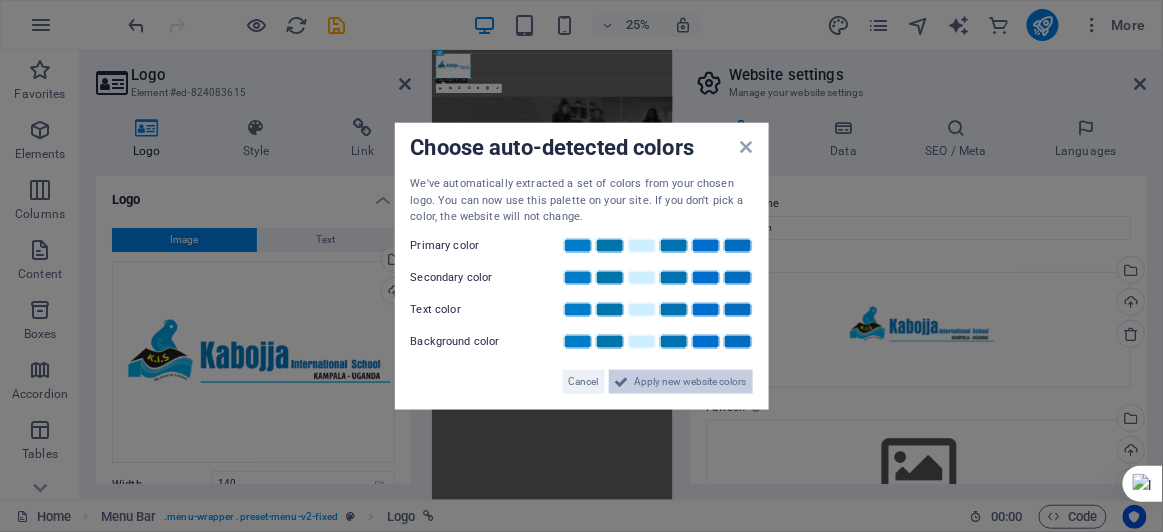 click on "Apply new website colors" at bounding box center [691, 381] 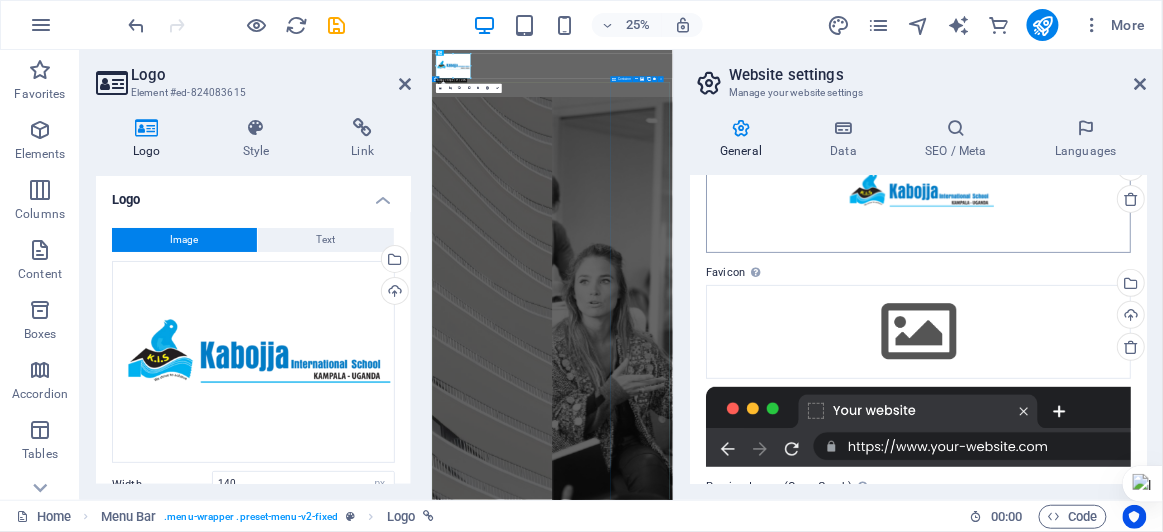 scroll, scrollTop: 139, scrollLeft: 0, axis: vertical 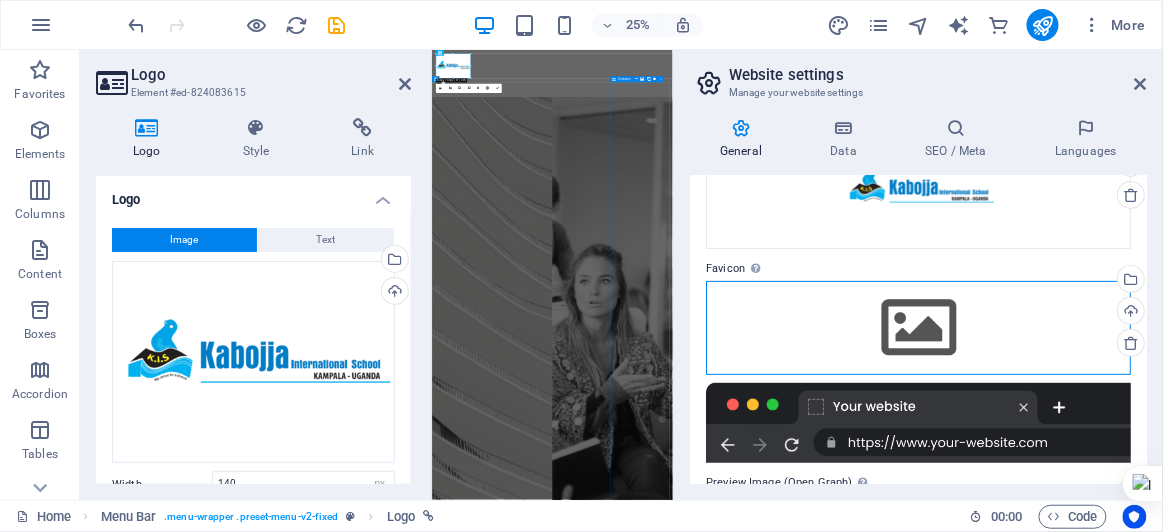 click on "Drag files here, click to choose files or select files from Files or our free stock photos & videos" at bounding box center [918, 328] 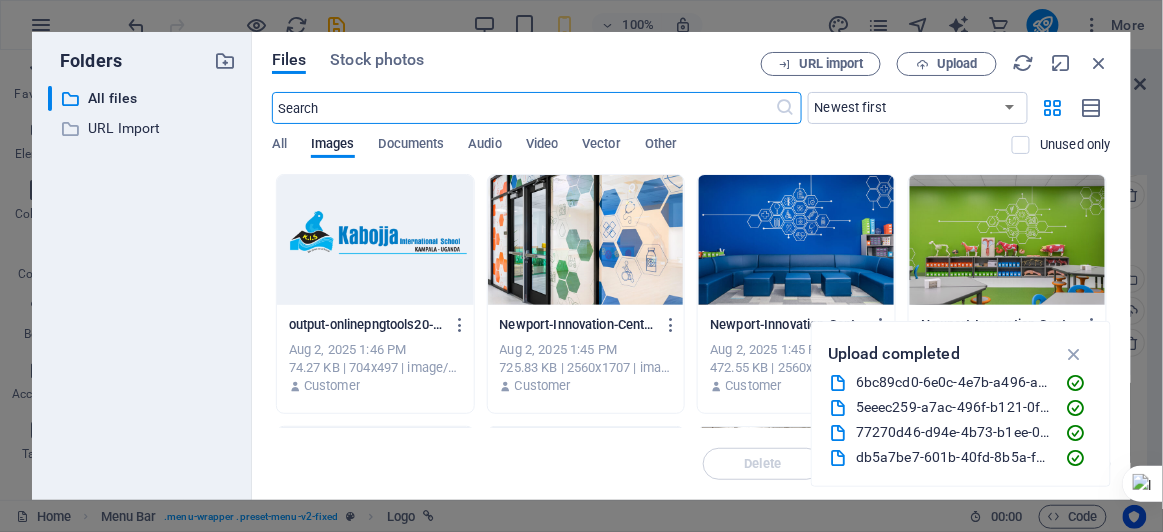 click at bounding box center [375, 240] 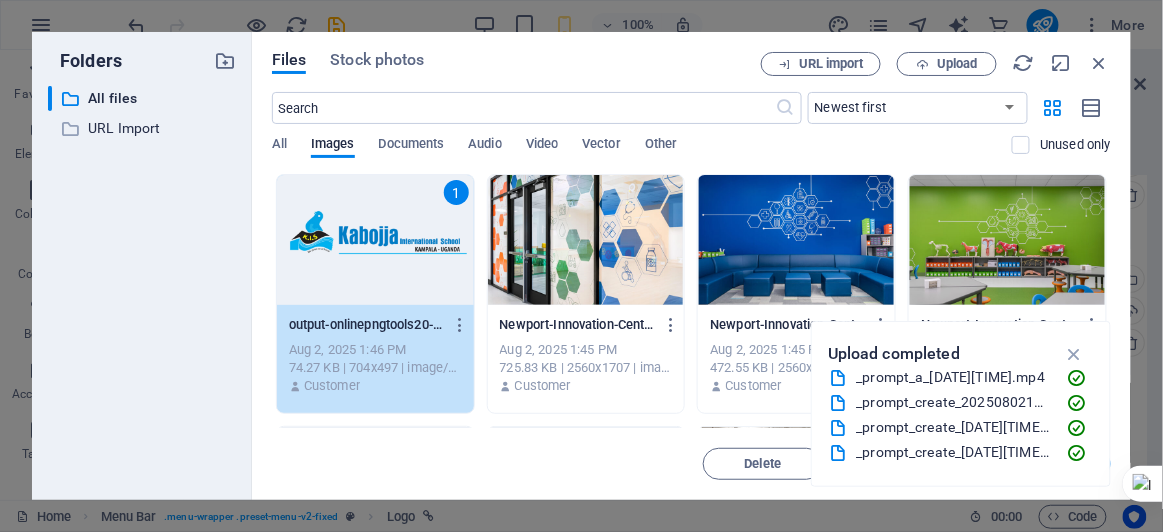 scroll, scrollTop: 1175, scrollLeft: 0, axis: vertical 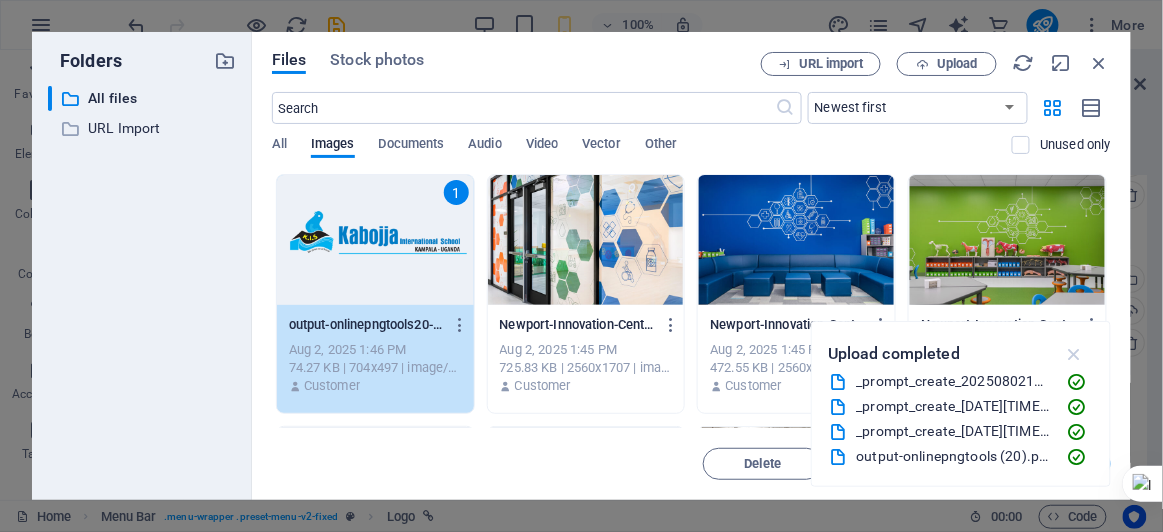 click at bounding box center [1074, 354] 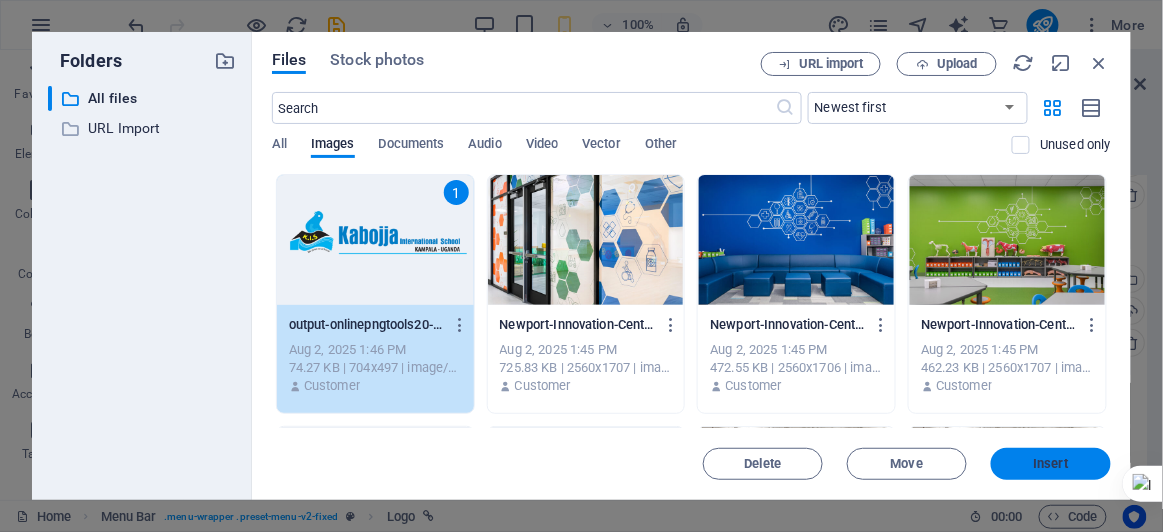 click on "Insert" at bounding box center (1051, 464) 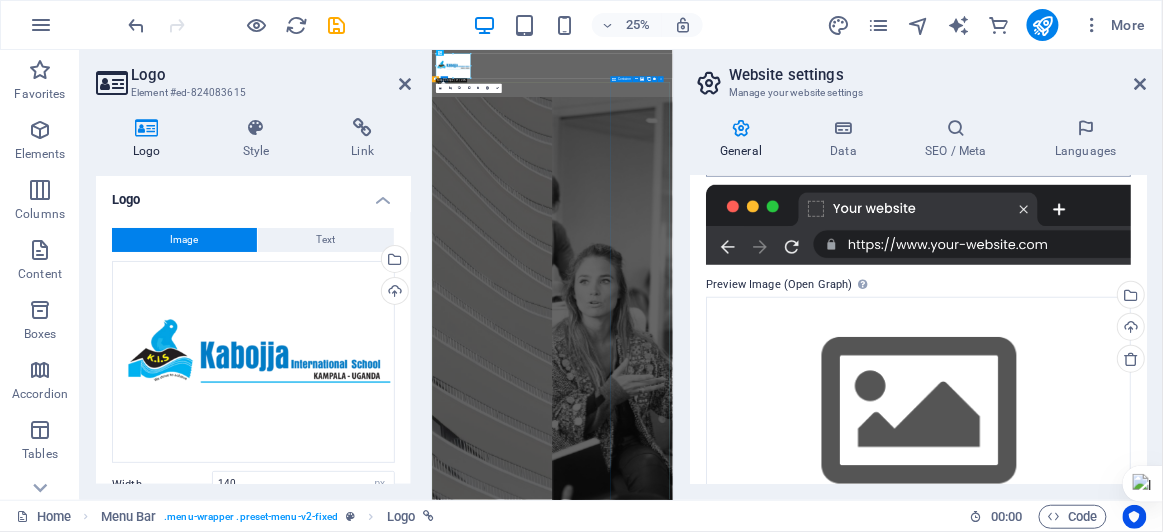 scroll, scrollTop: 416, scrollLeft: 0, axis: vertical 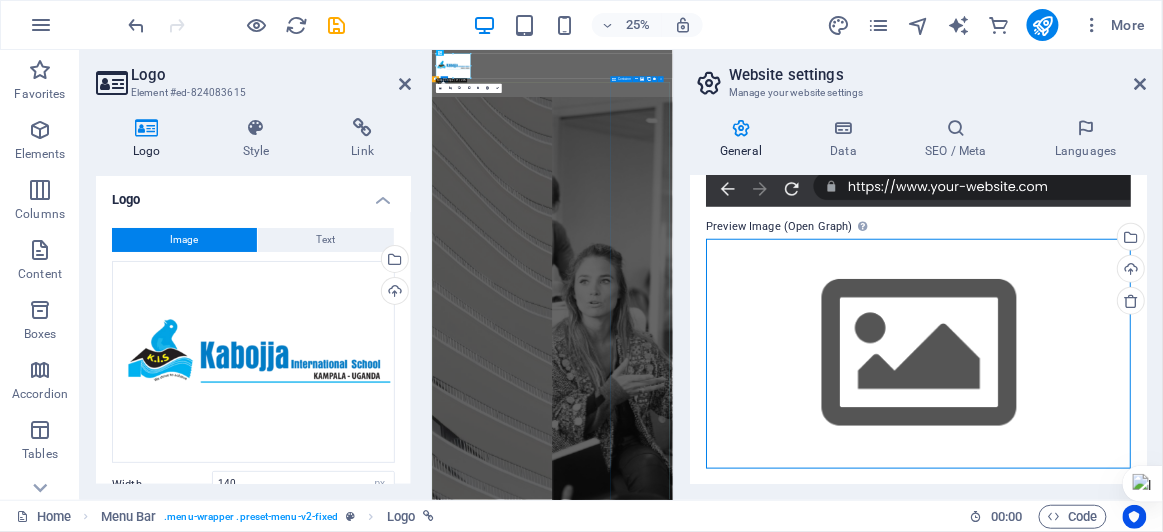 click on "Drag files here, click to choose files or select files from Files or our free stock photos & videos" at bounding box center (918, 353) 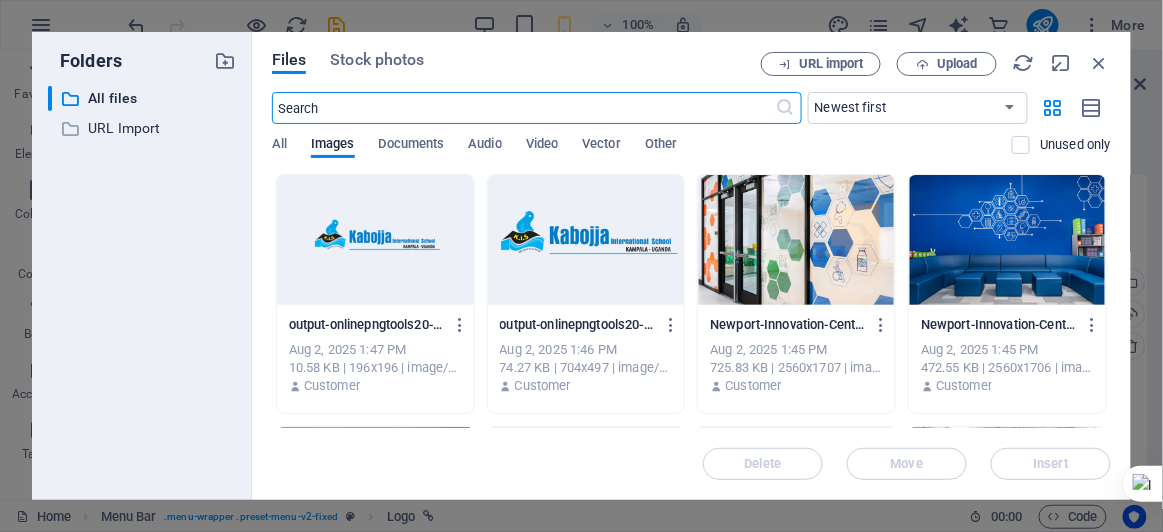 scroll, scrollTop: 460, scrollLeft: 0, axis: vertical 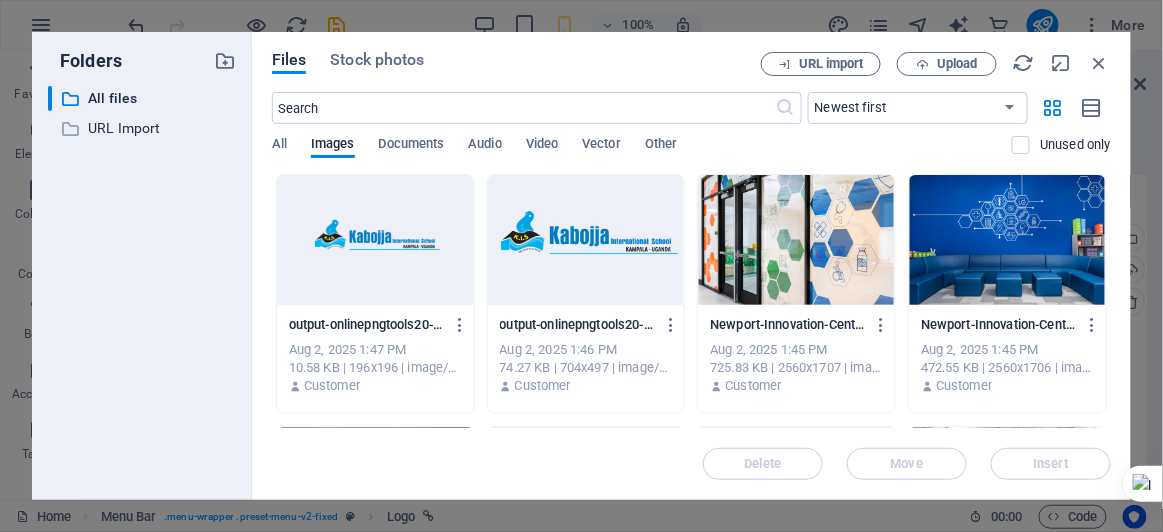 click at bounding box center [796, 240] 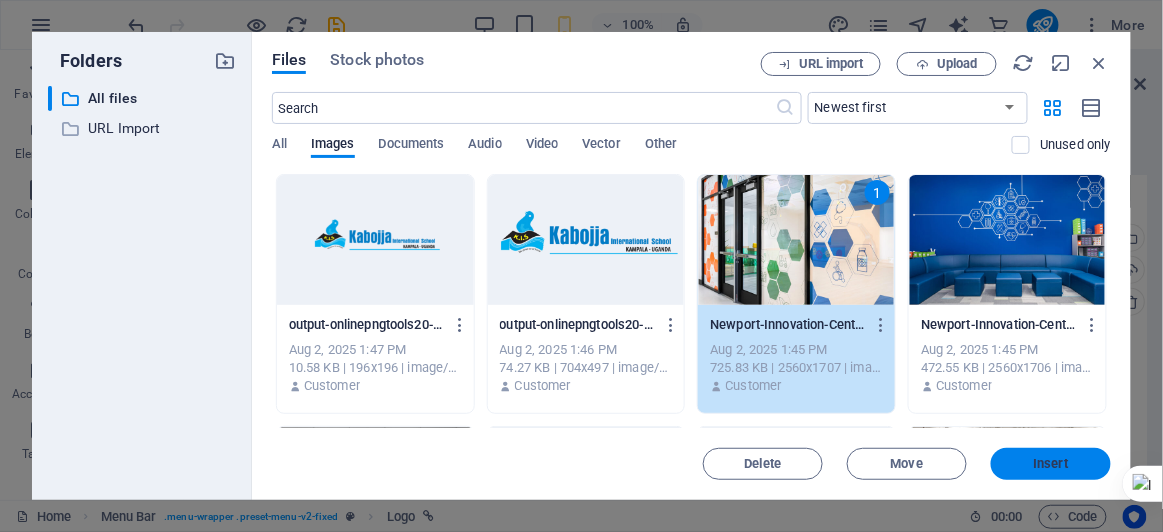 click on "Insert" at bounding box center [1051, 464] 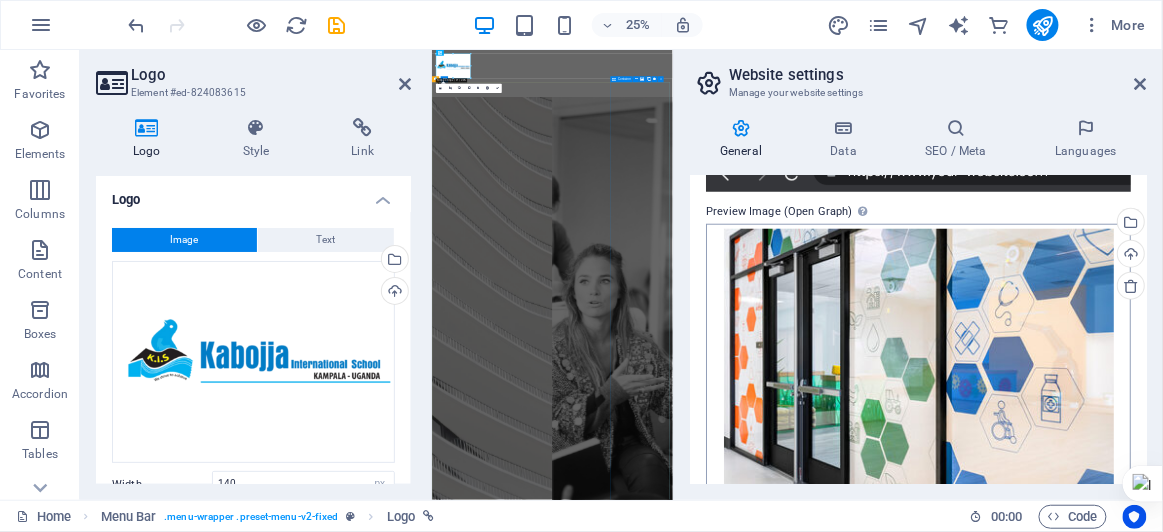 scroll, scrollTop: 501, scrollLeft: 0, axis: vertical 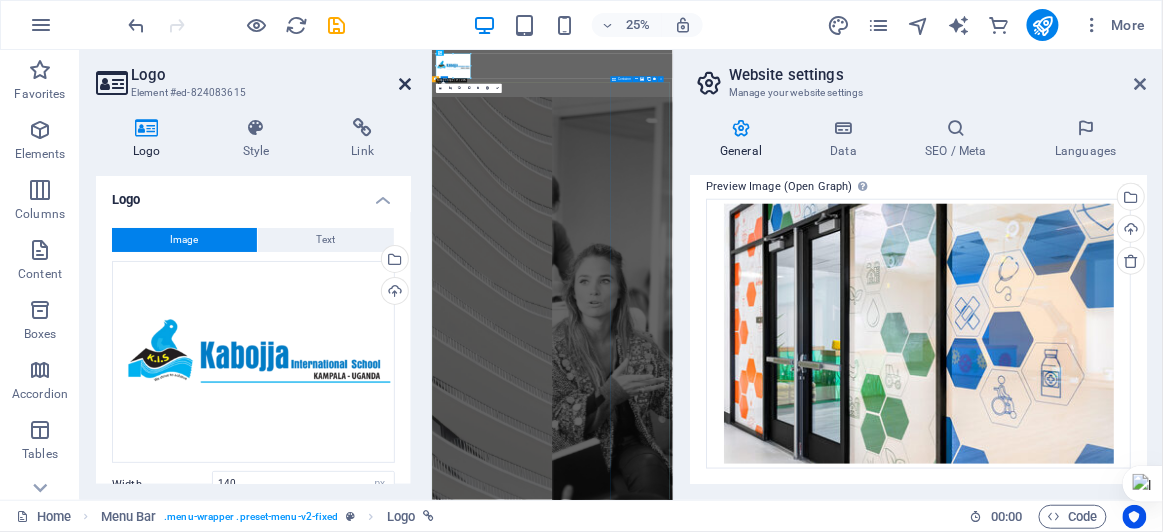 click at bounding box center [405, 84] 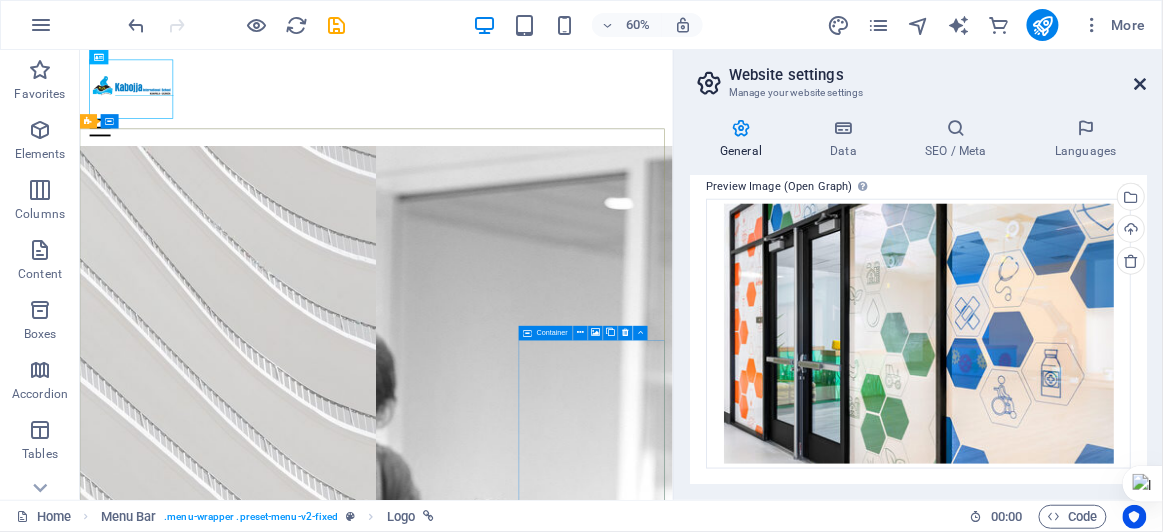 click at bounding box center (1141, 84) 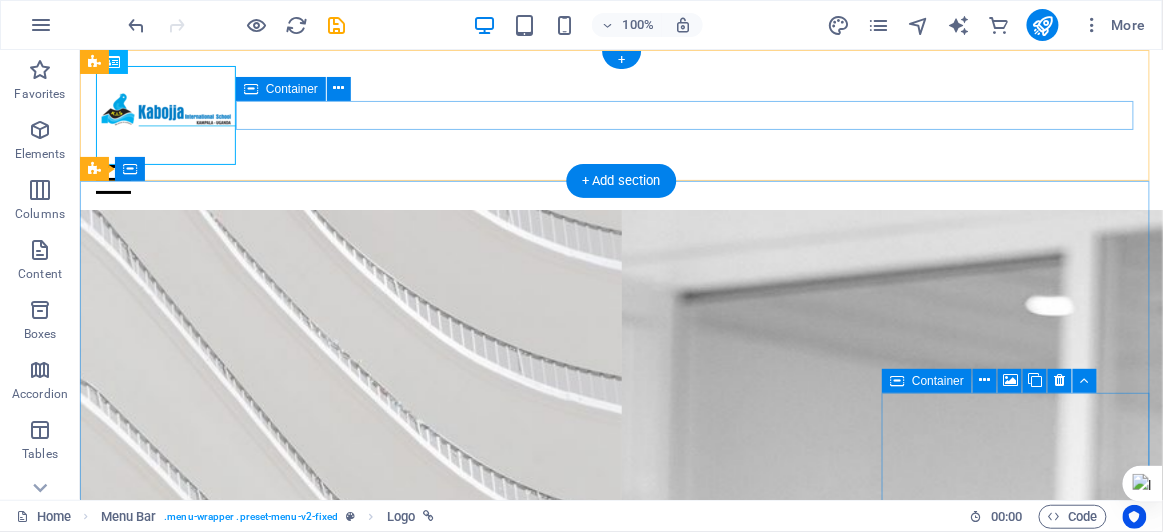 click at bounding box center [620, 178] 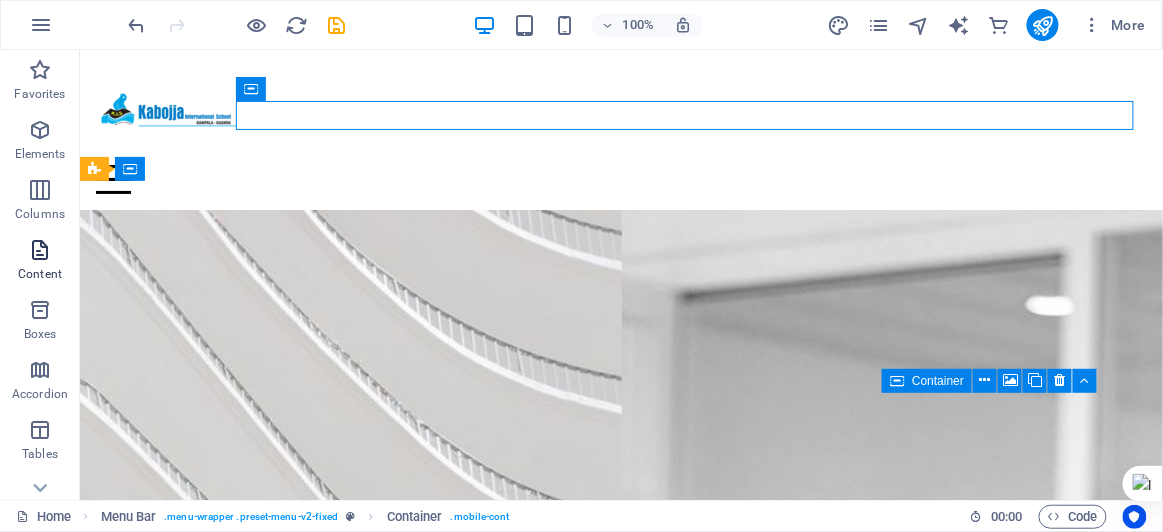 click at bounding box center [40, 250] 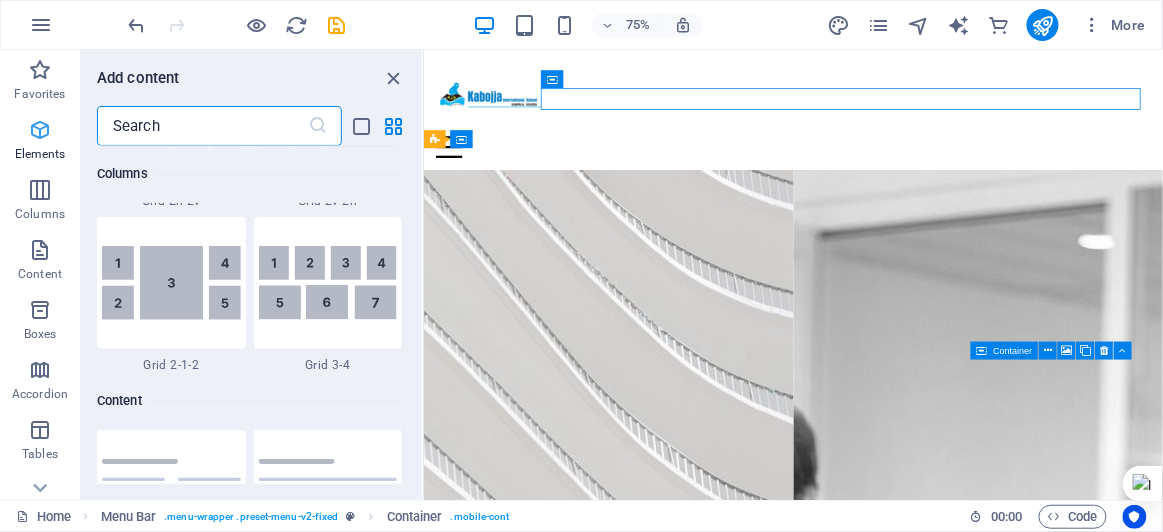scroll, scrollTop: 3498, scrollLeft: 0, axis: vertical 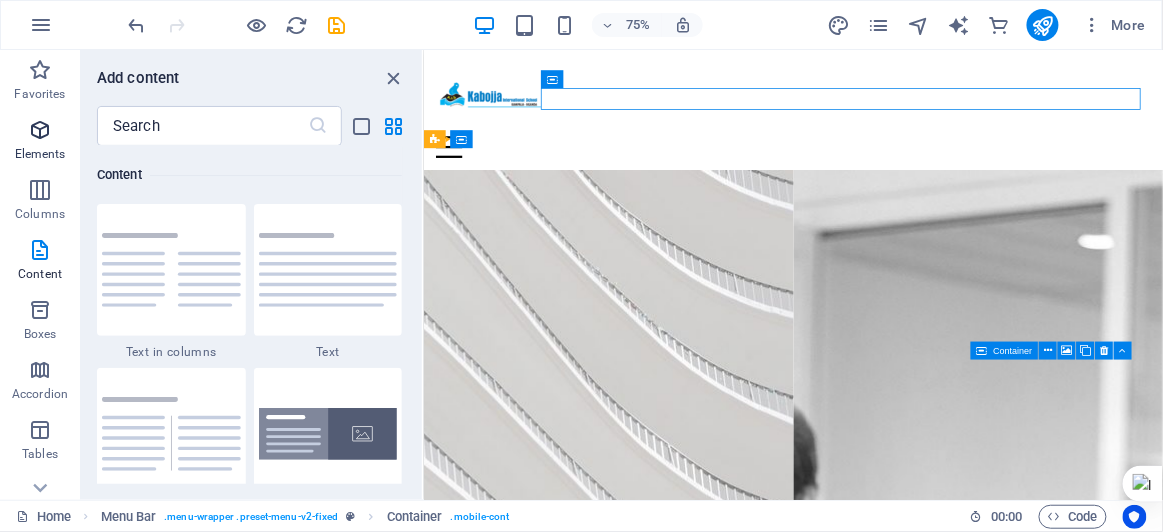 click at bounding box center [40, 130] 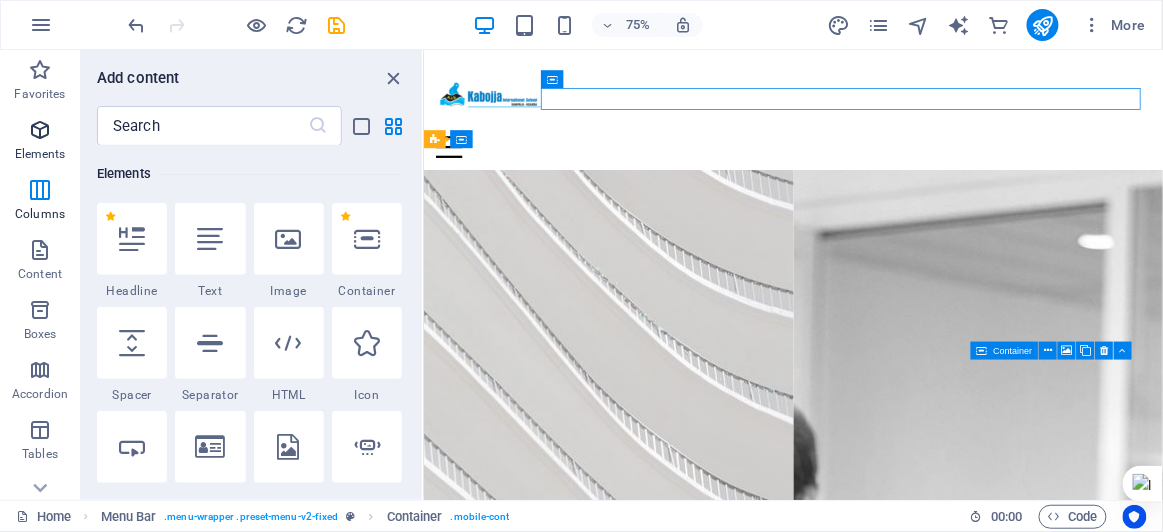 scroll, scrollTop: 212, scrollLeft: 0, axis: vertical 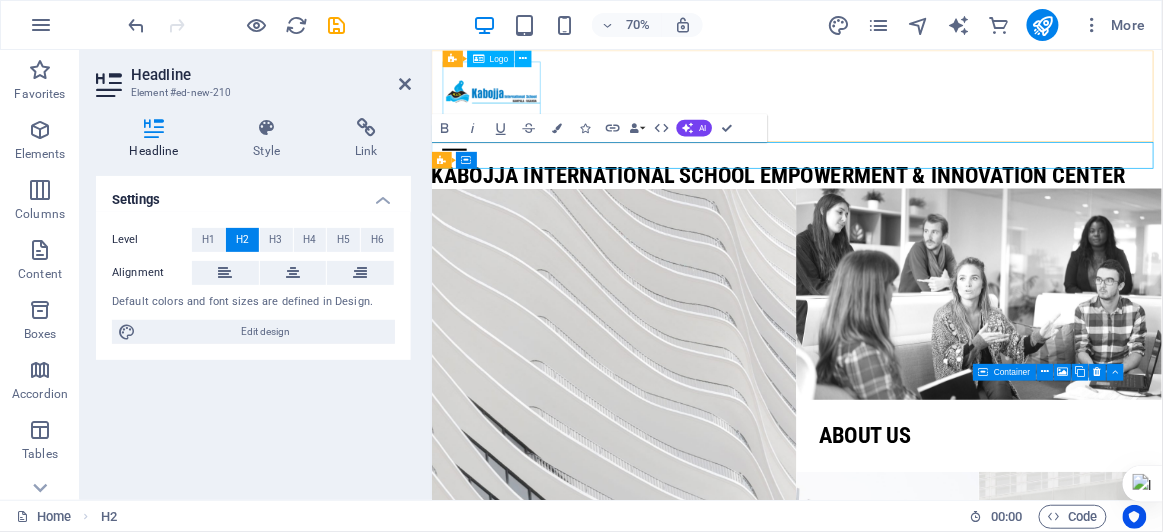 click at bounding box center (953, 114) 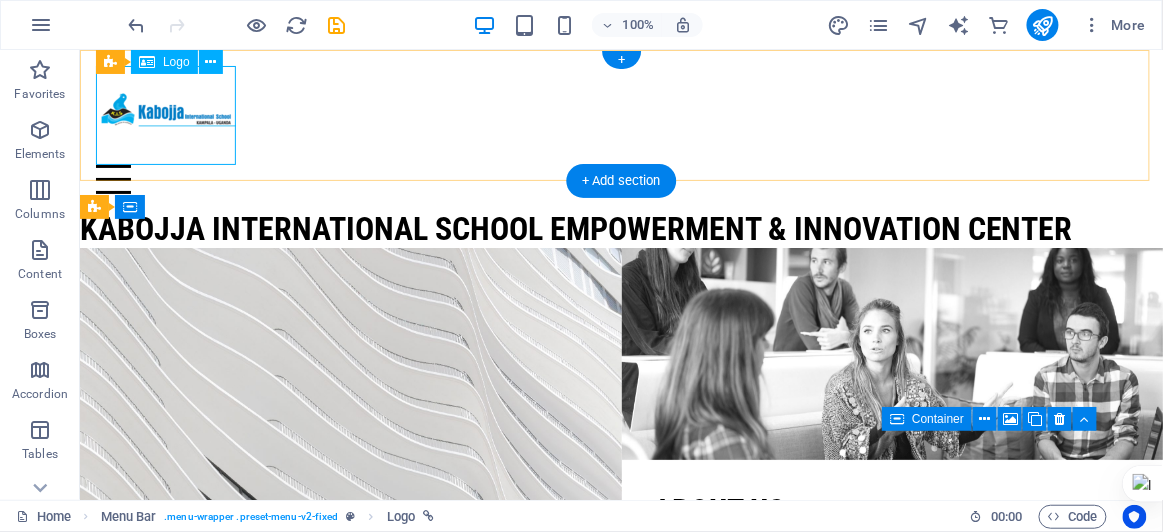 click at bounding box center [620, 114] 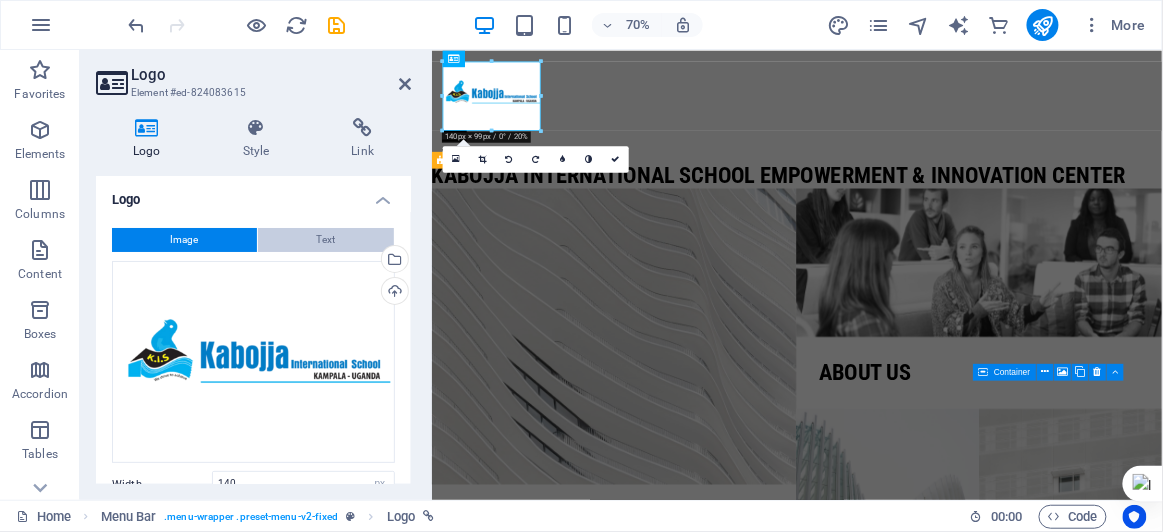 scroll, scrollTop: 234, scrollLeft: 0, axis: vertical 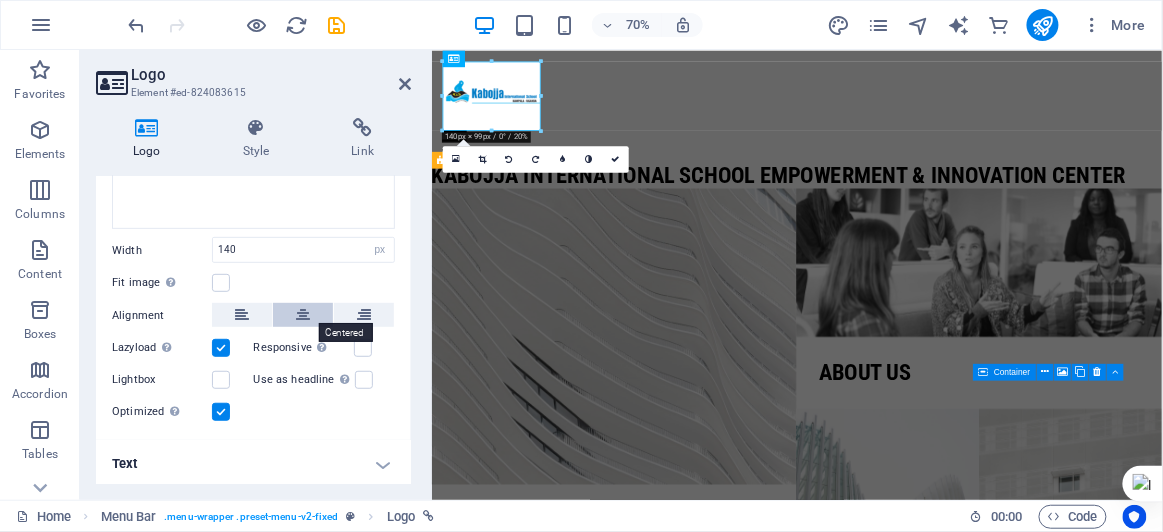 click at bounding box center (303, 315) 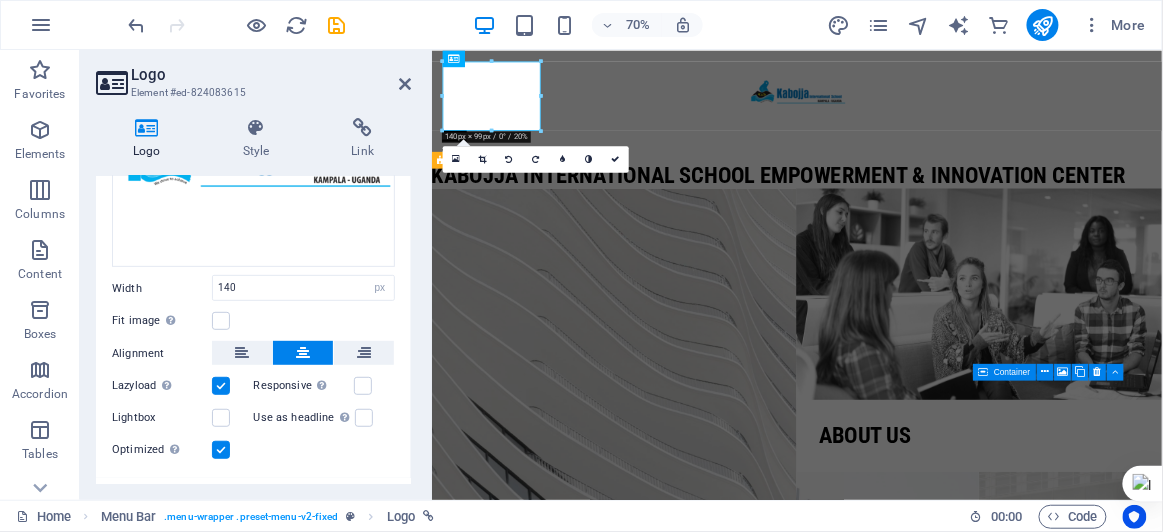 scroll, scrollTop: 234, scrollLeft: 0, axis: vertical 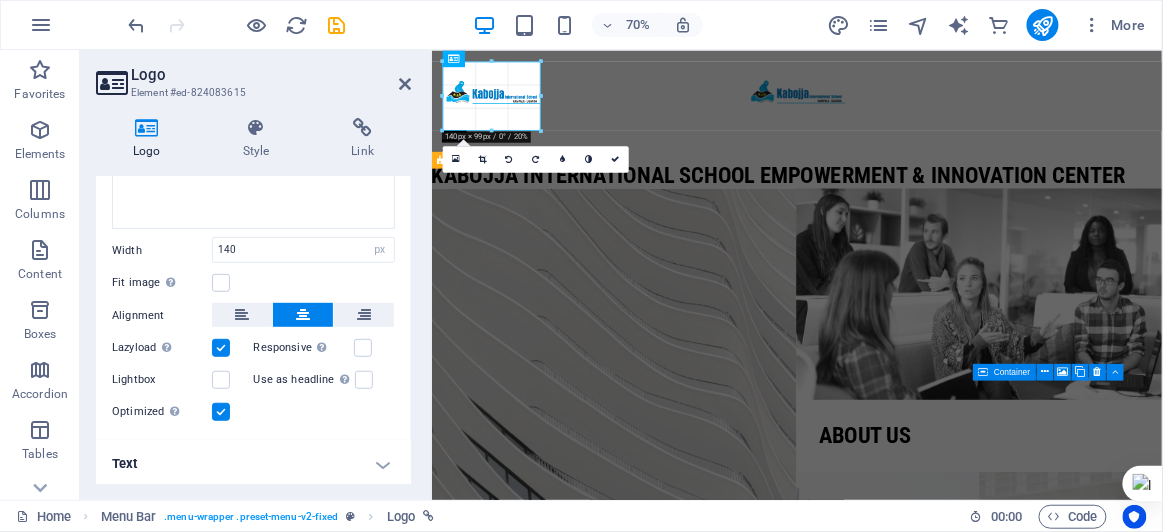 click at bounding box center [492, 130] 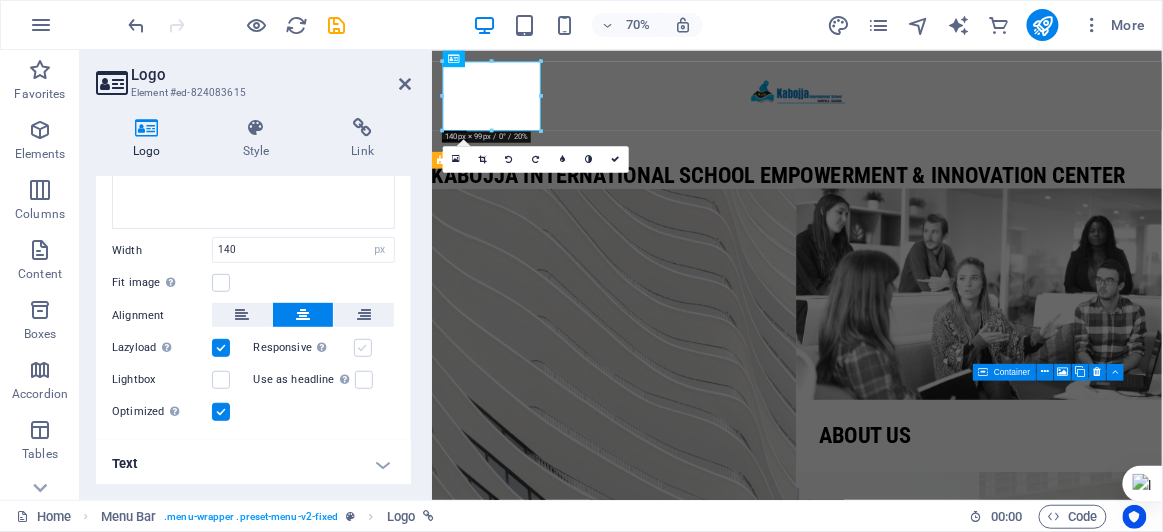 click at bounding box center (363, 348) 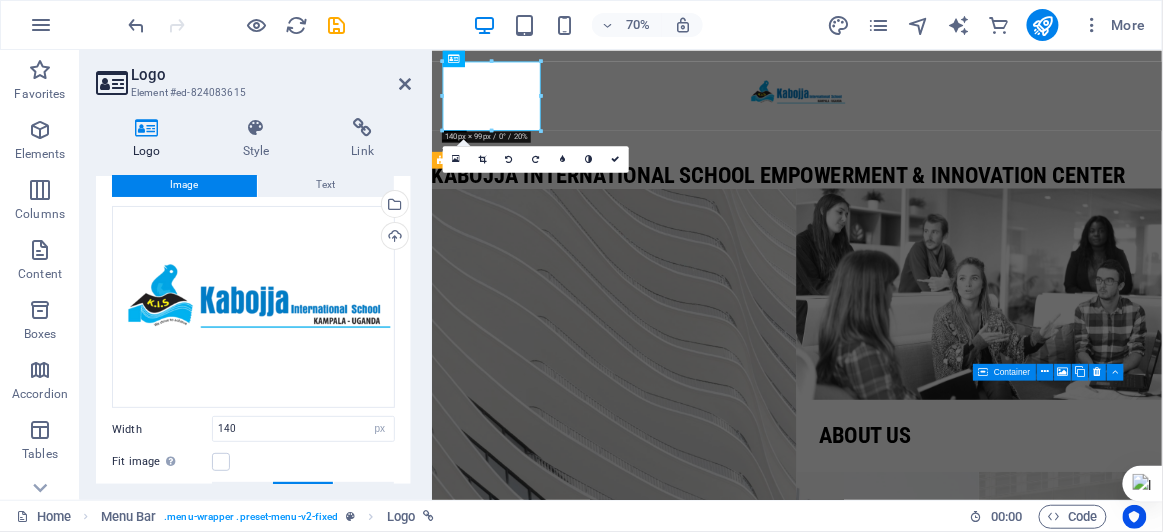 scroll, scrollTop: 234, scrollLeft: 0, axis: vertical 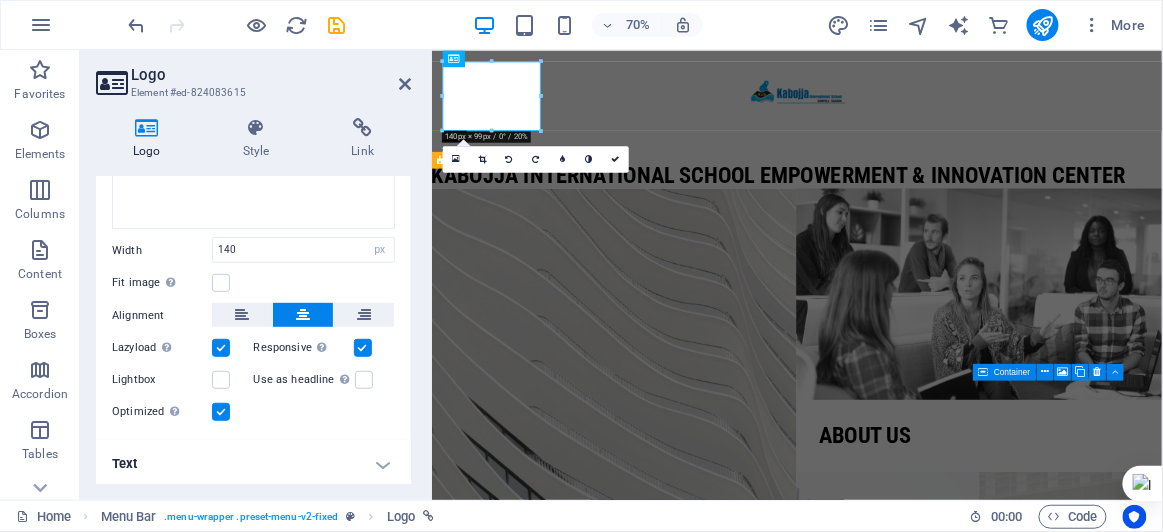 click on "Text" at bounding box center [253, 464] 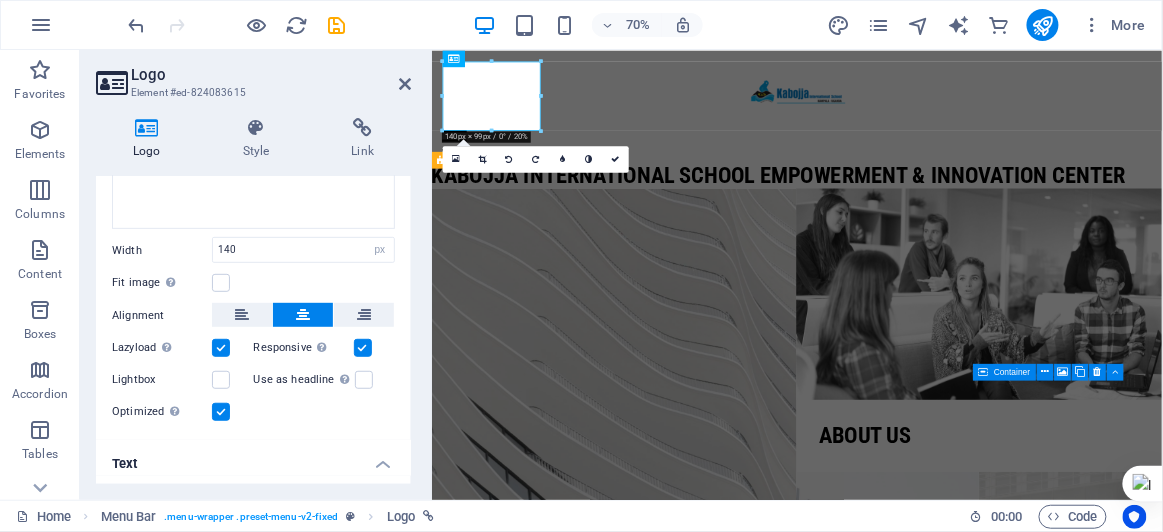 click on "Text" at bounding box center [253, 458] 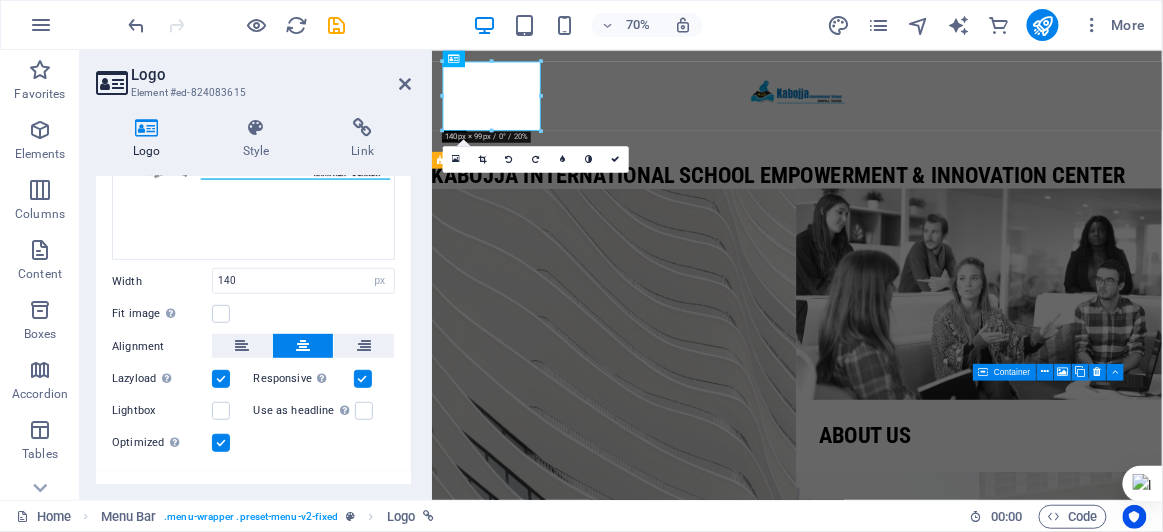 scroll, scrollTop: 0, scrollLeft: 0, axis: both 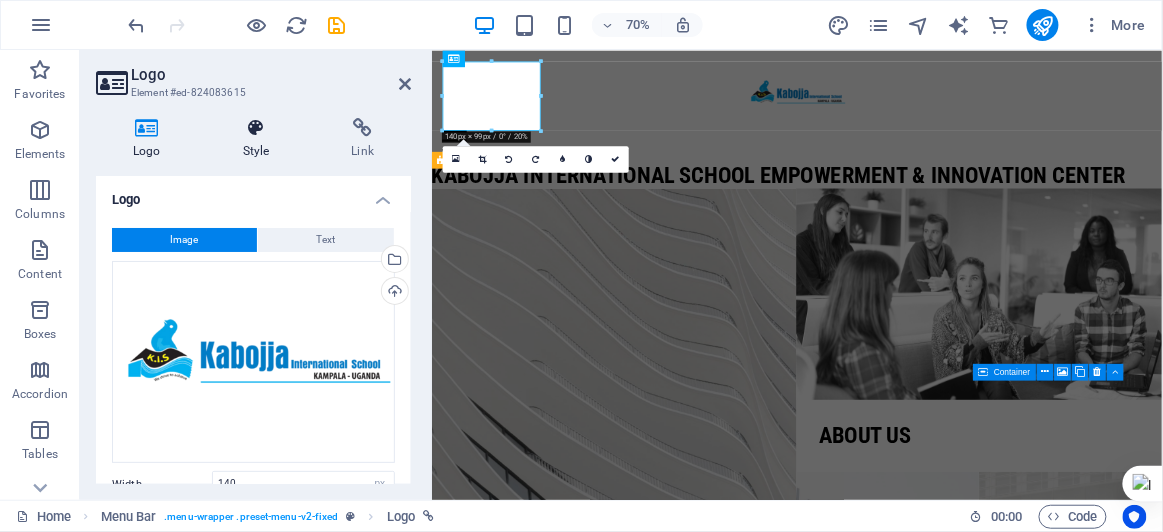 click on "Style" at bounding box center [260, 139] 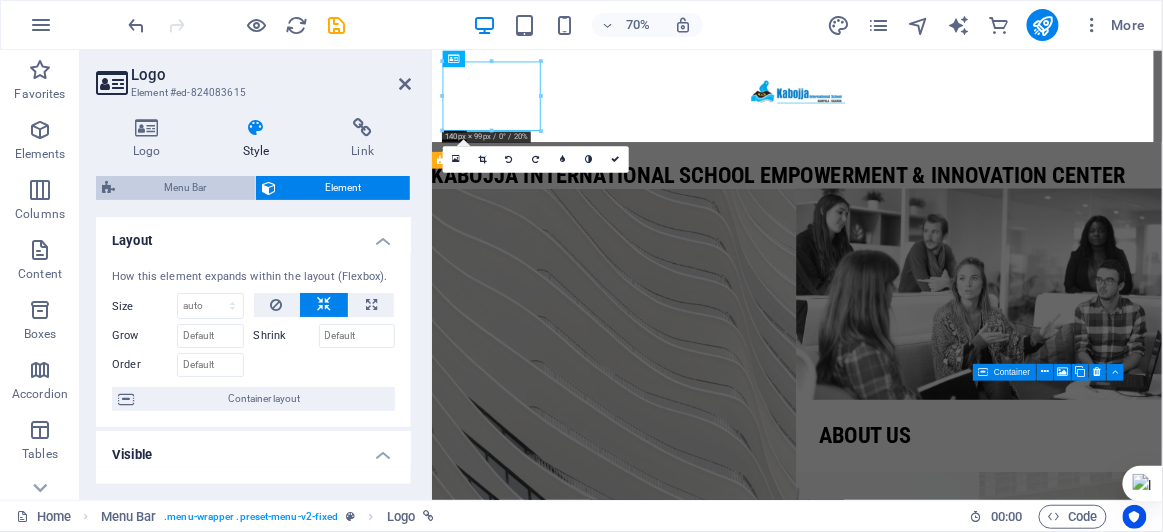 click on "Menu Bar" at bounding box center [185, 188] 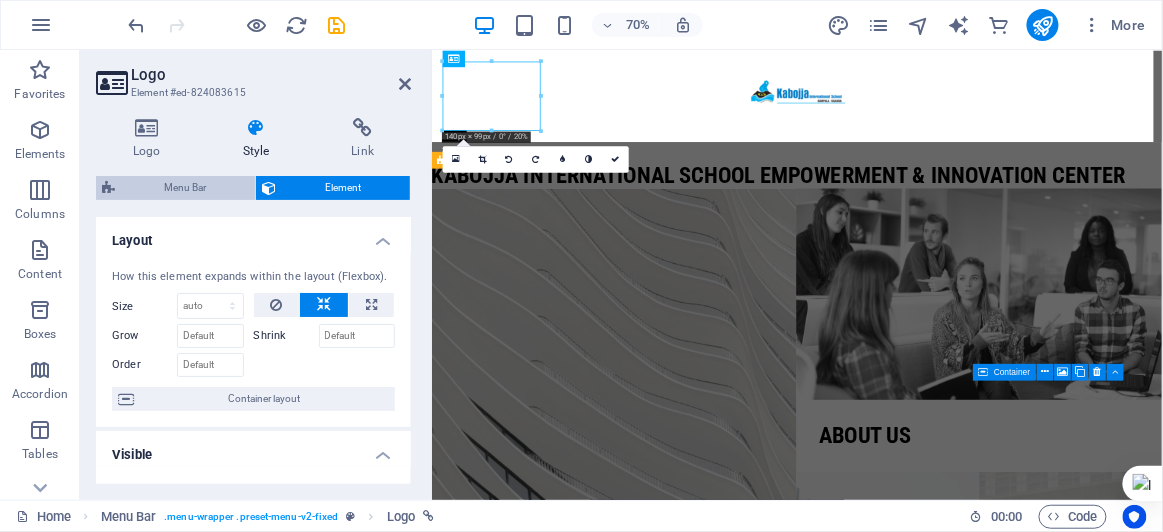 select on "rem" 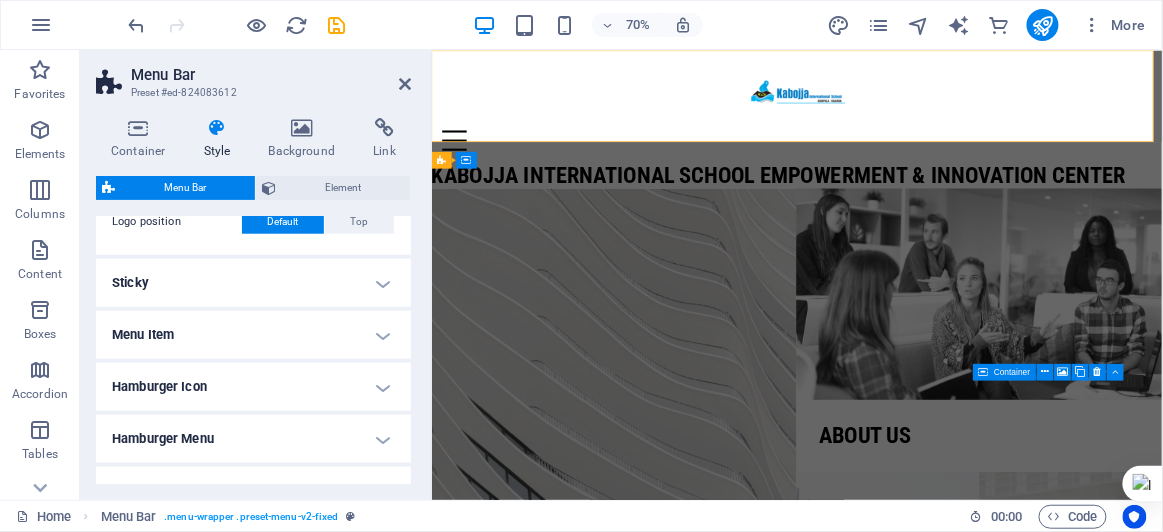 scroll, scrollTop: 612, scrollLeft: 0, axis: vertical 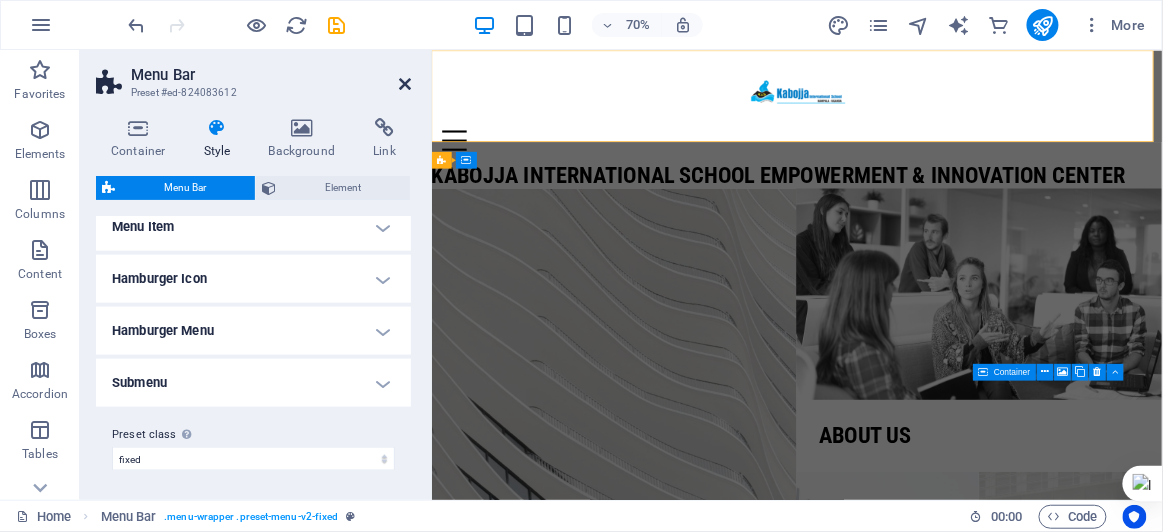 click at bounding box center (405, 84) 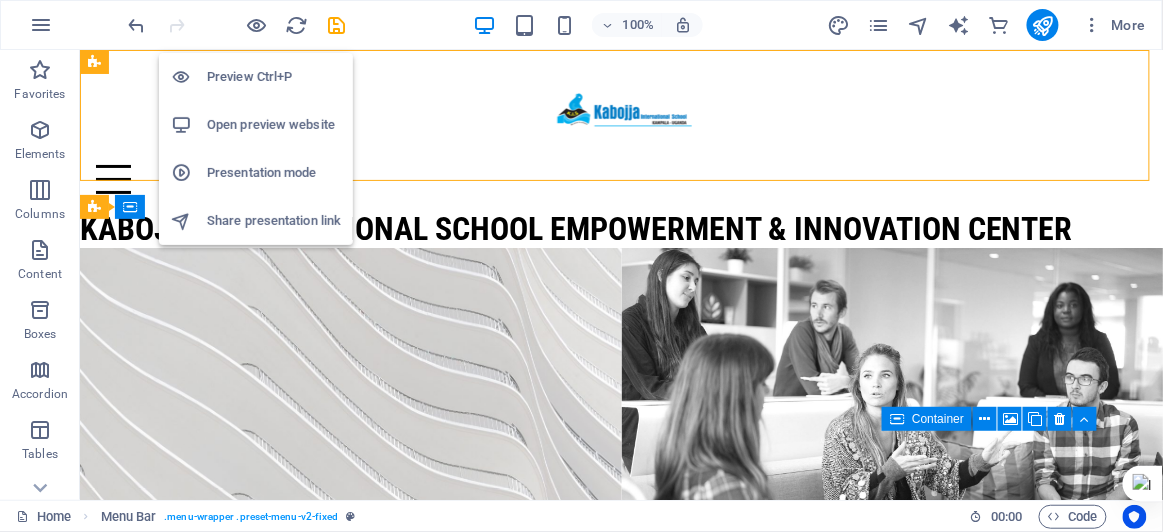 click on "Preview Ctrl+P" at bounding box center [274, 77] 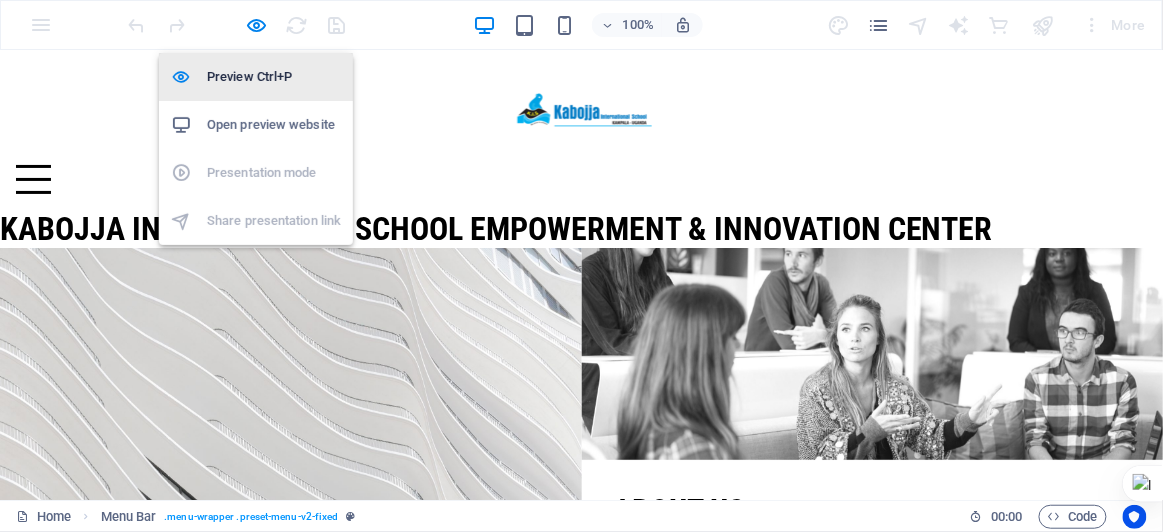 click on "Preview Ctrl+P" at bounding box center [274, 77] 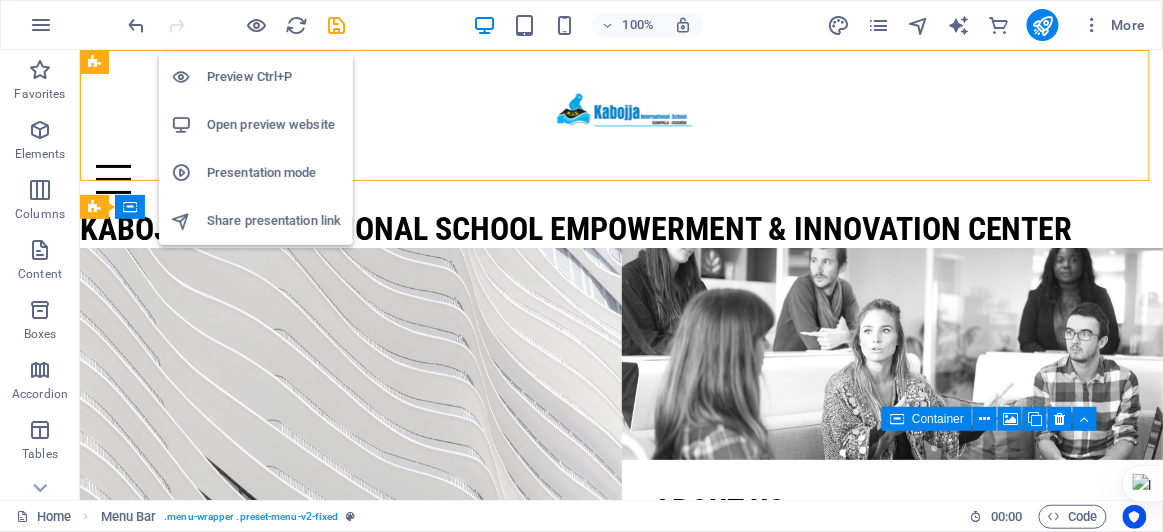click on "Open preview website" at bounding box center (274, 125) 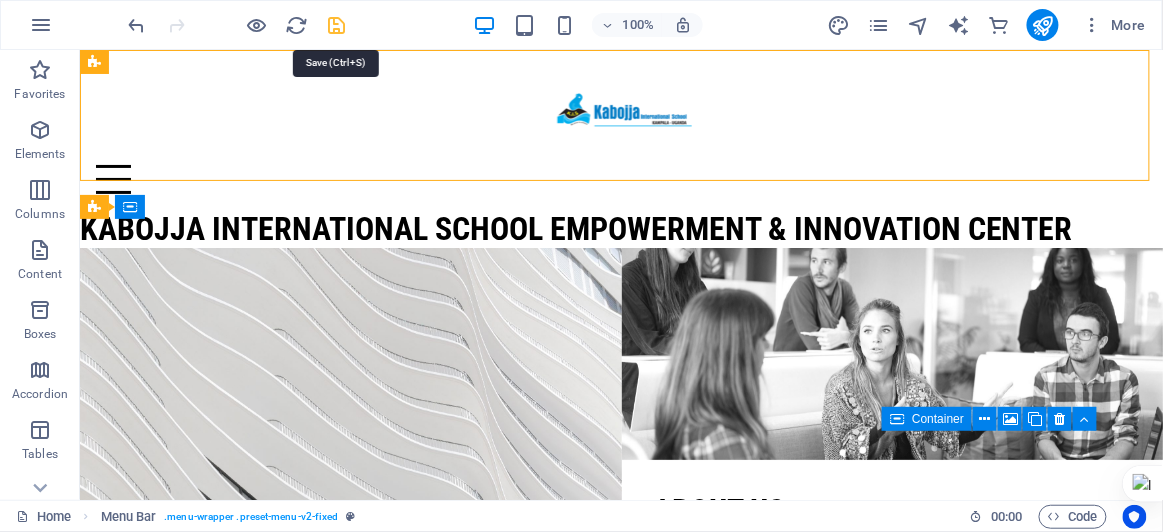 click at bounding box center (337, 25) 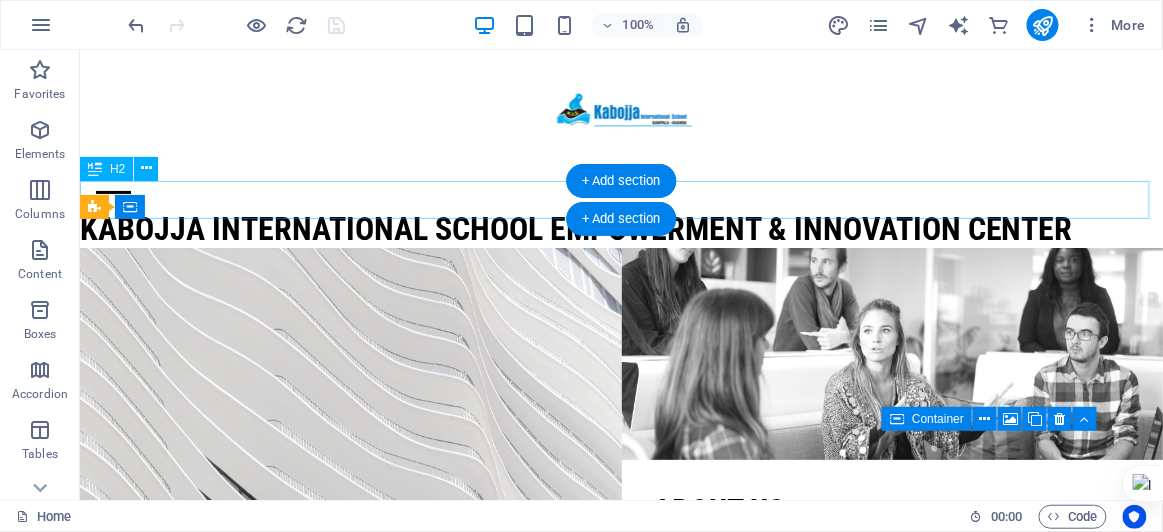 click on "Kabojja International School Empowerment & Innovation Center" at bounding box center (620, 228) 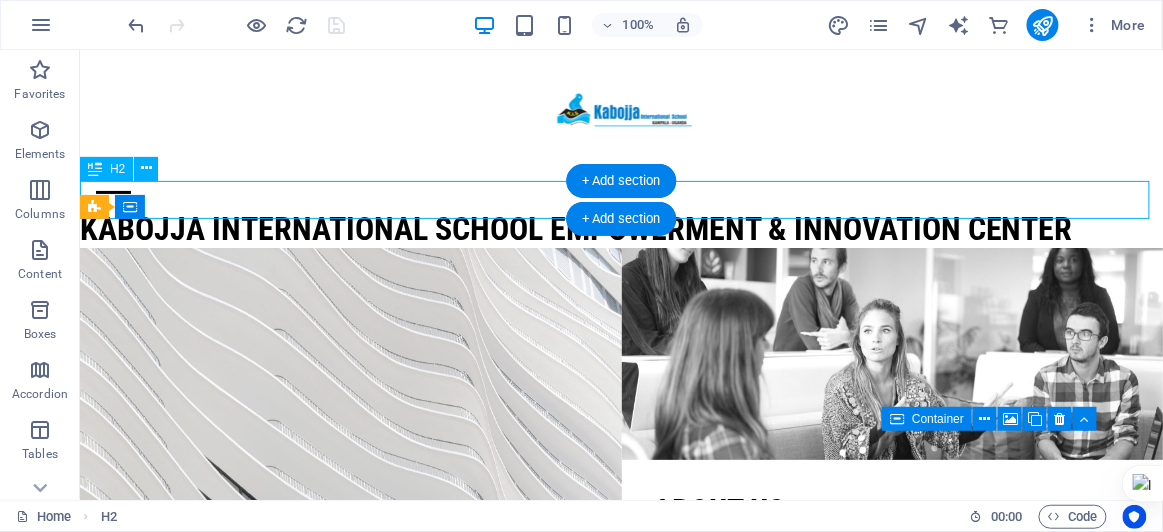 click on "Kabojja International School Empowerment & Innovation Center" at bounding box center (620, 228) 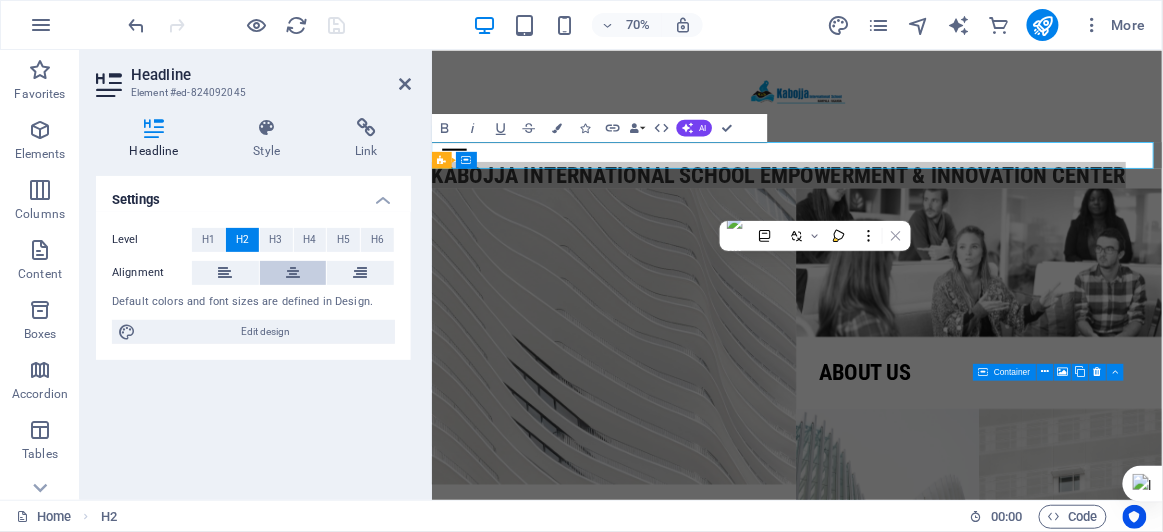 click at bounding box center (293, 273) 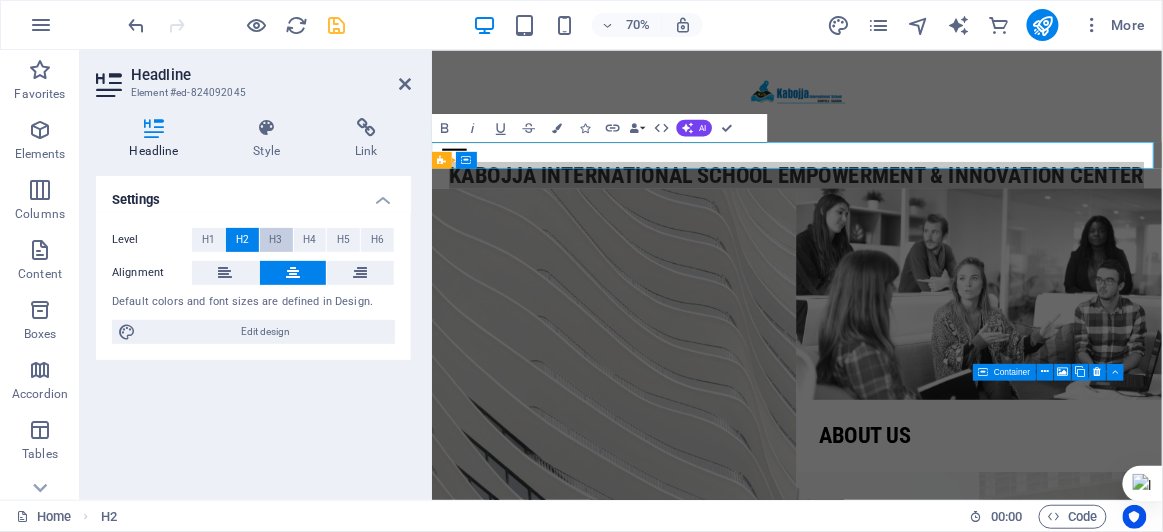 click on "H3" at bounding box center (276, 240) 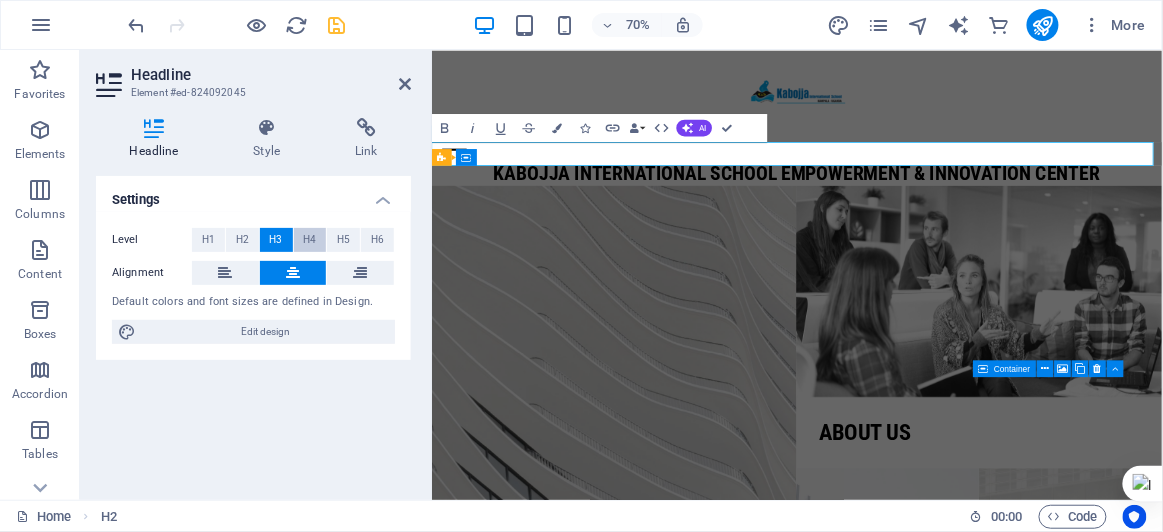 click on "H4" at bounding box center [310, 240] 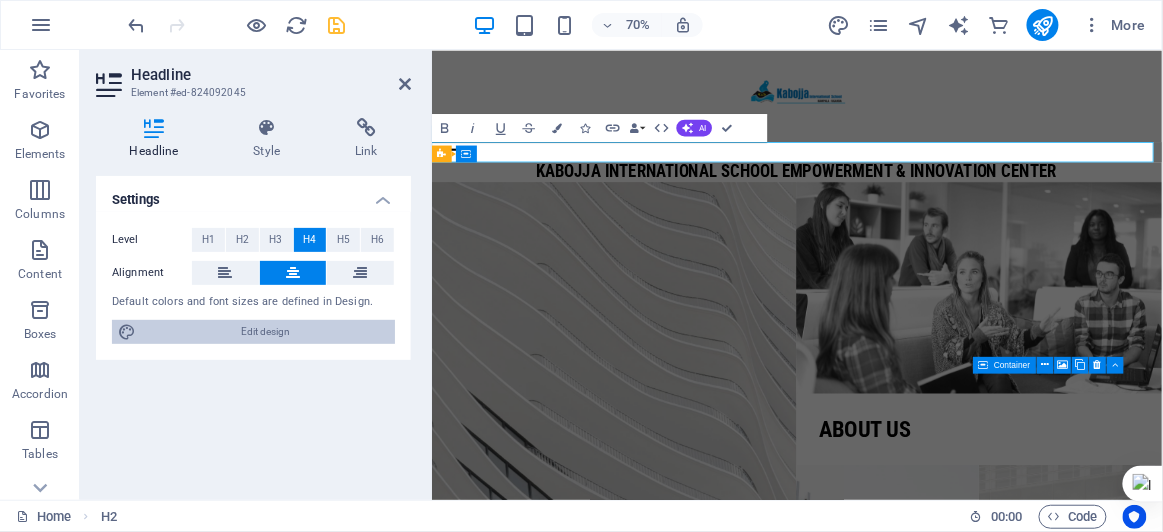 click on "Edit design" at bounding box center [265, 332] 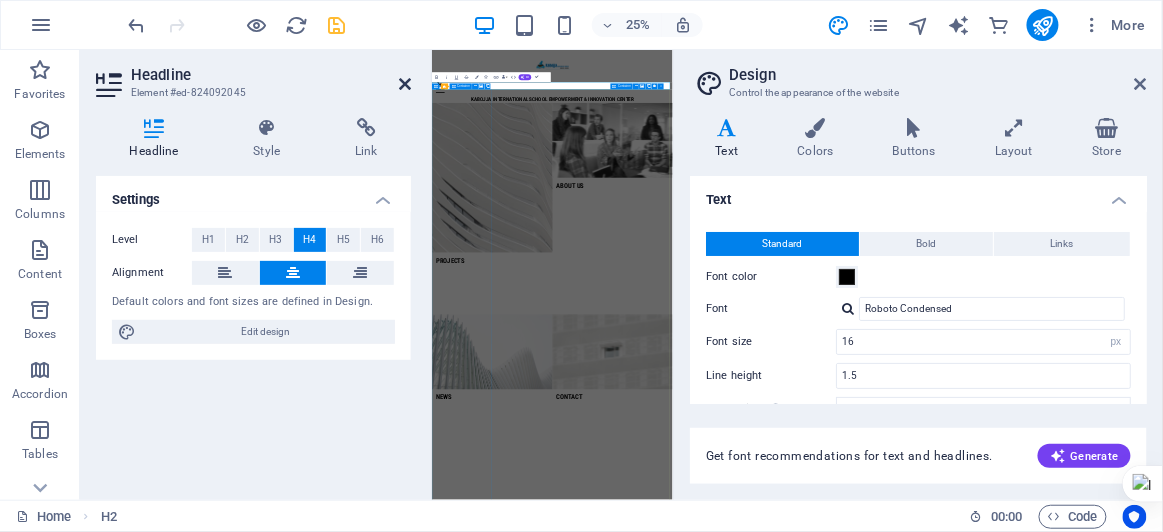click at bounding box center [405, 84] 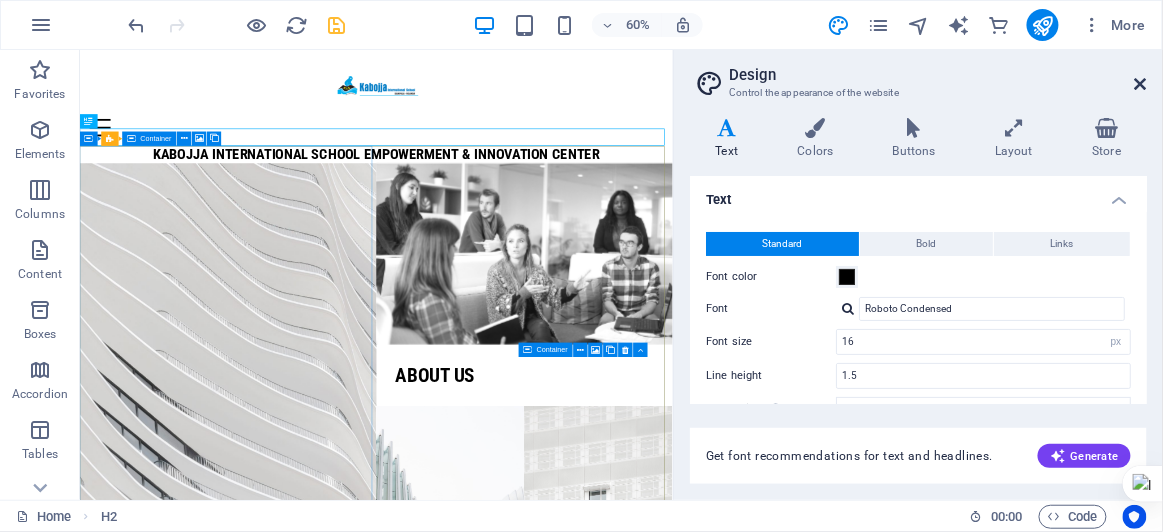 click at bounding box center [1141, 84] 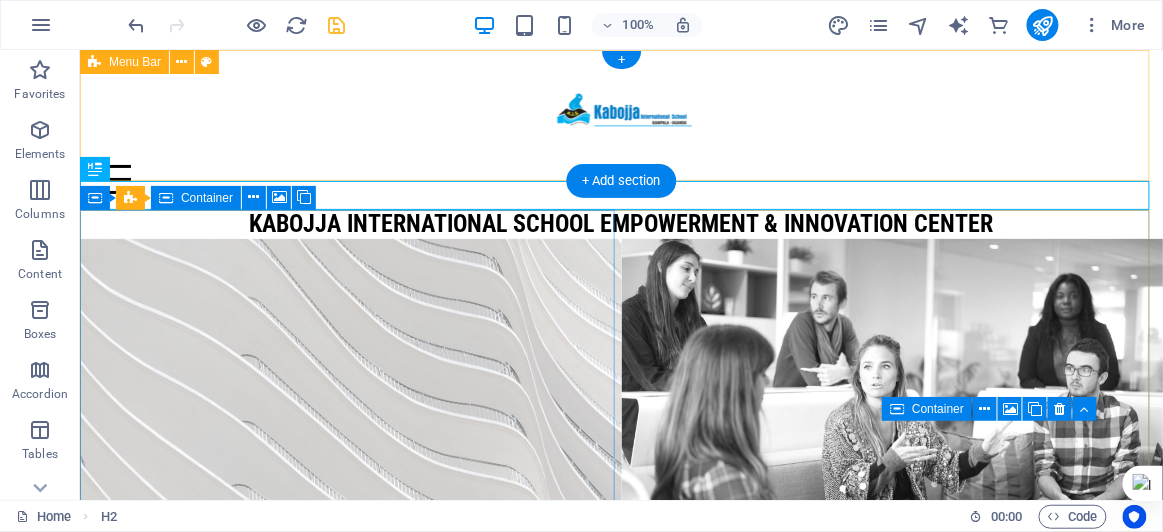 click on "Home About us Projects Contact" at bounding box center (620, 129) 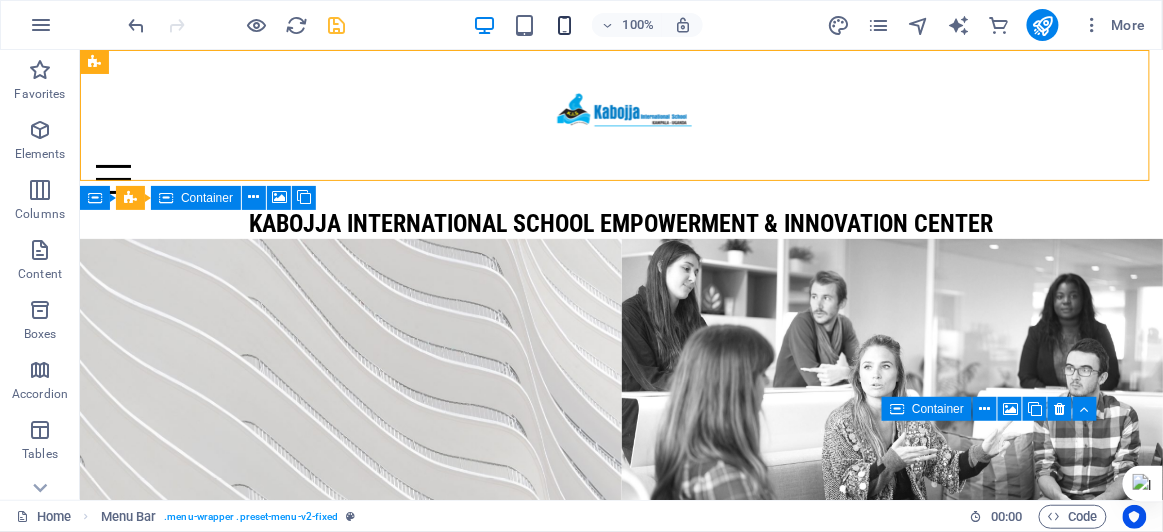 drag, startPoint x: 558, startPoint y: 11, endPoint x: 570, endPoint y: 25, distance: 18.439089 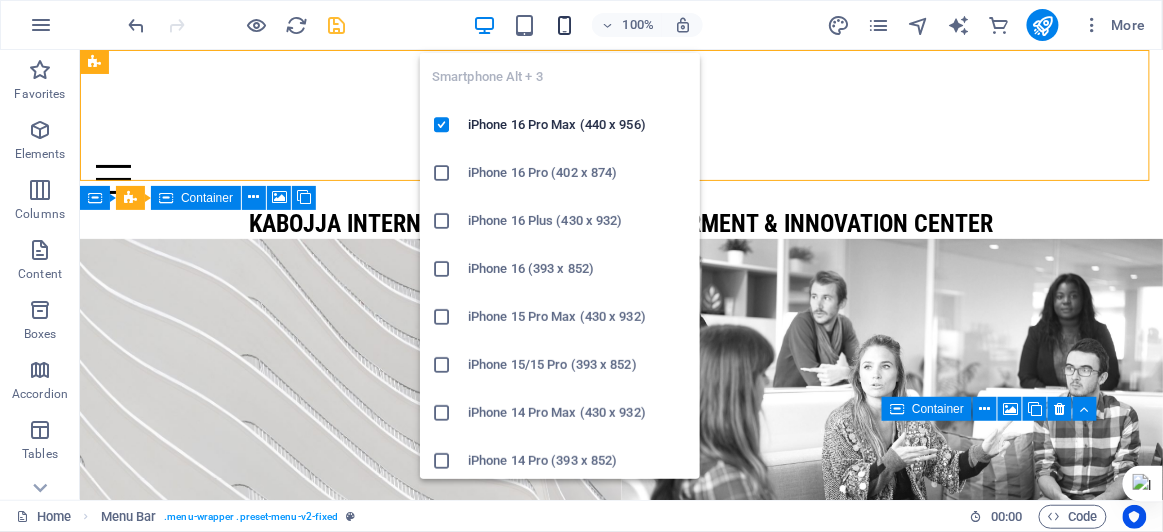 click at bounding box center (564, 25) 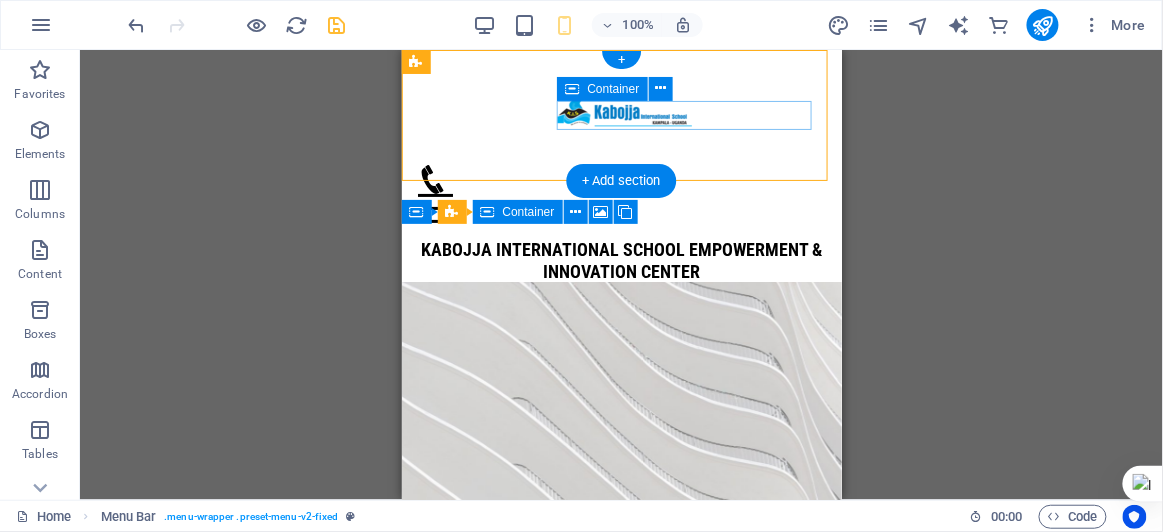 click at bounding box center (621, 193) 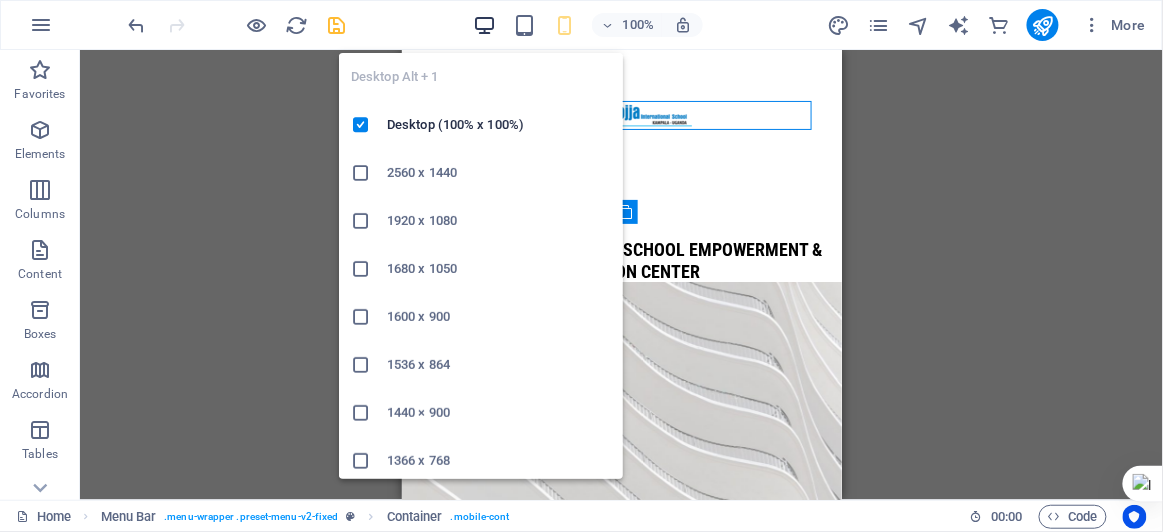 click at bounding box center (484, 25) 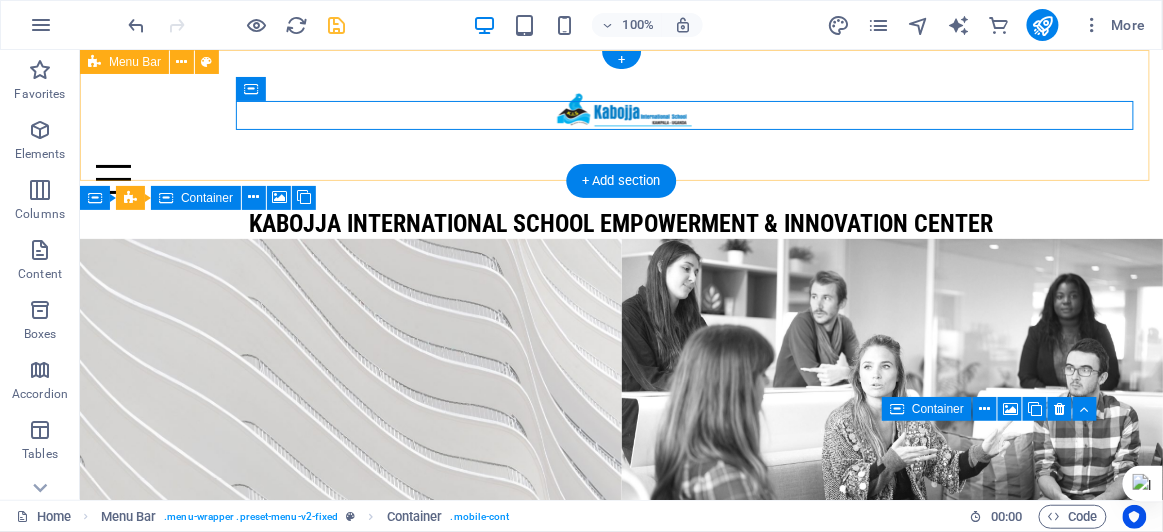 click on "Home About us Projects Contact" at bounding box center [620, 129] 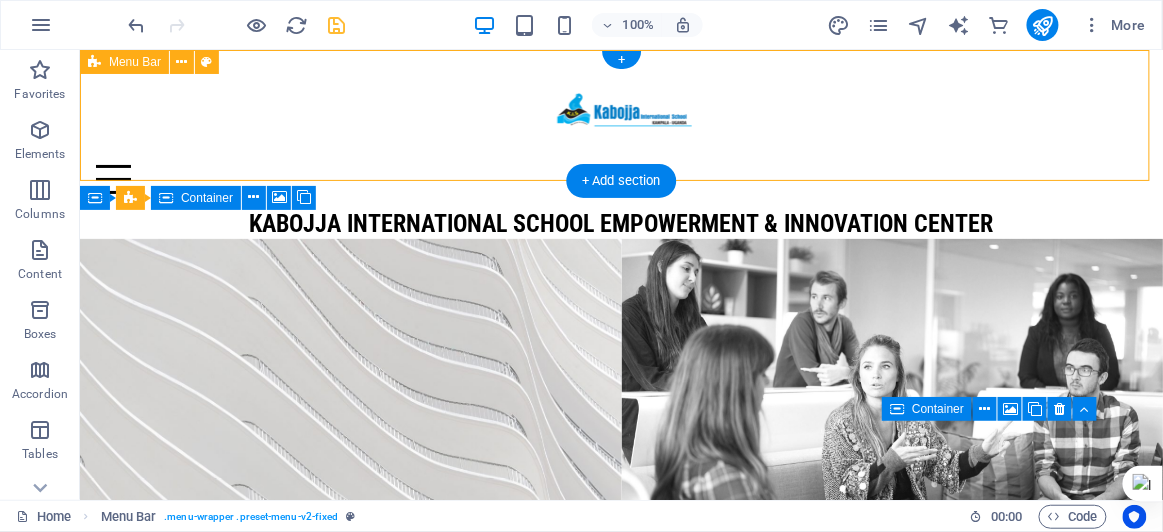 click on "Home About us Projects Contact" at bounding box center [620, 129] 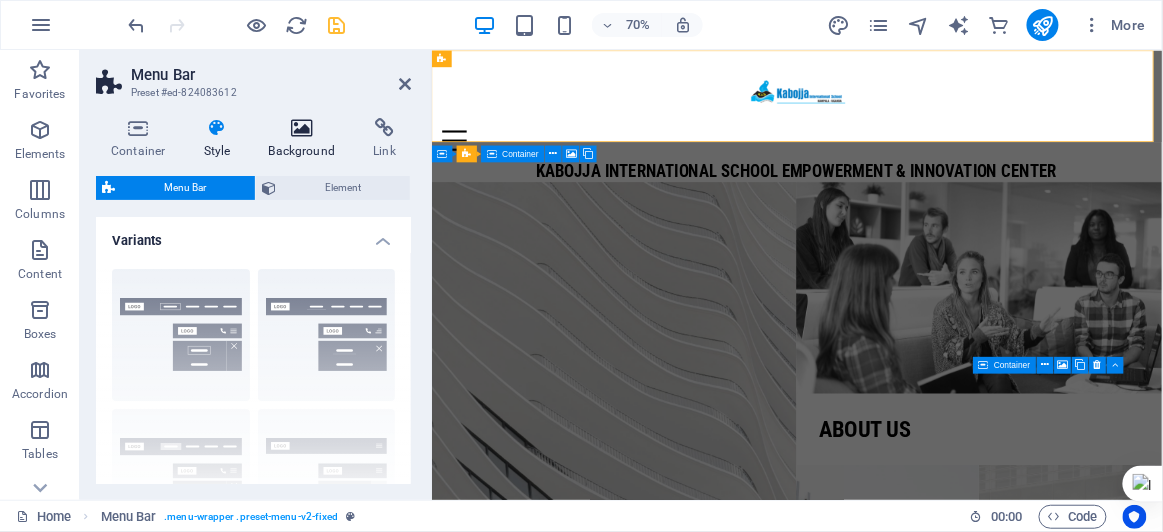 click at bounding box center [302, 128] 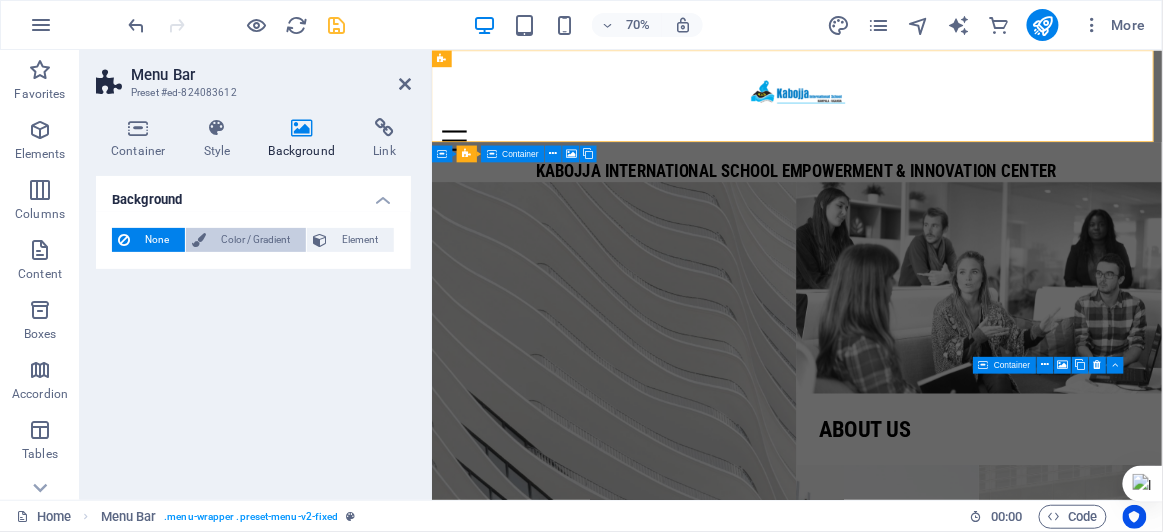 click on "Color / Gradient" at bounding box center (256, 240) 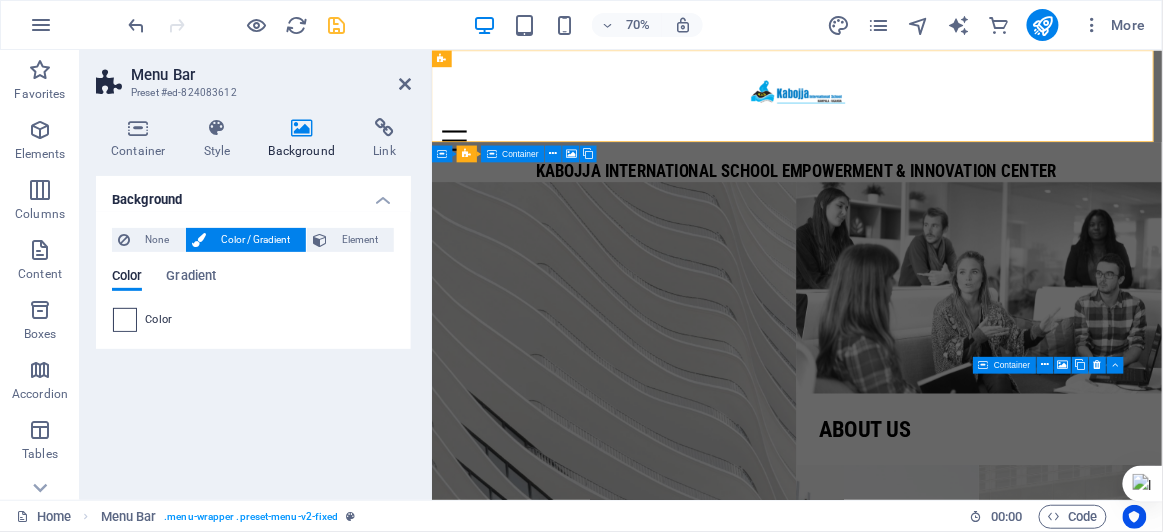 click at bounding box center [125, 320] 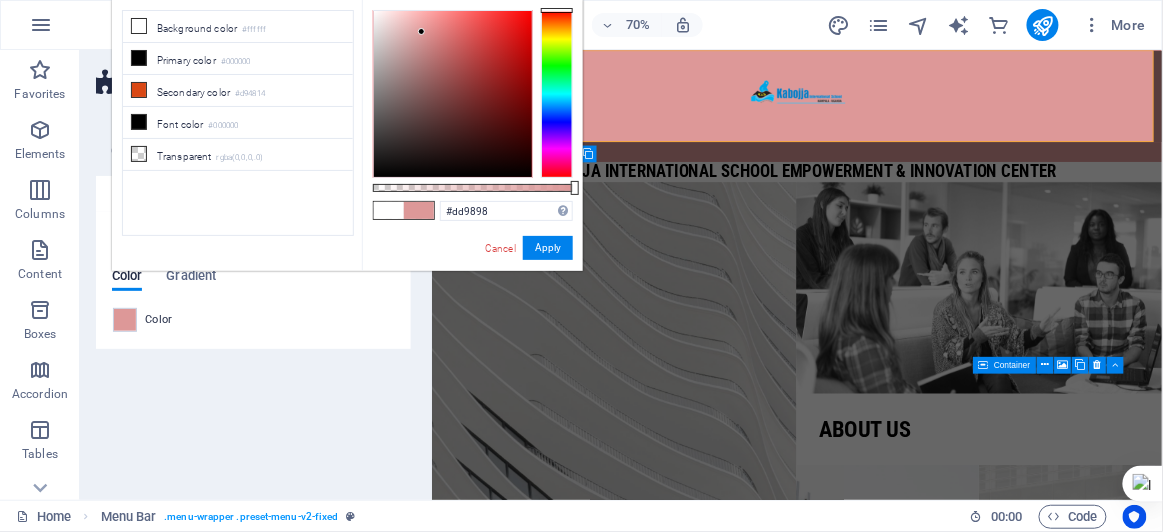 click at bounding box center (453, 94) 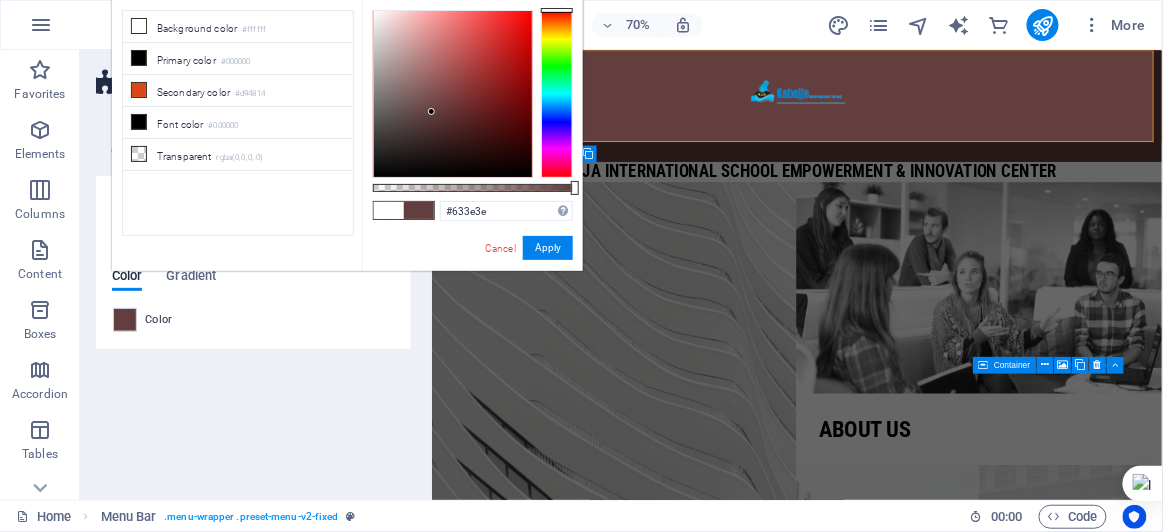 click at bounding box center (453, 94) 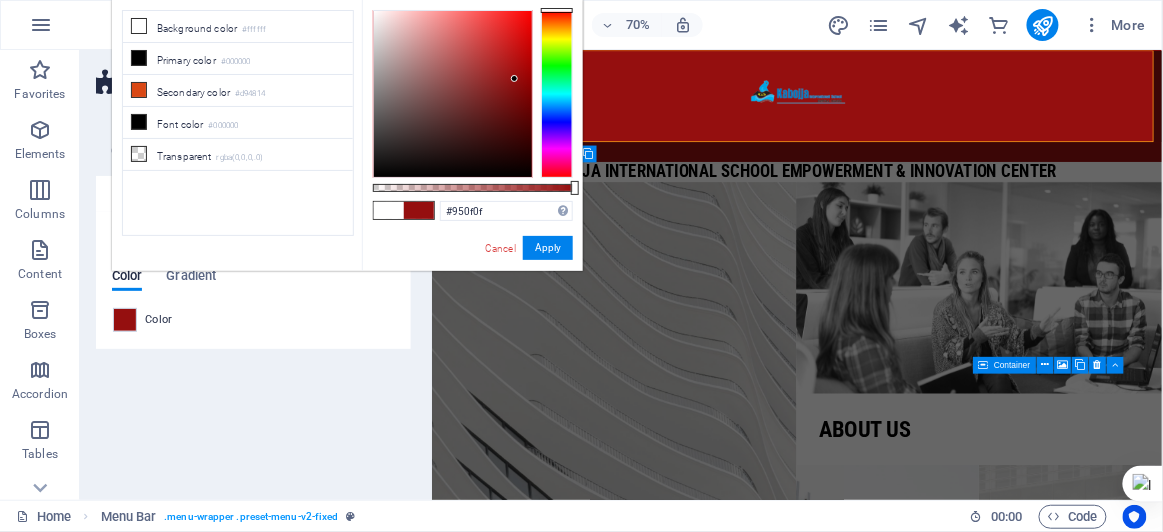 click at bounding box center [453, 94] 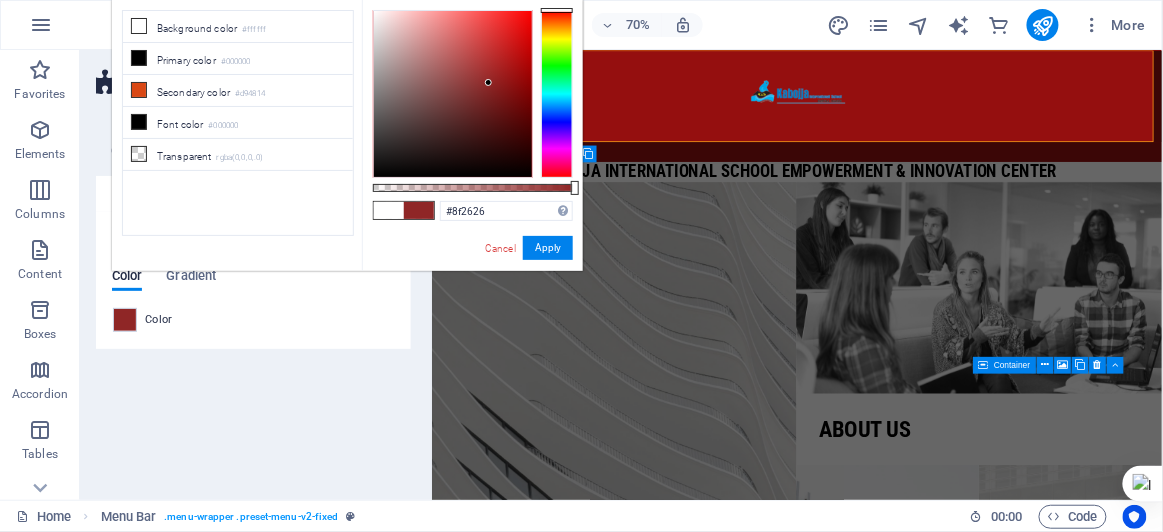 click at bounding box center [453, 94] 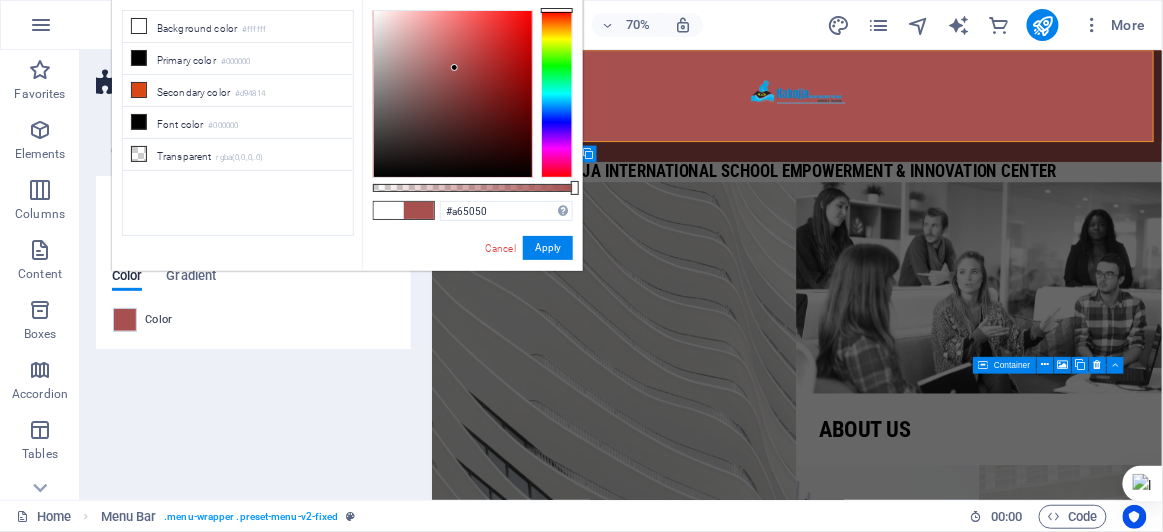 click at bounding box center (453, 94) 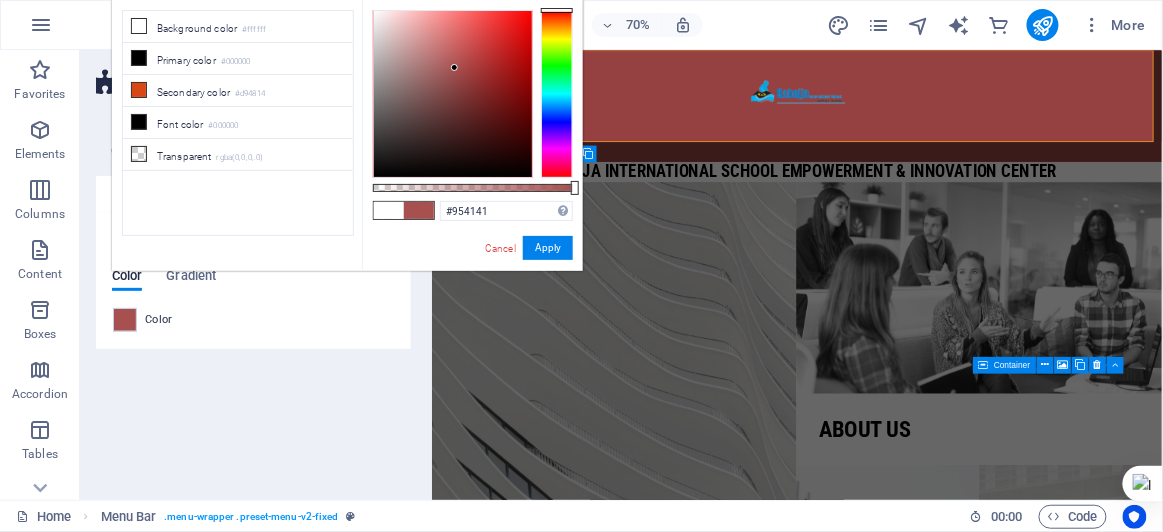 click at bounding box center [453, 94] 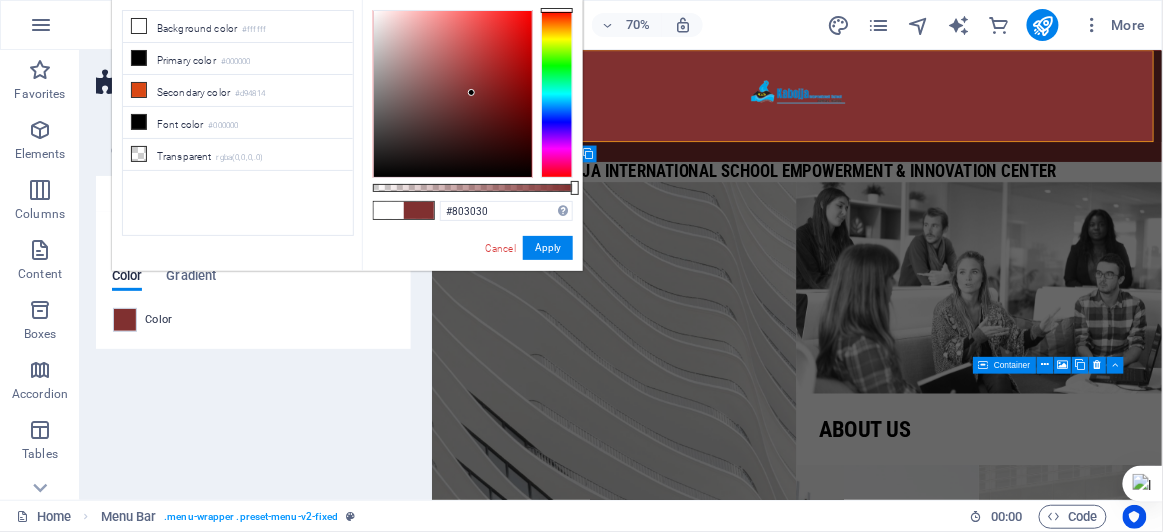 click at bounding box center (453, 94) 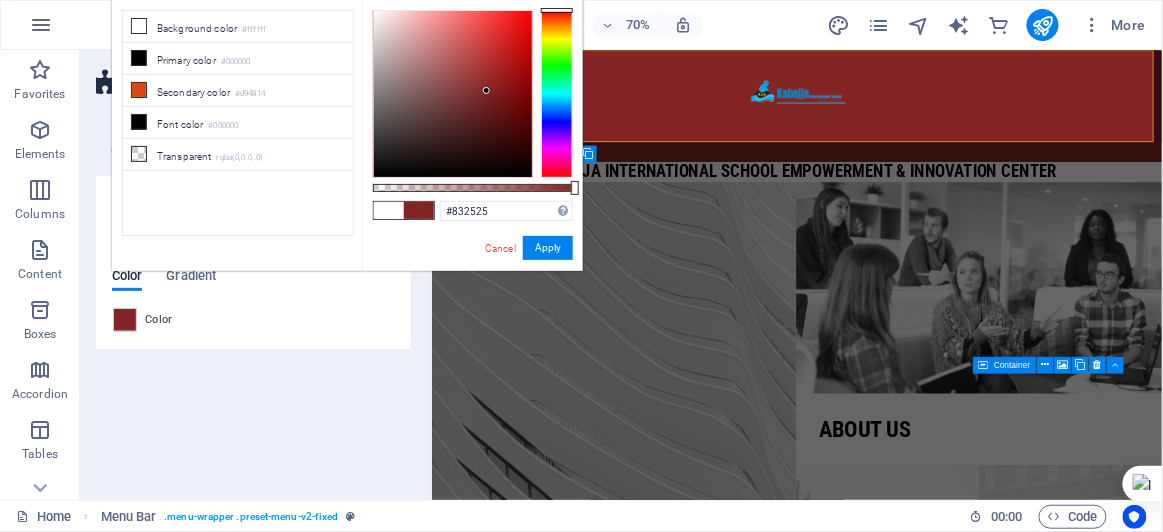 click at bounding box center (453, 94) 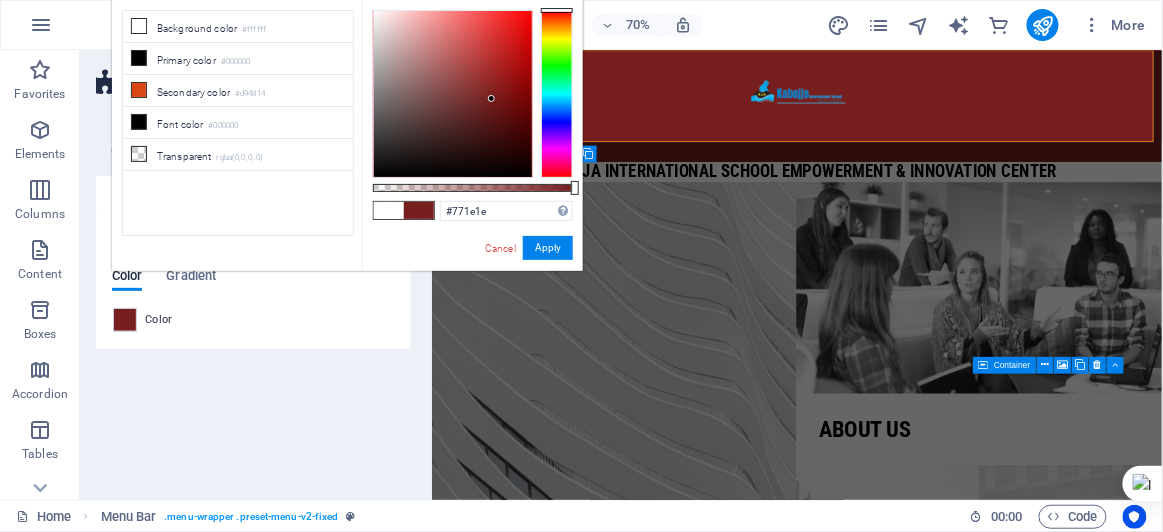 click at bounding box center [453, 94] 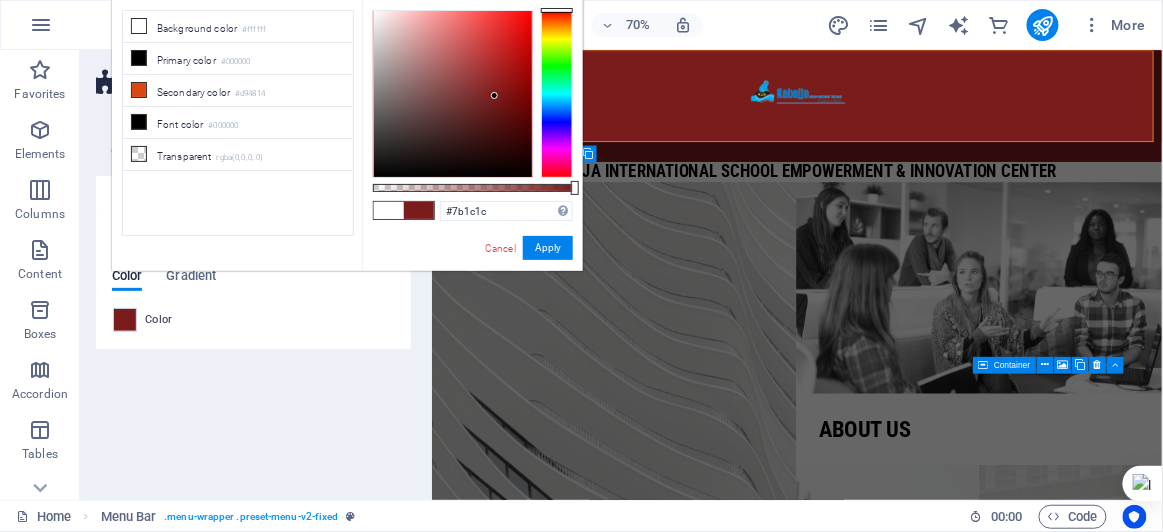 click at bounding box center [453, 94] 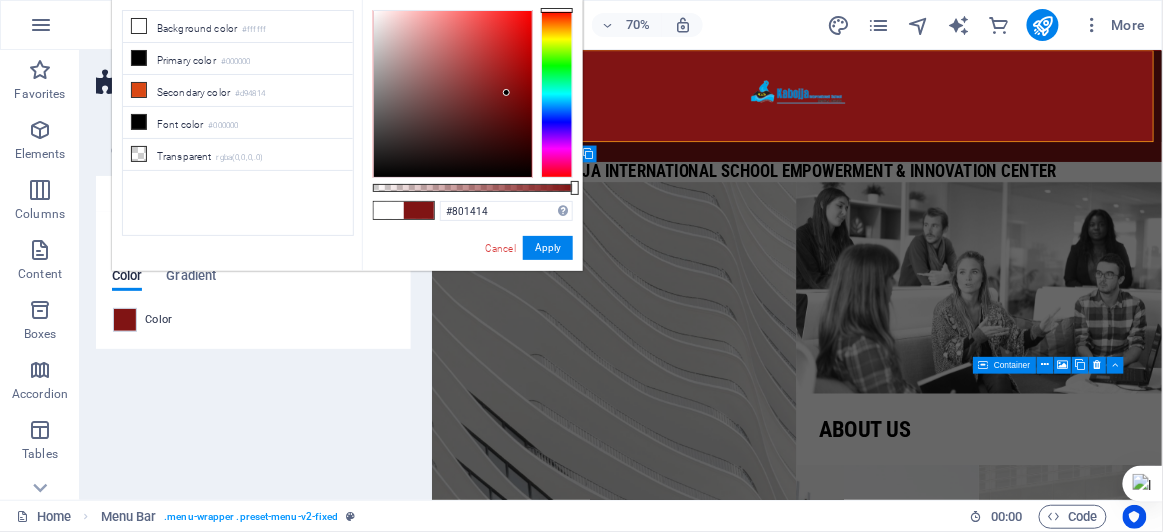 click at bounding box center (453, 94) 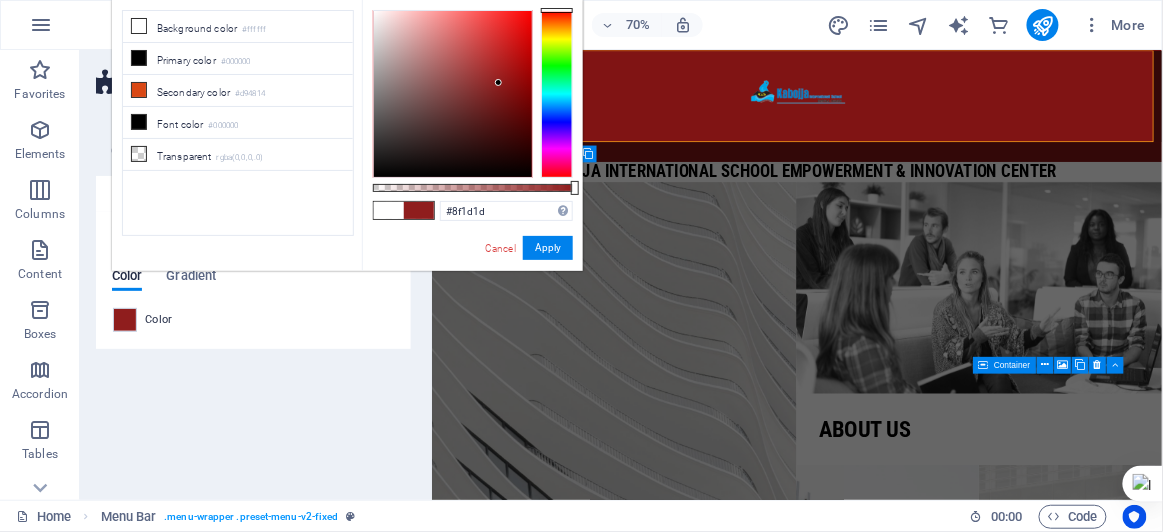 click at bounding box center [453, 94] 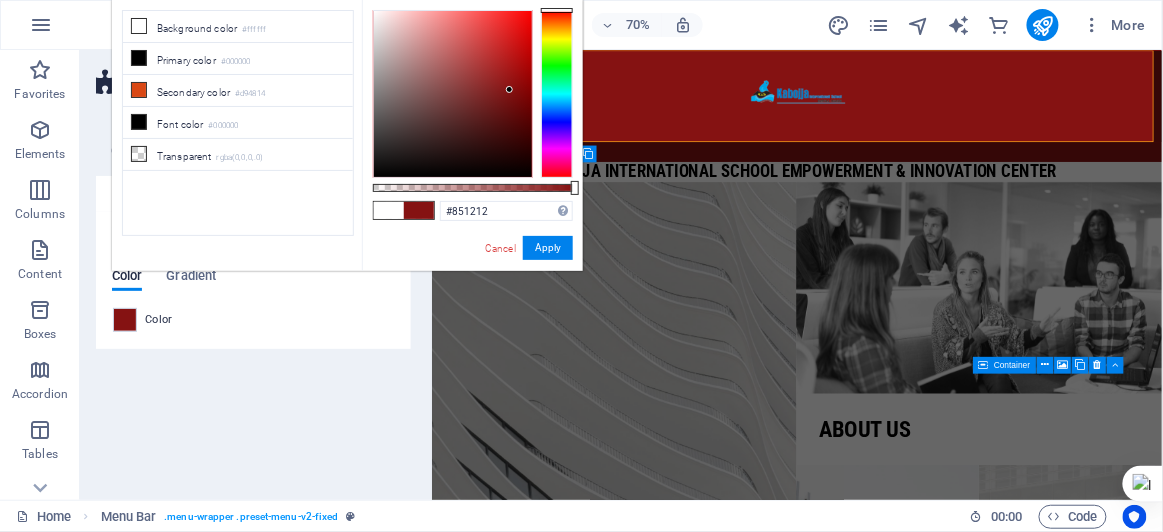 click at bounding box center (453, 94) 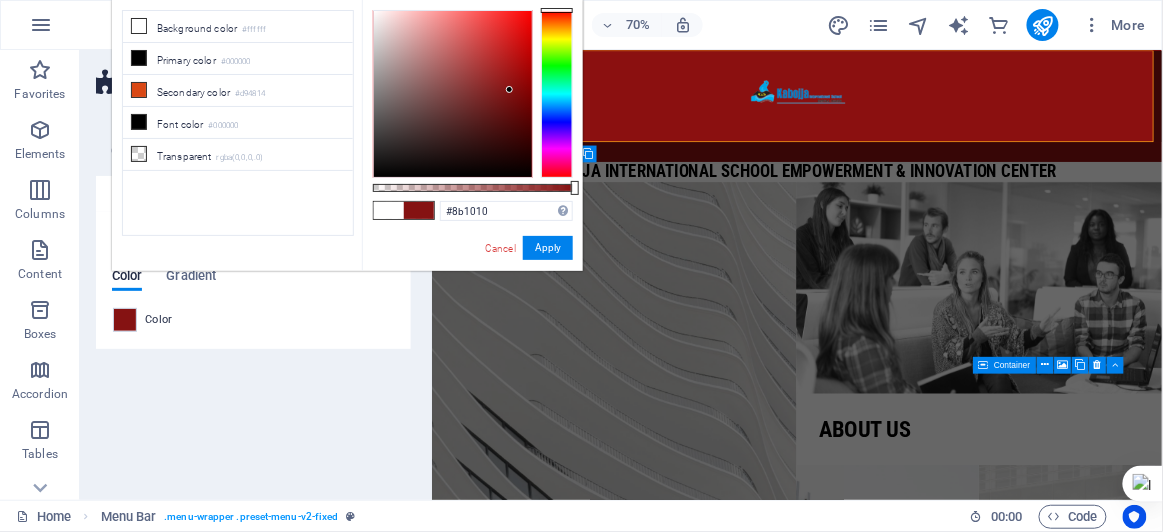 click at bounding box center [453, 94] 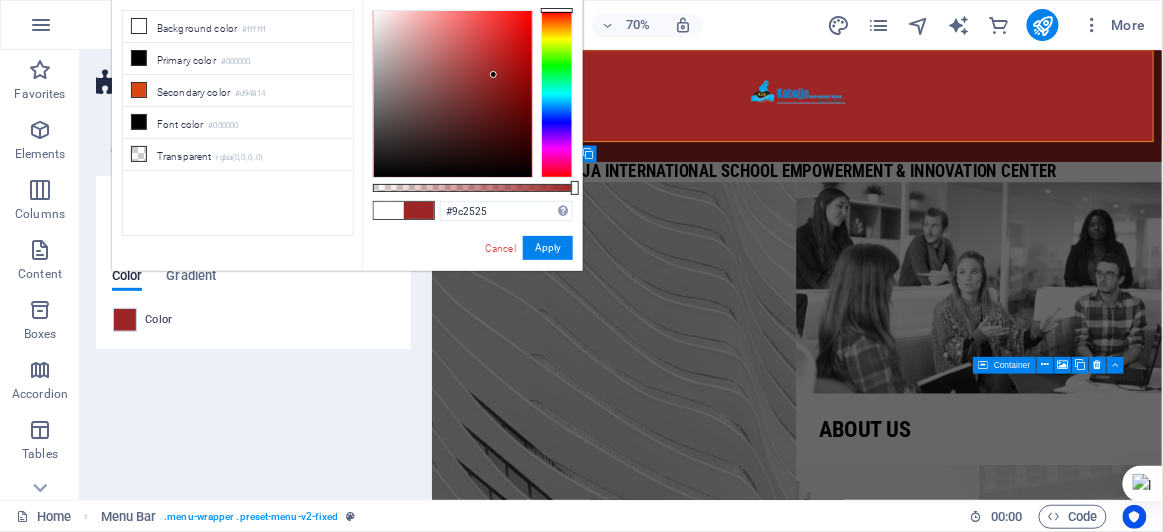 click at bounding box center [453, 94] 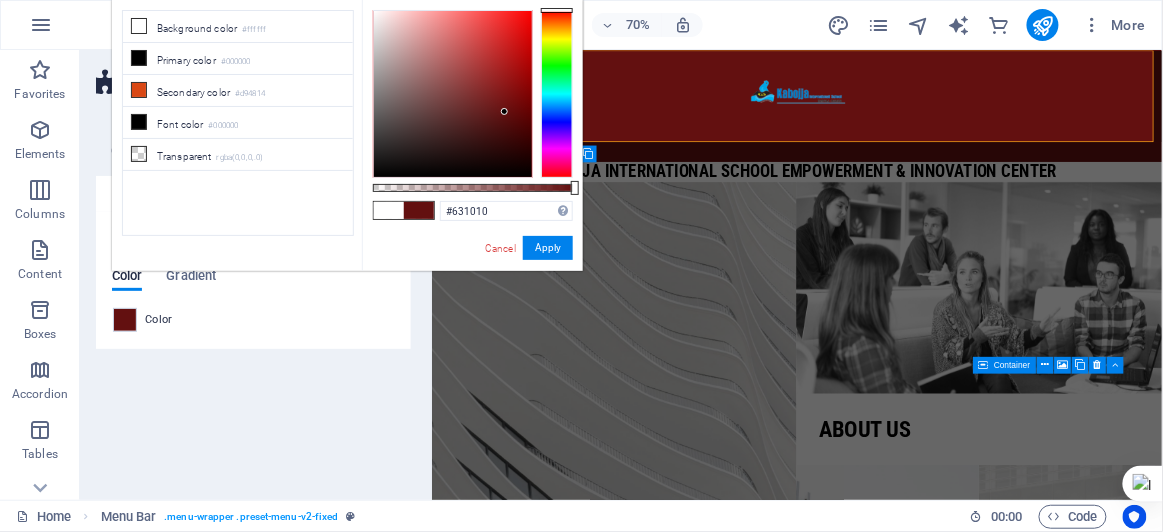 click at bounding box center (453, 94) 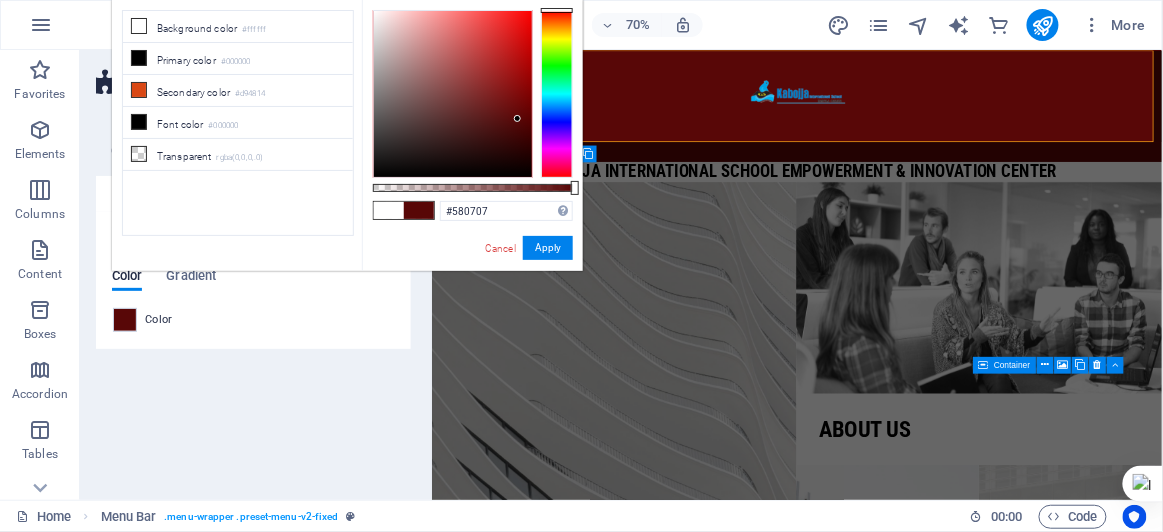 click at bounding box center (453, 94) 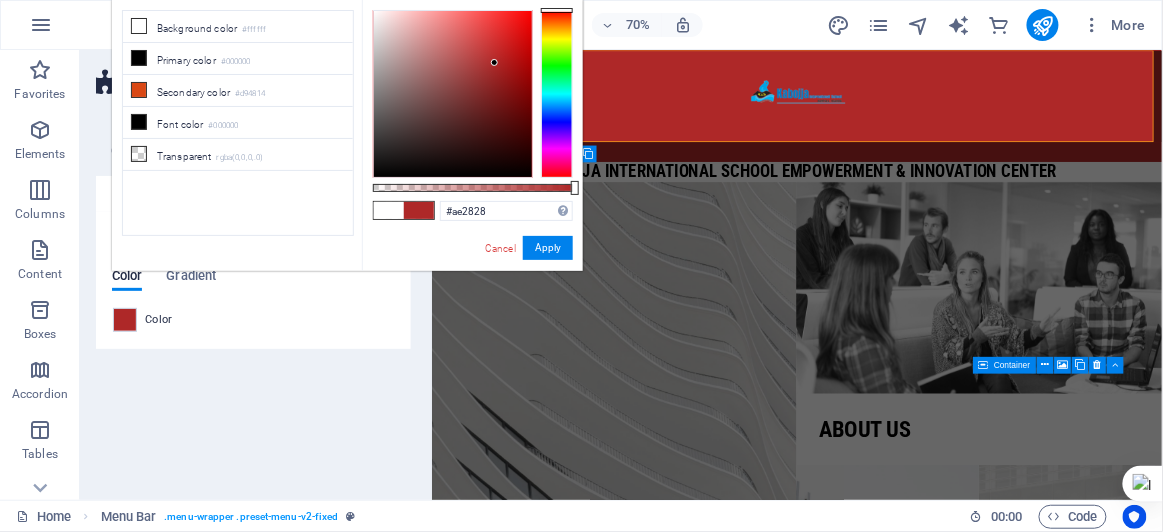 click at bounding box center (453, 94) 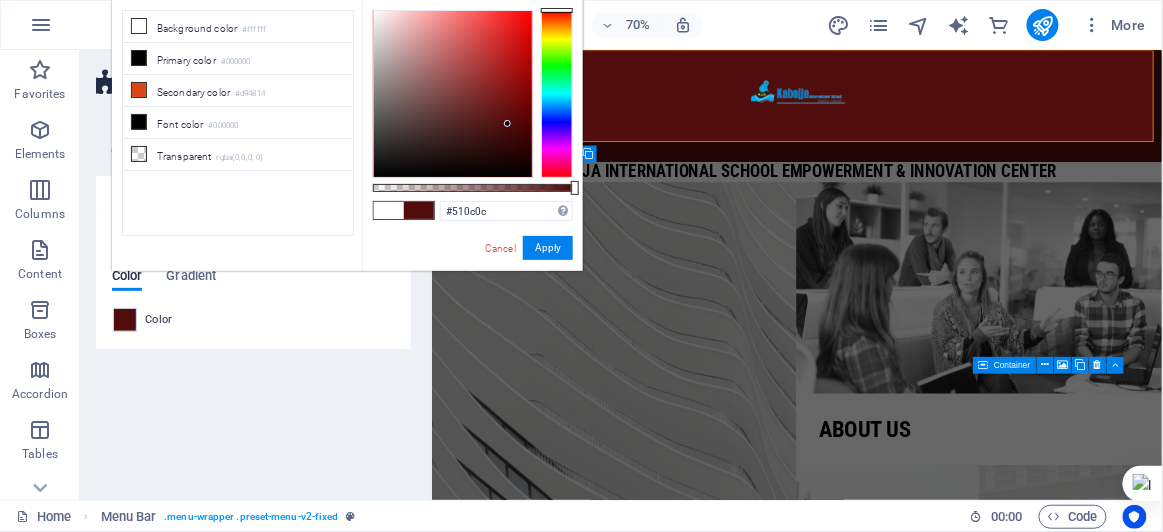 click at bounding box center [453, 94] 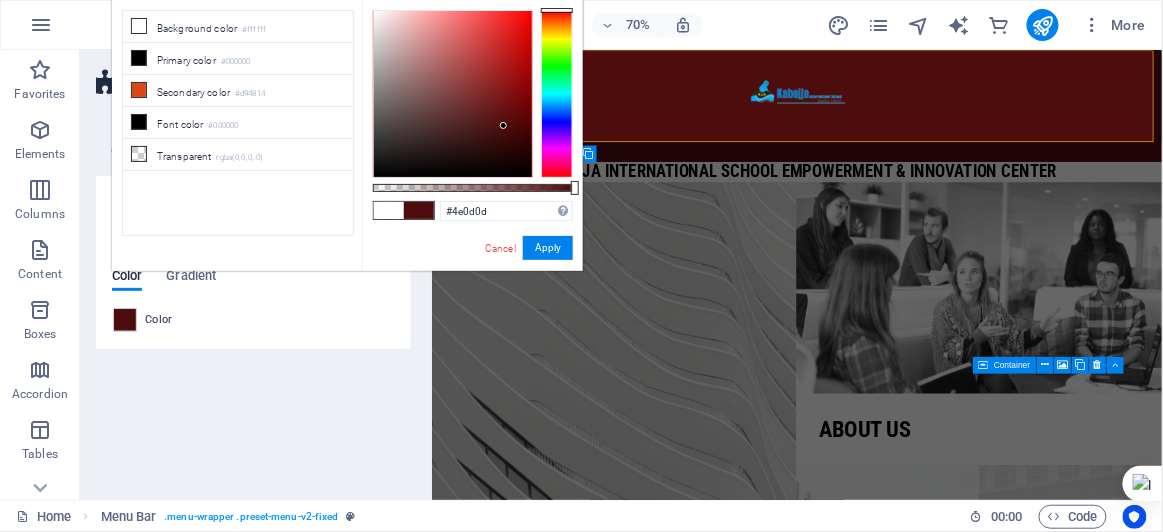 click at bounding box center (453, 94) 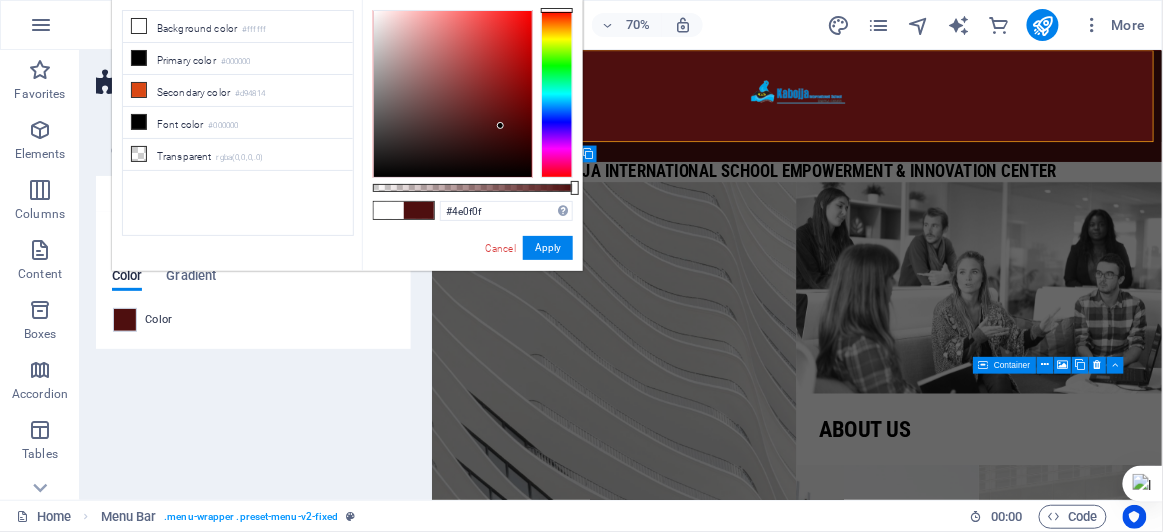 click at bounding box center (500, 125) 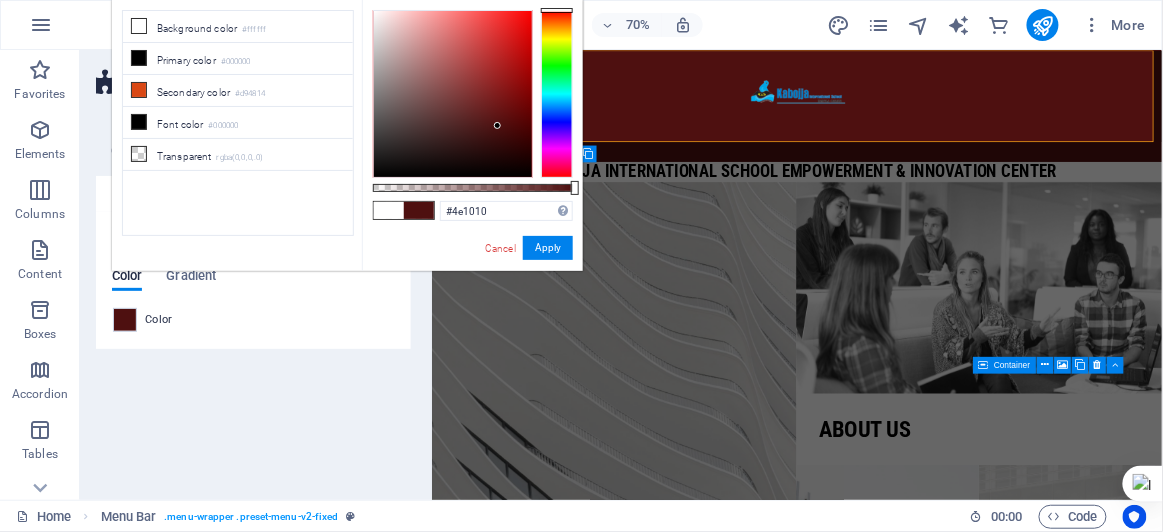 click at bounding box center (497, 125) 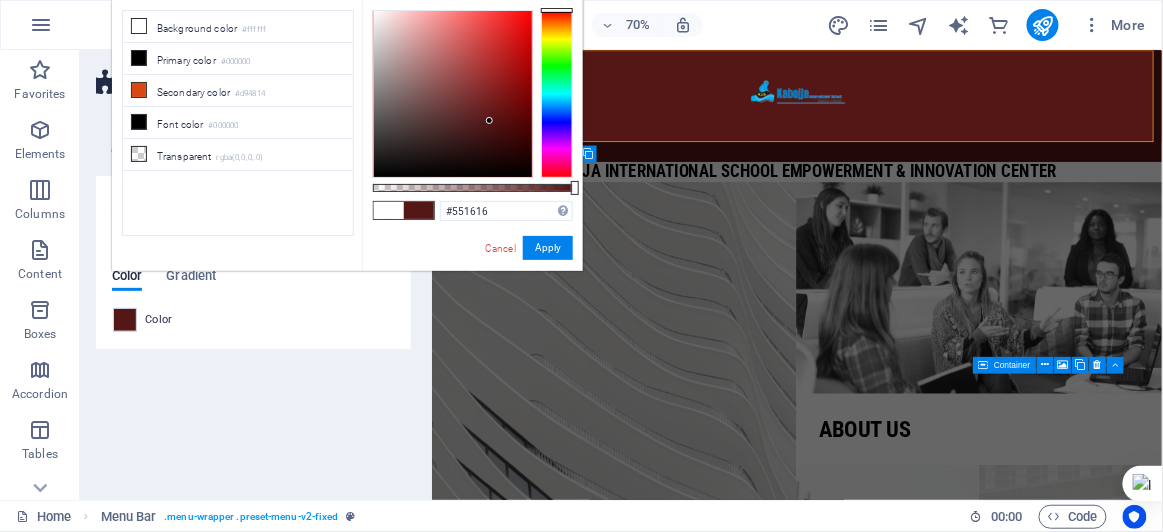 click at bounding box center (453, 94) 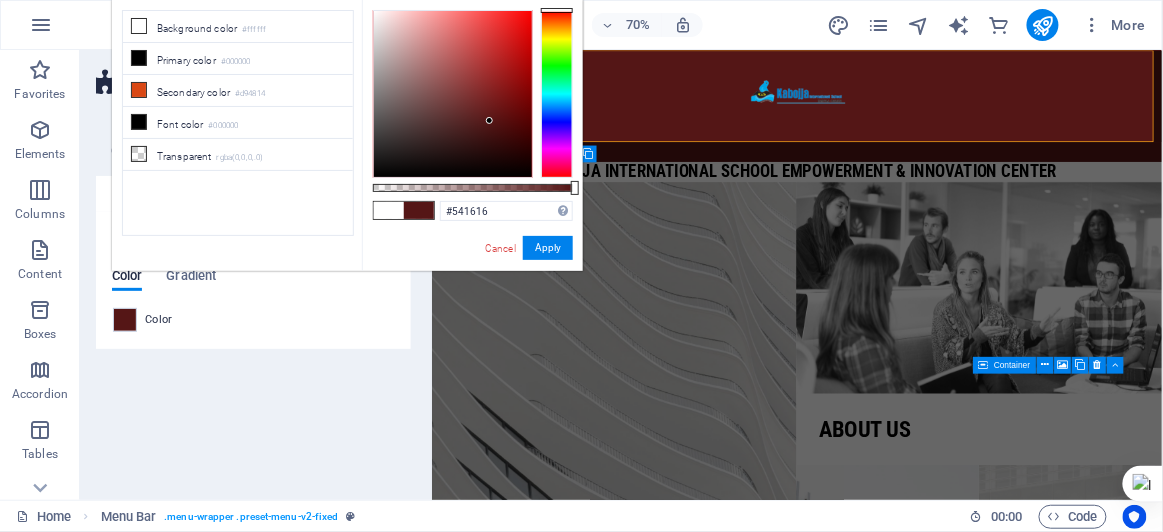 click at bounding box center (489, 120) 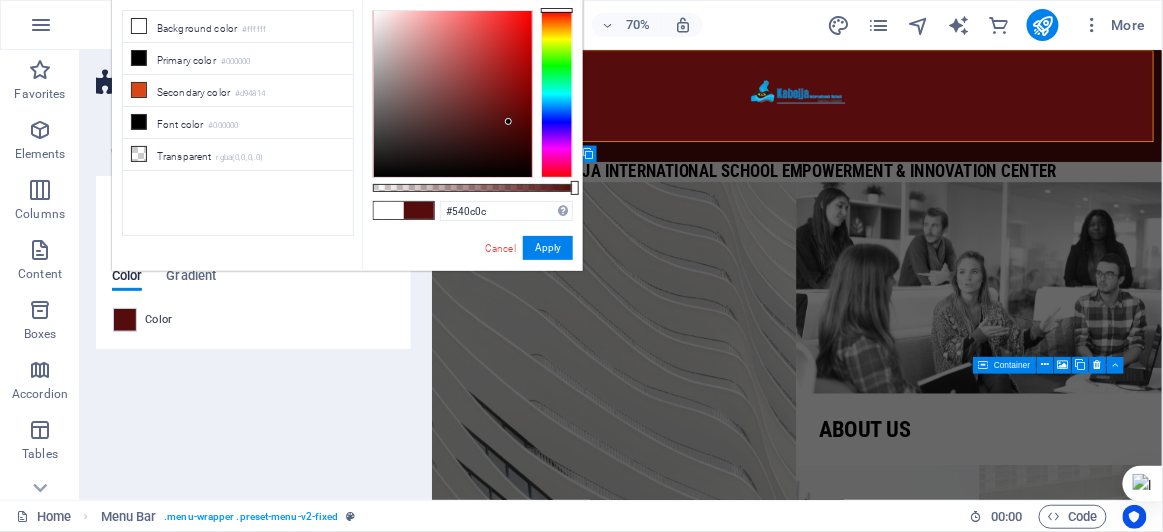 click at bounding box center (453, 94) 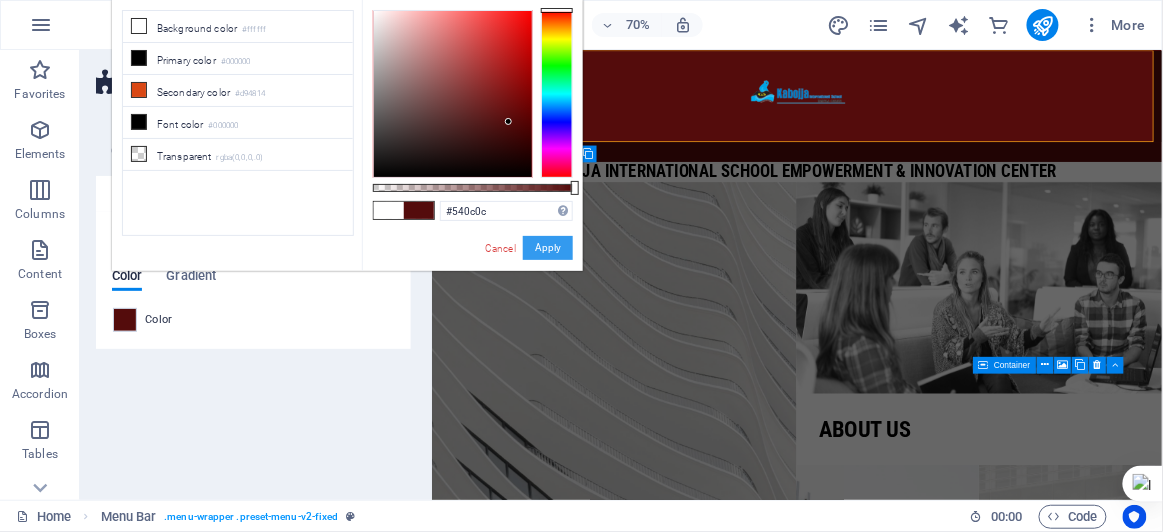 click on "Apply" at bounding box center (548, 248) 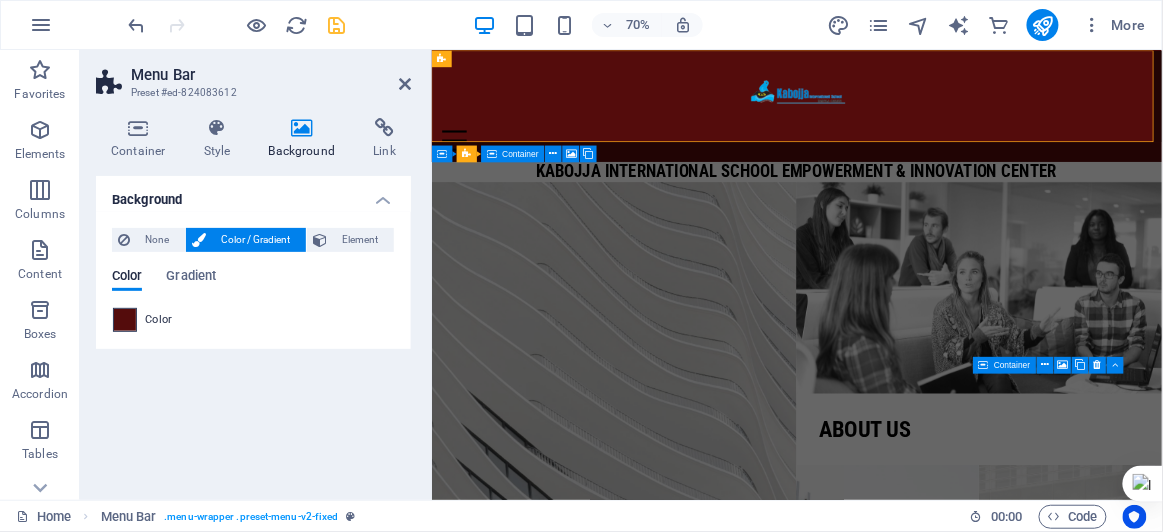 click at bounding box center (125, 320) 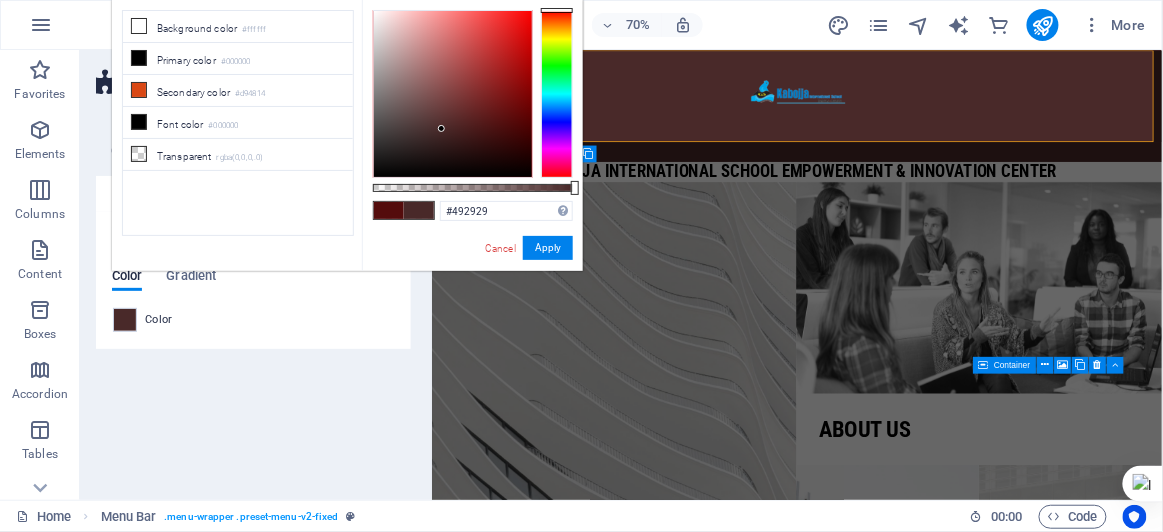 click at bounding box center [453, 94] 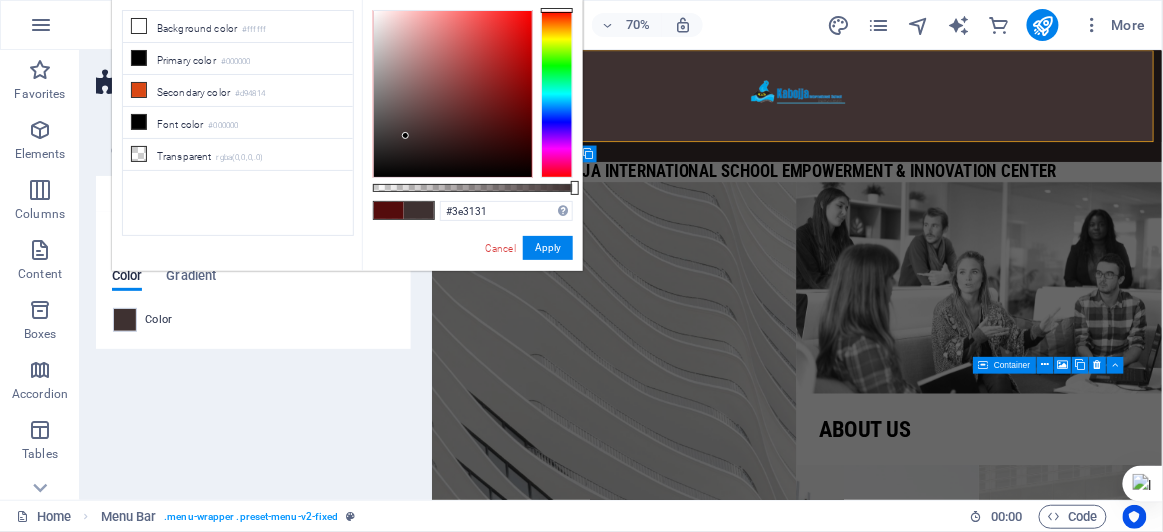 click at bounding box center [453, 94] 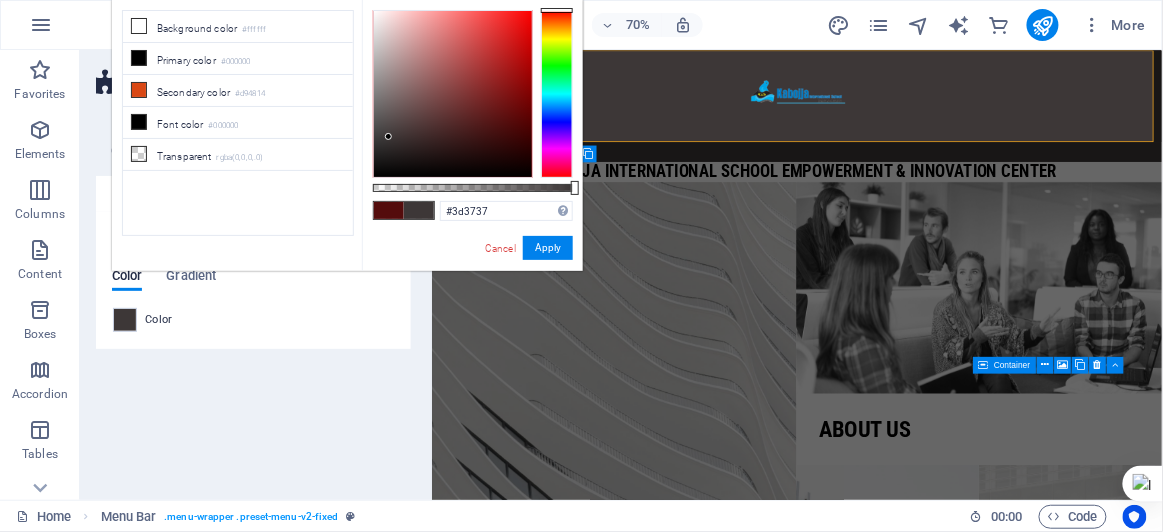 click at bounding box center [453, 94] 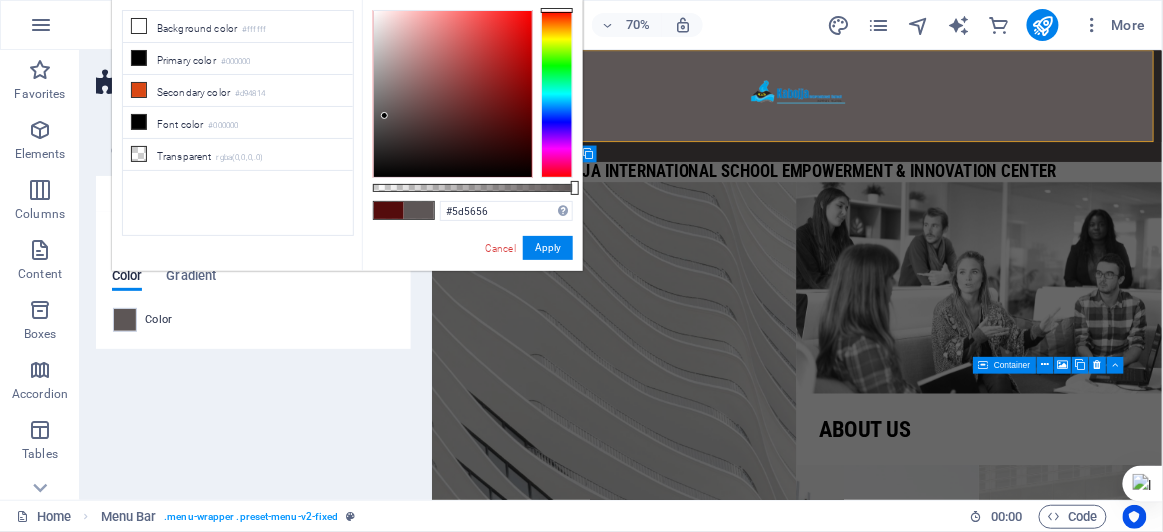 click at bounding box center [453, 94] 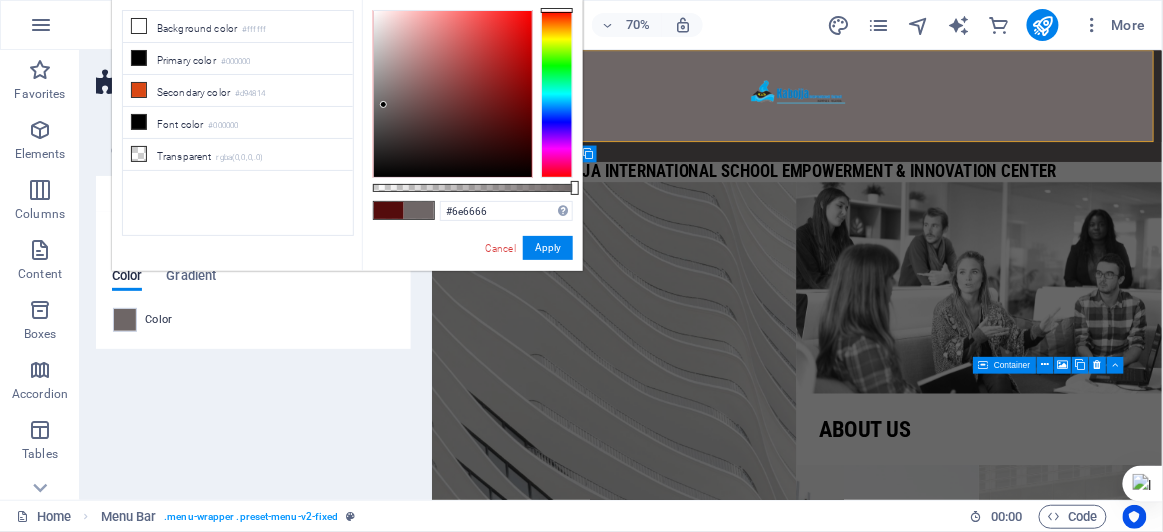 click at bounding box center [453, 94] 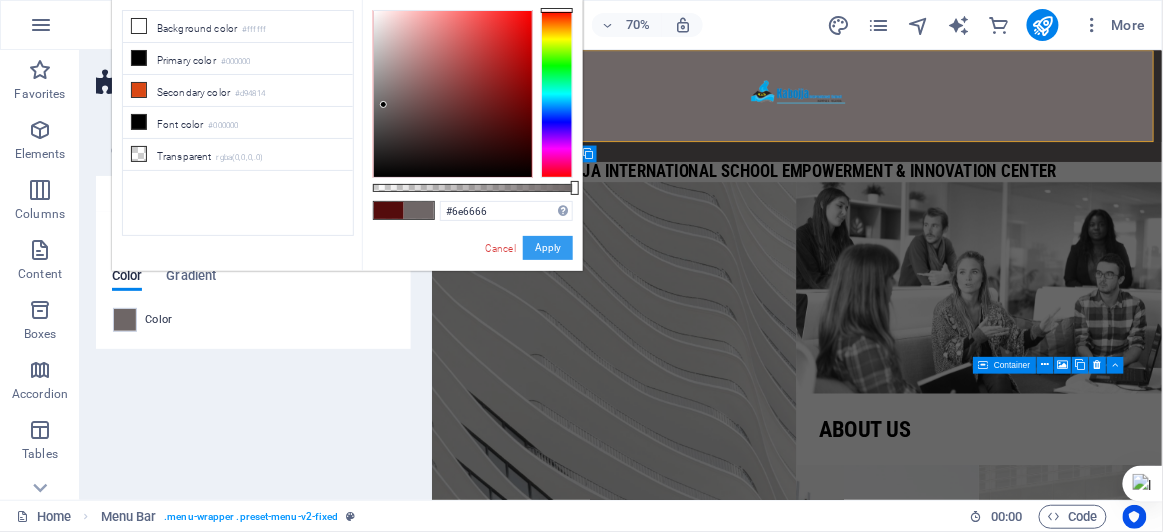 click on "Apply" at bounding box center [548, 248] 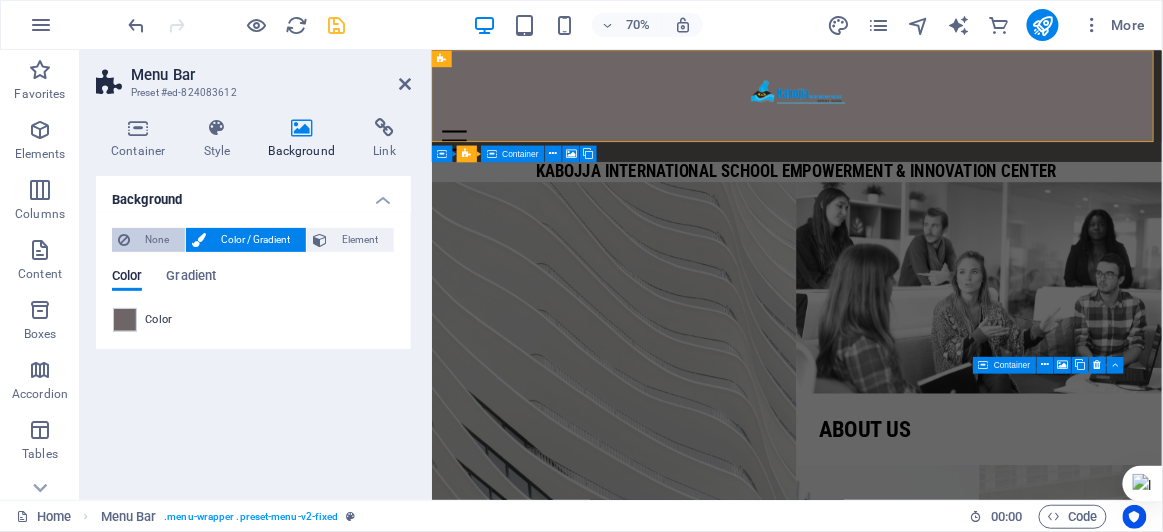 click on "None" at bounding box center [157, 240] 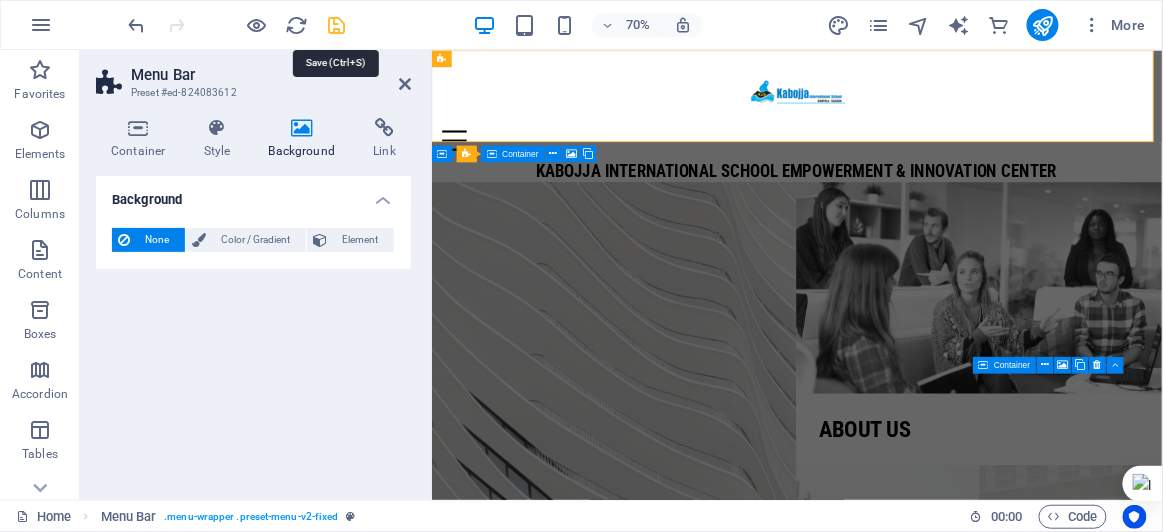 click at bounding box center (337, 25) 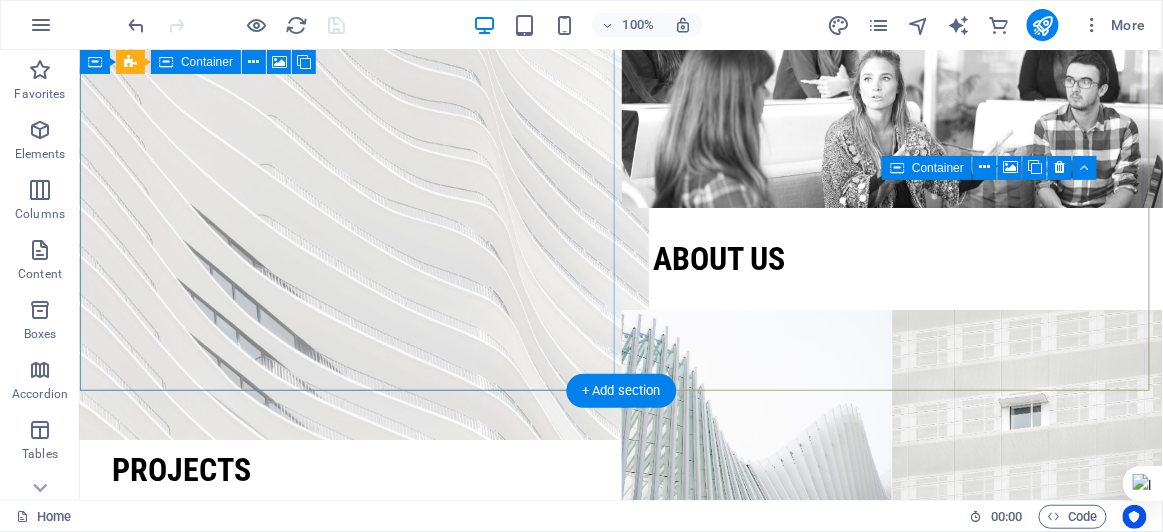 scroll, scrollTop: 245, scrollLeft: 0, axis: vertical 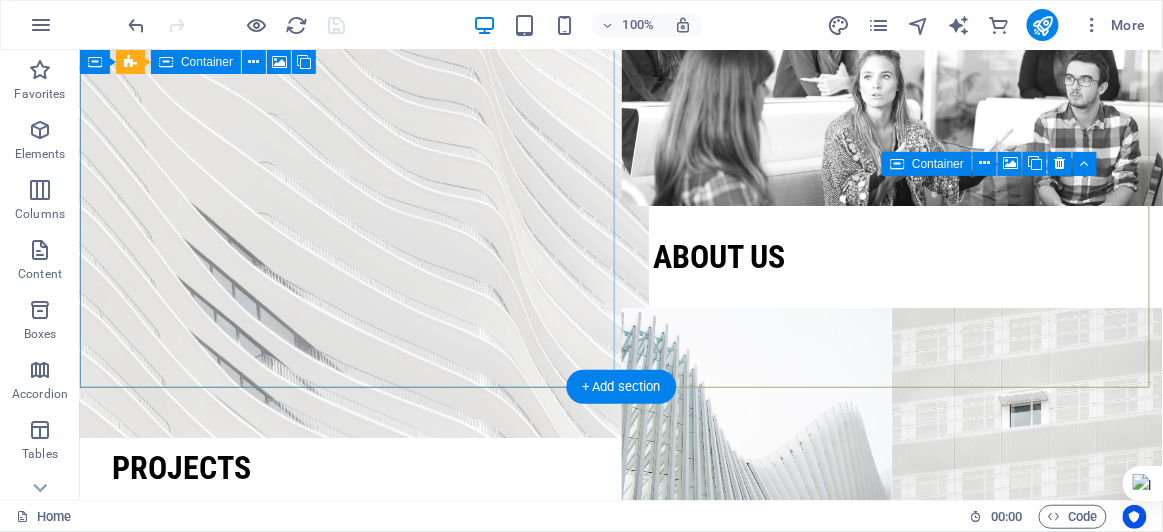 click at bounding box center (350, 204) 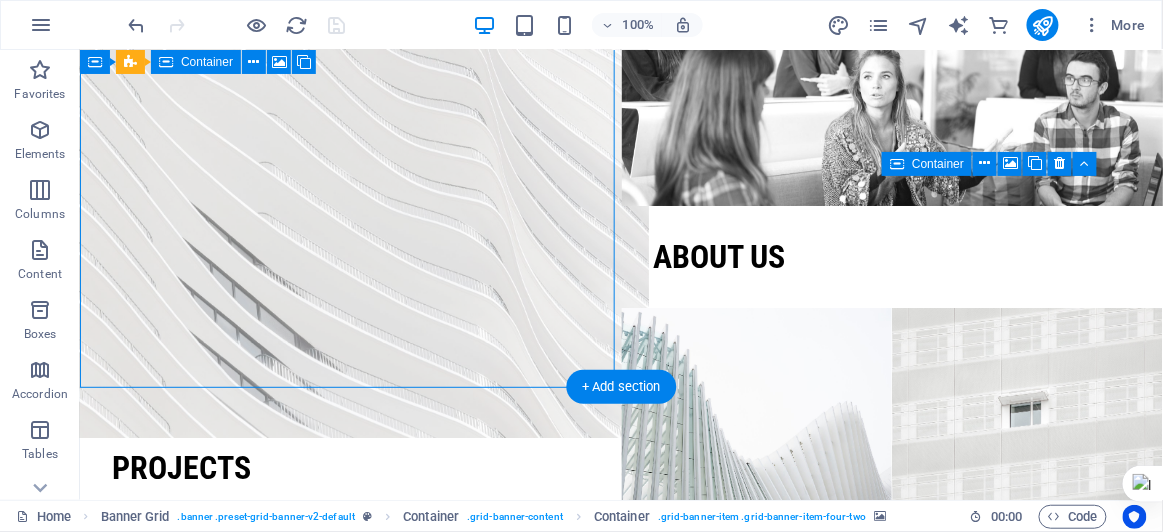 click at bounding box center (350, 204) 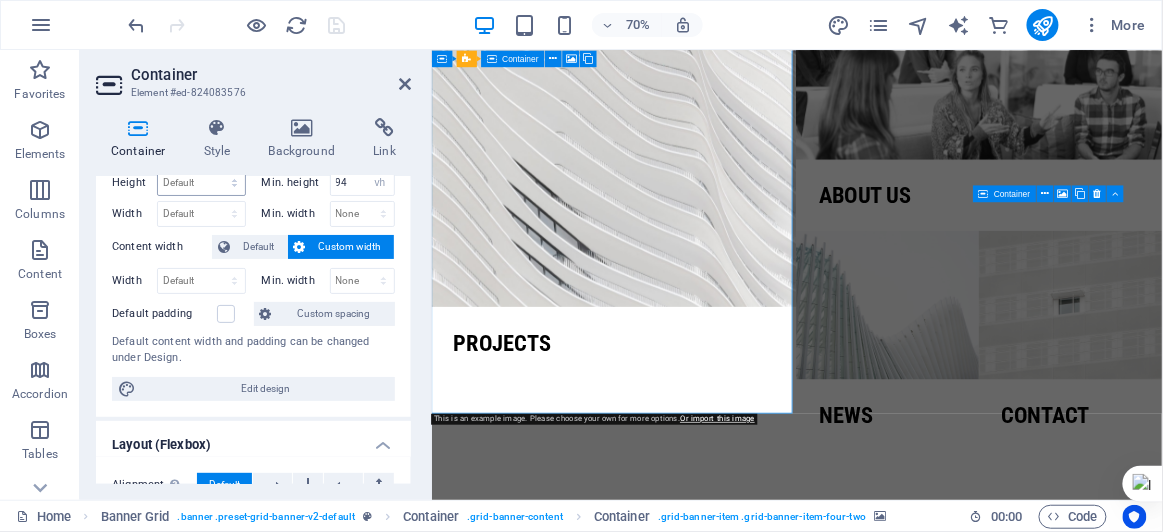 scroll, scrollTop: 0, scrollLeft: 0, axis: both 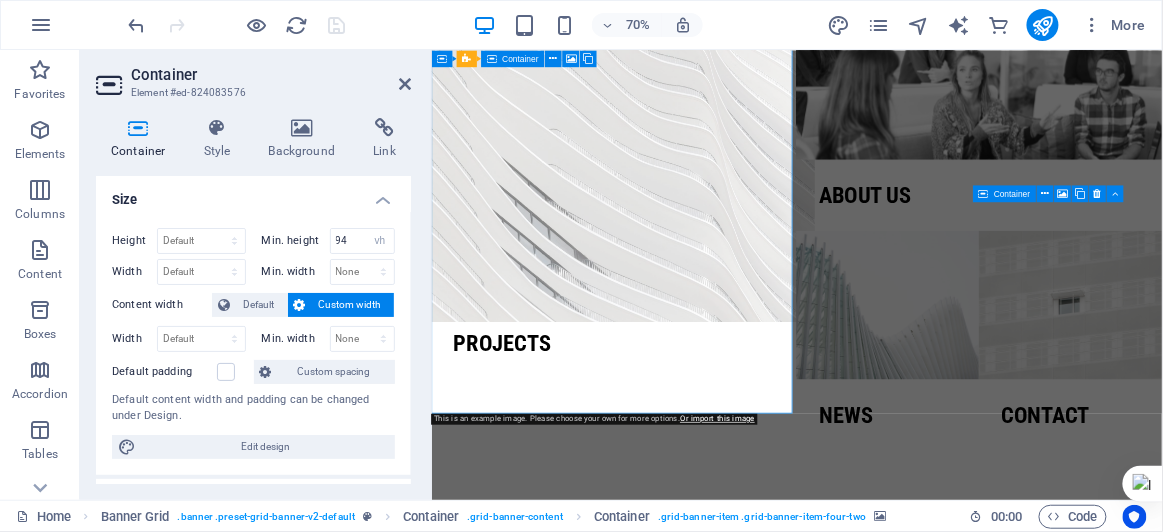 click at bounding box center (692, 204) 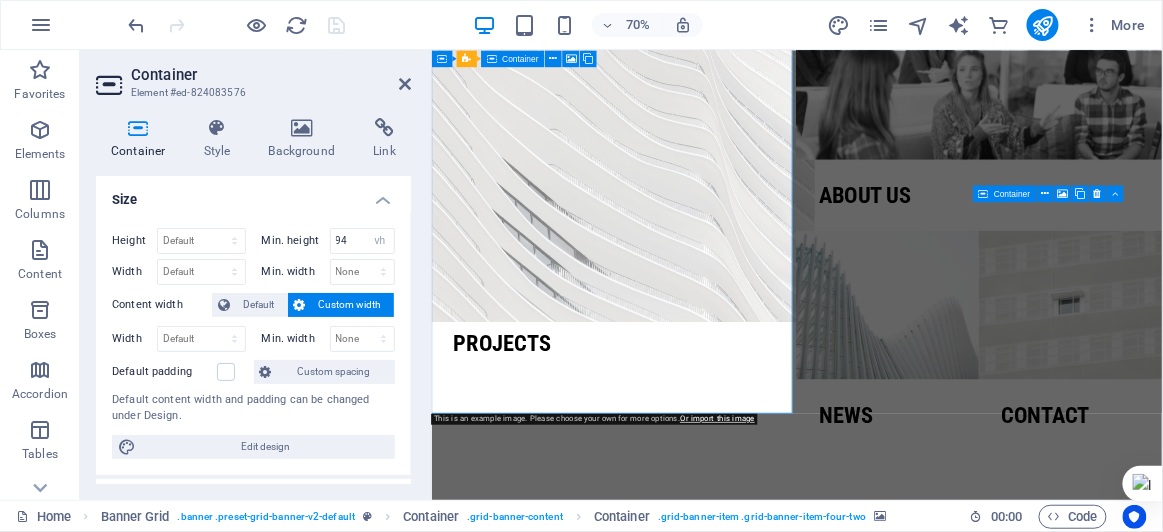 click at bounding box center (692, 204) 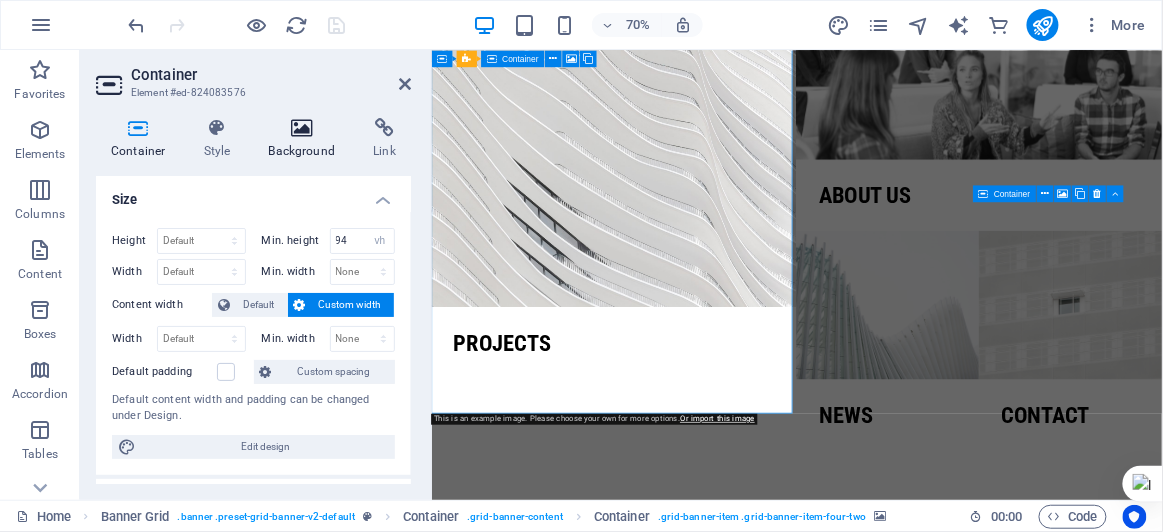 click at bounding box center (302, 128) 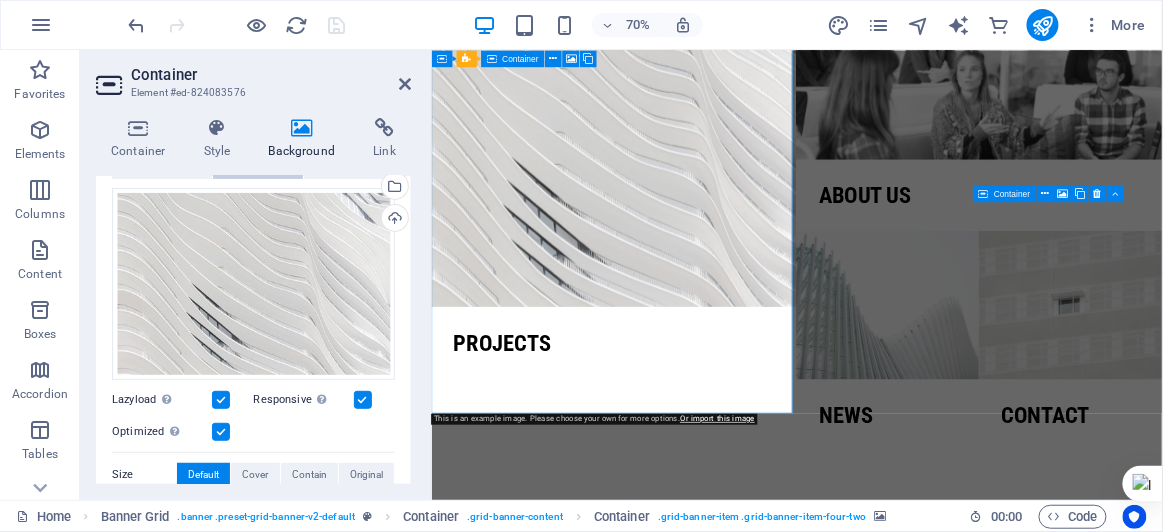 scroll, scrollTop: 166, scrollLeft: 0, axis: vertical 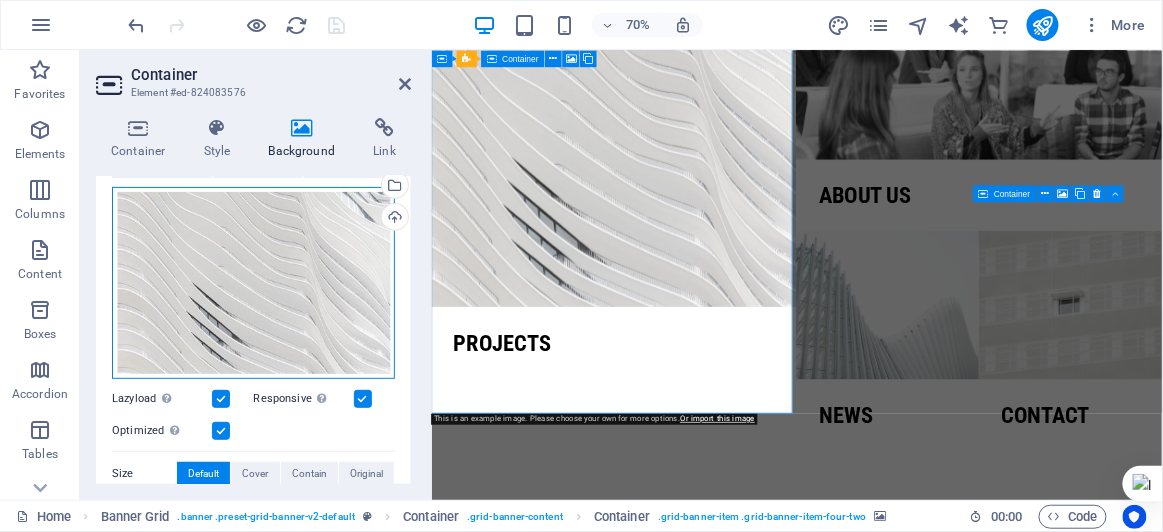 click on "Drag files here, click to choose files or select files from Files or our free stock photos & videos" at bounding box center (253, 283) 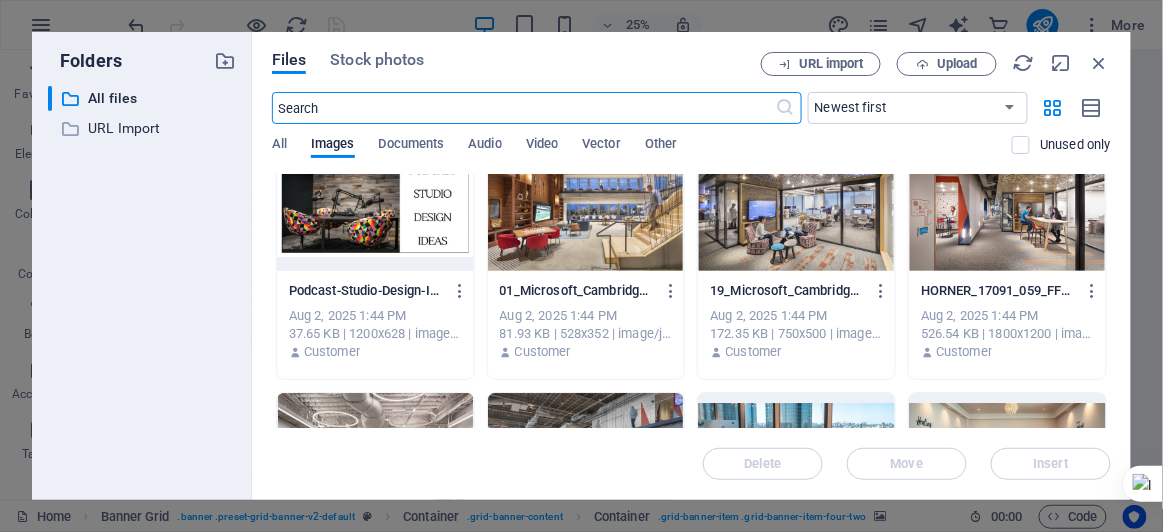scroll, scrollTop: 1641, scrollLeft: 0, axis: vertical 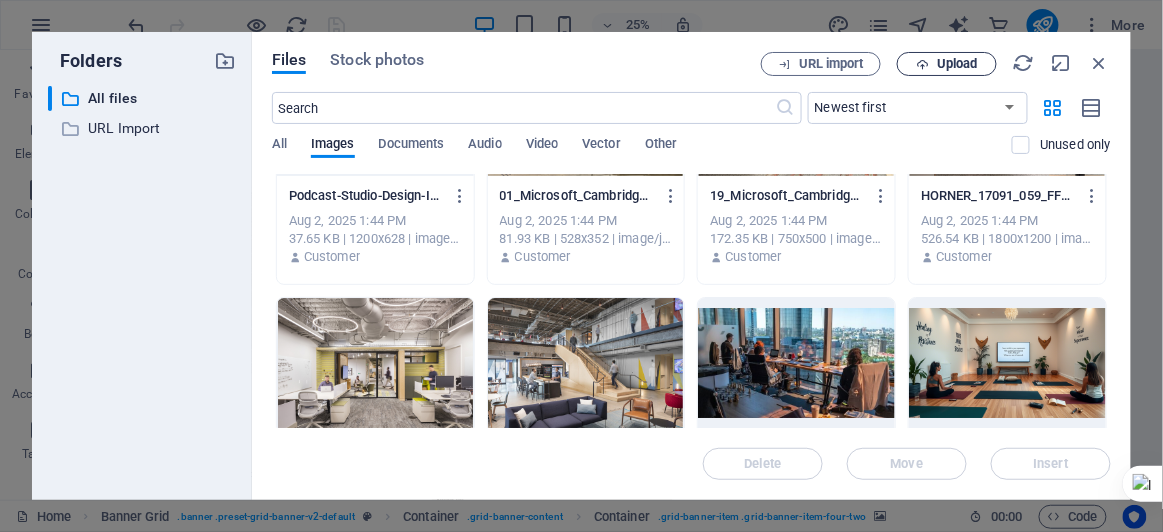 click on "Upload" at bounding box center [957, 64] 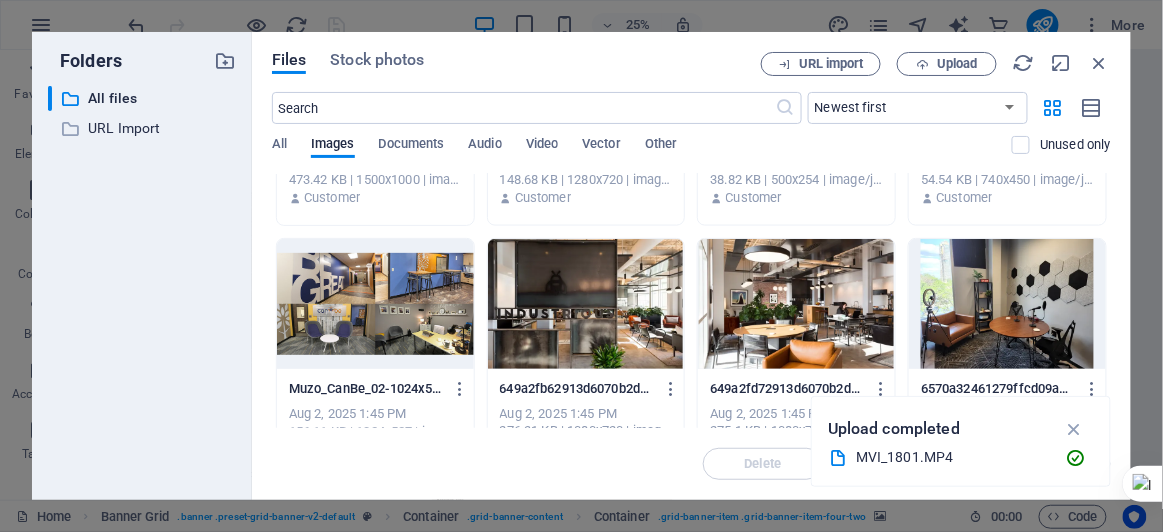 scroll, scrollTop: 732, scrollLeft: 0, axis: vertical 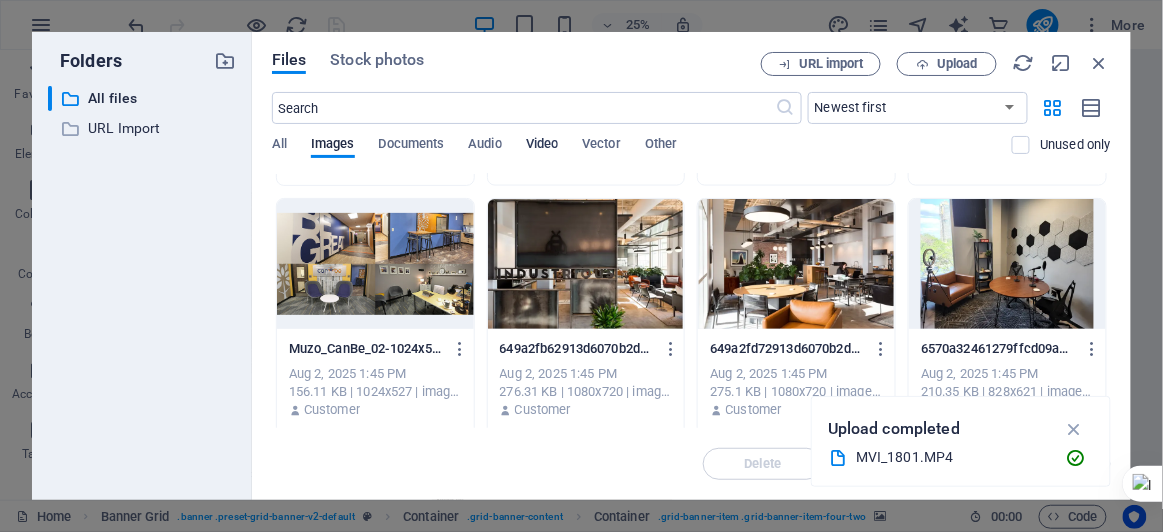 click on "Video" at bounding box center [542, 146] 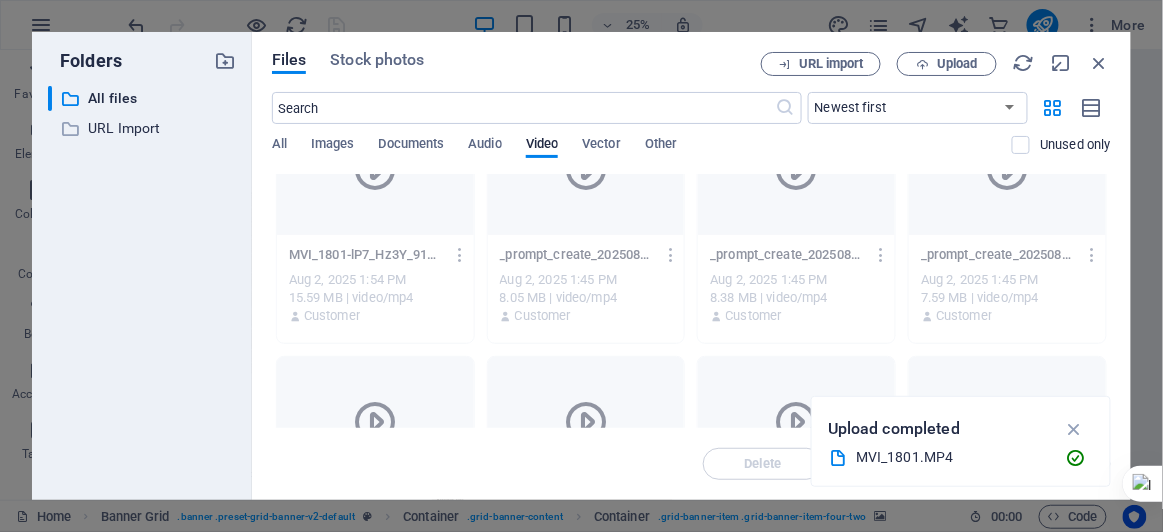 scroll, scrollTop: 0, scrollLeft: 0, axis: both 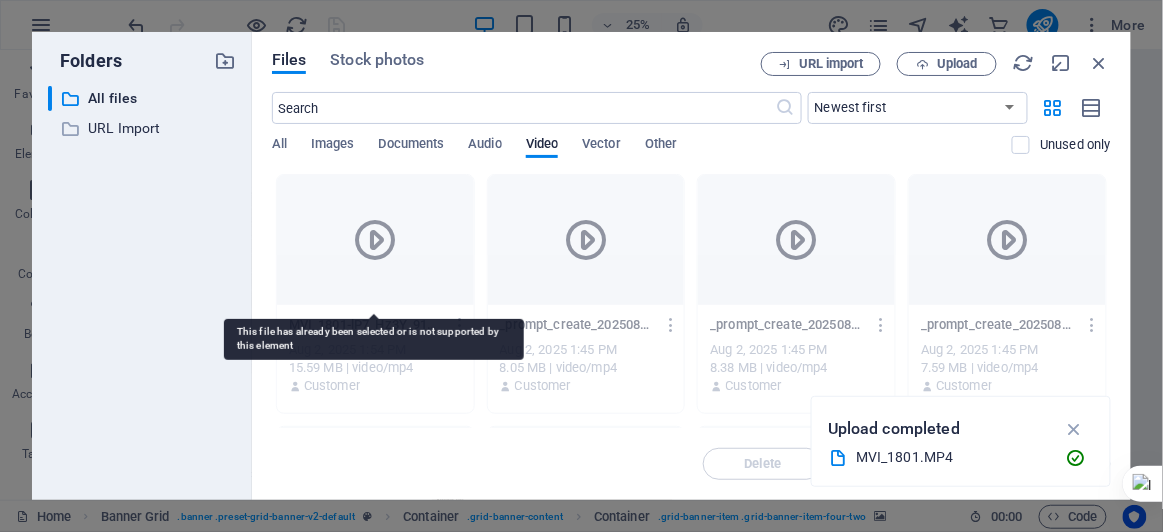 click at bounding box center [375, 240] 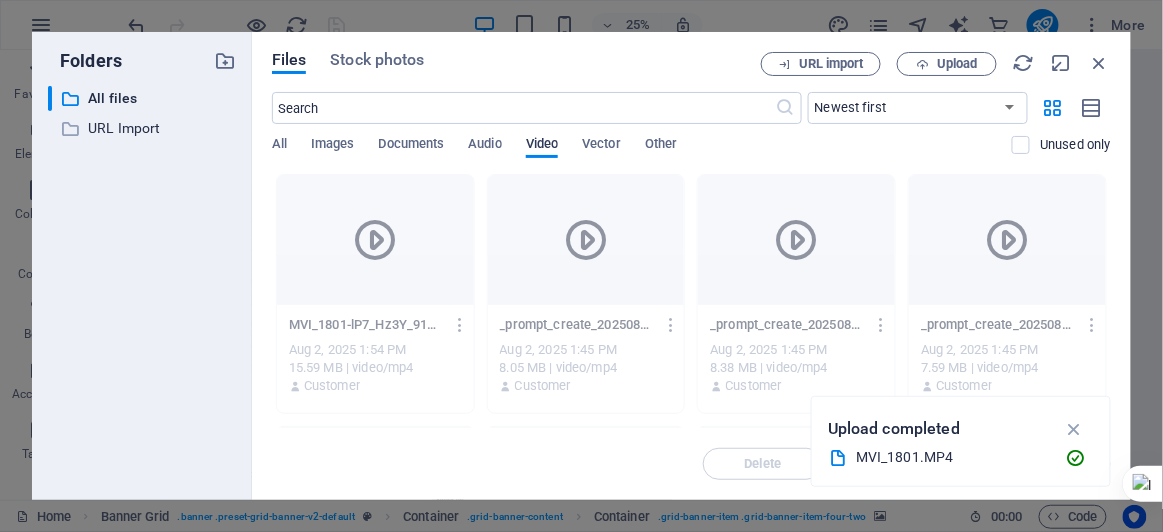 click on "Video" at bounding box center [542, 146] 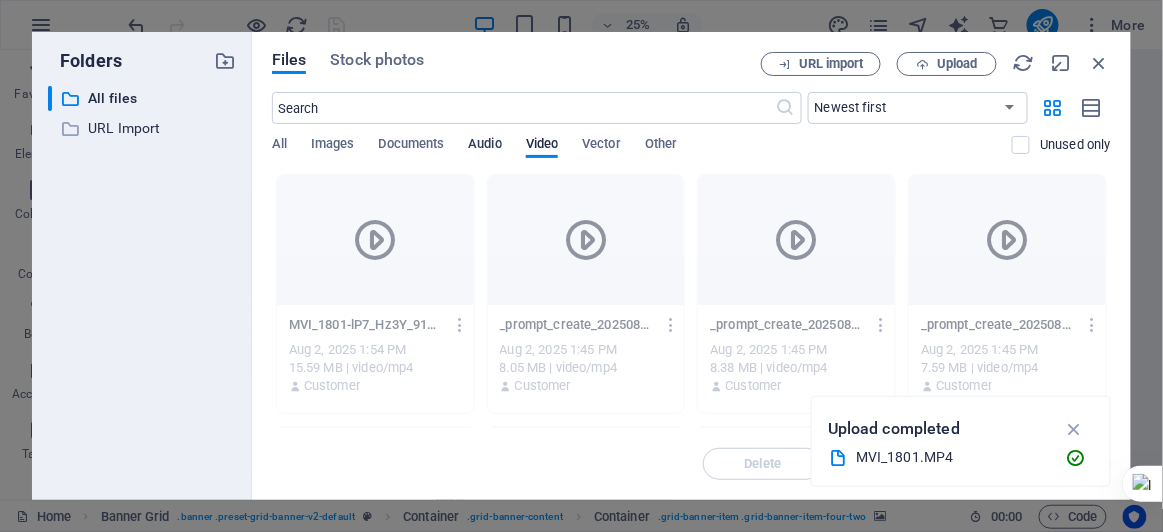 click on "Audio" at bounding box center [484, 146] 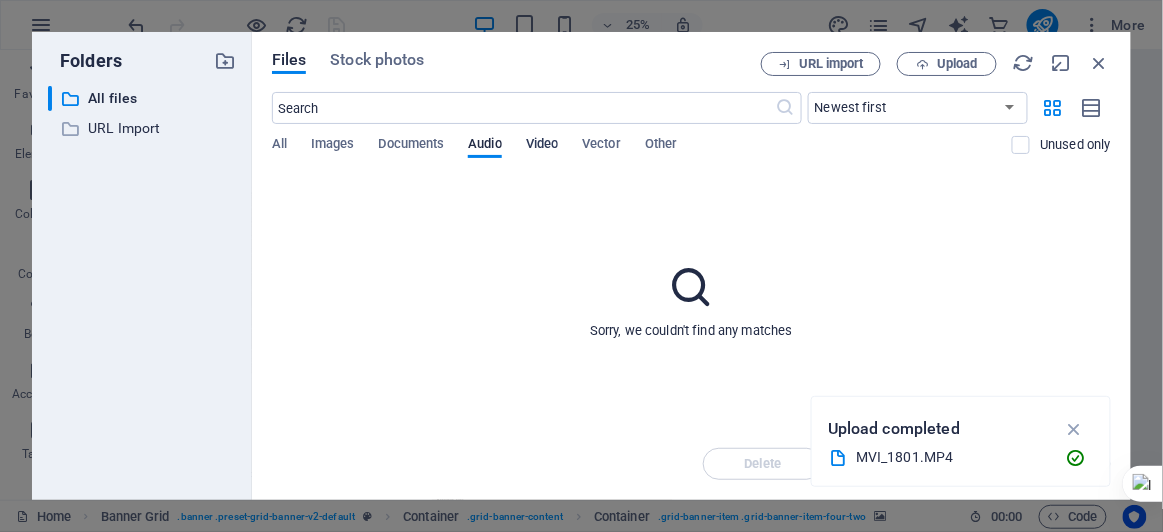 click on "Video" at bounding box center (542, 146) 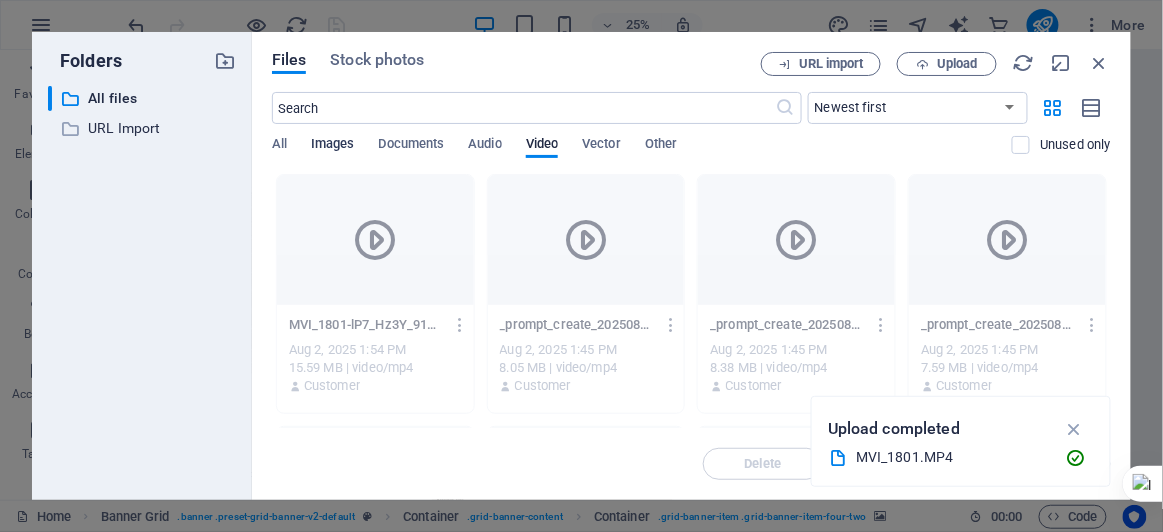 click on "Images" at bounding box center (333, 146) 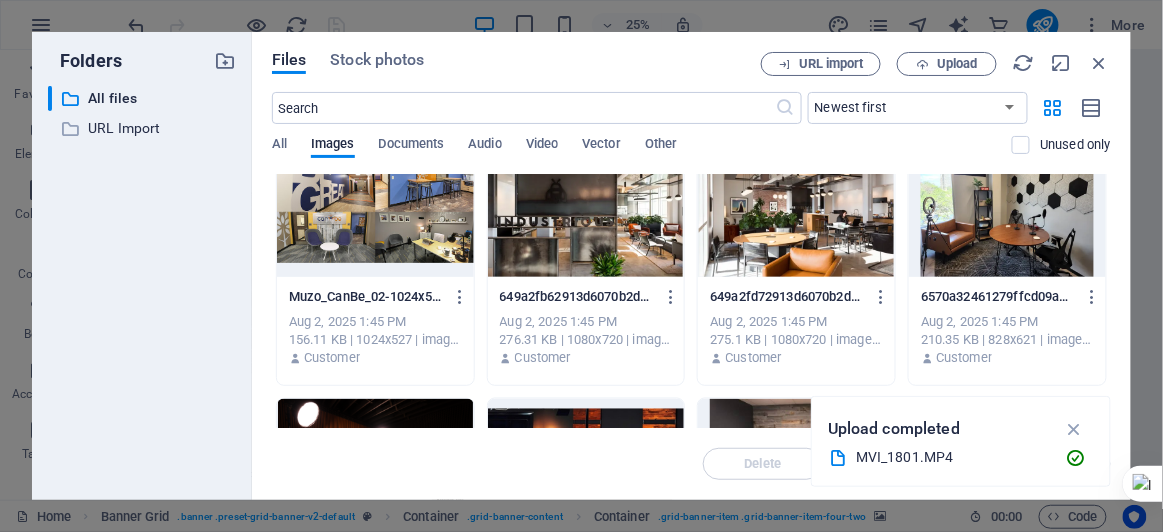 scroll, scrollTop: 0, scrollLeft: 0, axis: both 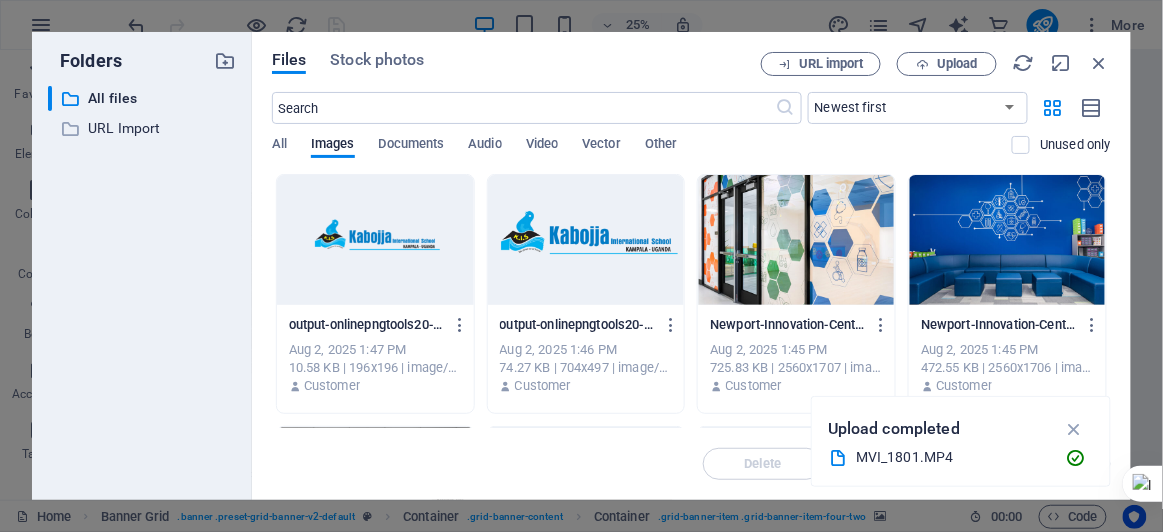 type 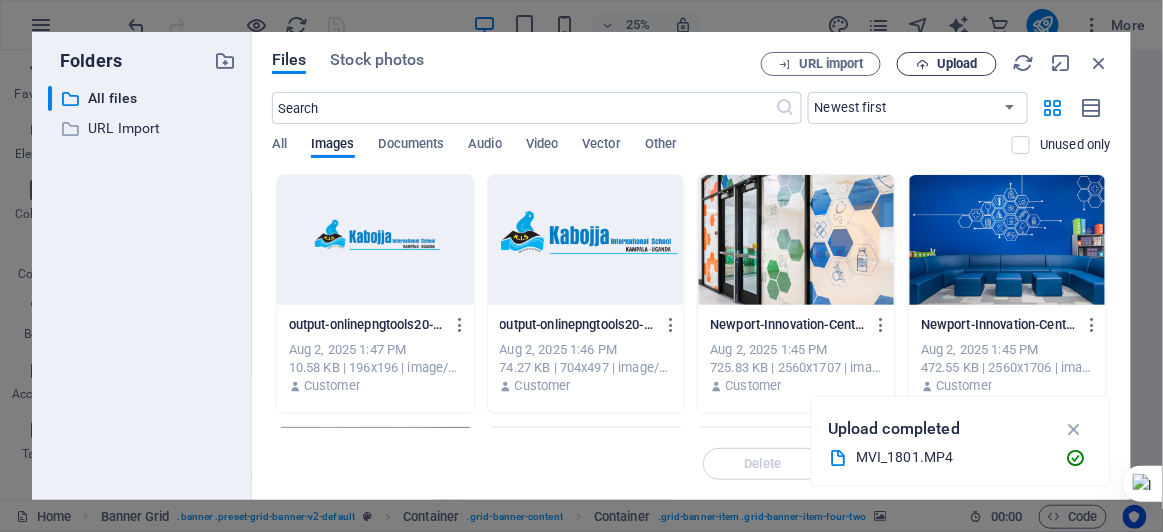 click on "Upload" at bounding box center (957, 64) 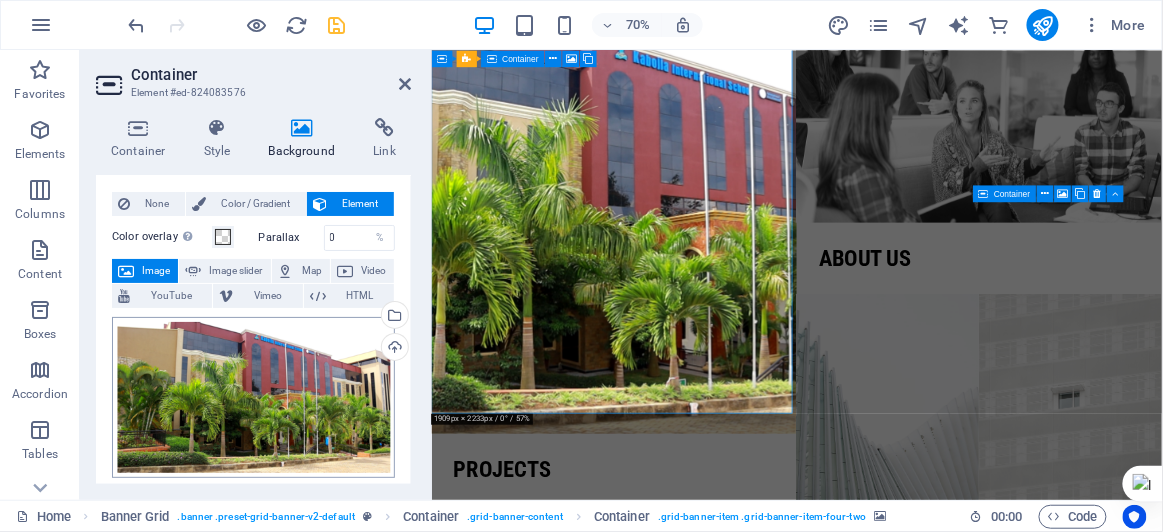 scroll, scrollTop: 0, scrollLeft: 0, axis: both 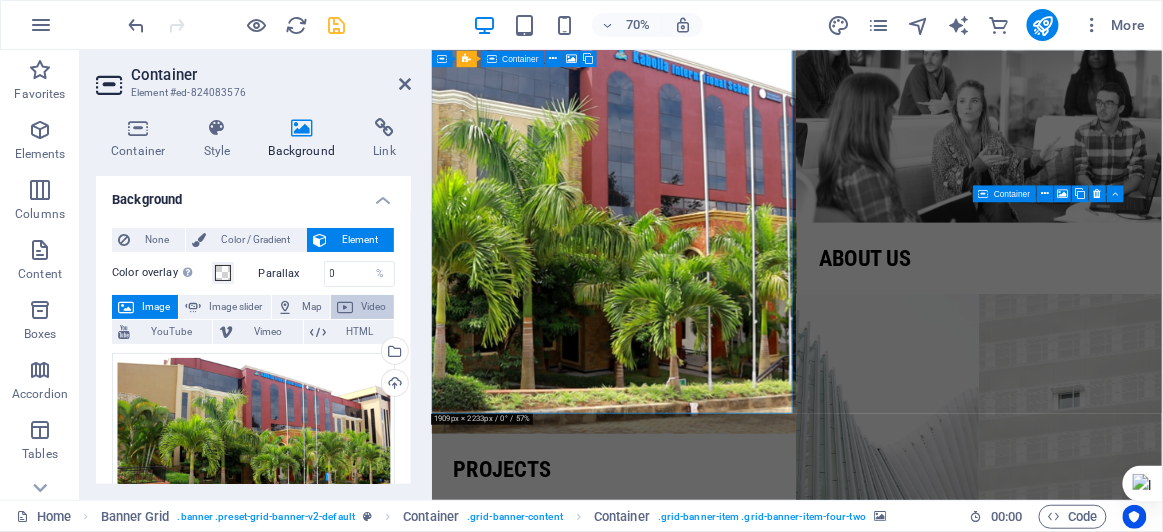 click on "Video" at bounding box center [373, 307] 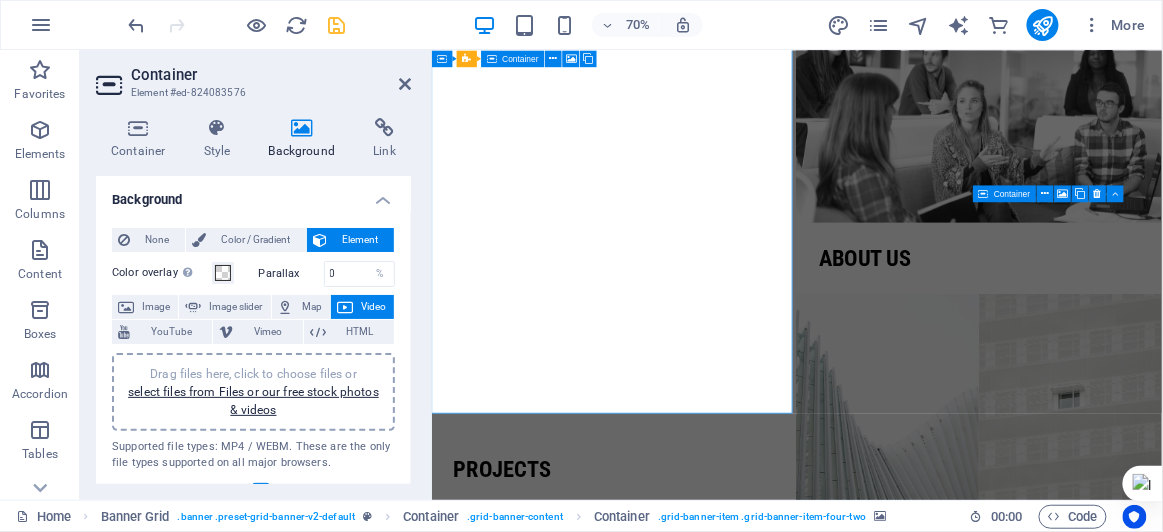 click on "Drag files here, click to choose files or select files from Files or our free stock photos & videos" at bounding box center [253, 392] 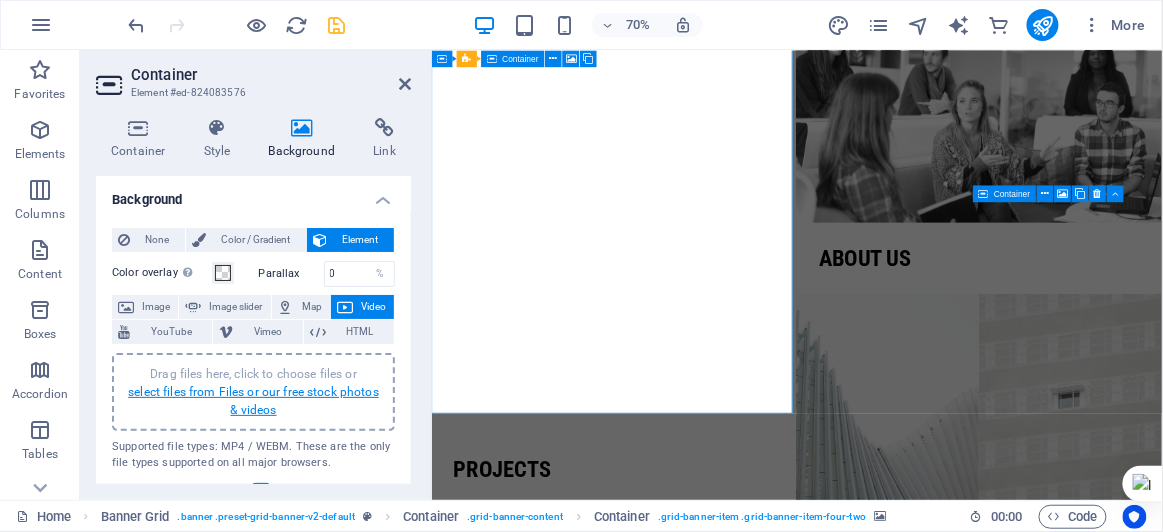 click on "select files from Files or our free stock photos & videos" at bounding box center [253, 401] 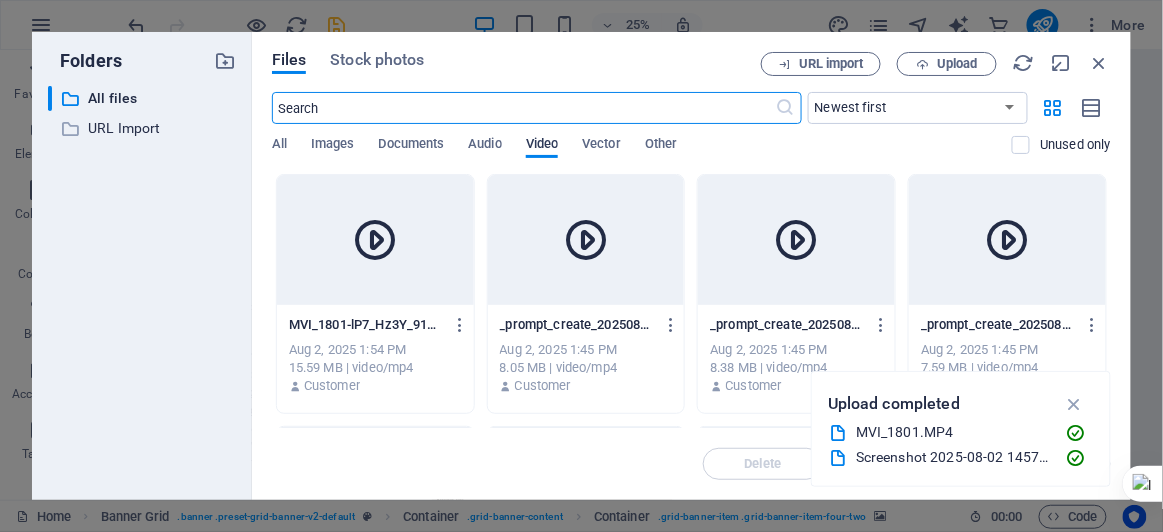 click on "Video" at bounding box center [542, 146] 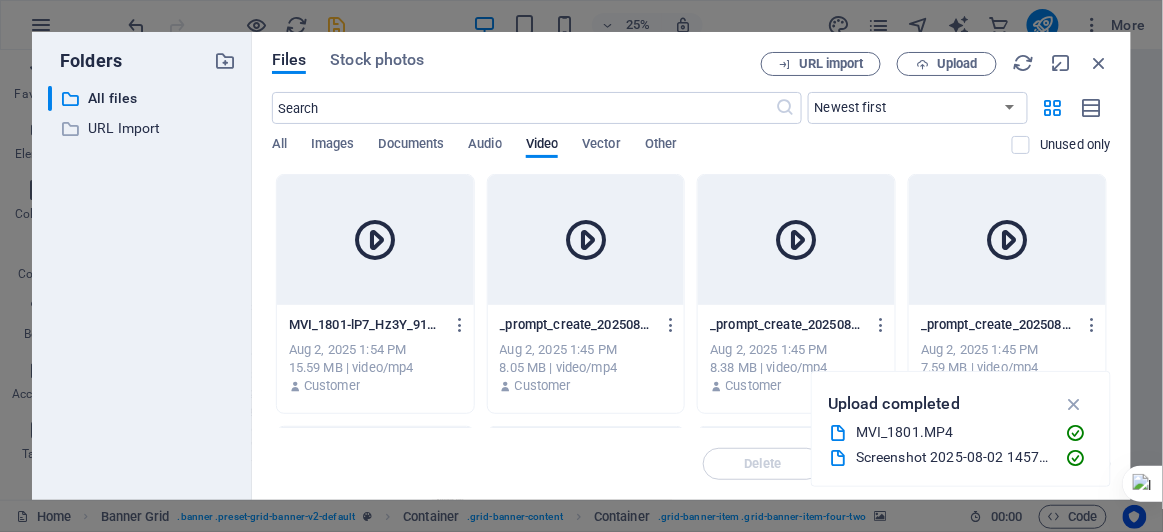 click at bounding box center (375, 240) 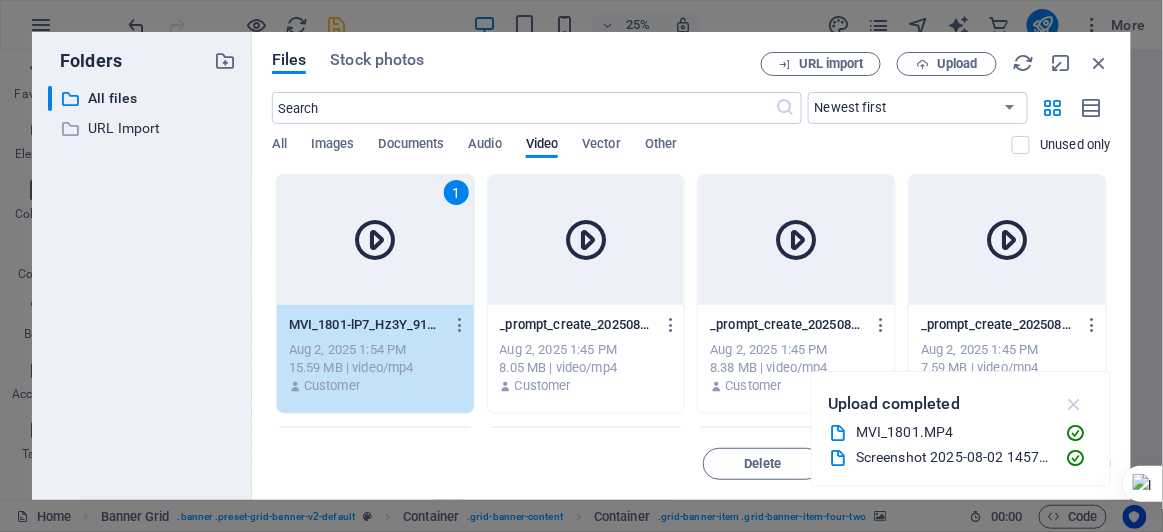 click at bounding box center (1074, 404) 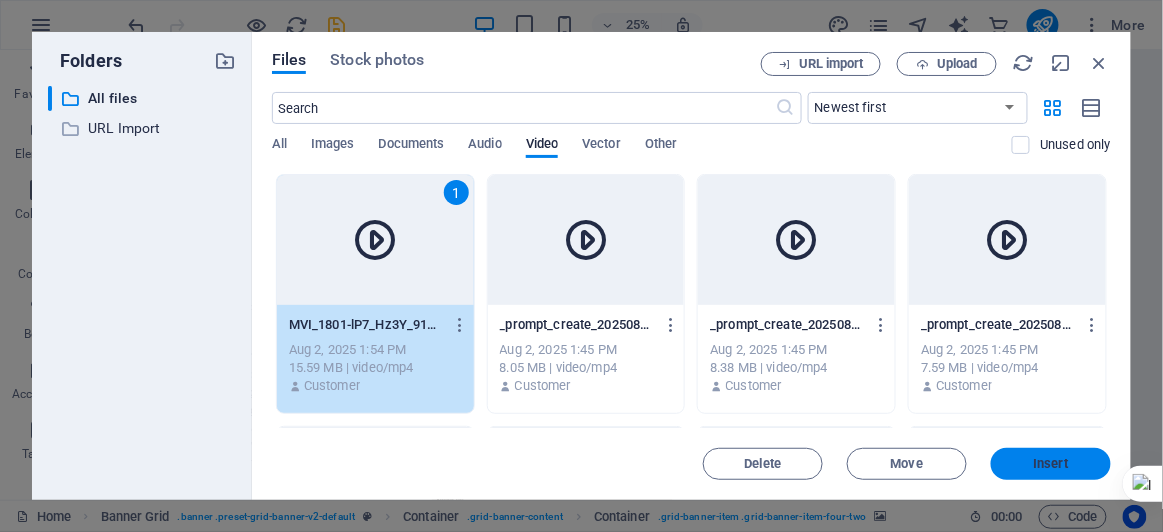 click on "Insert" at bounding box center [1051, 464] 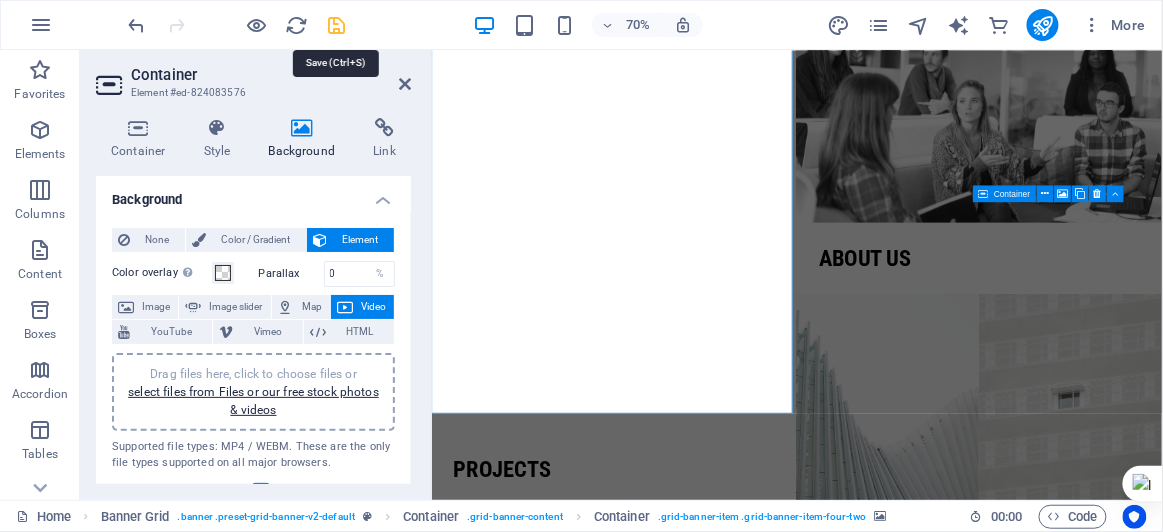 click at bounding box center (337, 25) 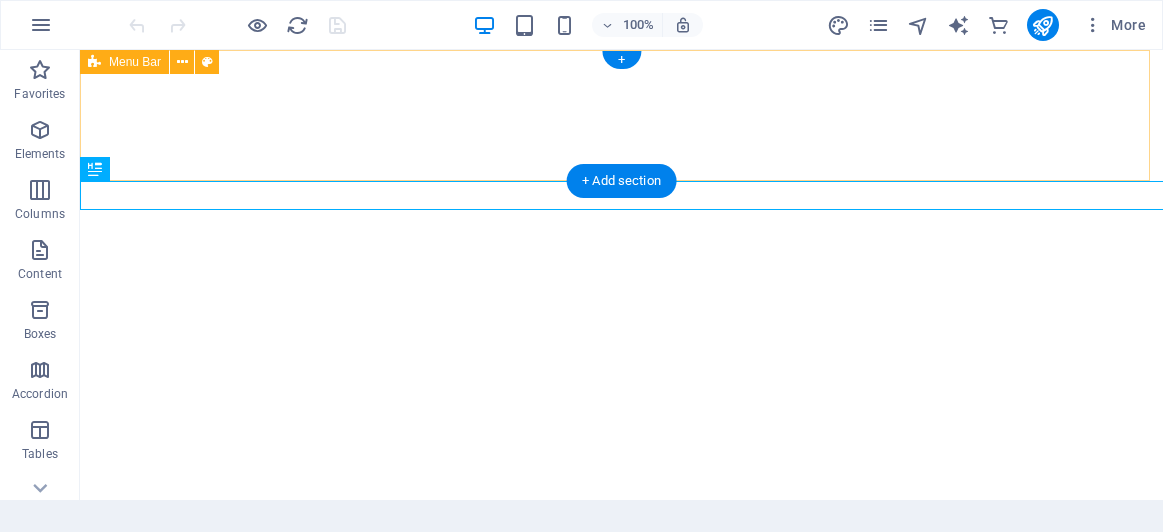 scroll, scrollTop: 0, scrollLeft: 0, axis: both 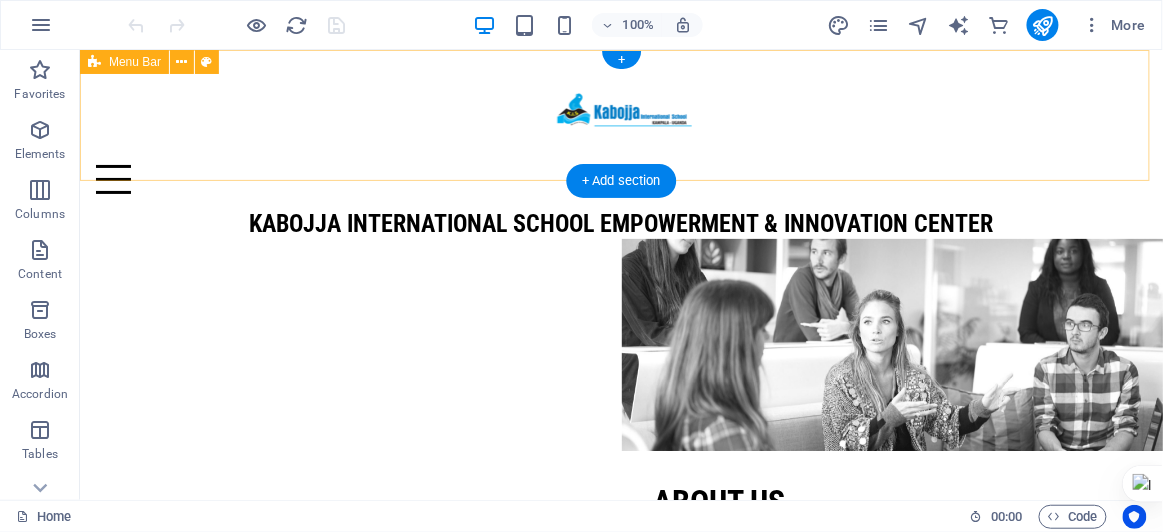 click on "Home About us Projects Contact" at bounding box center (620, 129) 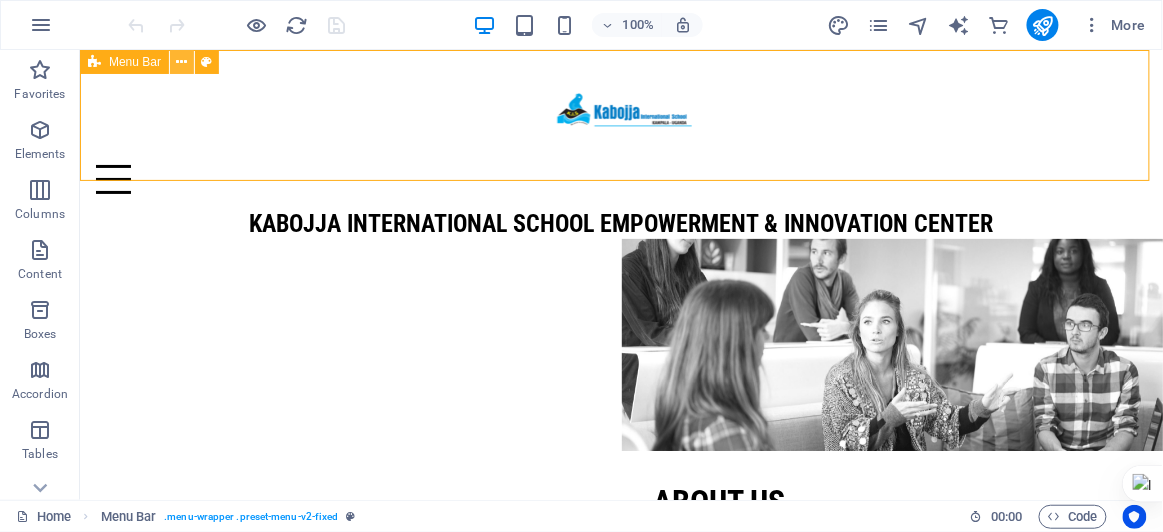 click at bounding box center (182, 62) 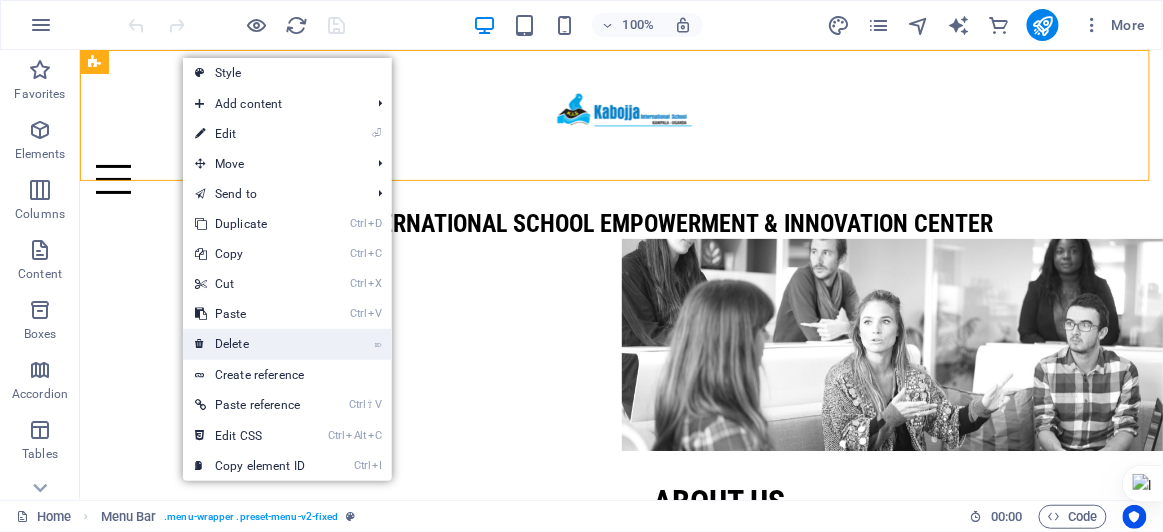click on "⌦  Delete" at bounding box center (250, 344) 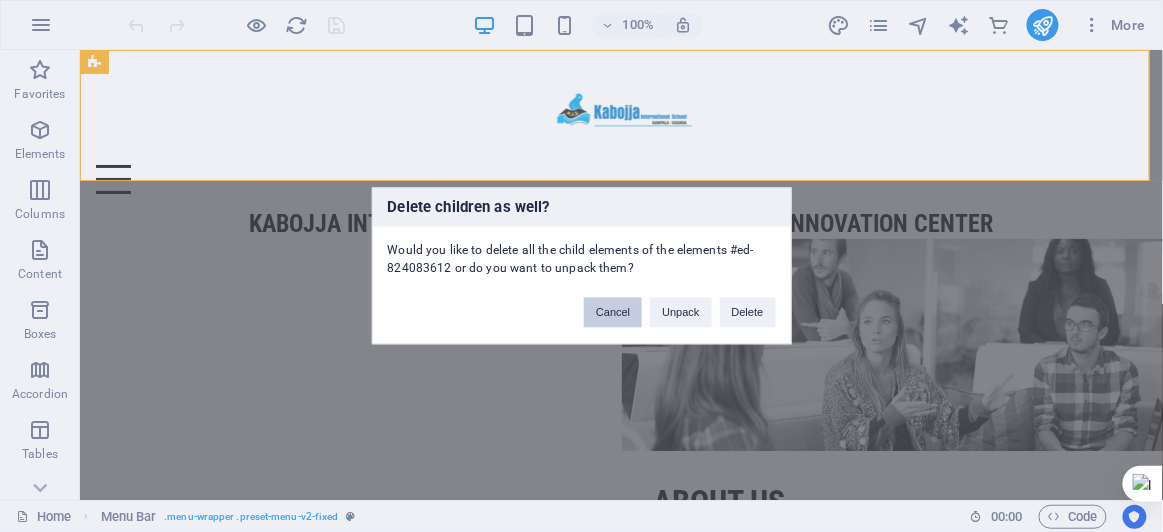 click on "Cancel" at bounding box center (613, 313) 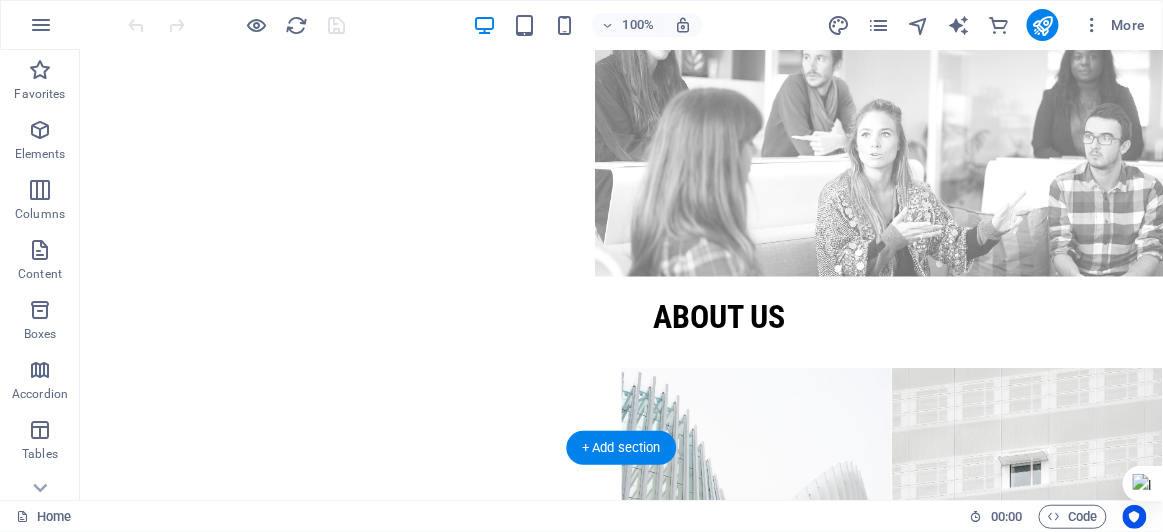 scroll, scrollTop: 184, scrollLeft: 0, axis: vertical 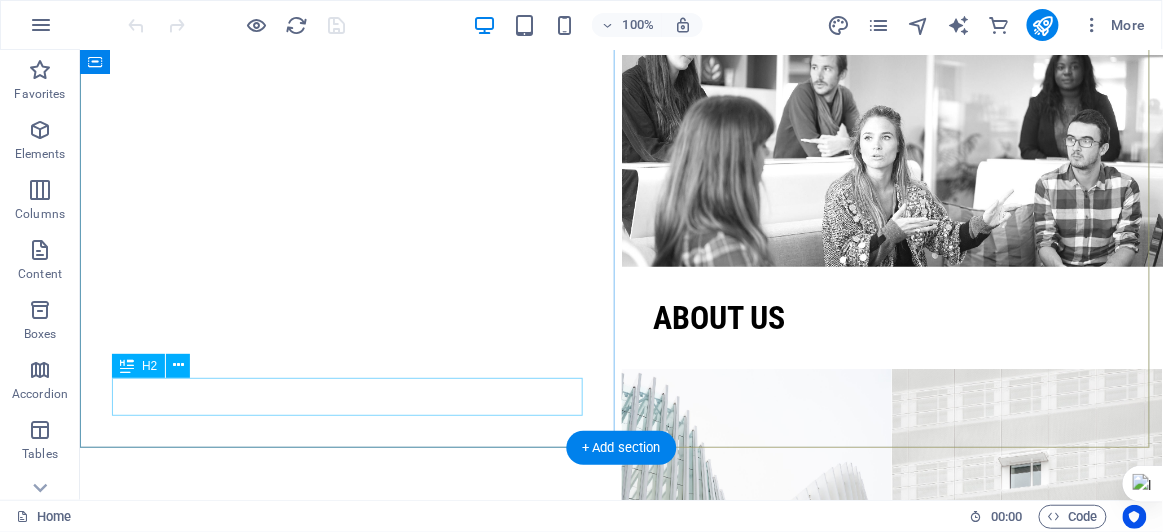 click on "Projects" at bounding box center (350, 528) 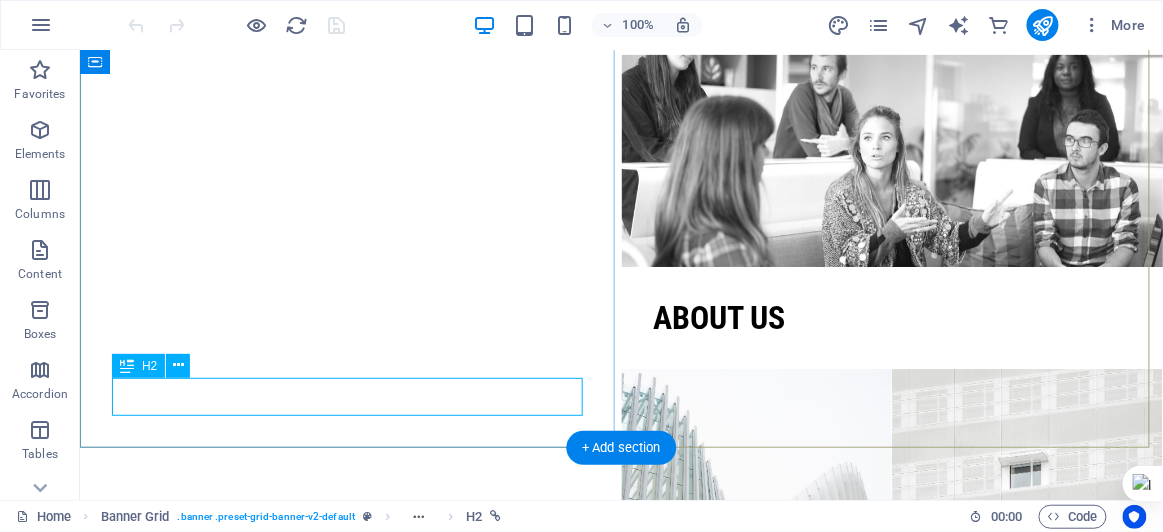 click on "Projects" at bounding box center (350, 528) 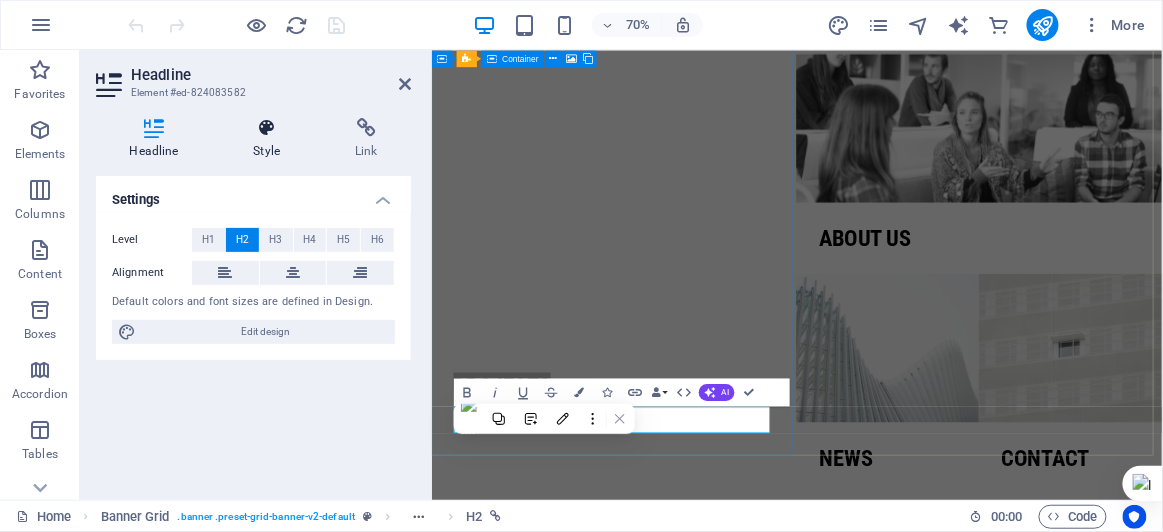 click at bounding box center [267, 128] 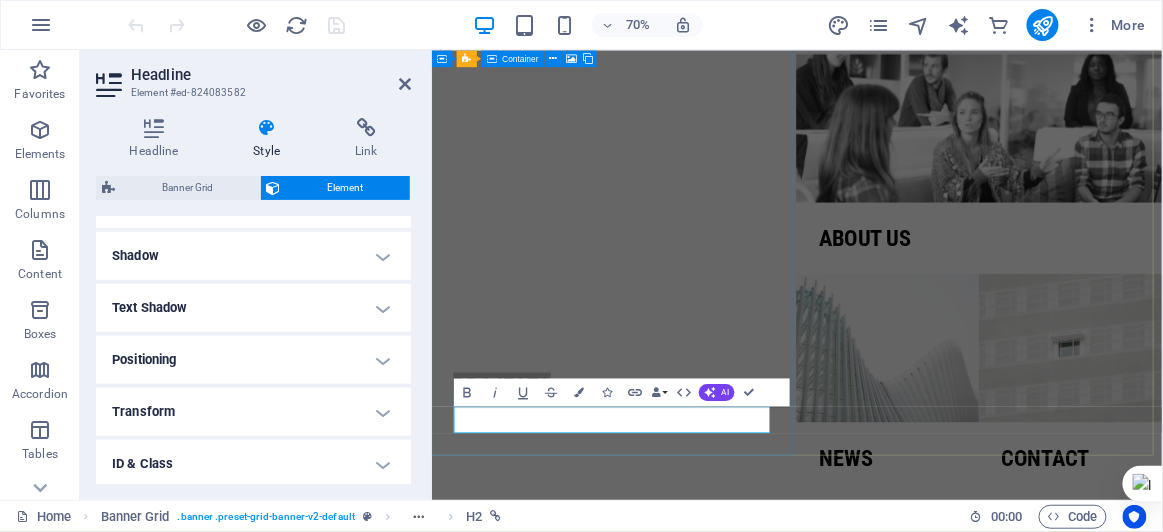 scroll, scrollTop: 576, scrollLeft: 0, axis: vertical 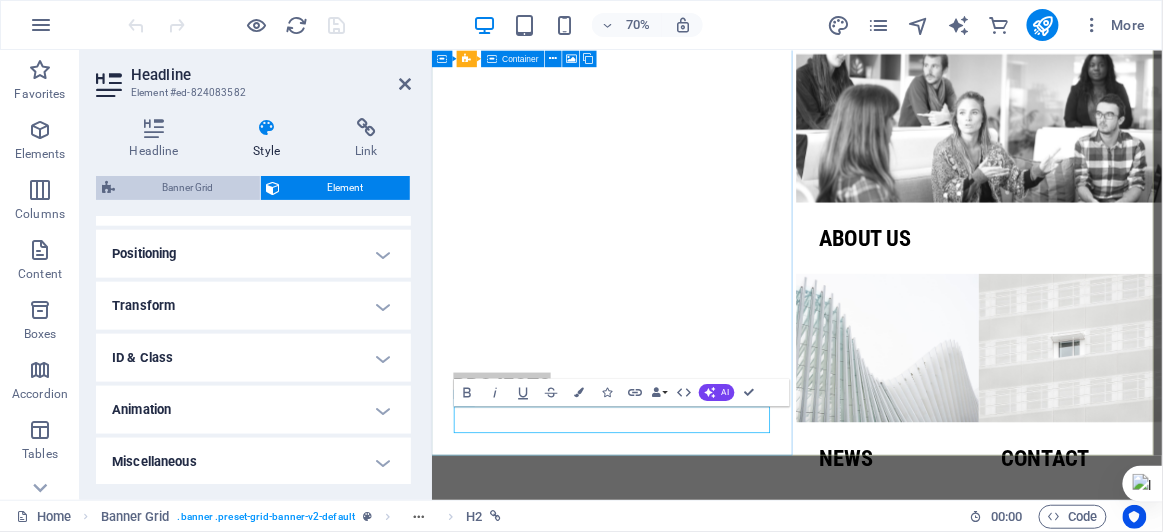 click on "Banner Grid" at bounding box center (187, 188) 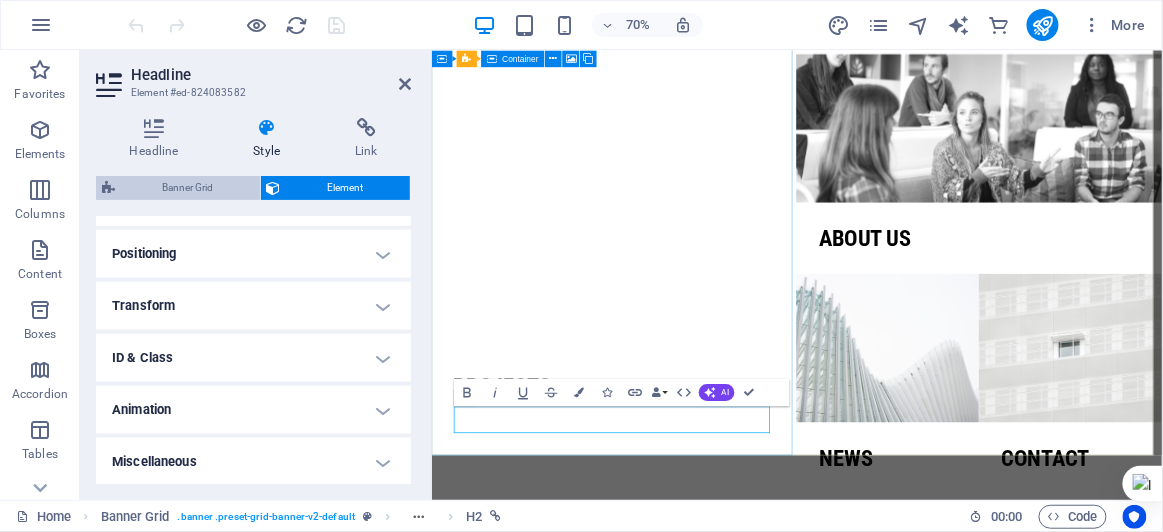 select on "vh" 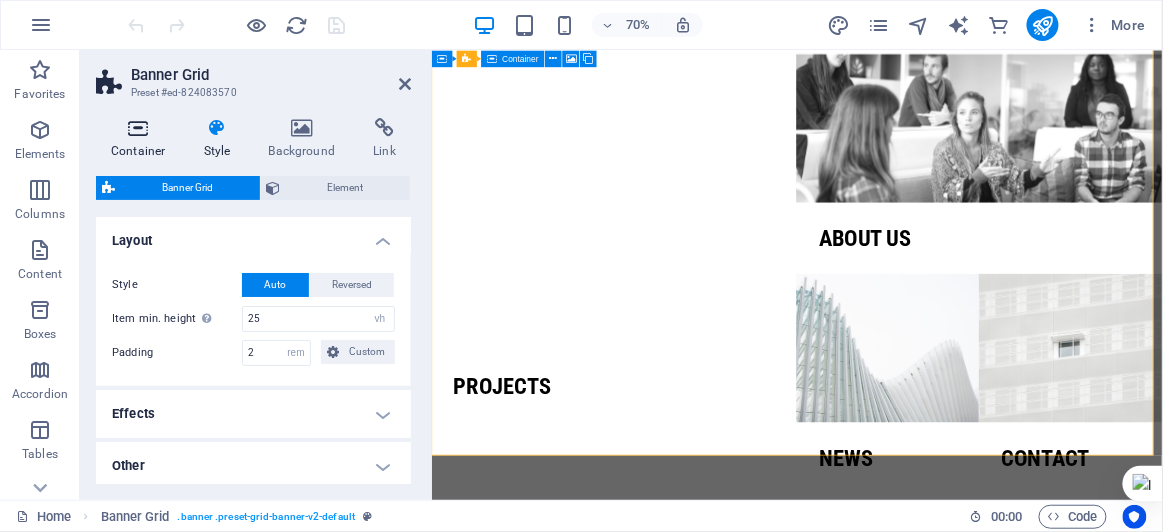 click at bounding box center [138, 128] 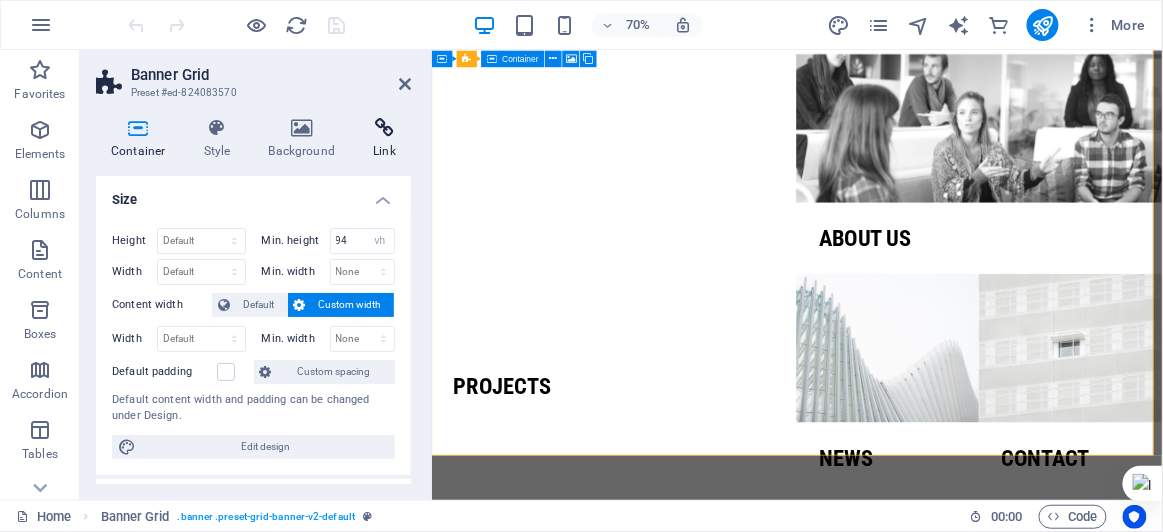 click at bounding box center (384, 128) 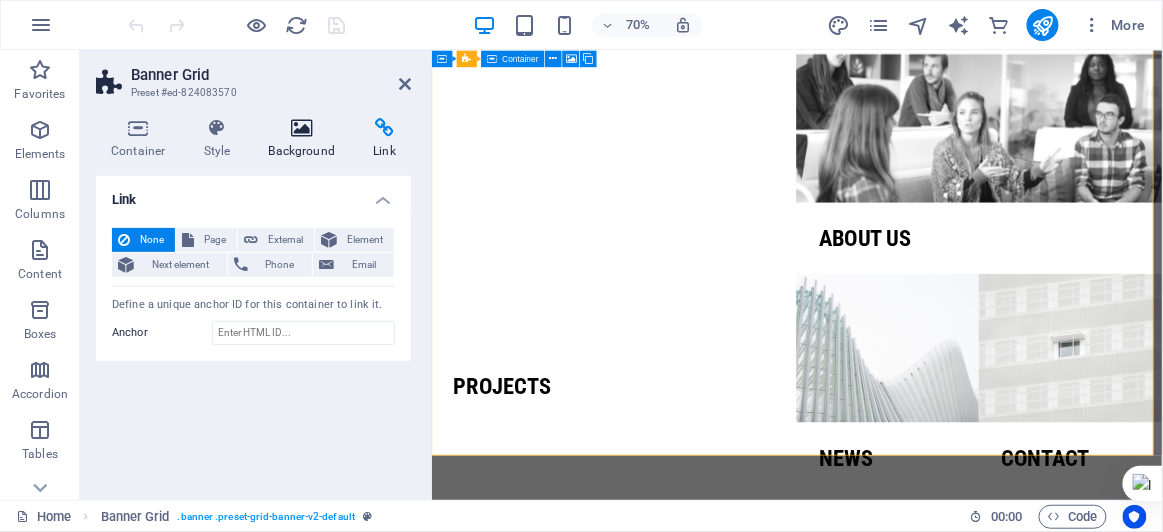 click at bounding box center (302, 128) 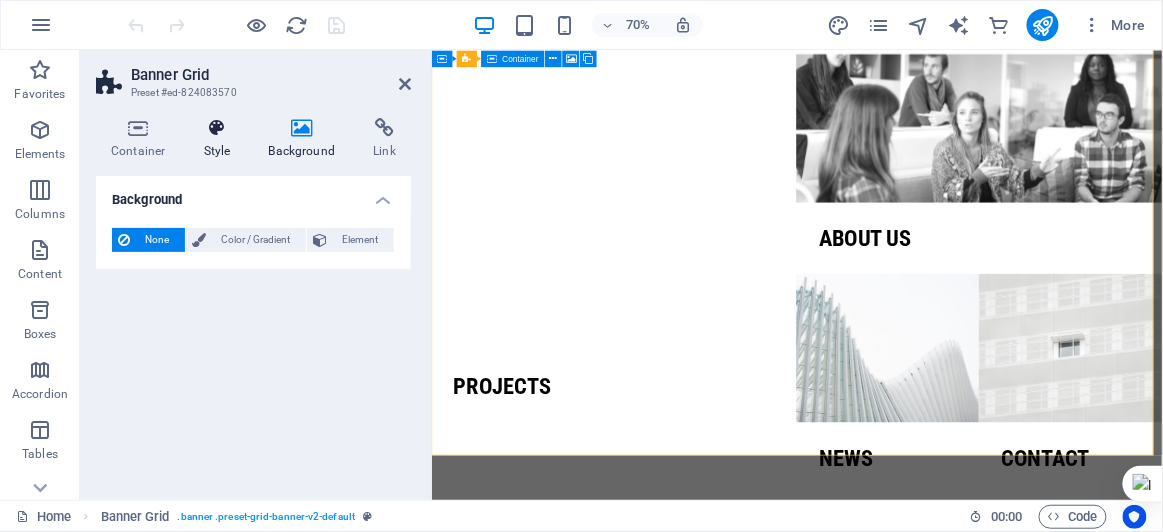 click on "Style" at bounding box center (221, 139) 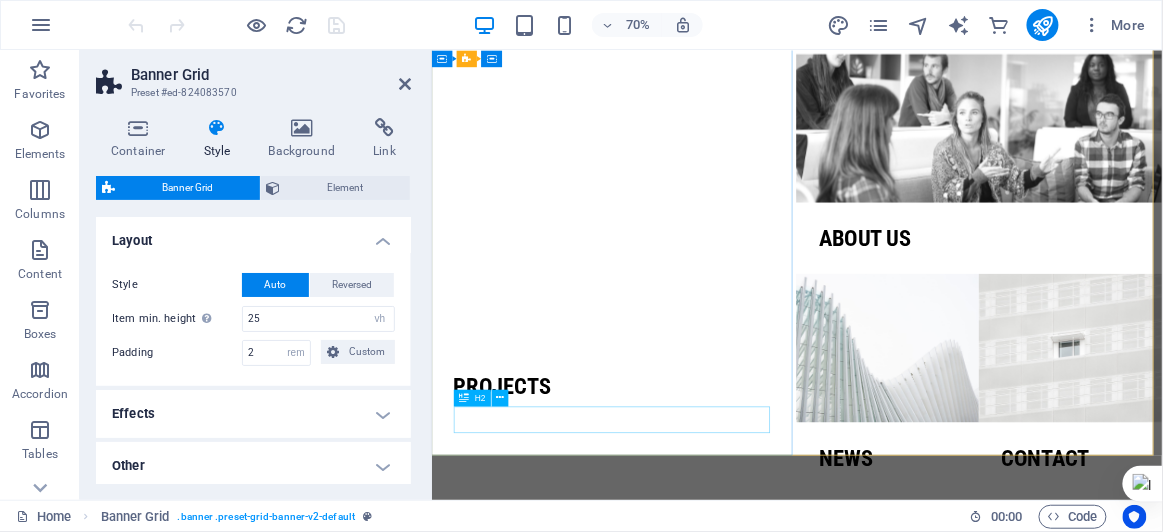 click on "Projects" at bounding box center (692, 528) 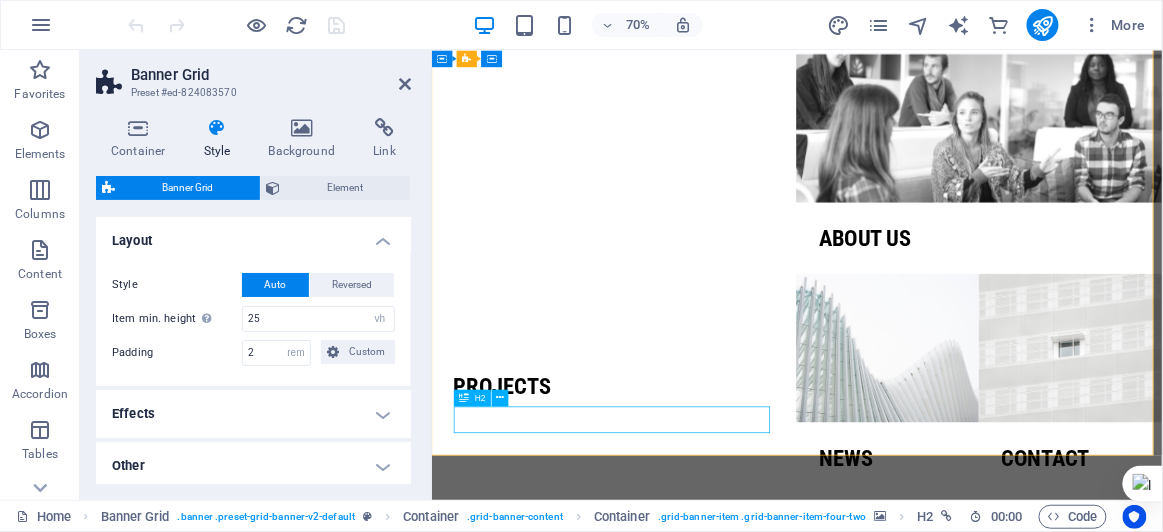 click on "Projects" at bounding box center (692, 528) 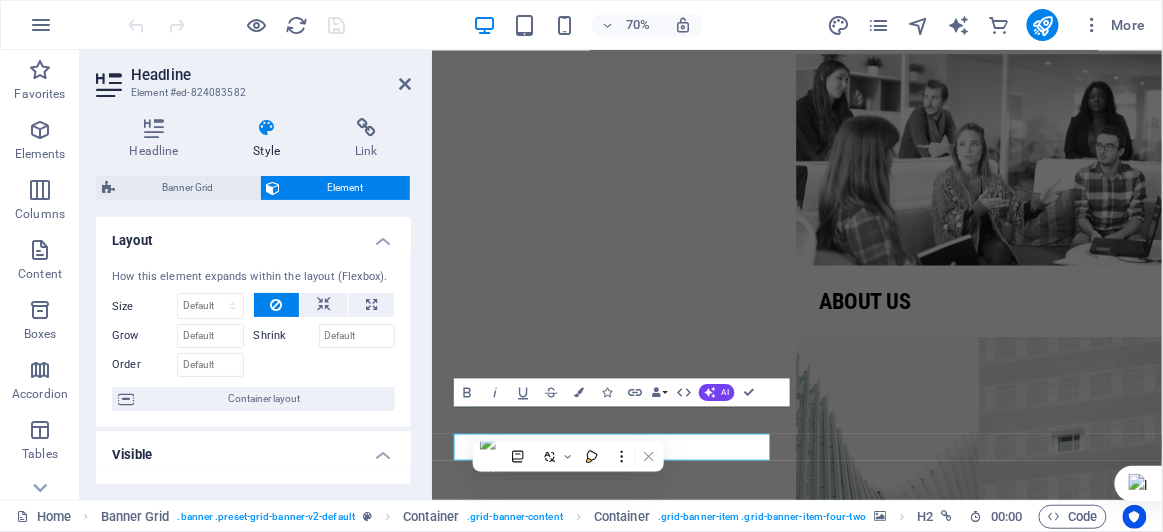 scroll, scrollTop: 146, scrollLeft: 0, axis: vertical 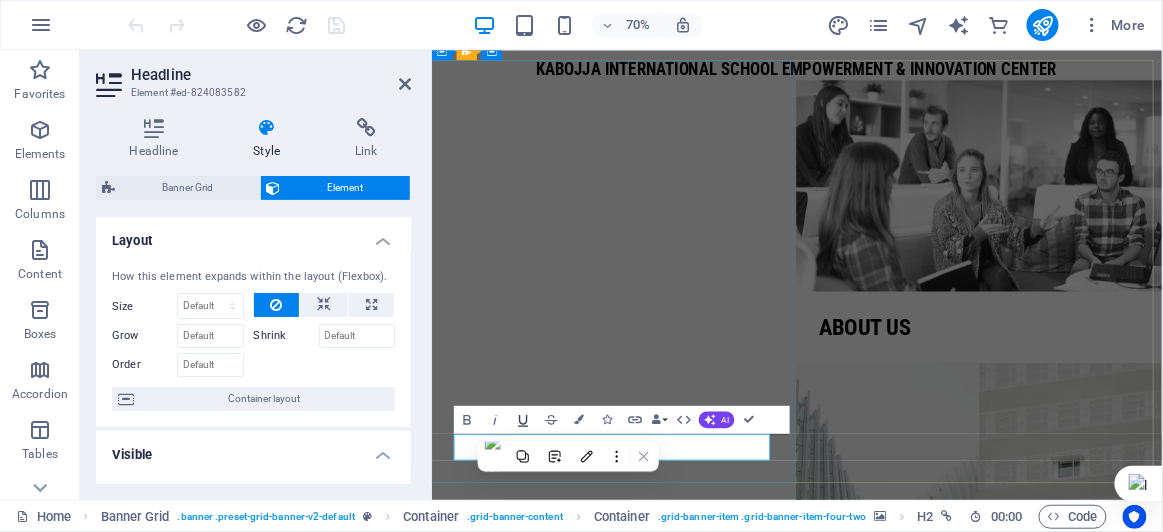 click on "Underline" at bounding box center (523, 419) 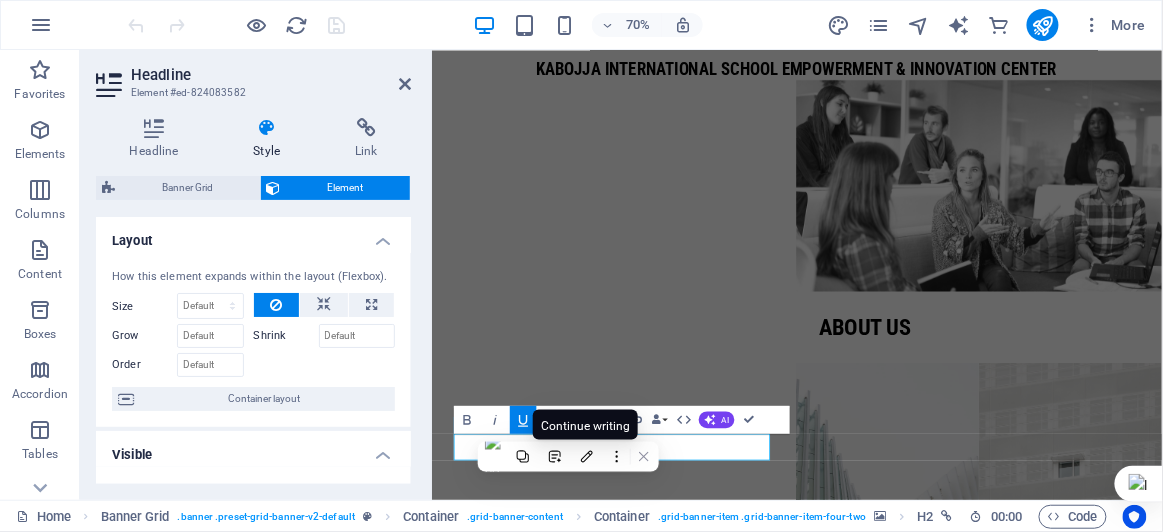 click at bounding box center (587, 457) 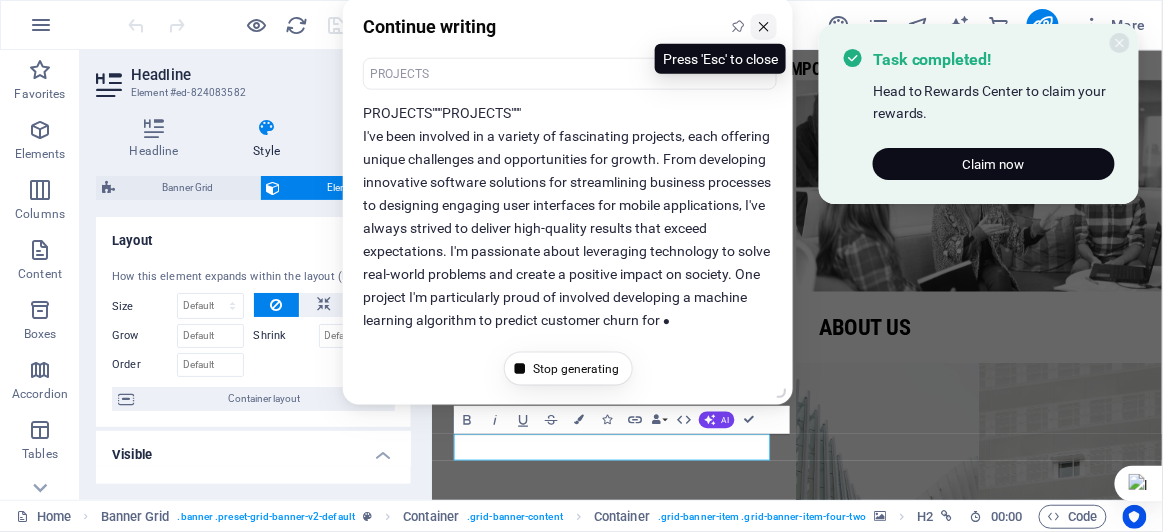 scroll, scrollTop: 119, scrollLeft: 0, axis: vertical 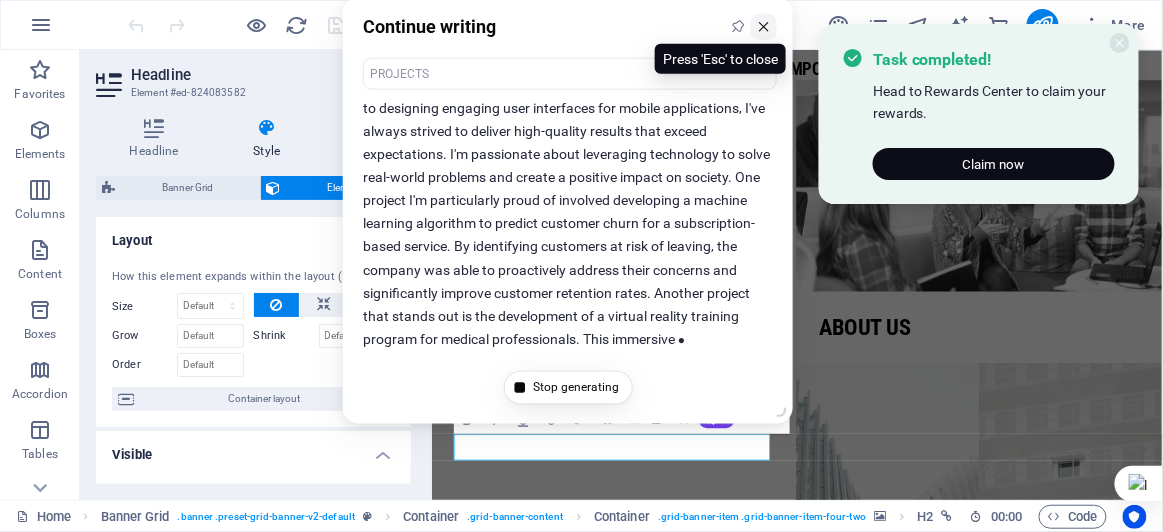 click 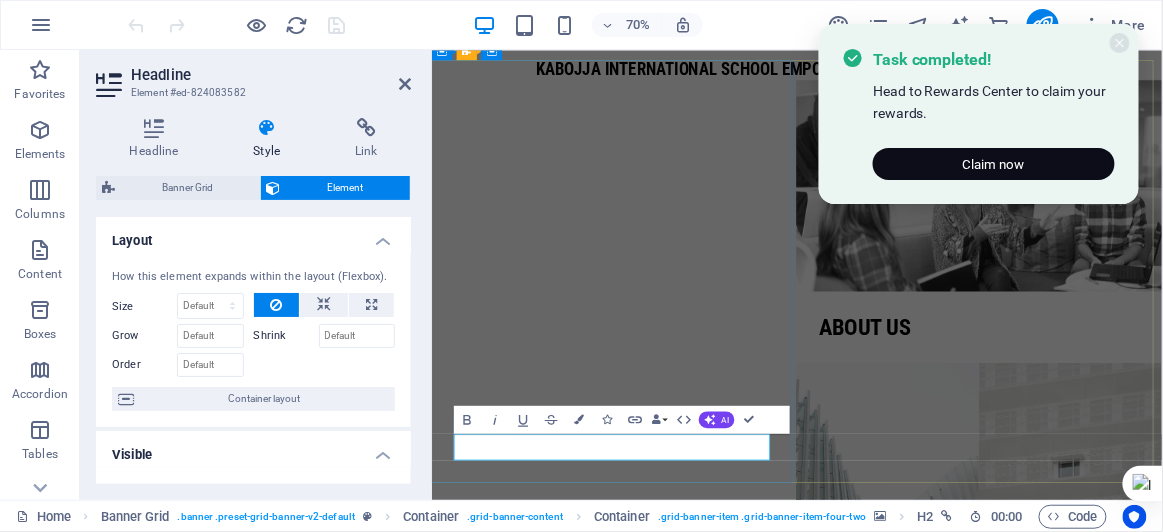 click on "Projects" at bounding box center [692, 747] 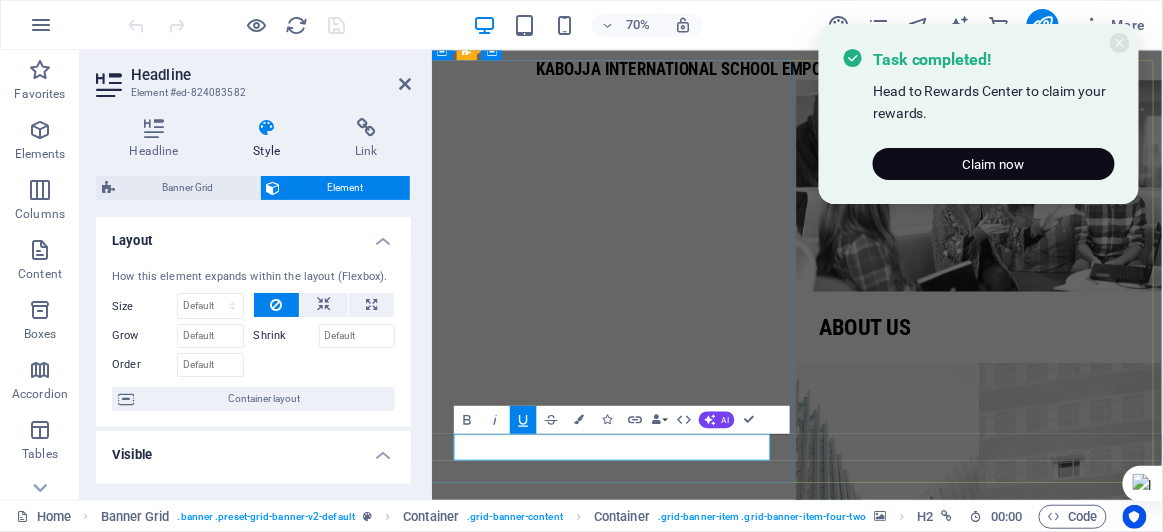 type 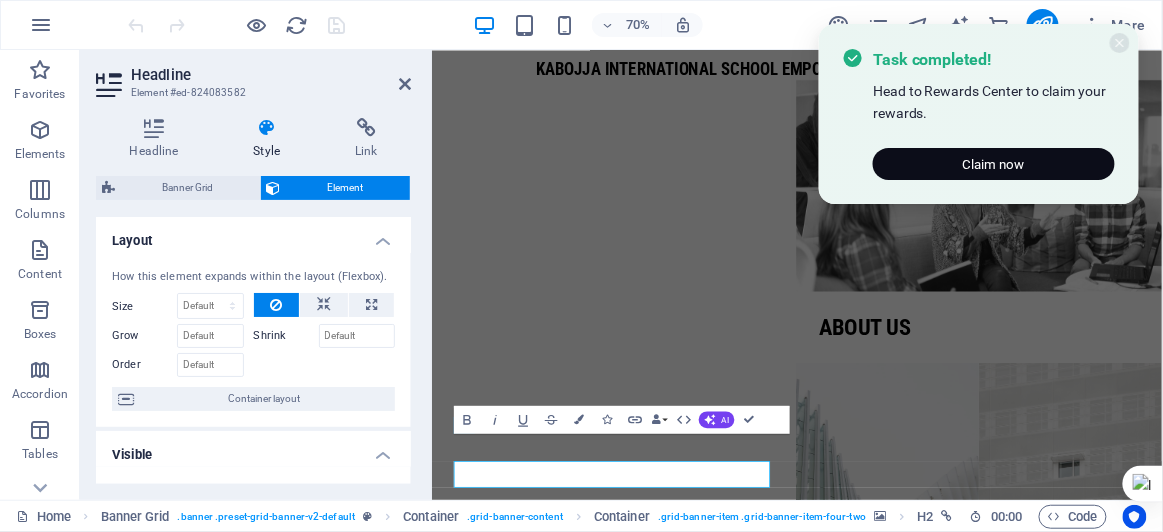 scroll, scrollTop: 107, scrollLeft: 0, axis: vertical 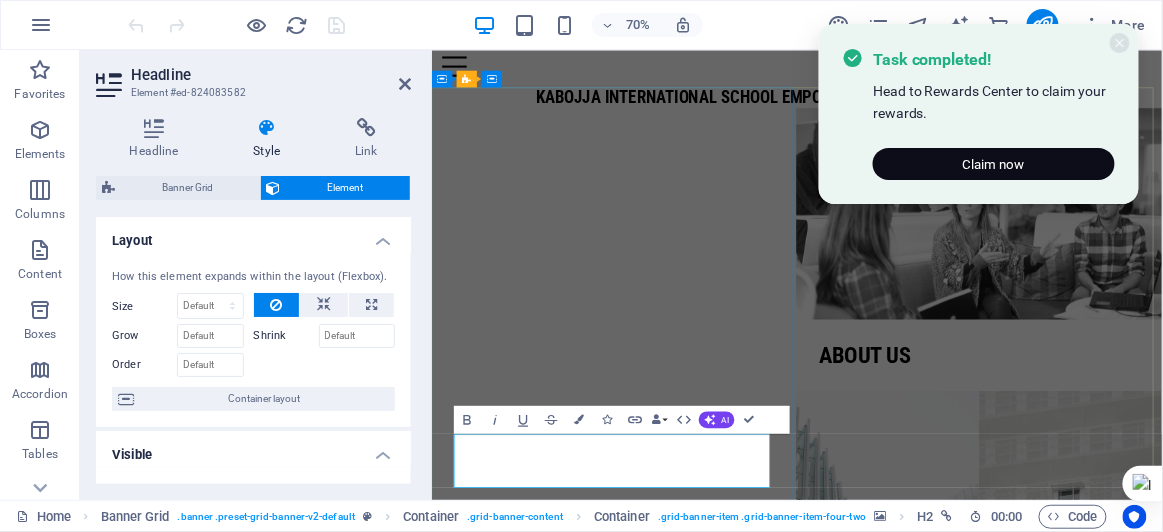 click on "Projects  Our Big Idea: Why This Matters" at bounding box center (692, 805) 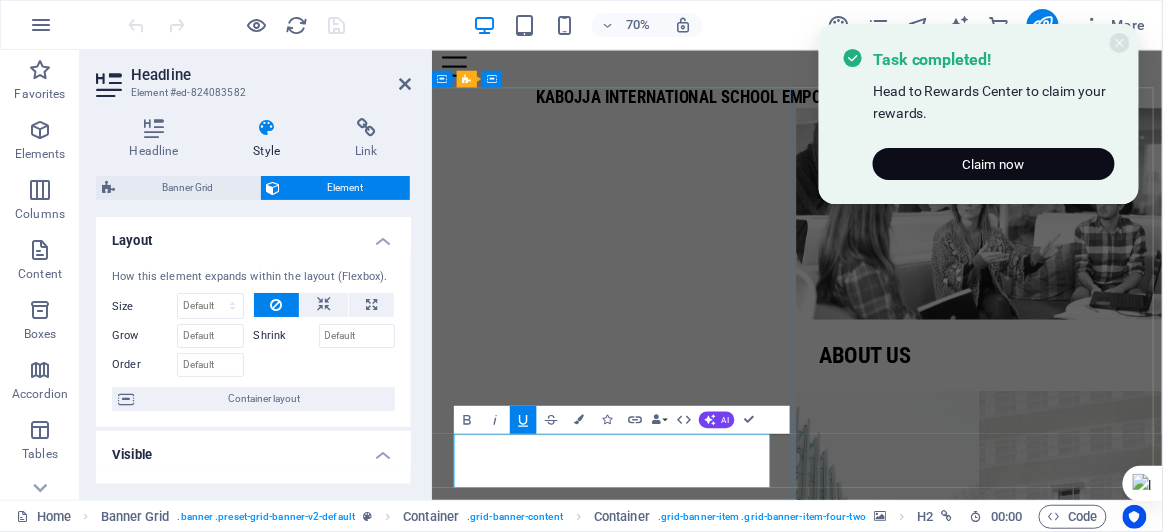 click on "​ Our Big Idea: Why This Matters" at bounding box center (692, 786) 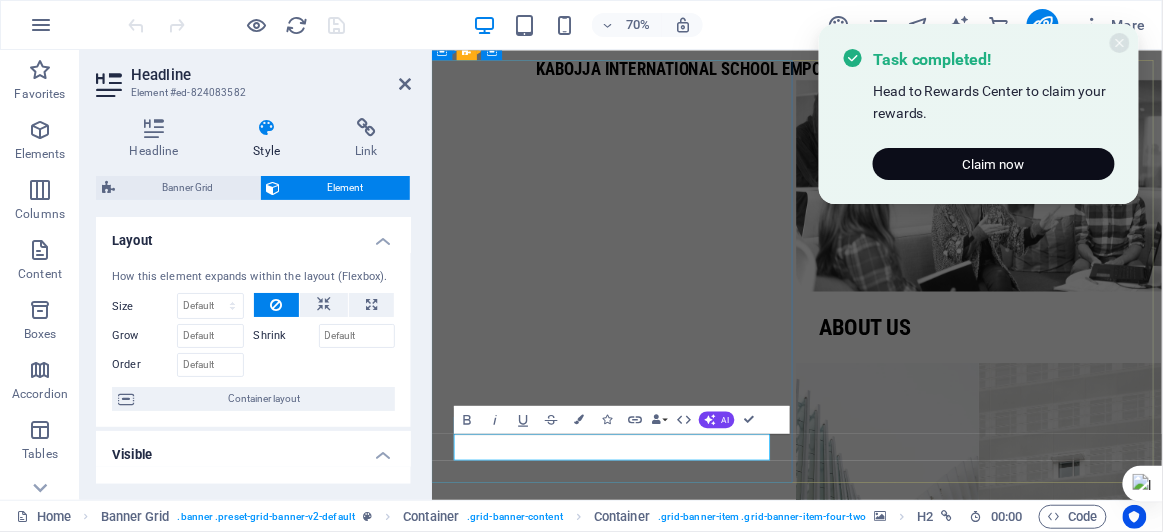 scroll, scrollTop: 107, scrollLeft: 0, axis: vertical 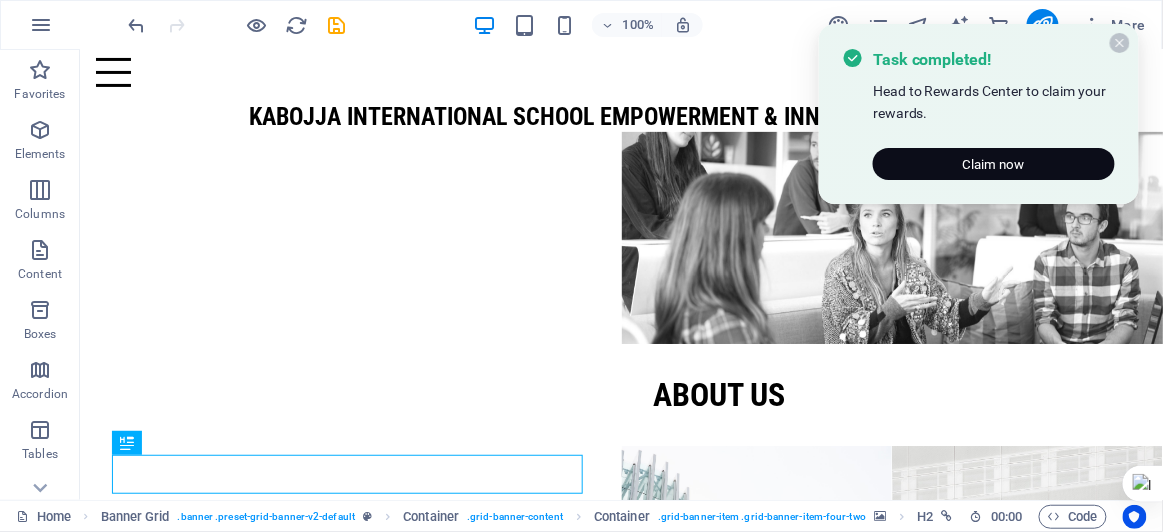 click at bounding box center [1120, 43] 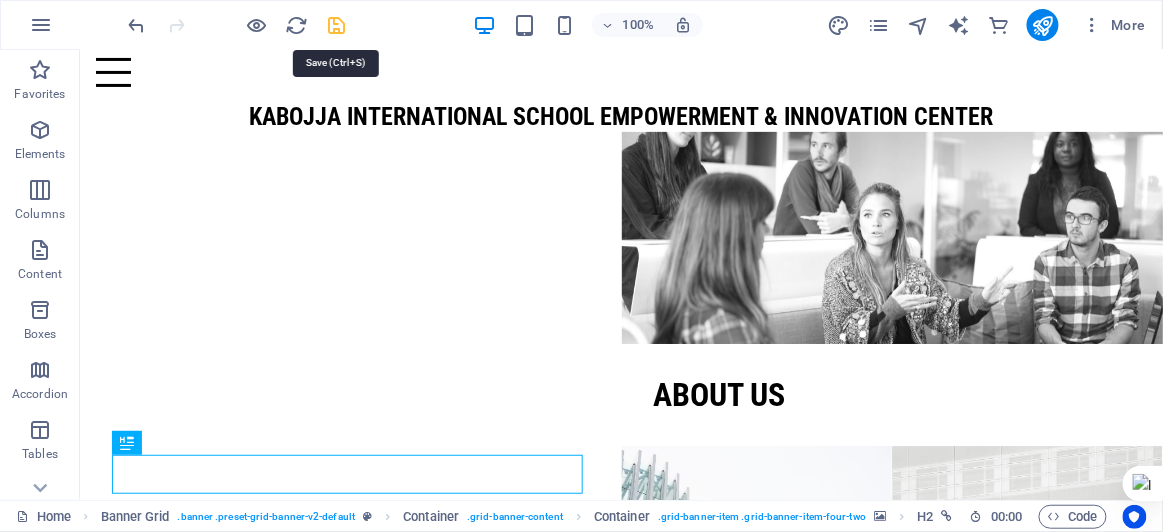 click at bounding box center [337, 25] 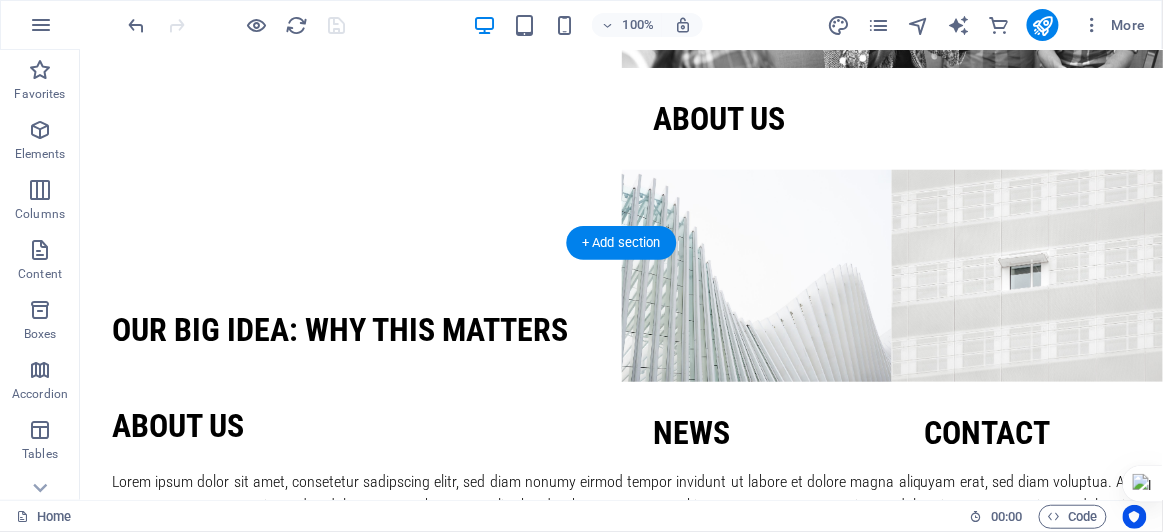 scroll, scrollTop: 389, scrollLeft: 0, axis: vertical 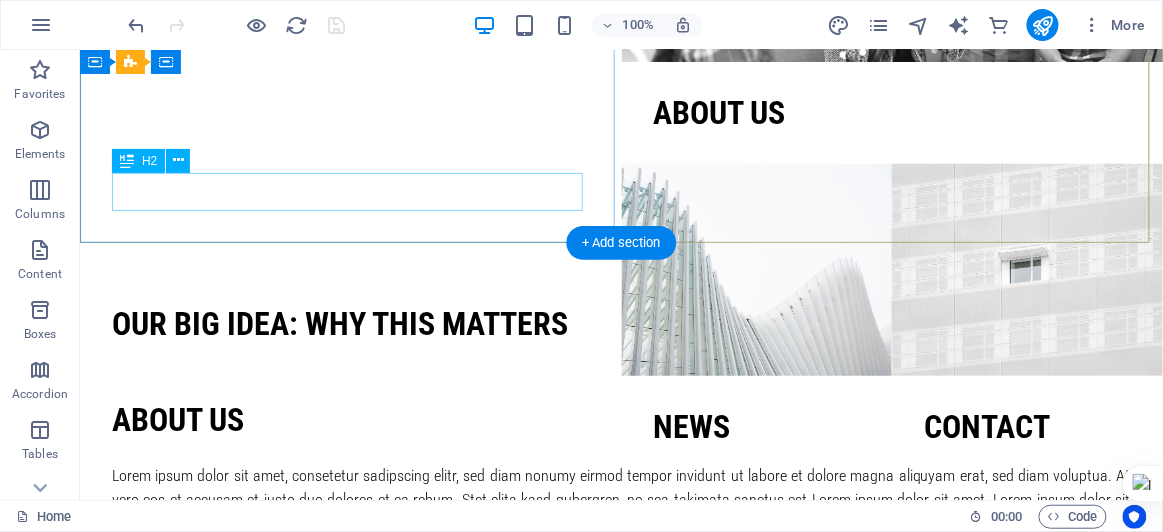 click on "Our Big Idea: Why This Matters" at bounding box center (350, 323) 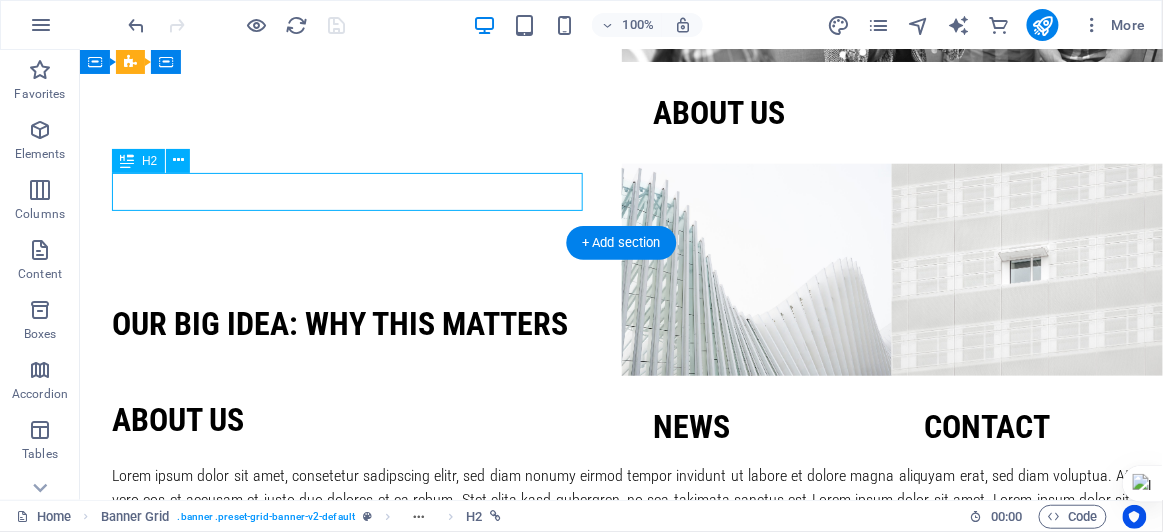 click on "Our Big Idea: Why This Matters" at bounding box center [350, 323] 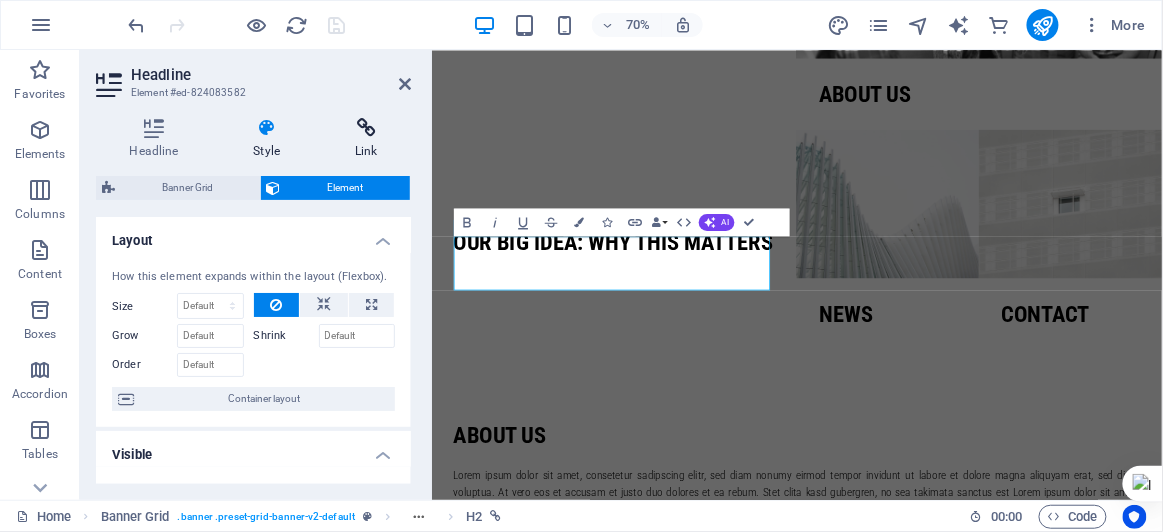 click at bounding box center [366, 128] 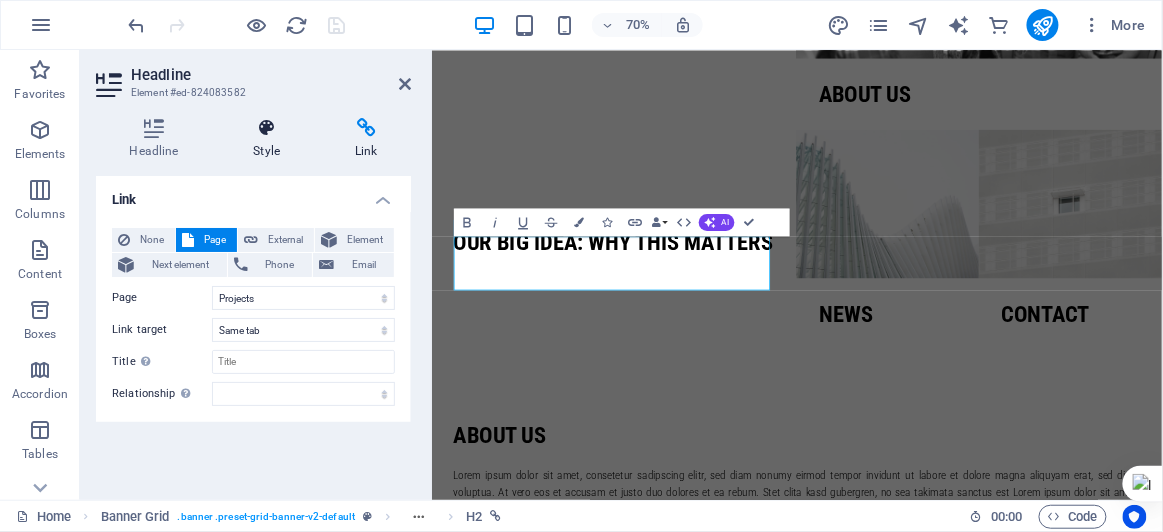 click on "Style" at bounding box center (271, 139) 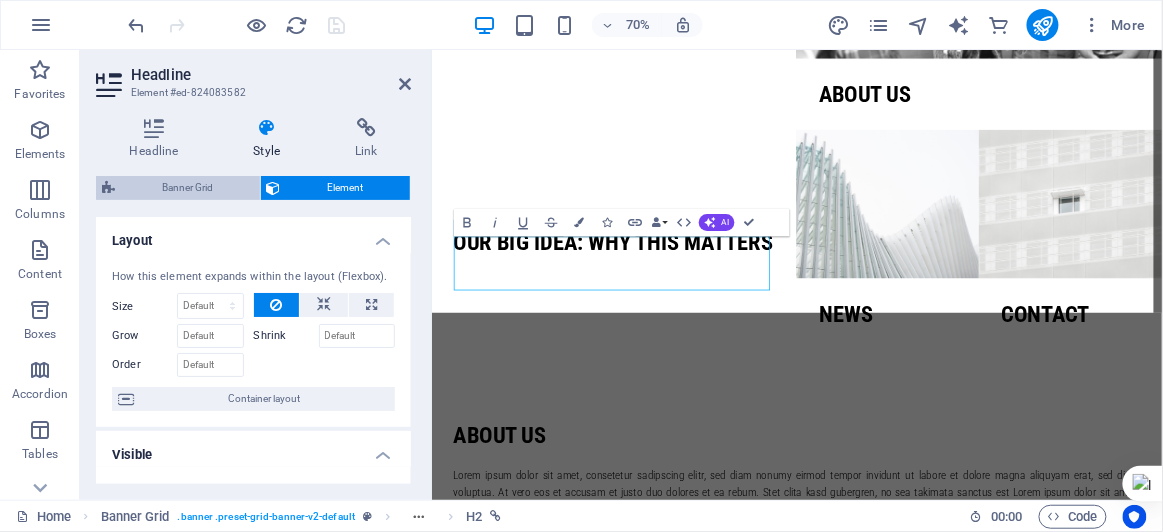 click on "Banner Grid" at bounding box center [187, 188] 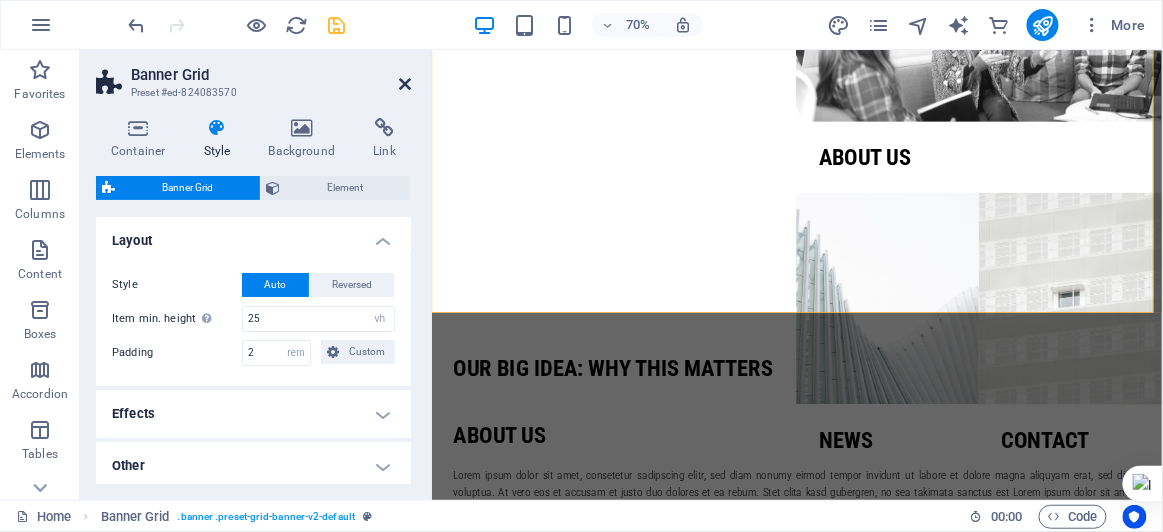 click at bounding box center [405, 84] 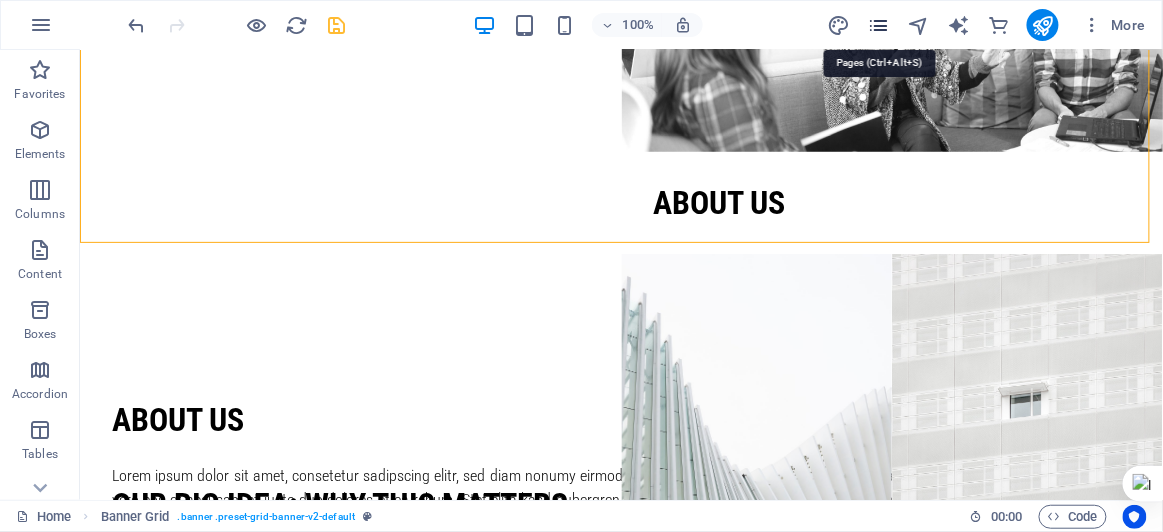 click at bounding box center [878, 25] 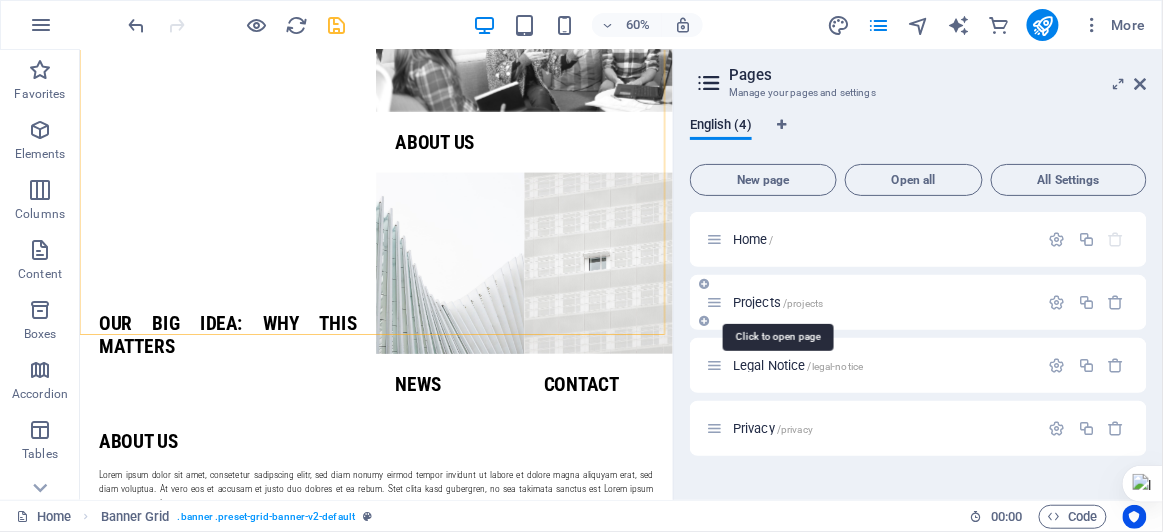 click on "Projects /projects" at bounding box center [778, 302] 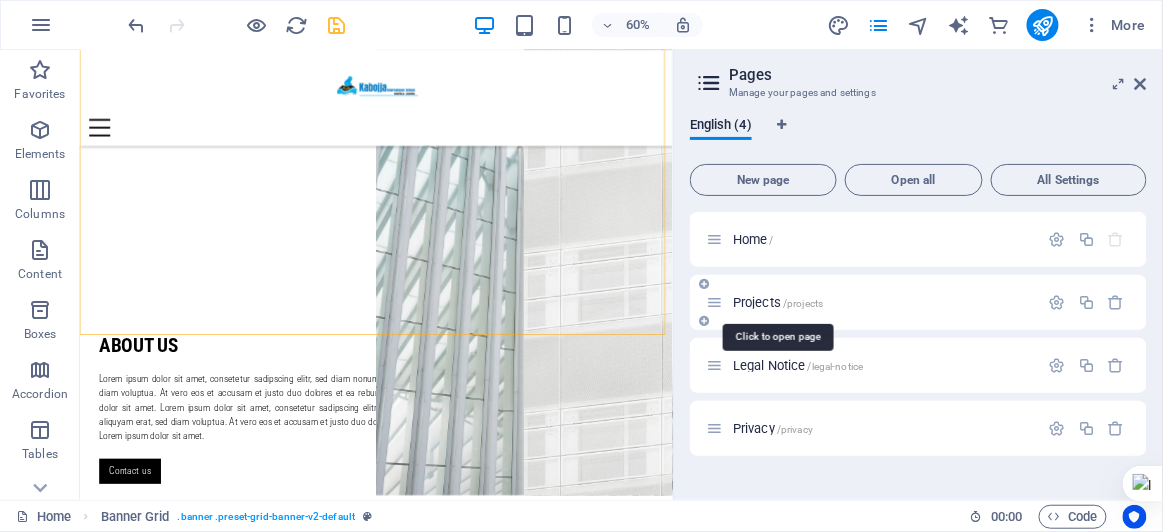 scroll, scrollTop: 0, scrollLeft: 0, axis: both 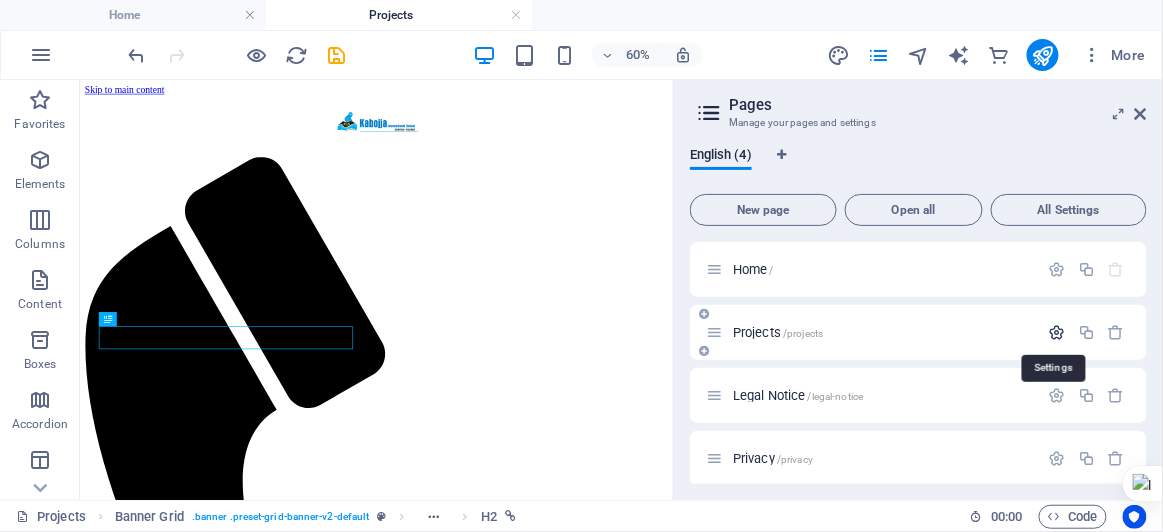 click at bounding box center [1057, 332] 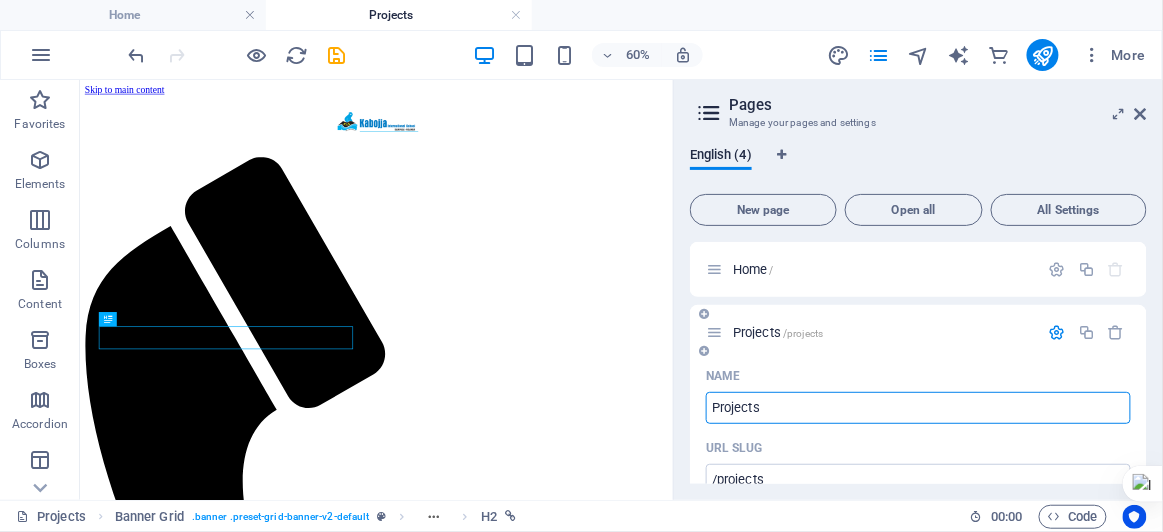 drag, startPoint x: 815, startPoint y: 406, endPoint x: 712, endPoint y: 406, distance: 103 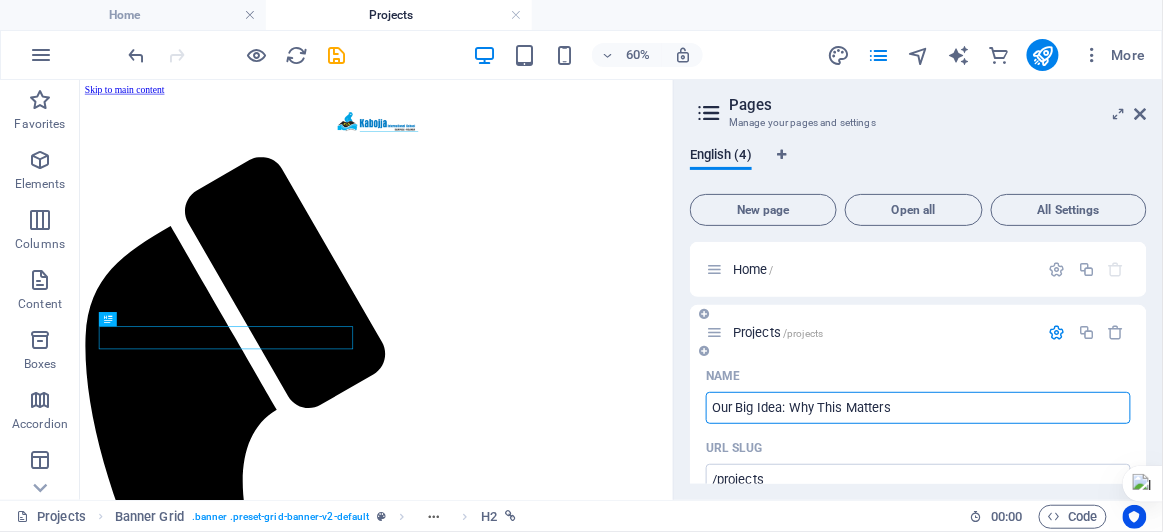 type on "Our Big Idea: Why This Matters" 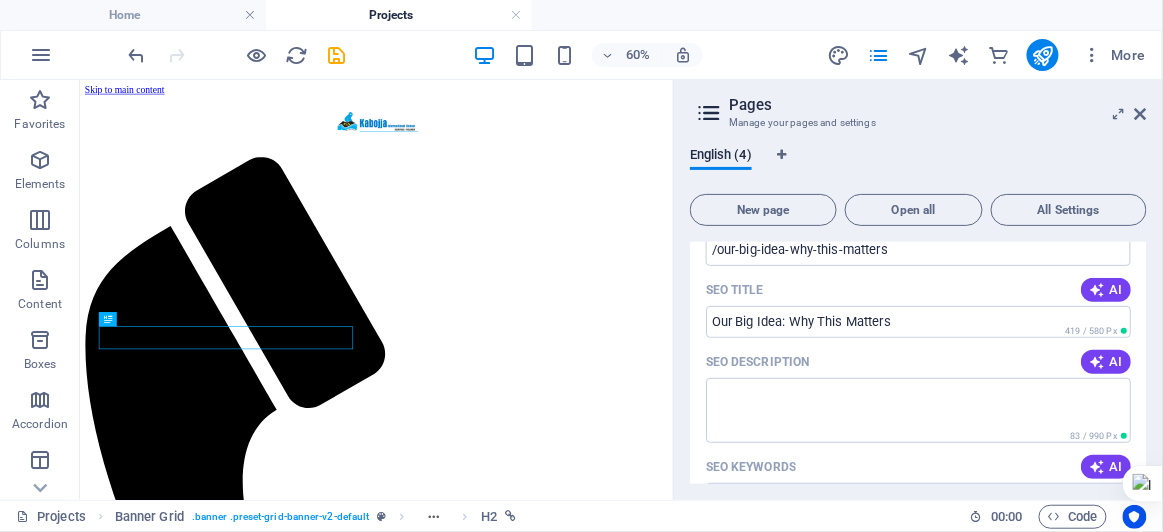 scroll, scrollTop: 0, scrollLeft: 0, axis: both 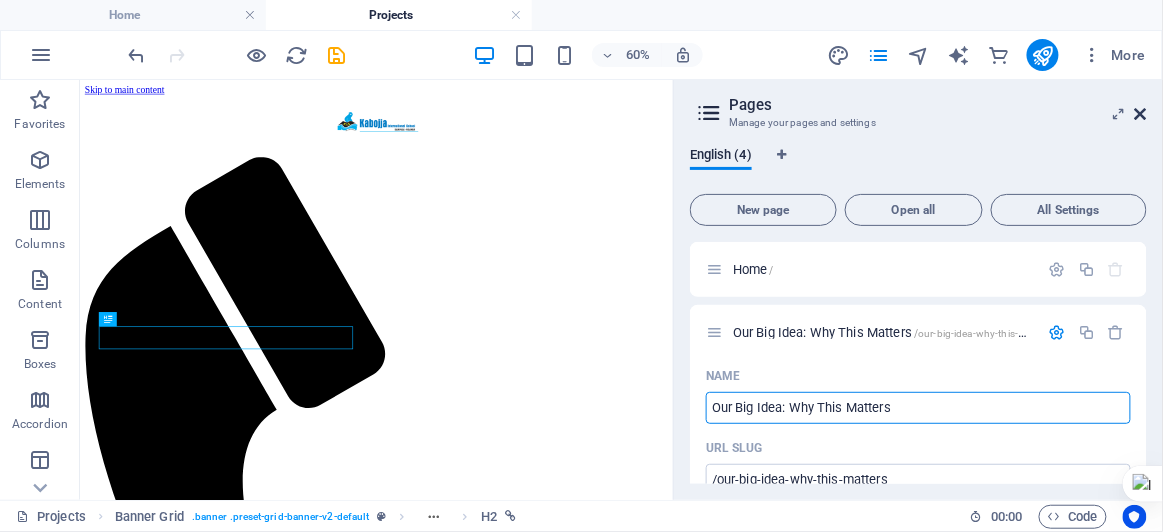 type on "Our Big Idea: Why This Matters" 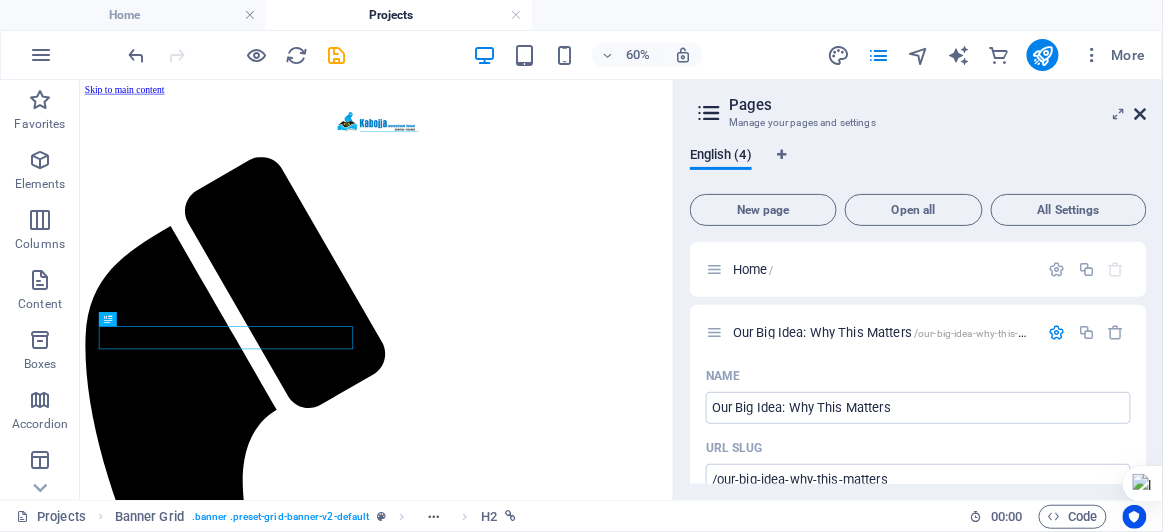 click at bounding box center [1141, 114] 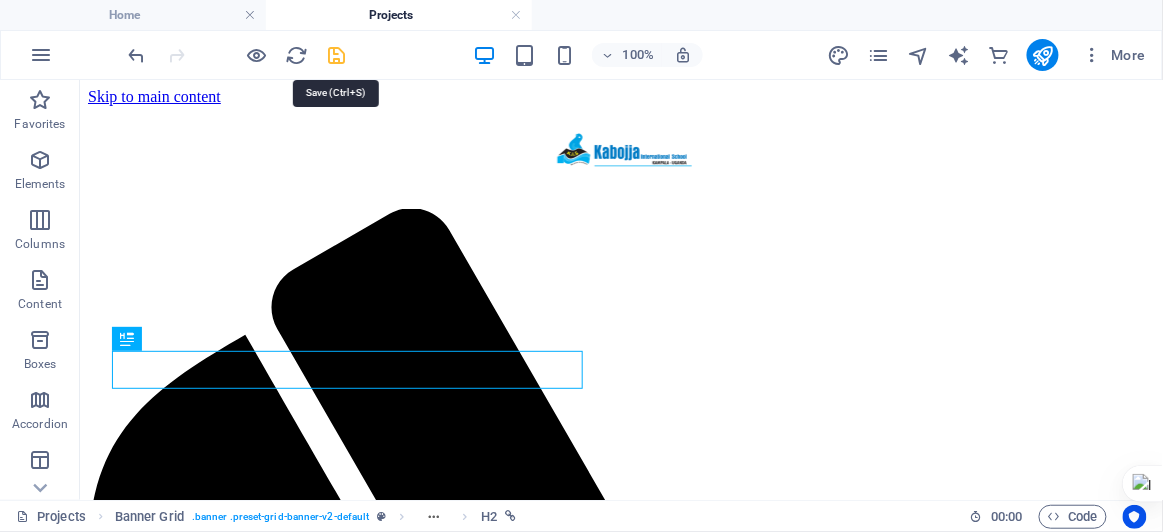 click at bounding box center (337, 55) 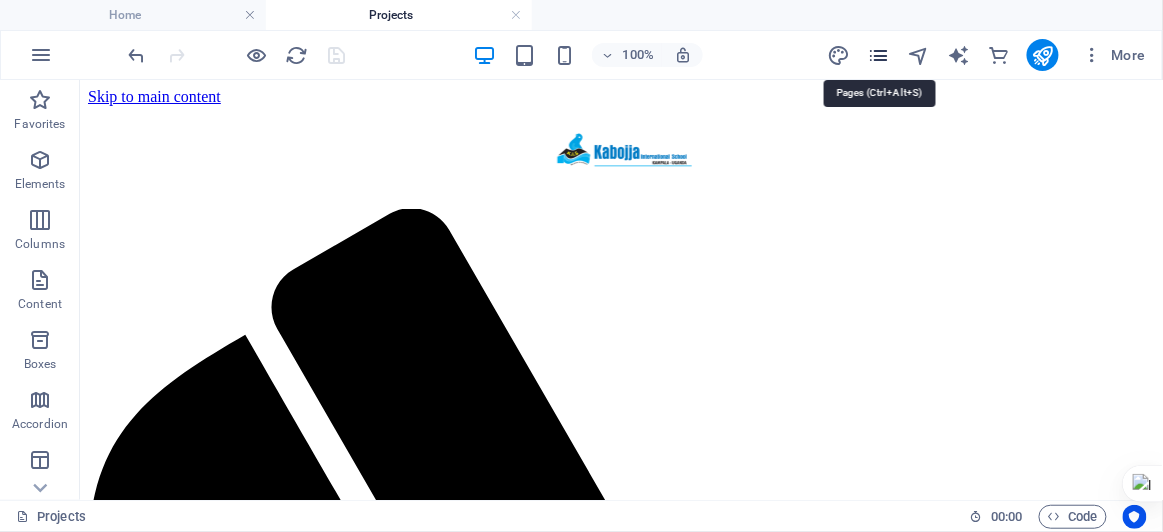 click at bounding box center (878, 55) 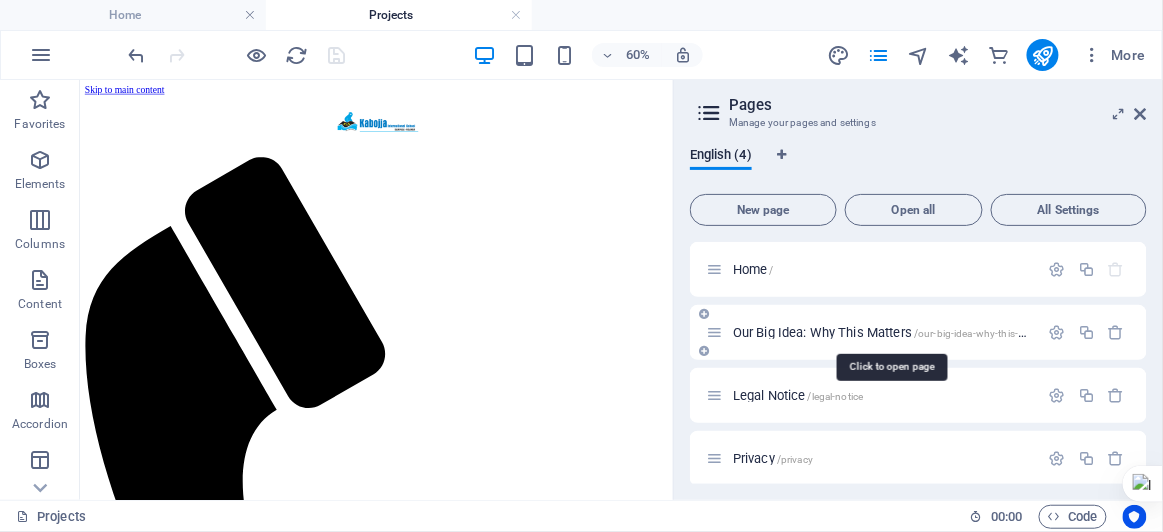 click on "Our Big Idea: Why This Matters /our-big-idea-why-this-matters" at bounding box center (892, 332) 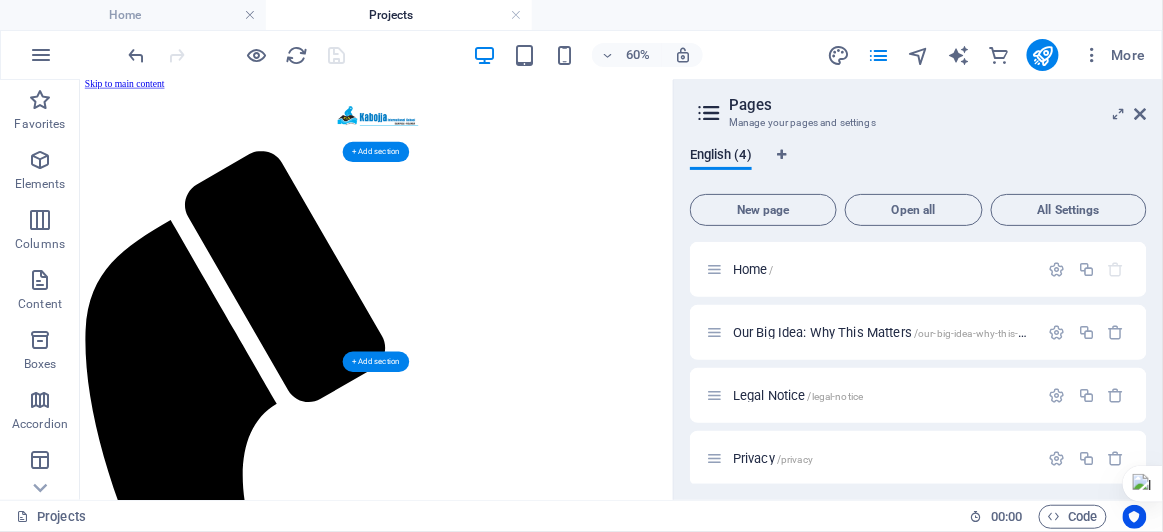 scroll, scrollTop: 0, scrollLeft: 0, axis: both 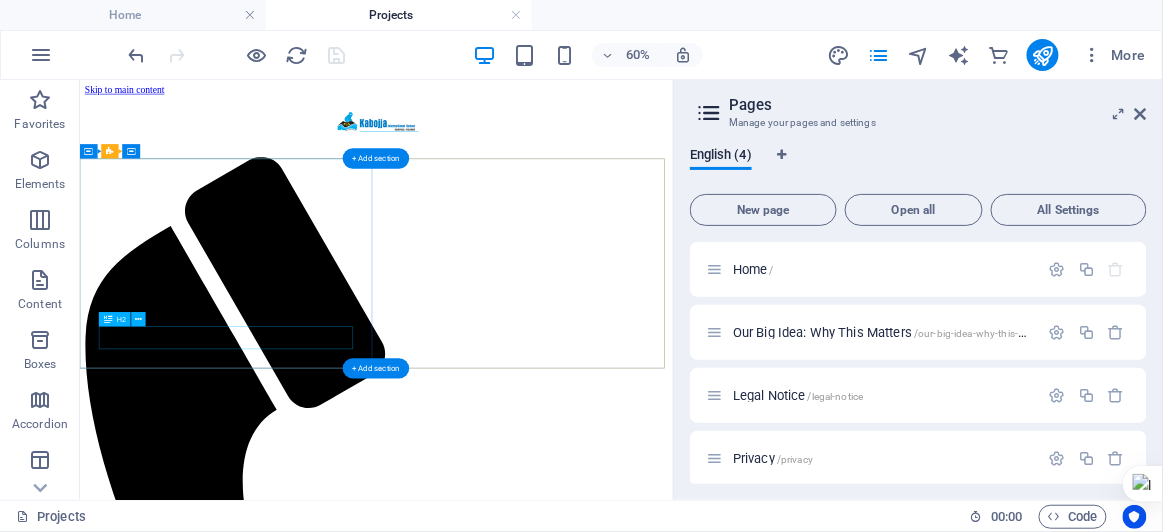 click on "Projects" at bounding box center (573, 1986) 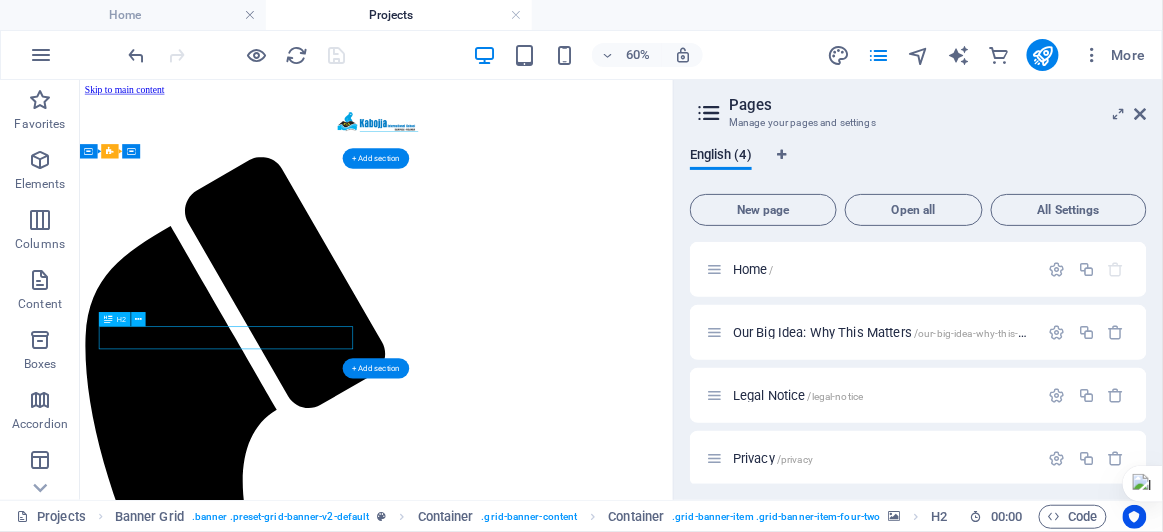click on "Projects" at bounding box center [573, 1986] 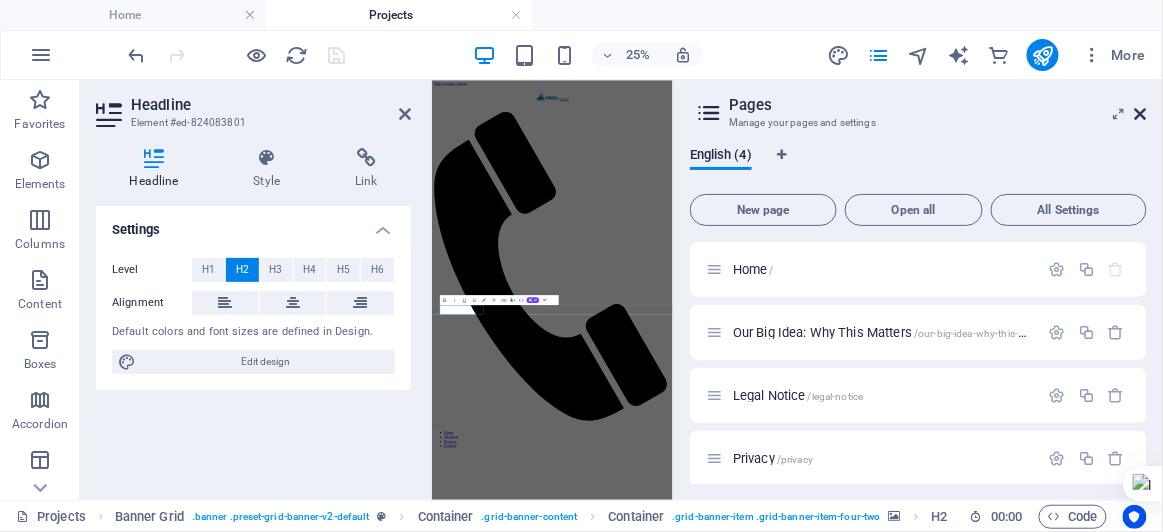 click at bounding box center [1141, 114] 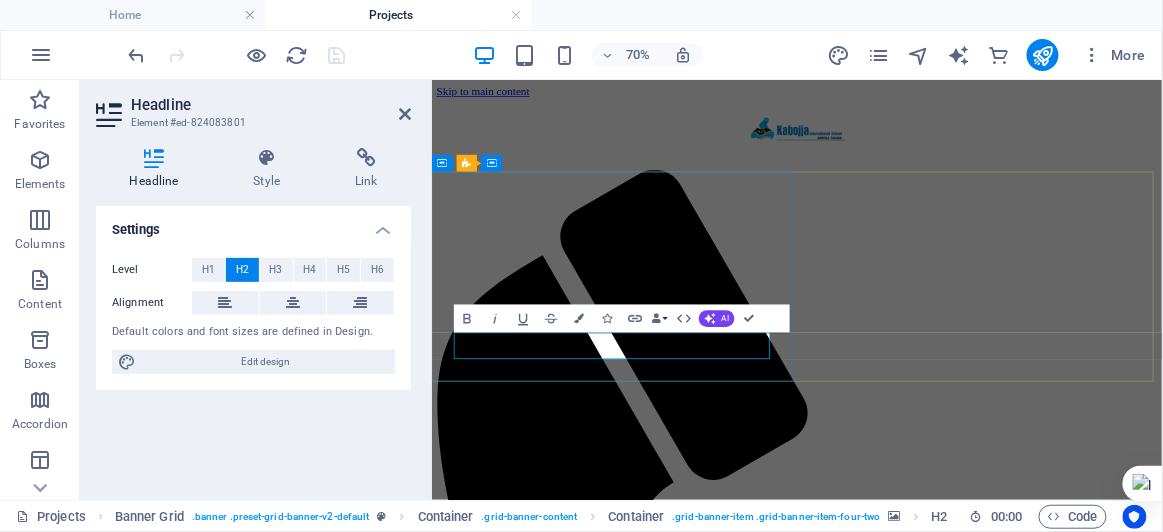 click on "Projects" at bounding box center [953, 2061] 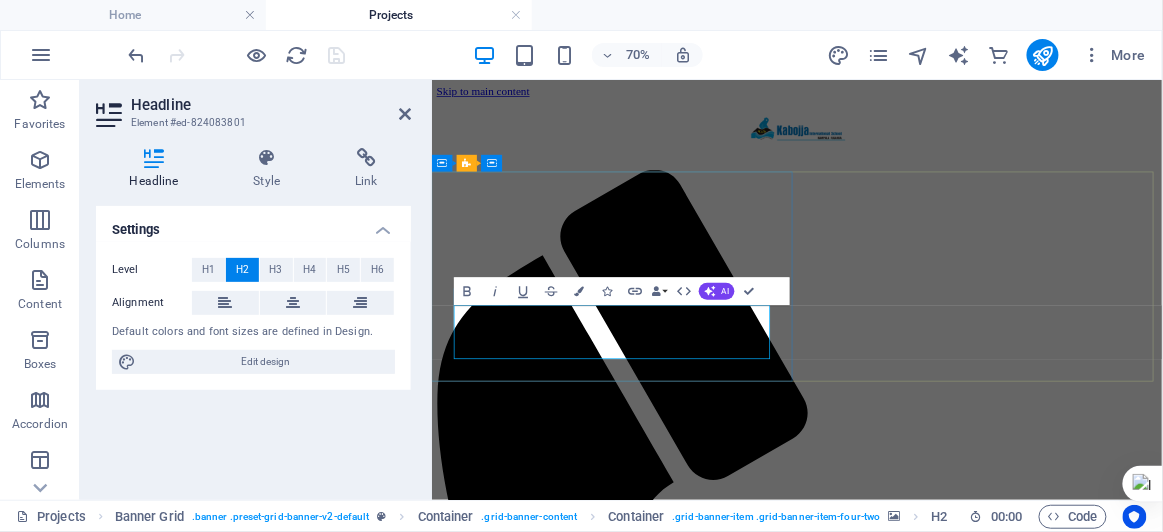 drag, startPoint x: 663, startPoint y: 454, endPoint x: 483, endPoint y: 450, distance: 180.04443 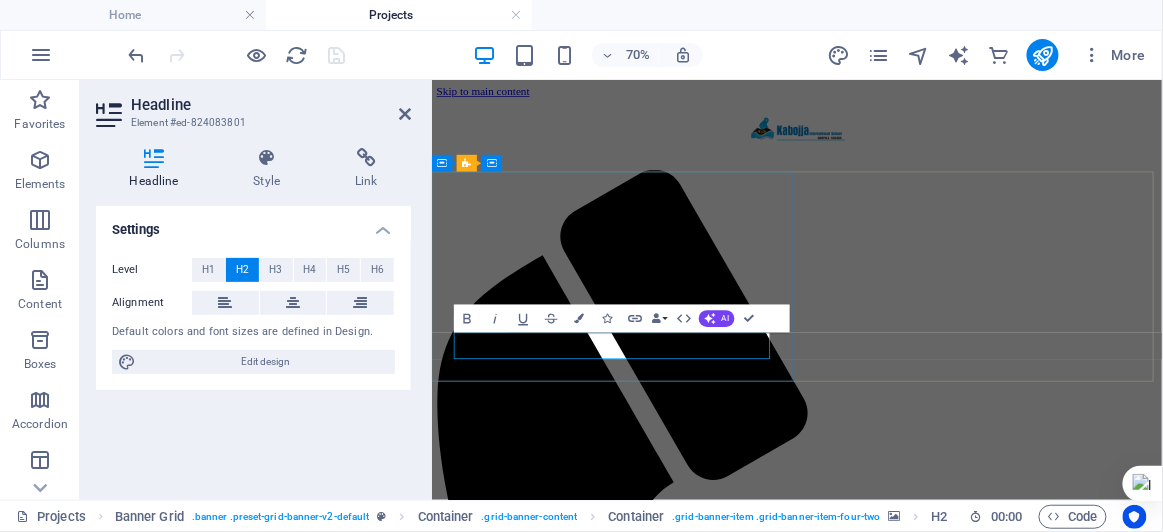 click on "Project INNOVATION" at bounding box center [556, 2011] 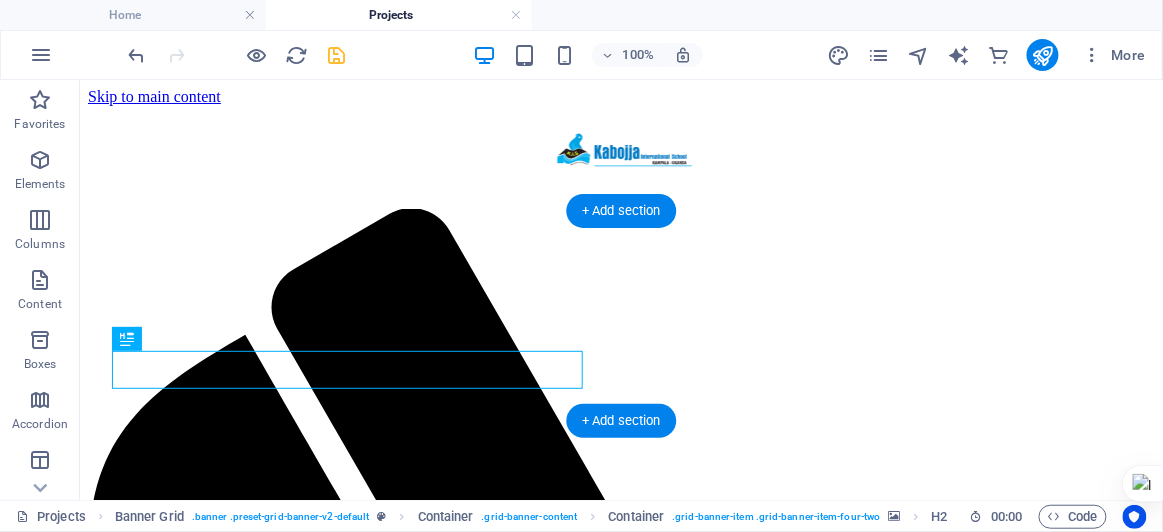 click at bounding box center [620, 1729] 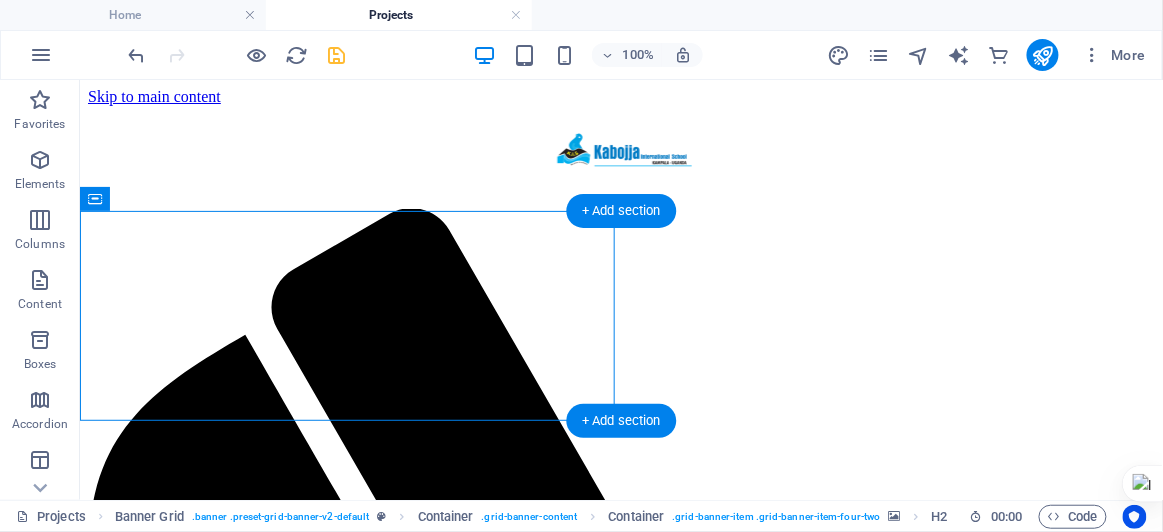 click at bounding box center [620, 1729] 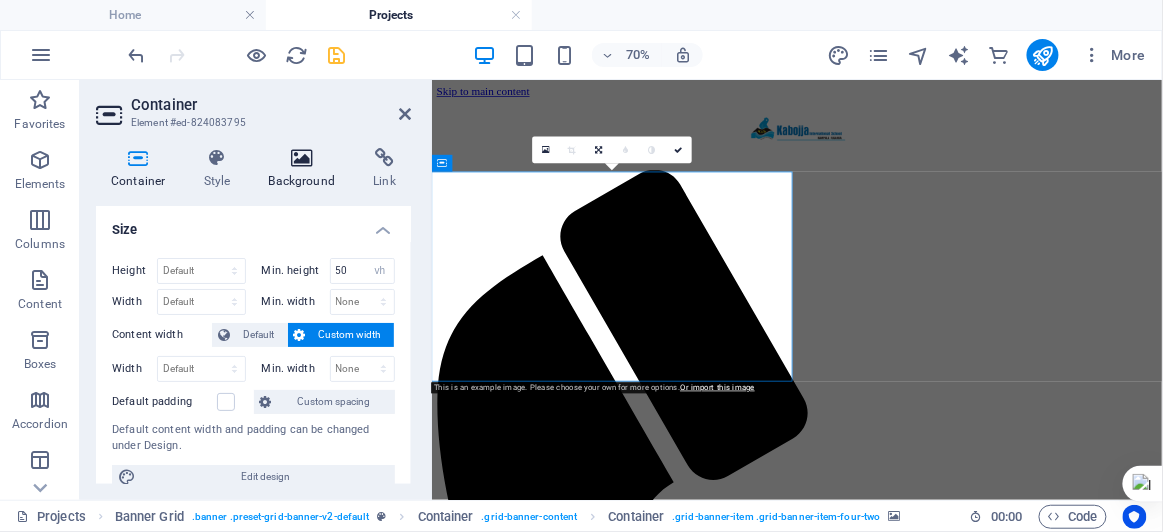 click at bounding box center [302, 158] 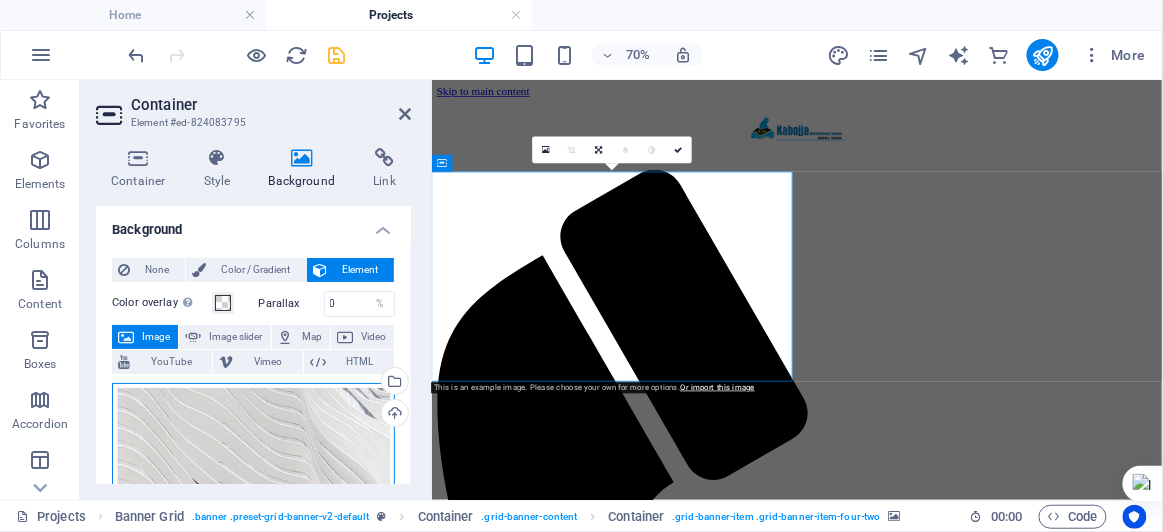 click on "Drag files here, click to choose files or select files from Files or our free stock photos & videos" at bounding box center [253, 479] 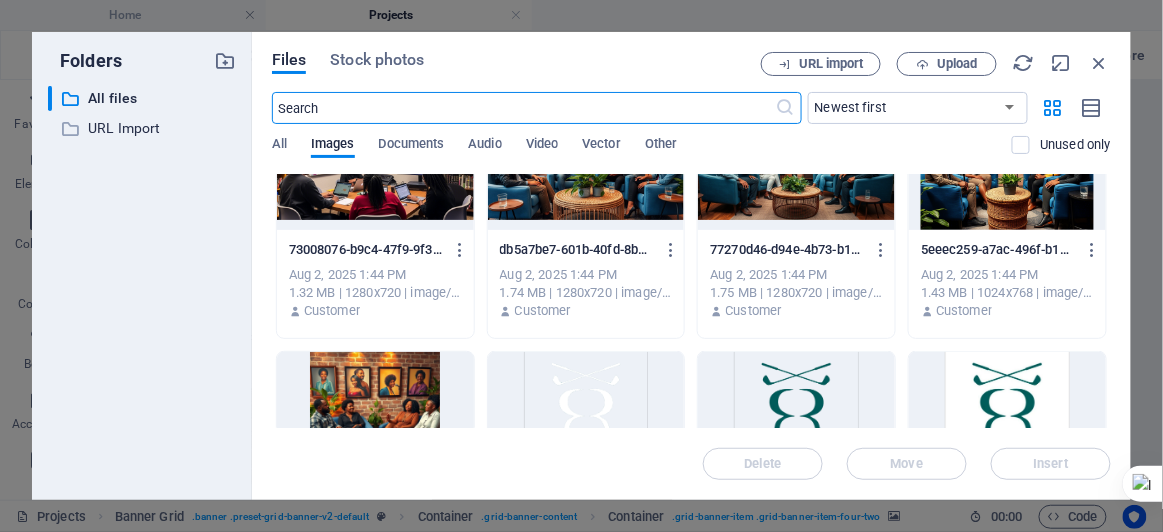 scroll, scrollTop: 2343, scrollLeft: 0, axis: vertical 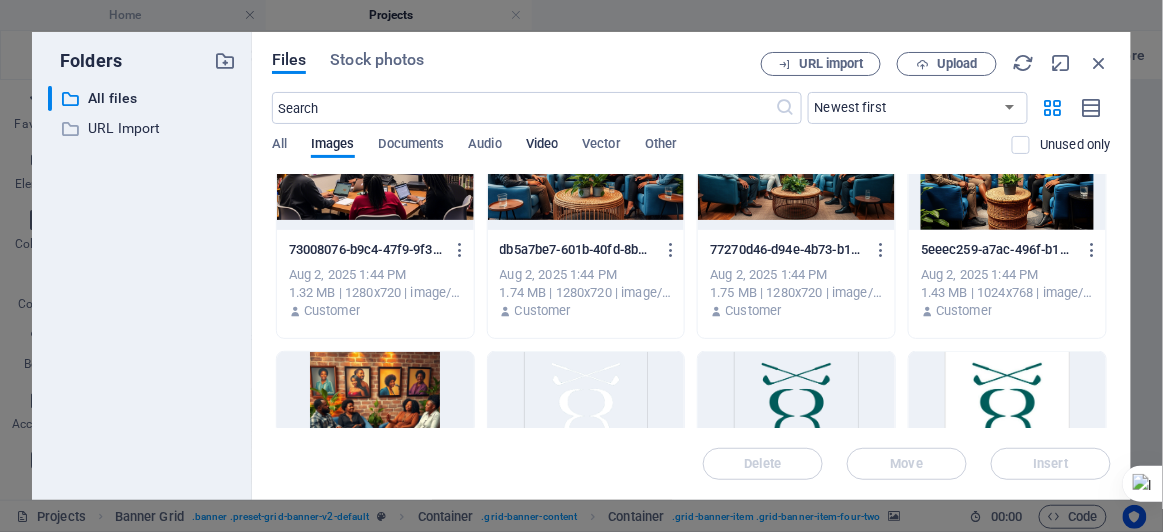 click on "Video" at bounding box center [542, 146] 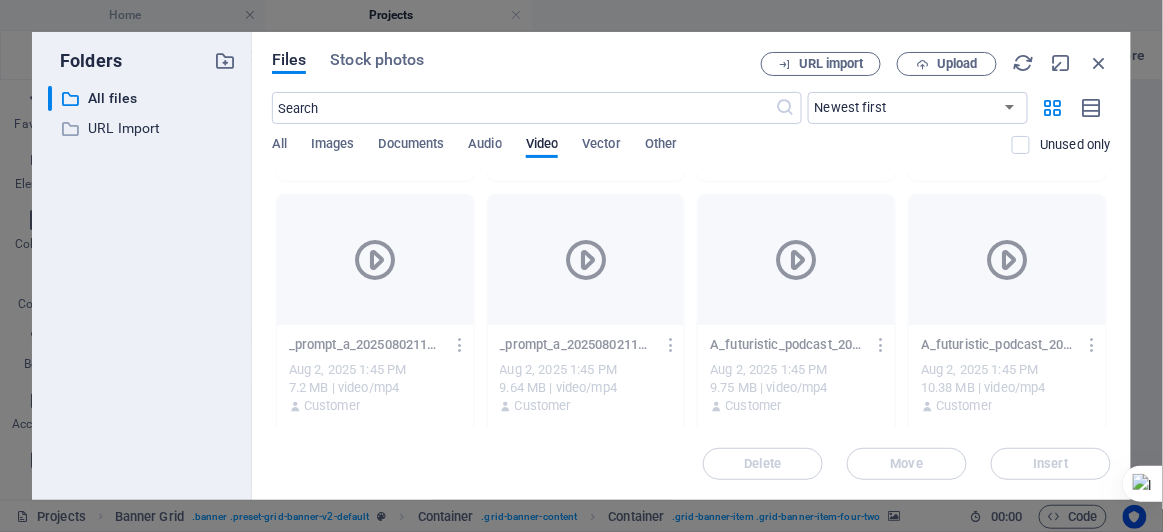 scroll, scrollTop: 249, scrollLeft: 0, axis: vertical 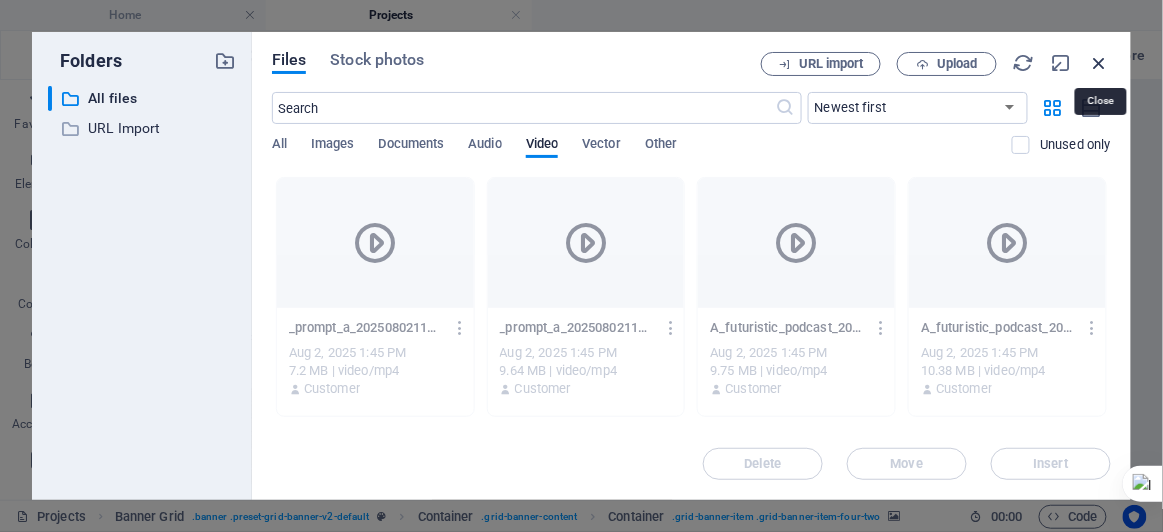 click at bounding box center (1100, 63) 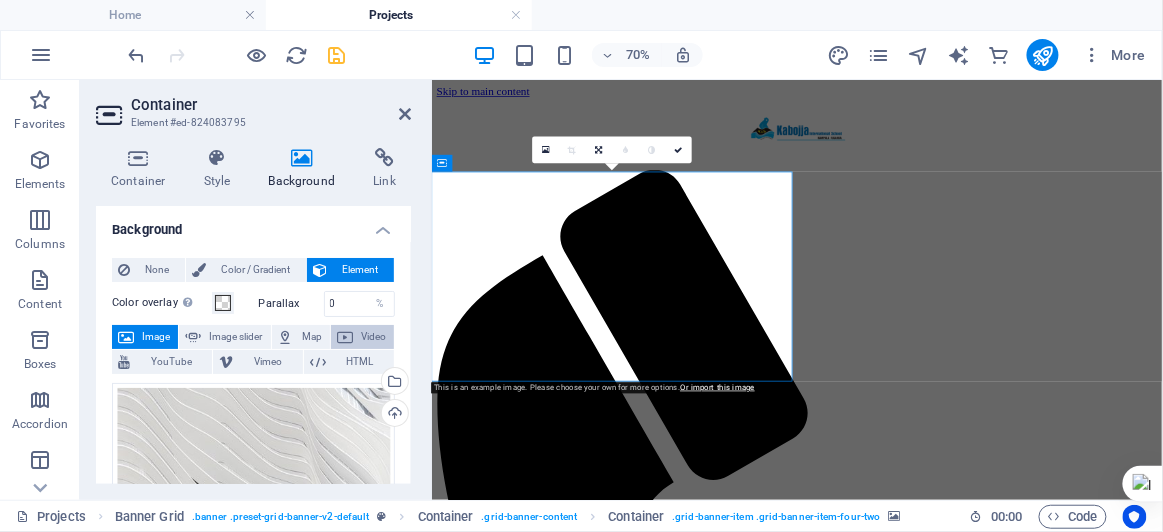 click on "Video" at bounding box center (373, 337) 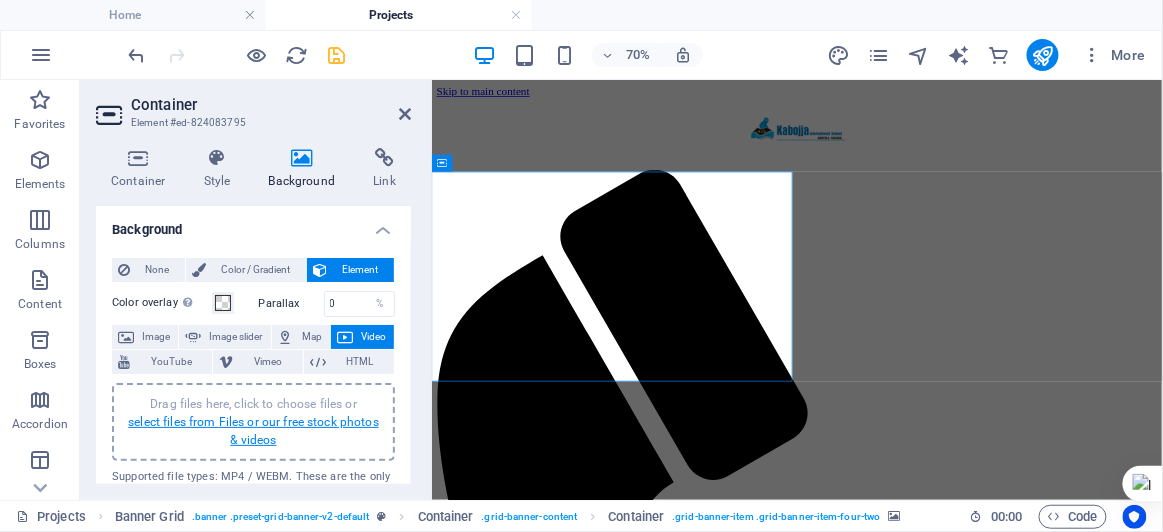 click on "select files from Files or our free stock photos & videos" at bounding box center [253, 431] 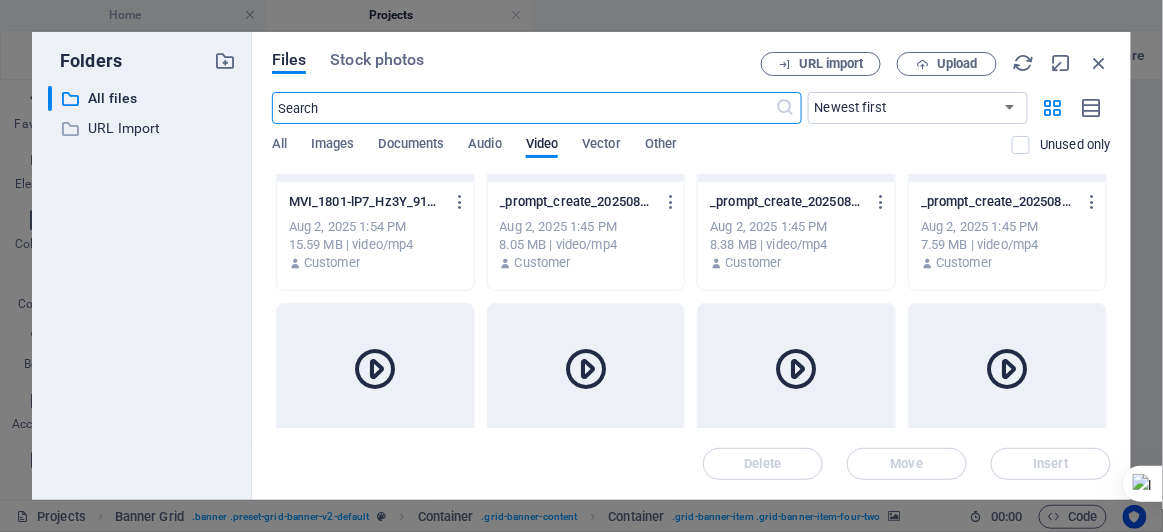 scroll, scrollTop: 124, scrollLeft: 0, axis: vertical 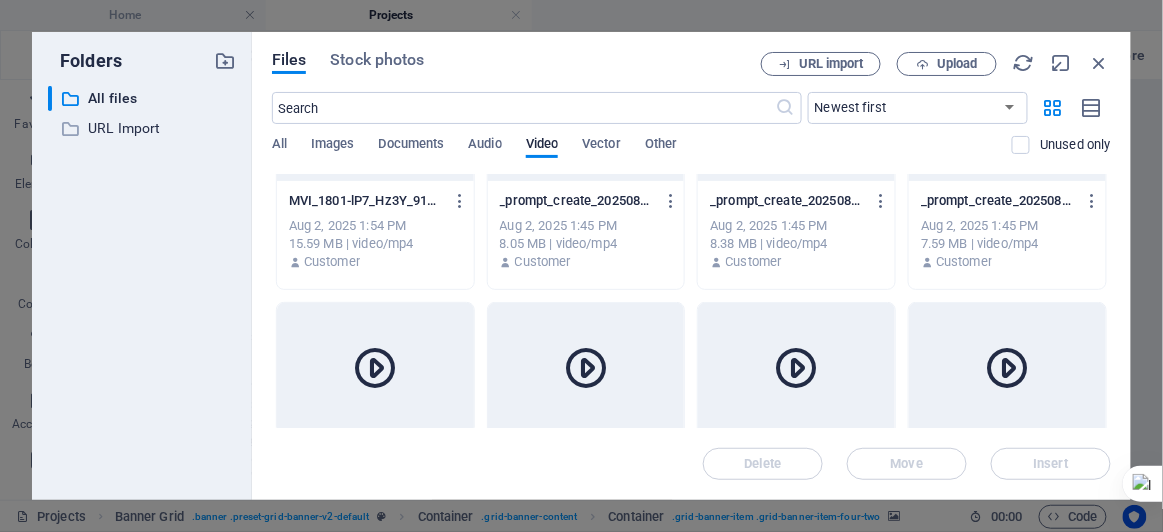 click on "All Images Documents Audio Video Vector Other" at bounding box center [642, 155] 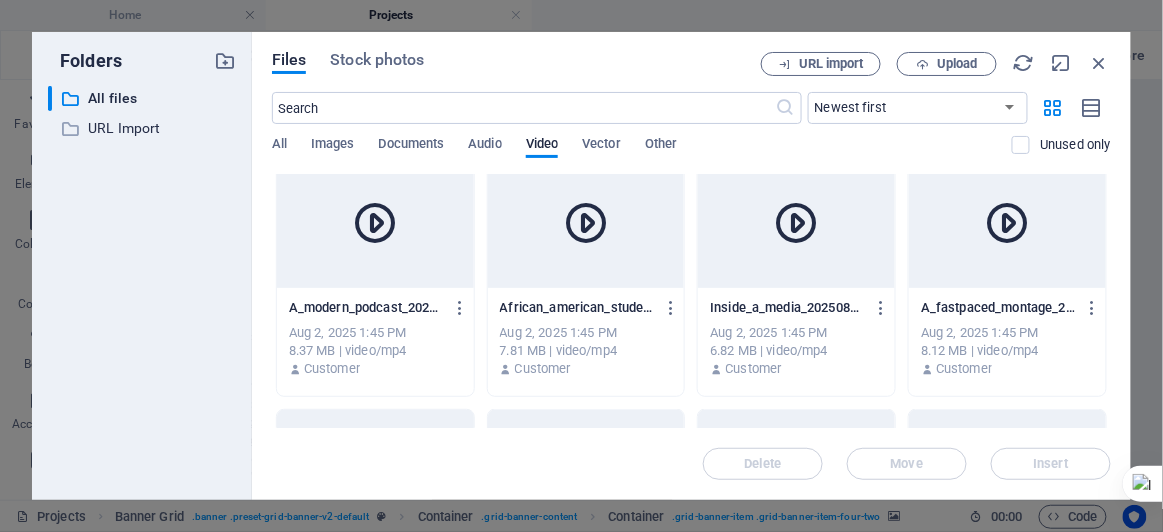 scroll, scrollTop: 512, scrollLeft: 0, axis: vertical 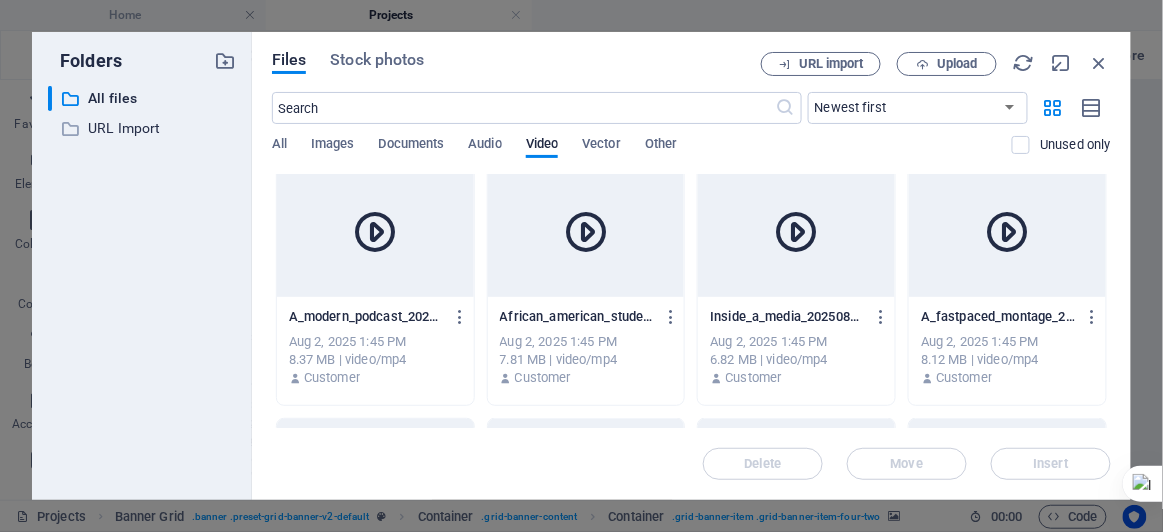 click at bounding box center (586, 232) 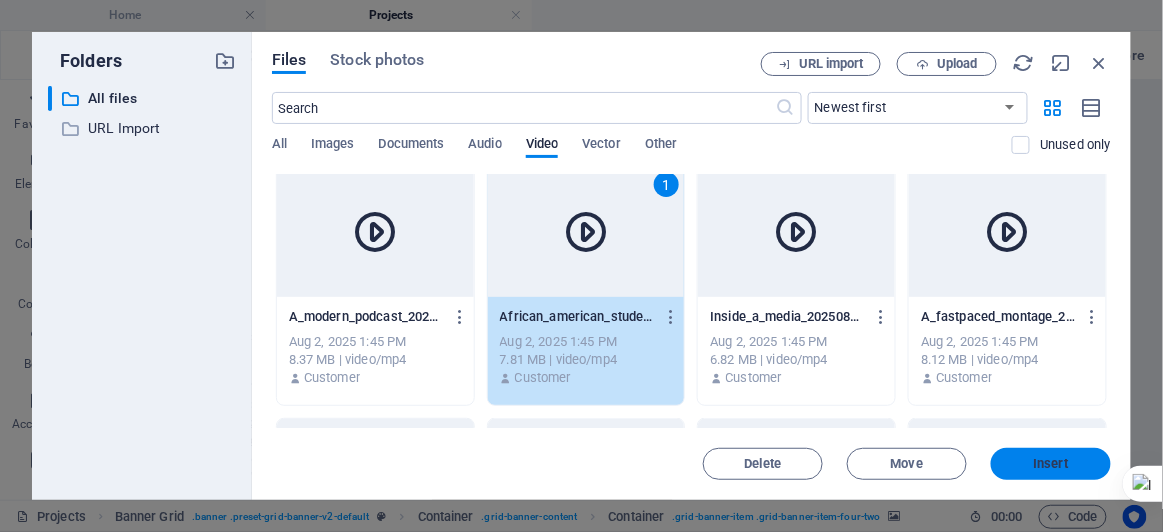 click on "Insert" at bounding box center [1051, 464] 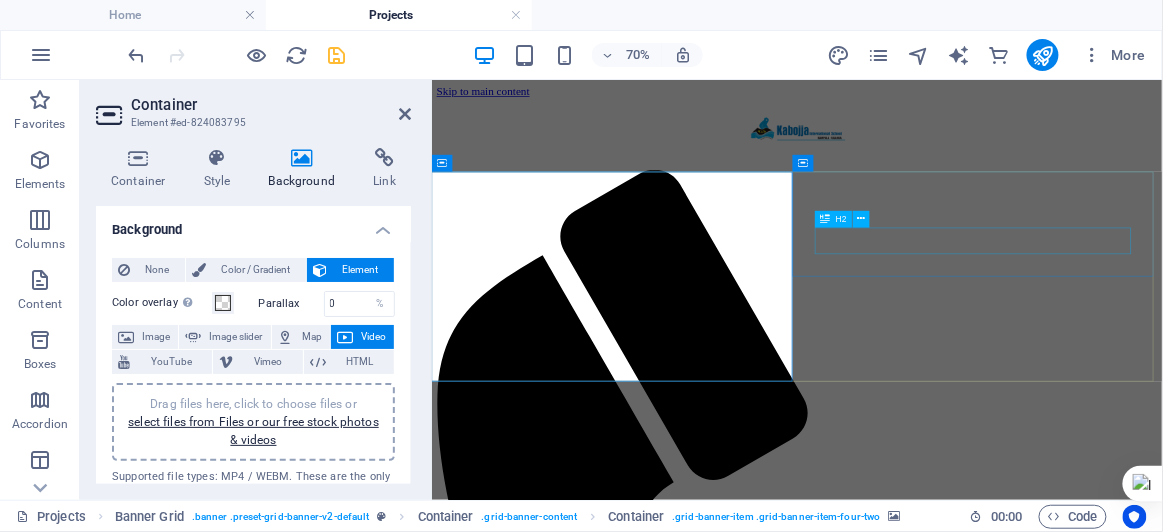 click on "About us" at bounding box center (953, 2227) 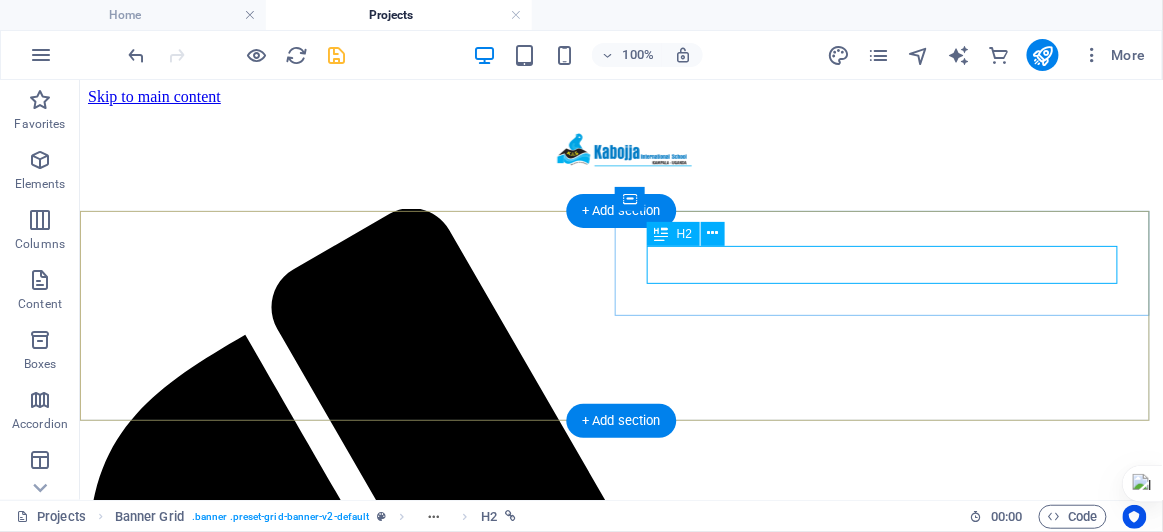 click on "About us" at bounding box center (620, 2279) 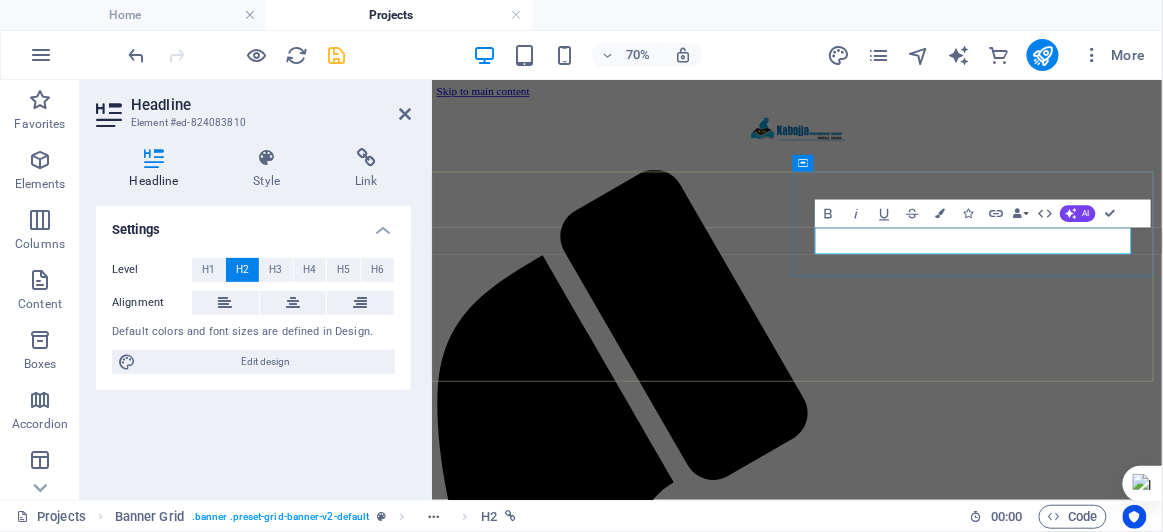 click on "About us" at bounding box center (485, 2227) 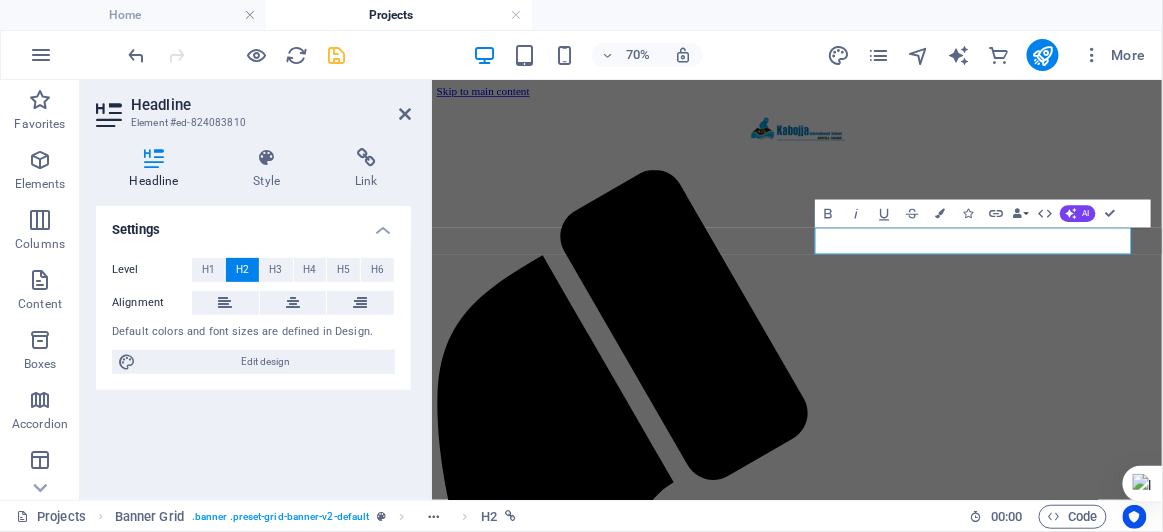 click at bounding box center (953, 2045) 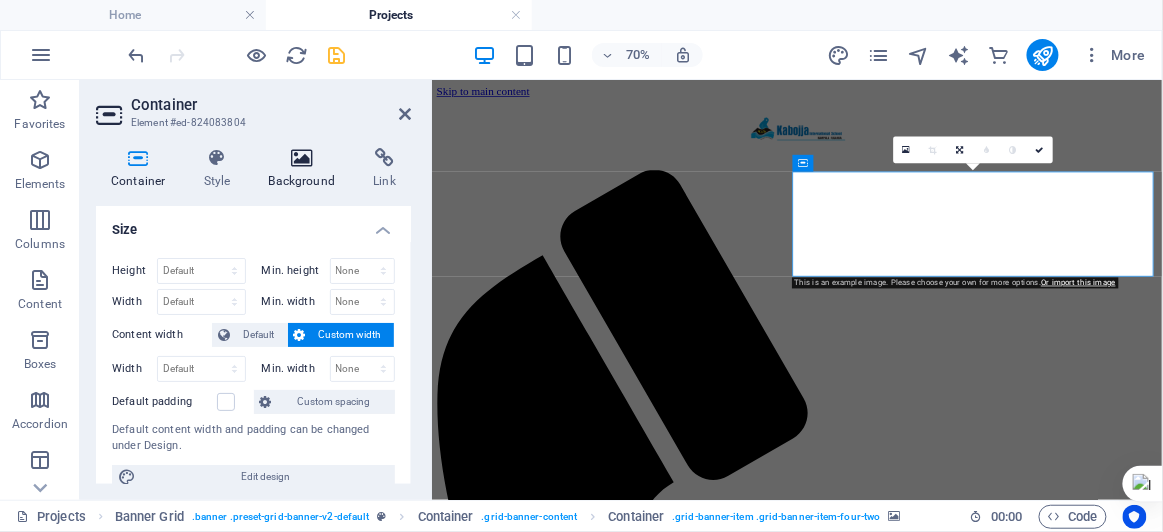 click at bounding box center [302, 158] 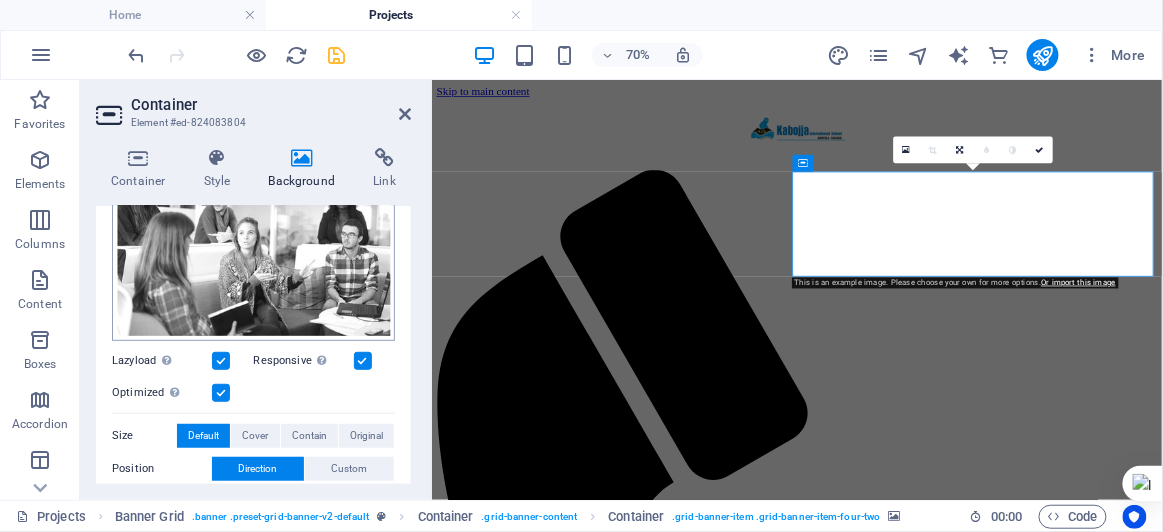 scroll, scrollTop: 230, scrollLeft: 0, axis: vertical 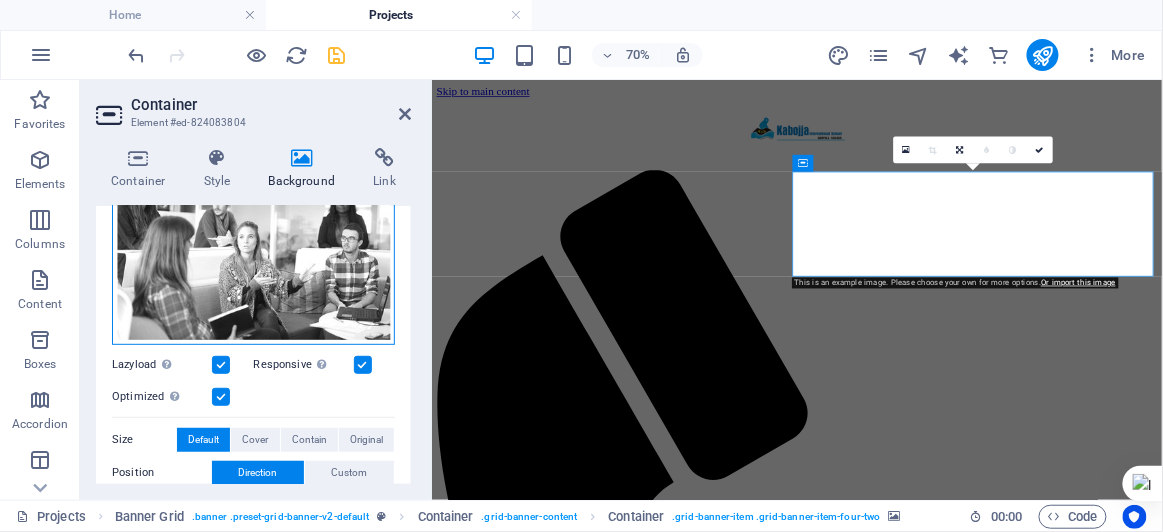 click on "Drag files here, click to choose files or select files from Files or our free stock photos & videos" at bounding box center (253, 249) 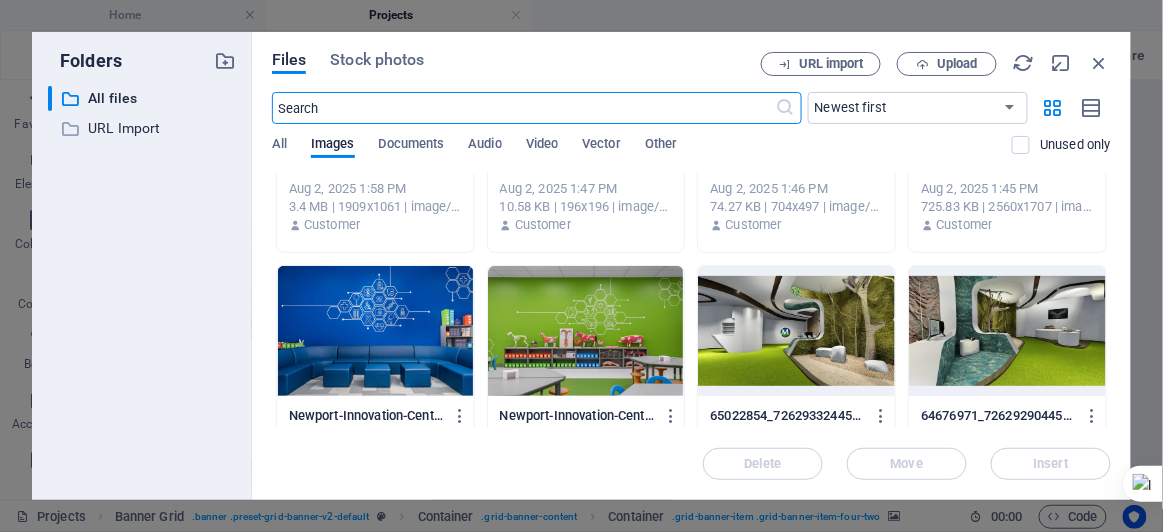 scroll, scrollTop: 0, scrollLeft: 0, axis: both 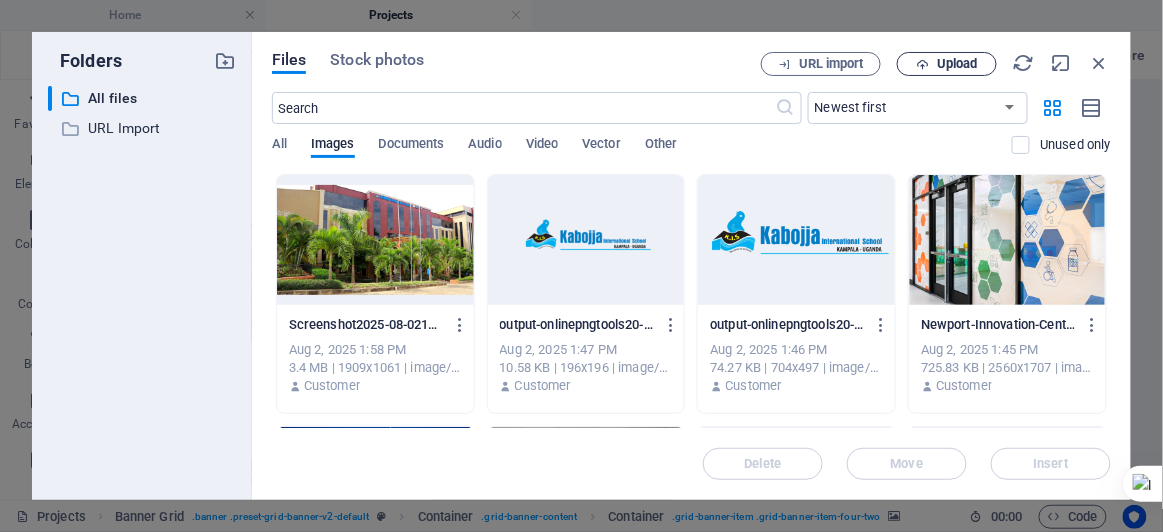 click on "Upload" at bounding box center (957, 64) 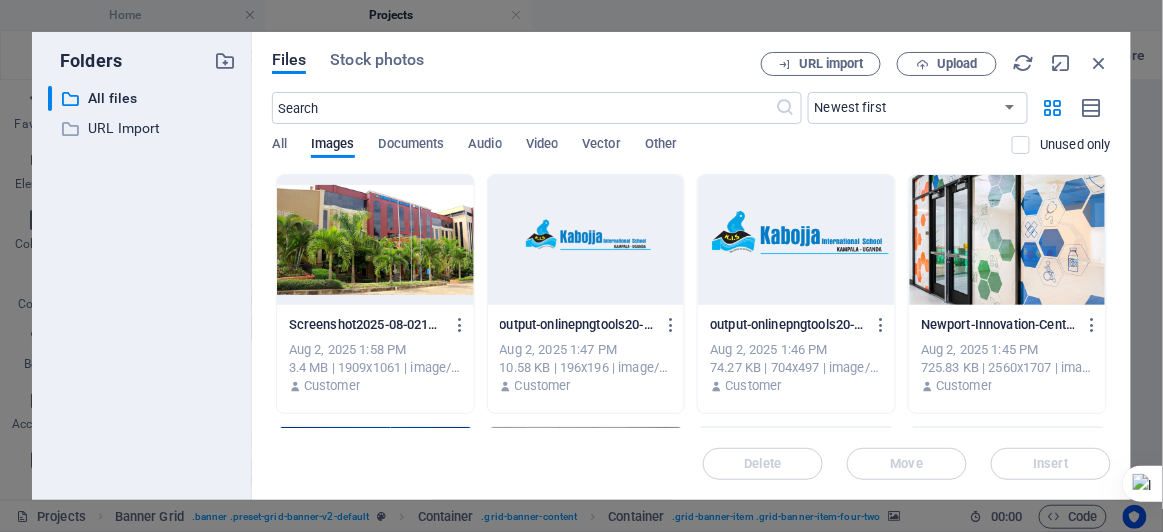 type 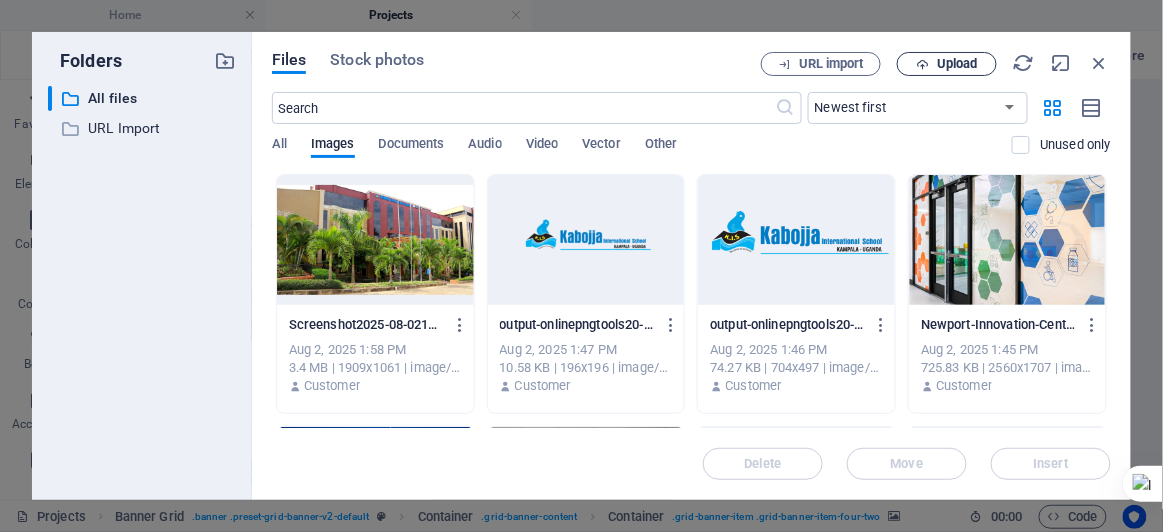 click on "Upload" at bounding box center [957, 64] 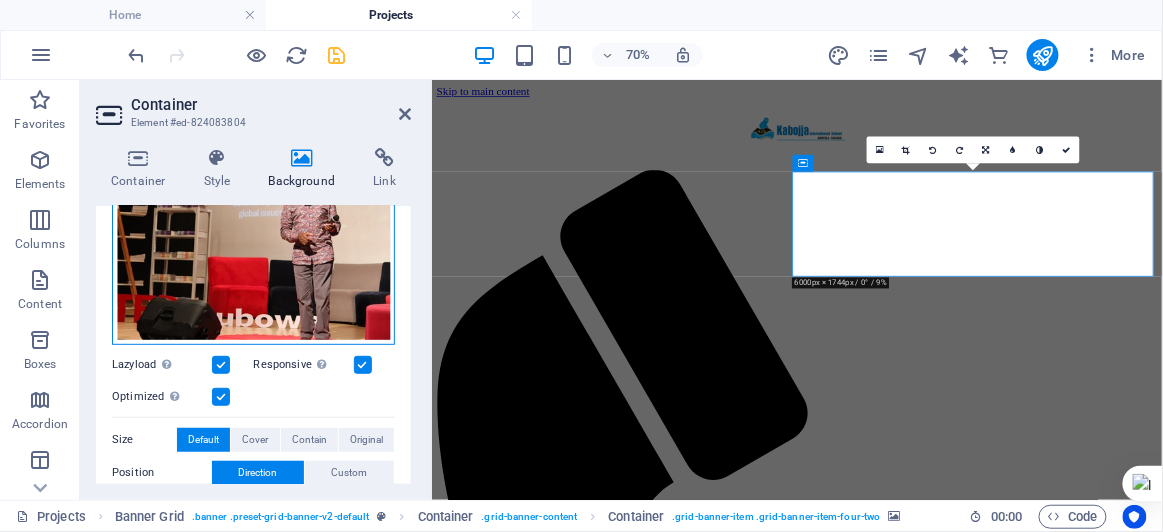 click on "Drag files here, click to choose files or select files from Files or our free stock photos & videos" at bounding box center (253, 249) 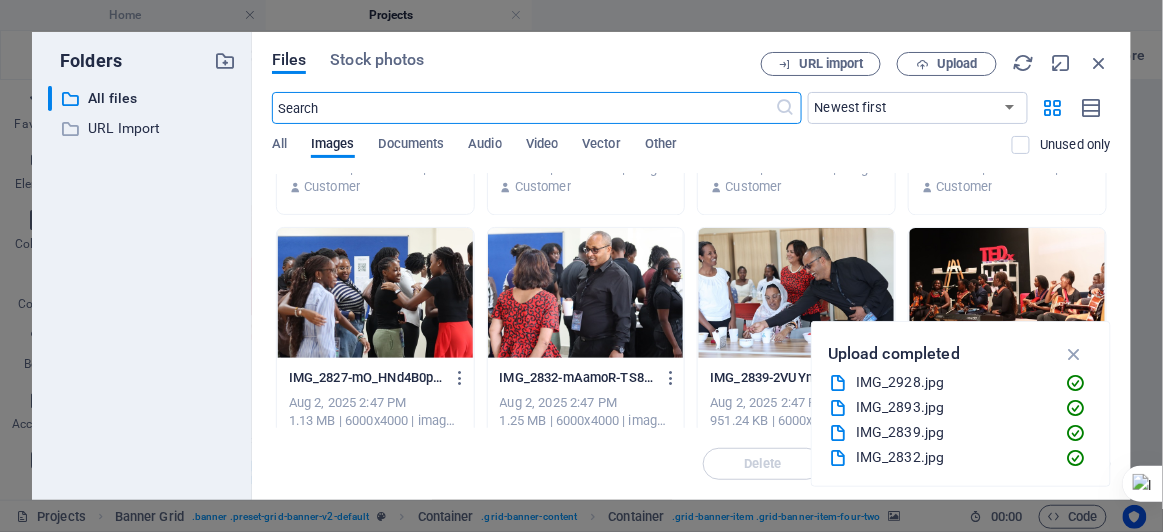 scroll, scrollTop: 1206, scrollLeft: 0, axis: vertical 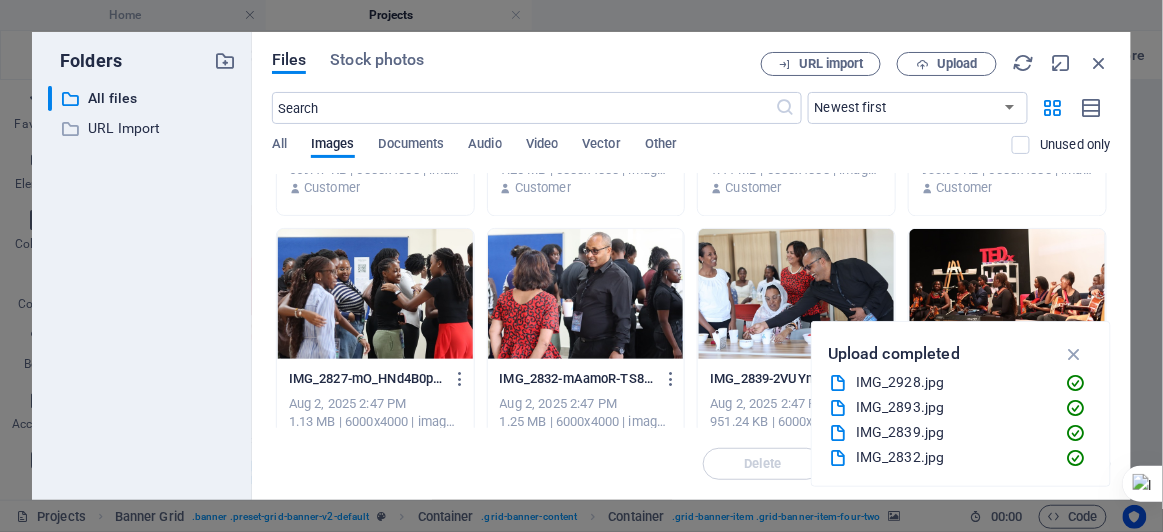 click at bounding box center [375, 294] 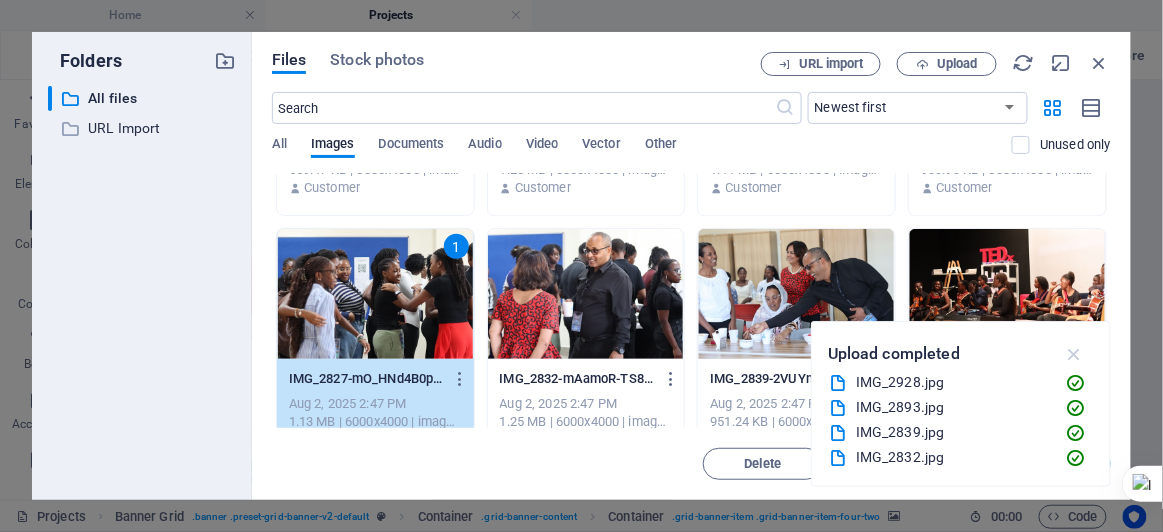 click at bounding box center [1074, 354] 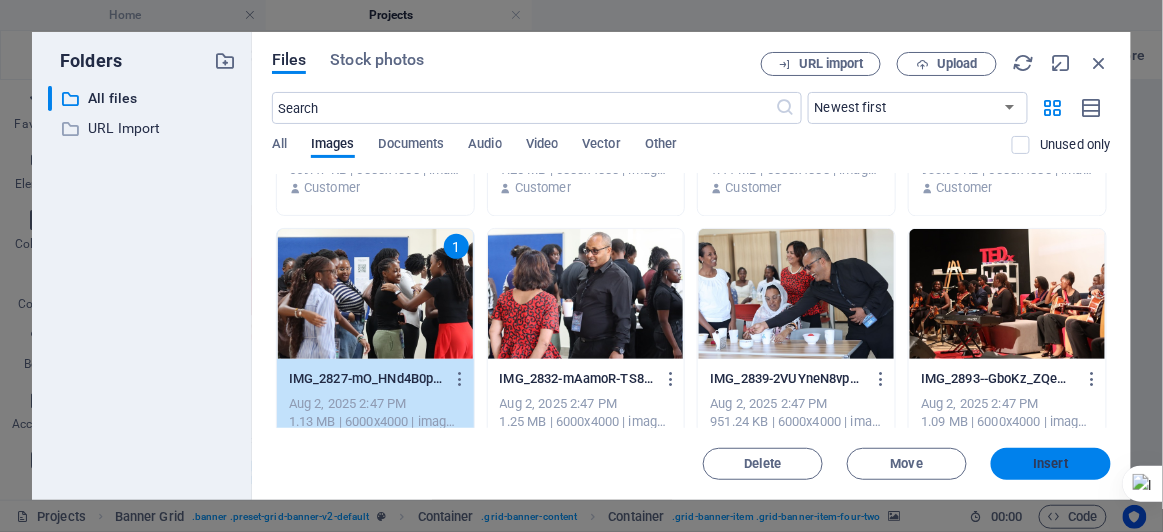 click on "Insert" at bounding box center (1051, 464) 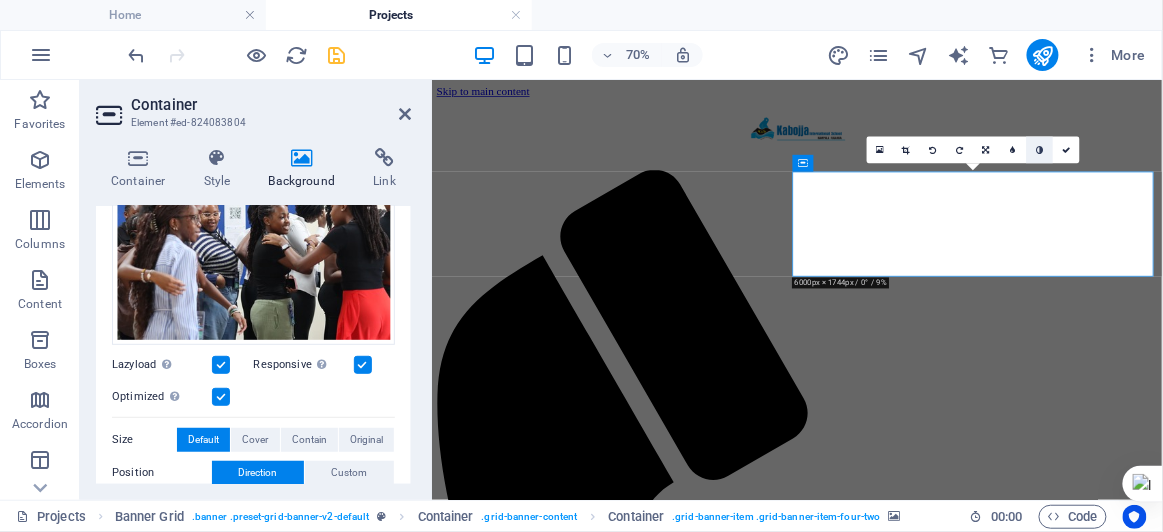 click at bounding box center (1040, 150) 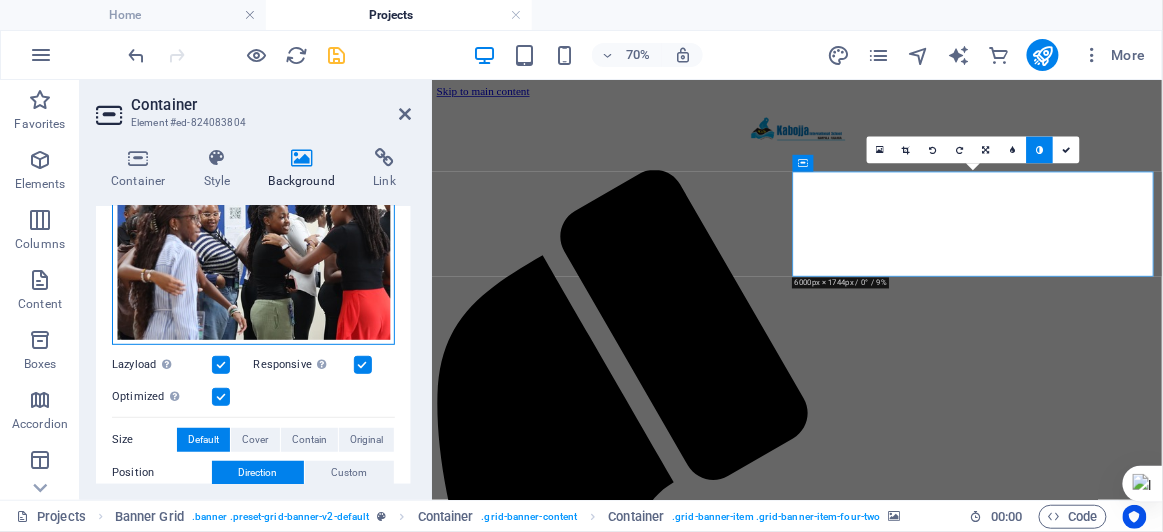 click on "Drag files here, click to choose files or select files from Files or our free stock photos & videos" at bounding box center [253, 249] 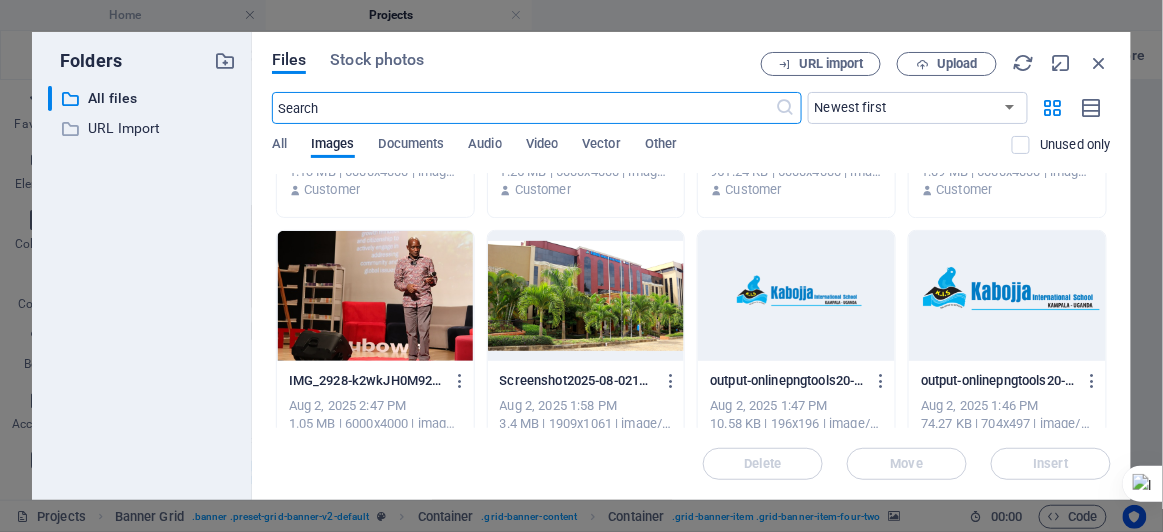 scroll, scrollTop: 1521, scrollLeft: 0, axis: vertical 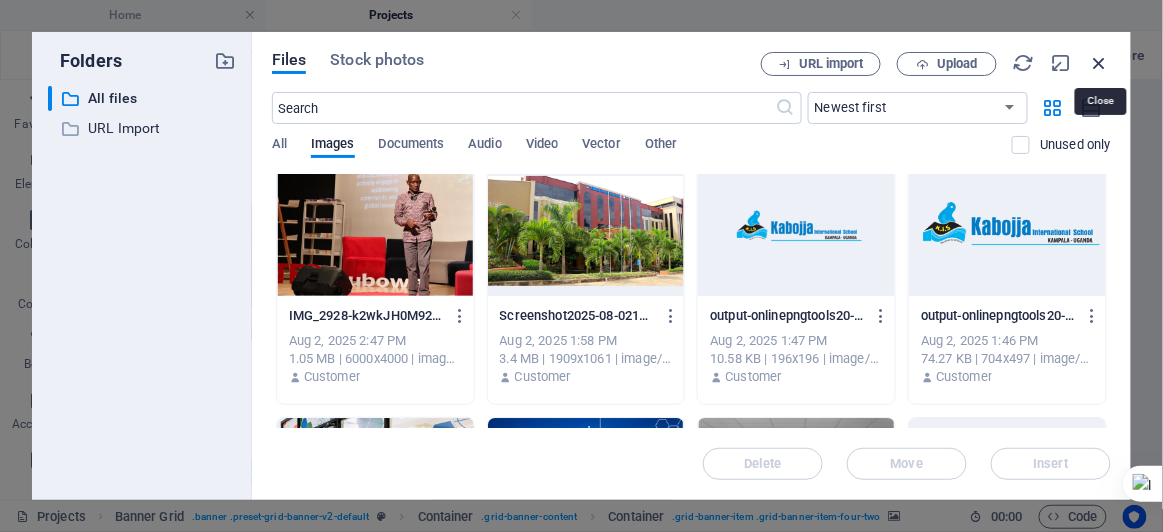 click at bounding box center (1100, 63) 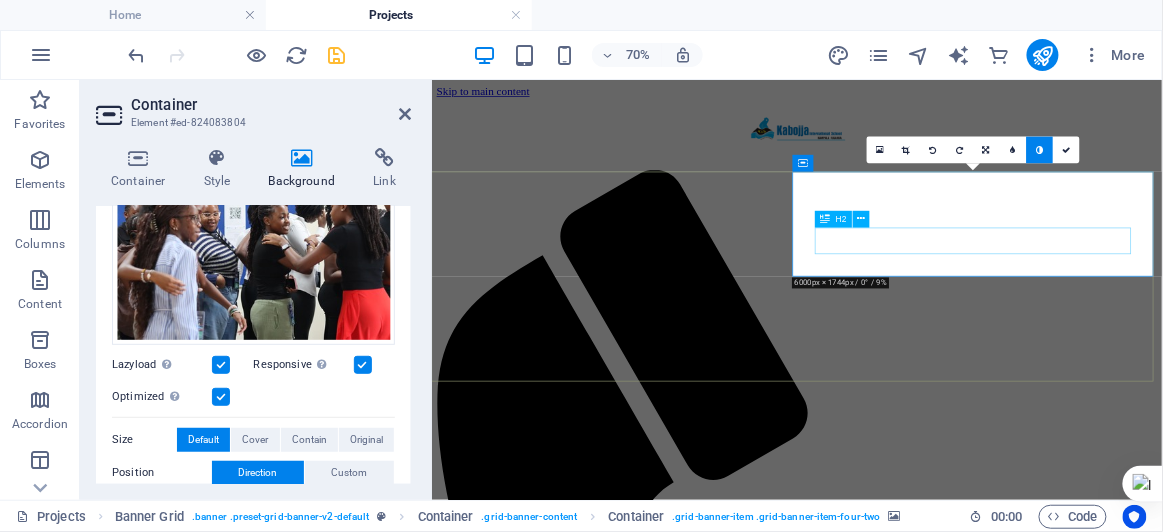 click on "KABOJJA STUDENTS" at bounding box center [953, 2227] 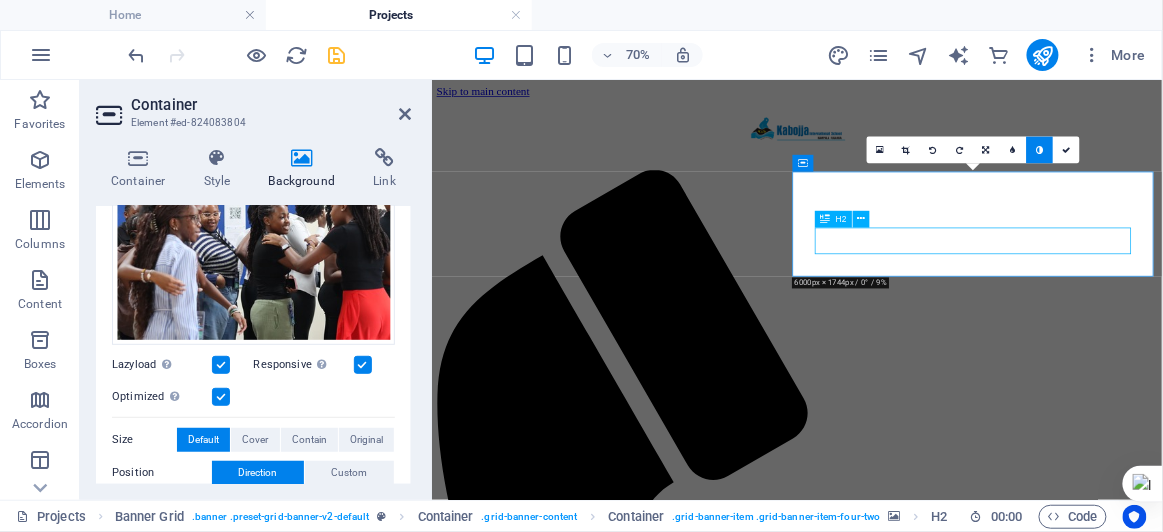 click on "KABOJJA STUDENTS" at bounding box center (953, 2227) 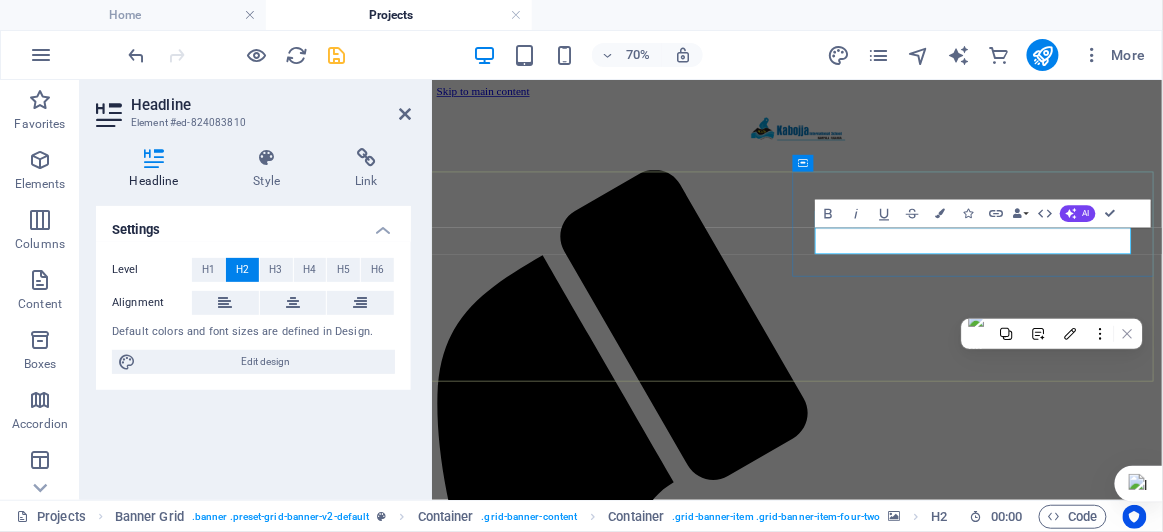click on "KABOJJA STUDENTS" at bounding box center (560, 2227) 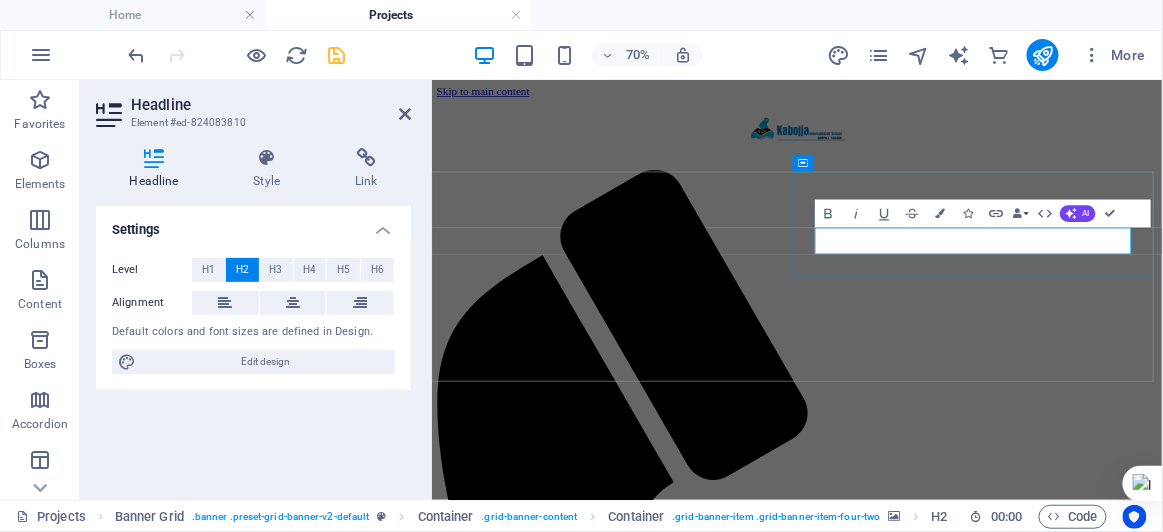 type 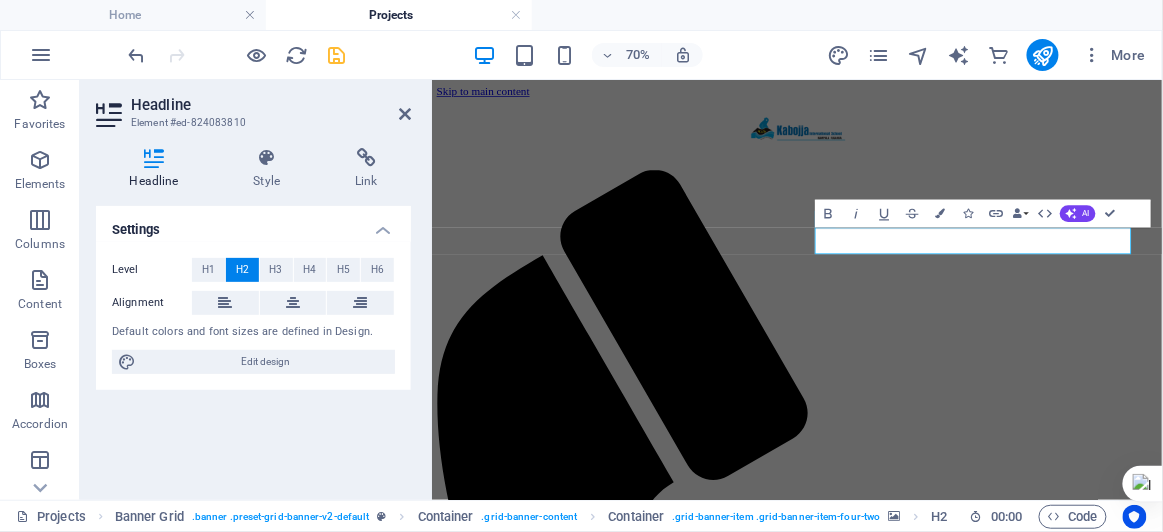 click at bounding box center (953, 2261) 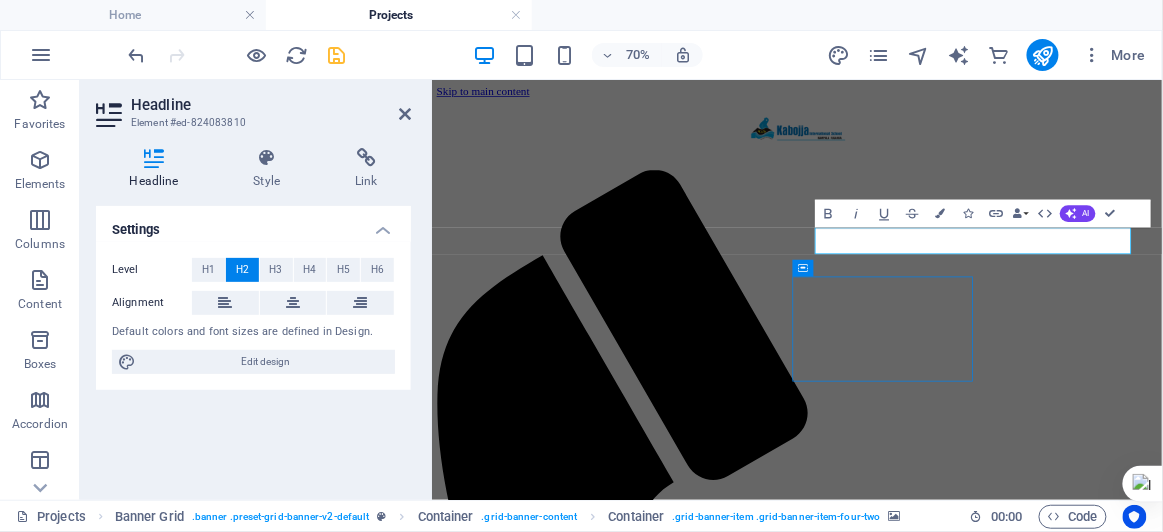 click at bounding box center [953, 2261] 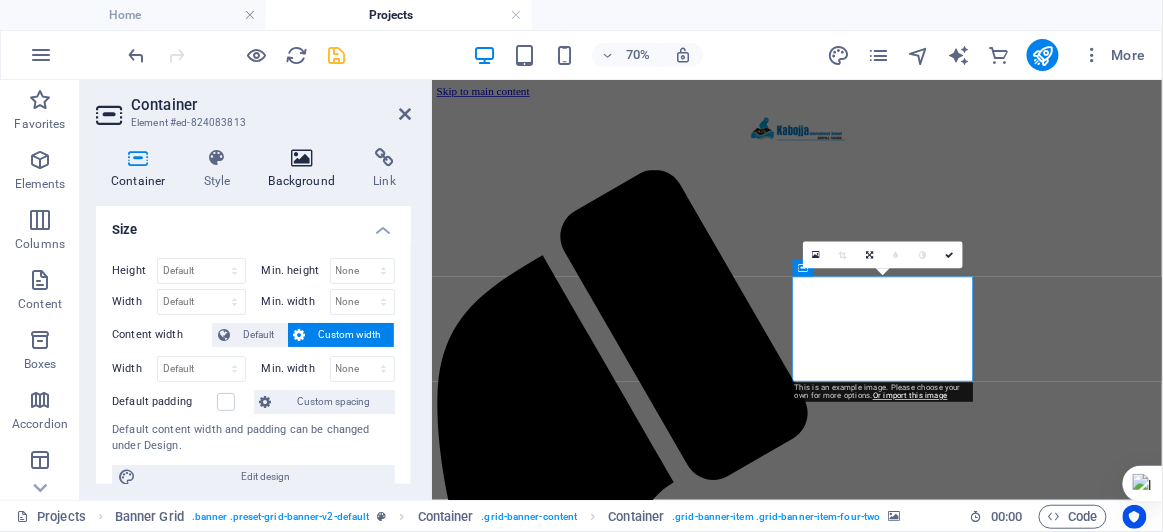 click on "Background" at bounding box center [306, 169] 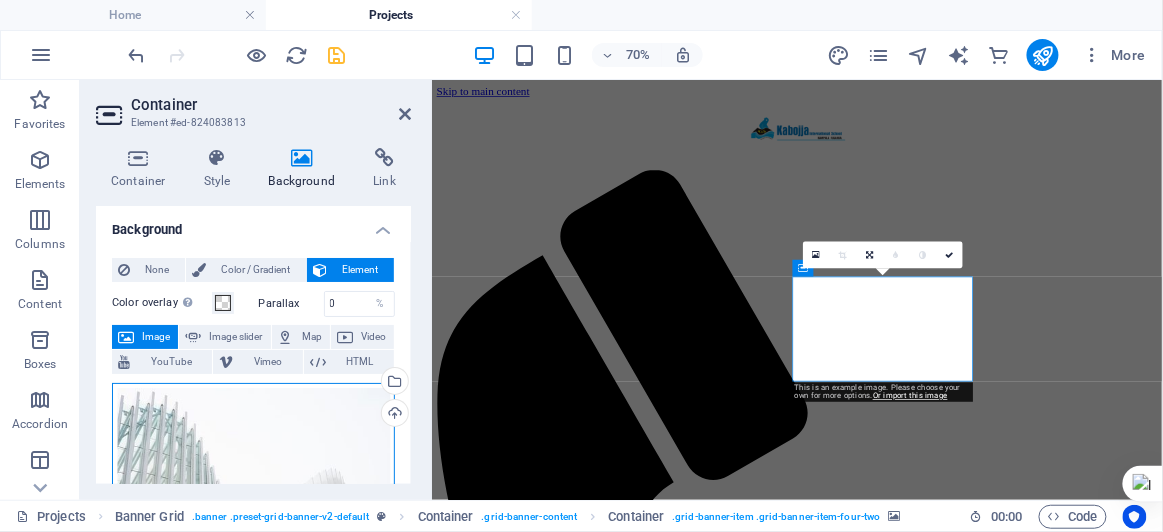 click on "Drag files here, click to choose files or select files from Files or our free stock photos & videos" at bounding box center (253, 479) 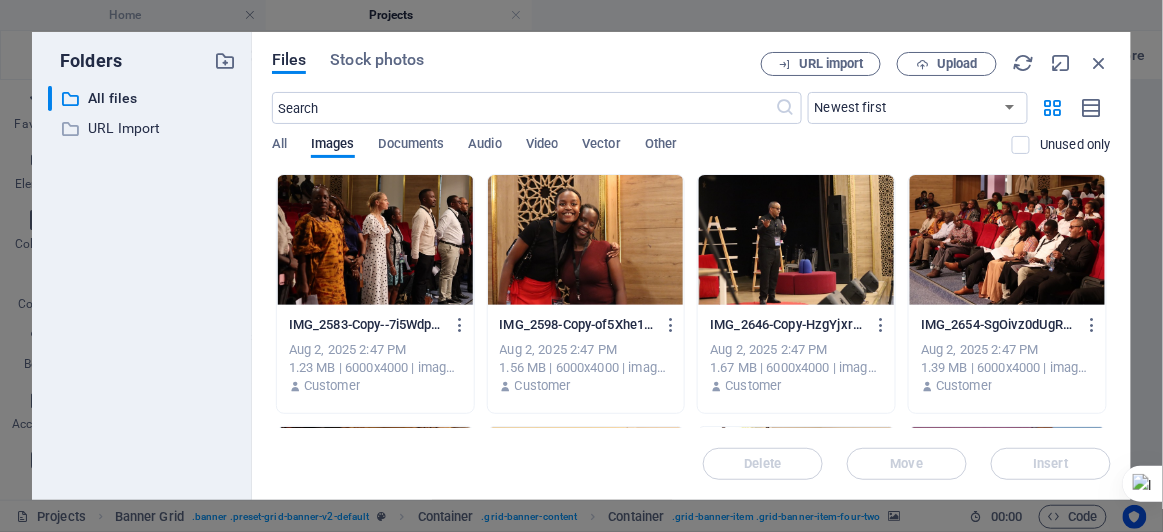 click at bounding box center (586, 240) 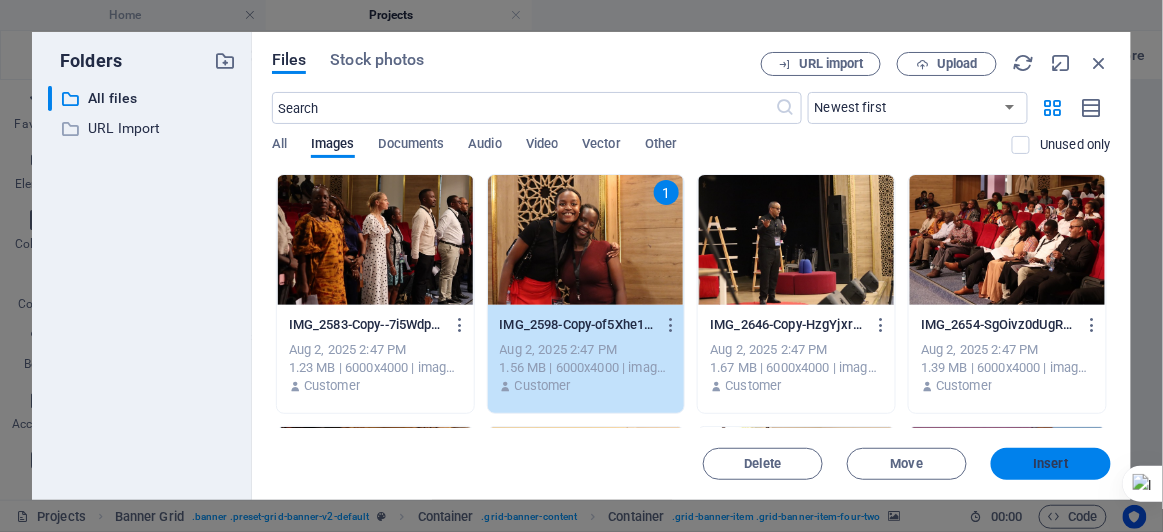 click on "Insert" at bounding box center [1051, 464] 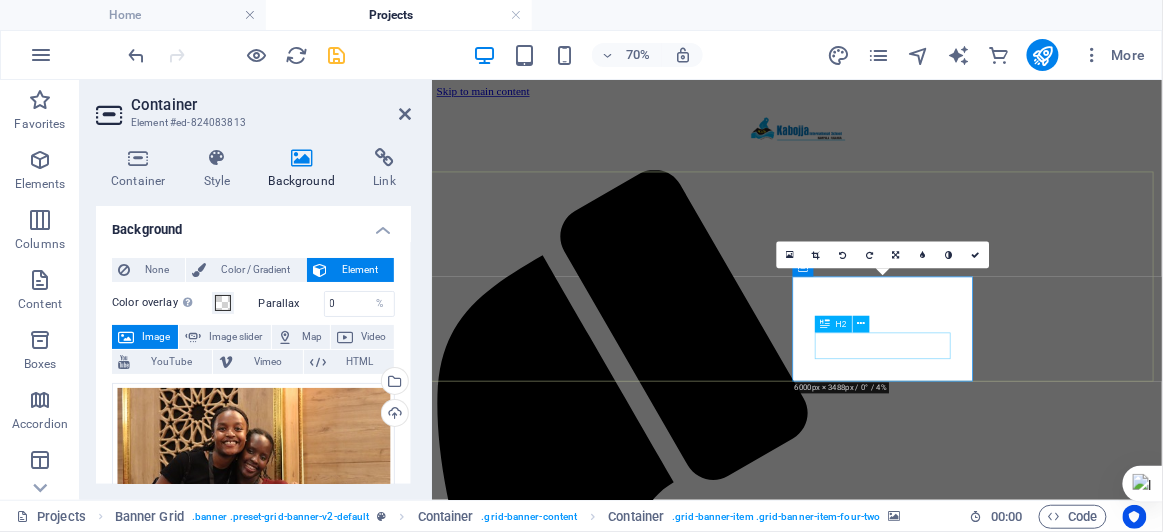 click on "News" at bounding box center [953, 2444] 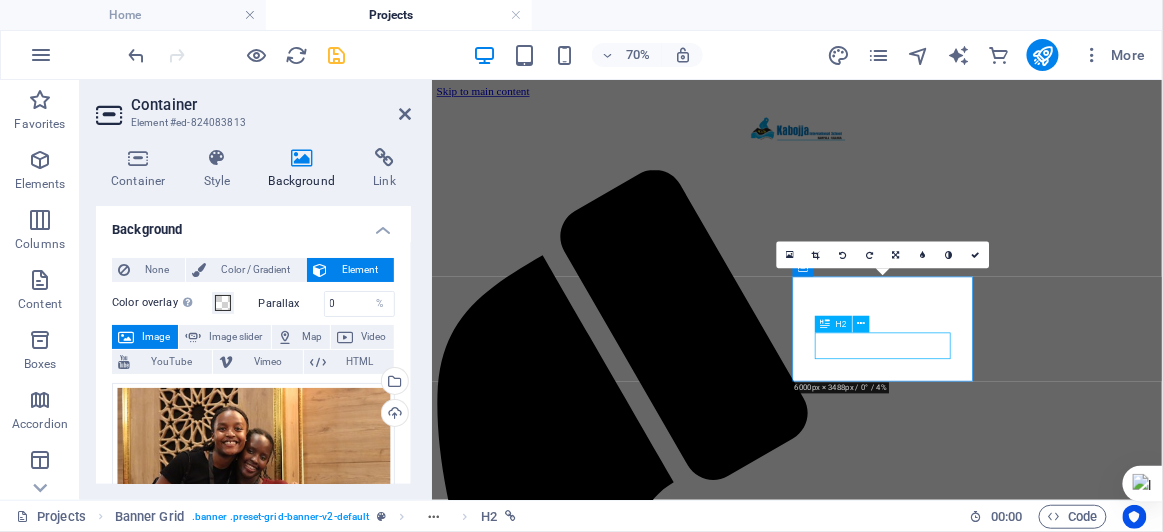 click on "News" at bounding box center [953, 2444] 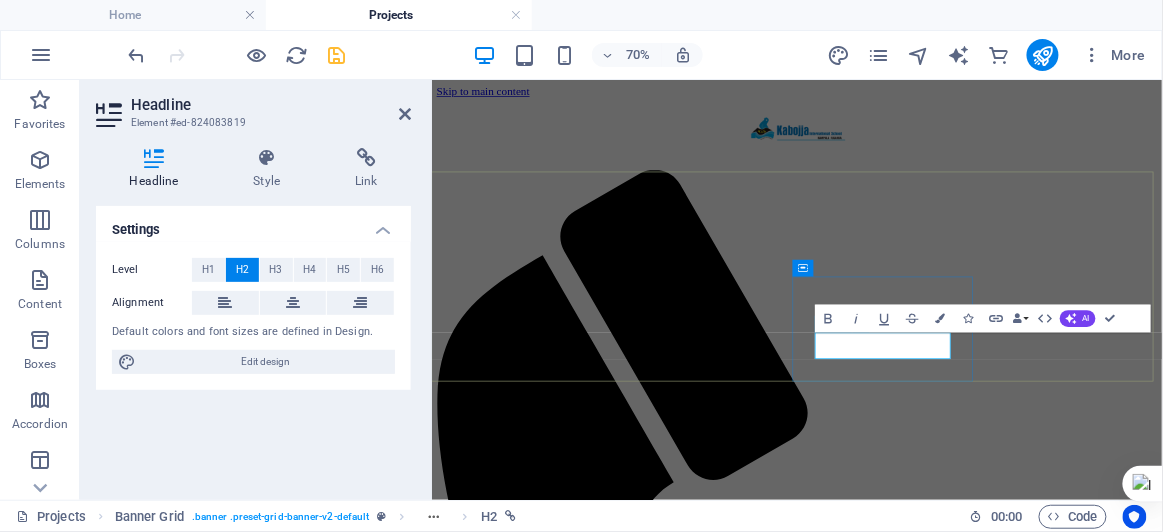 click on "News" at bounding box center [953, 2444] 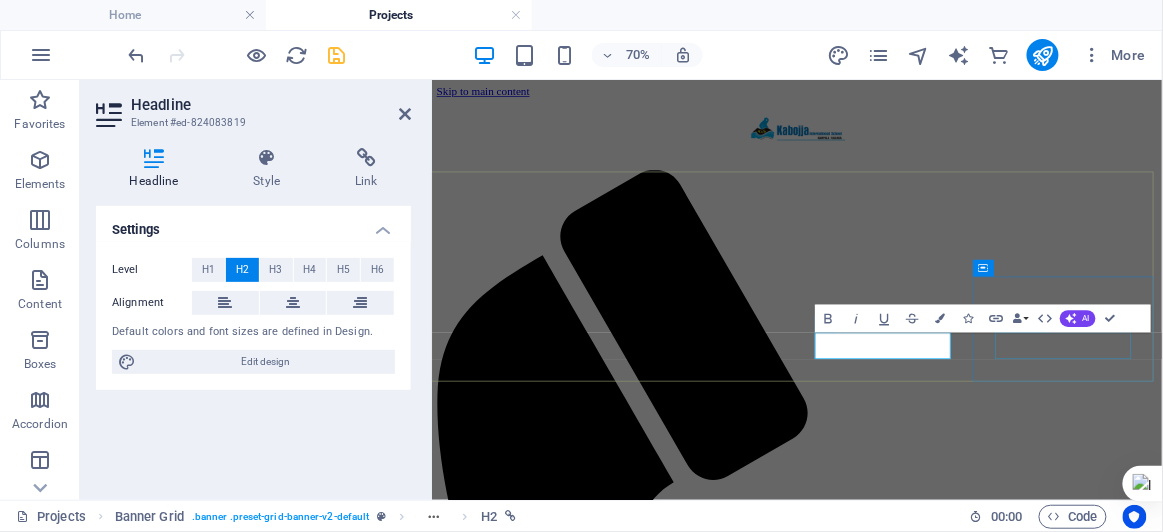 click on "Contact" at bounding box center [953, 2661] 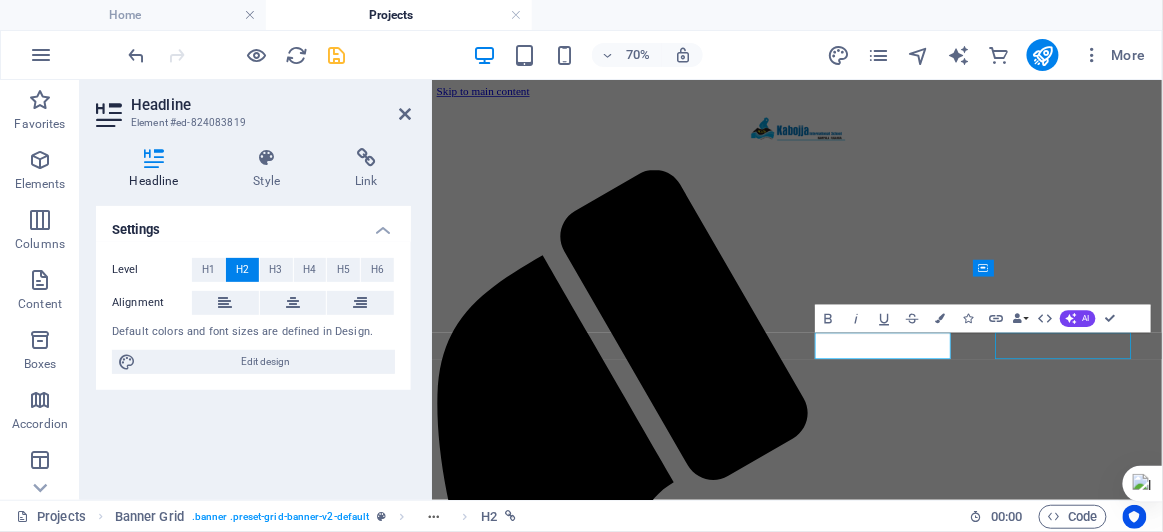 click on "Contact" at bounding box center [953, 2661] 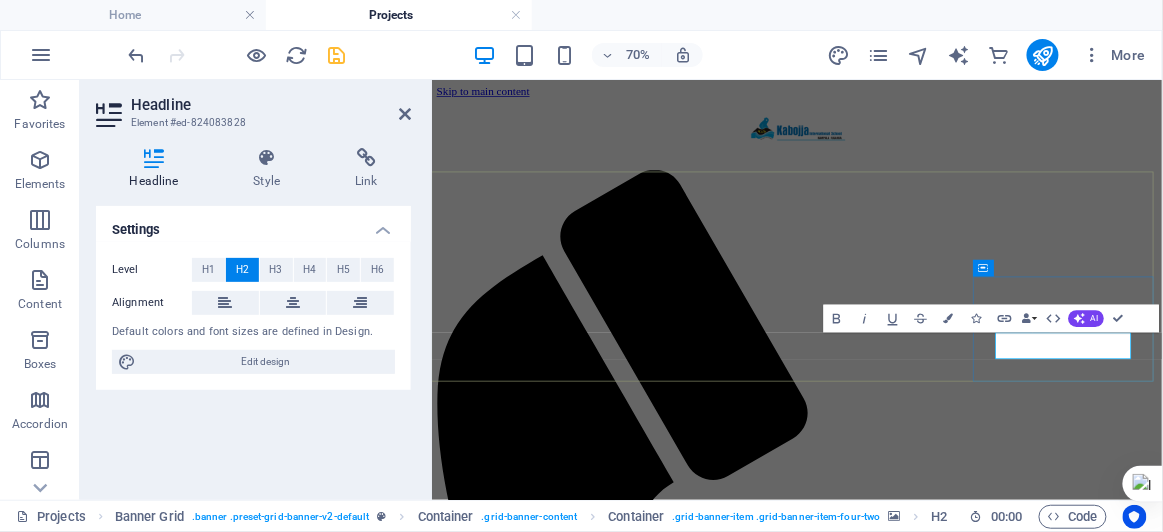 click on "Contact" at bounding box center (479, 2459) 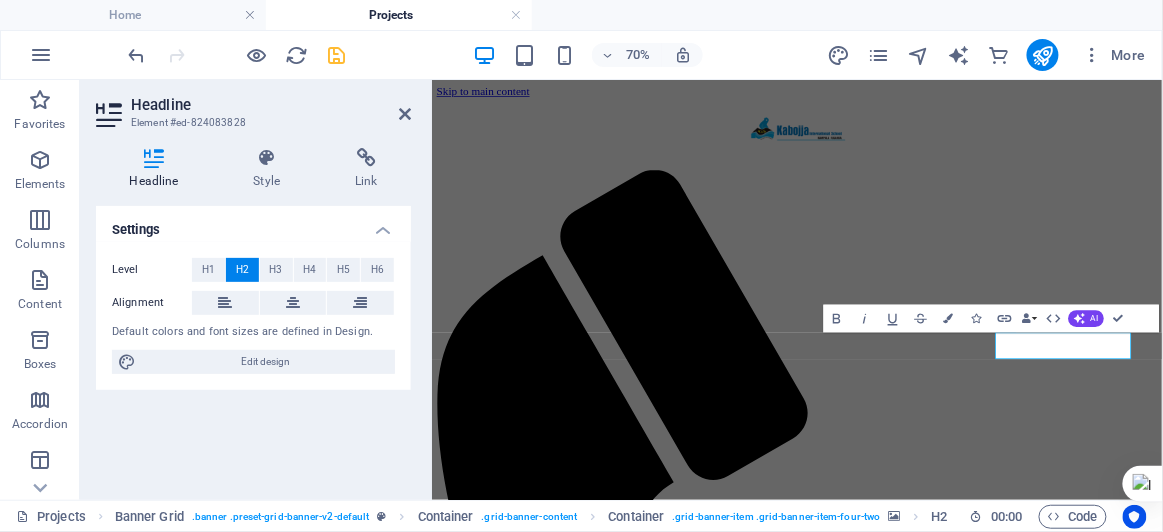click at bounding box center [953, 2478] 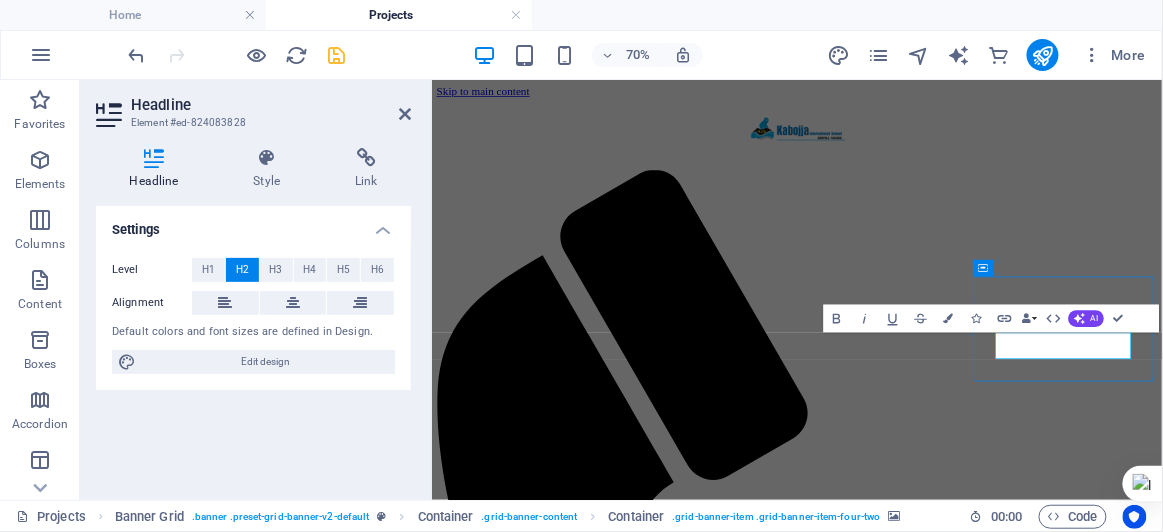 click at bounding box center (953, 2478) 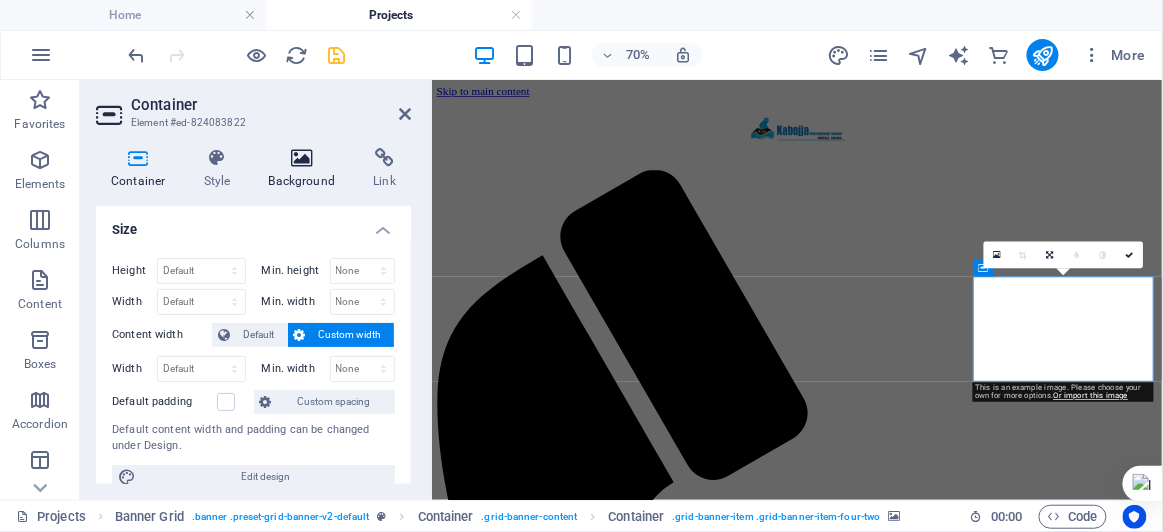 click on "Background" at bounding box center [306, 169] 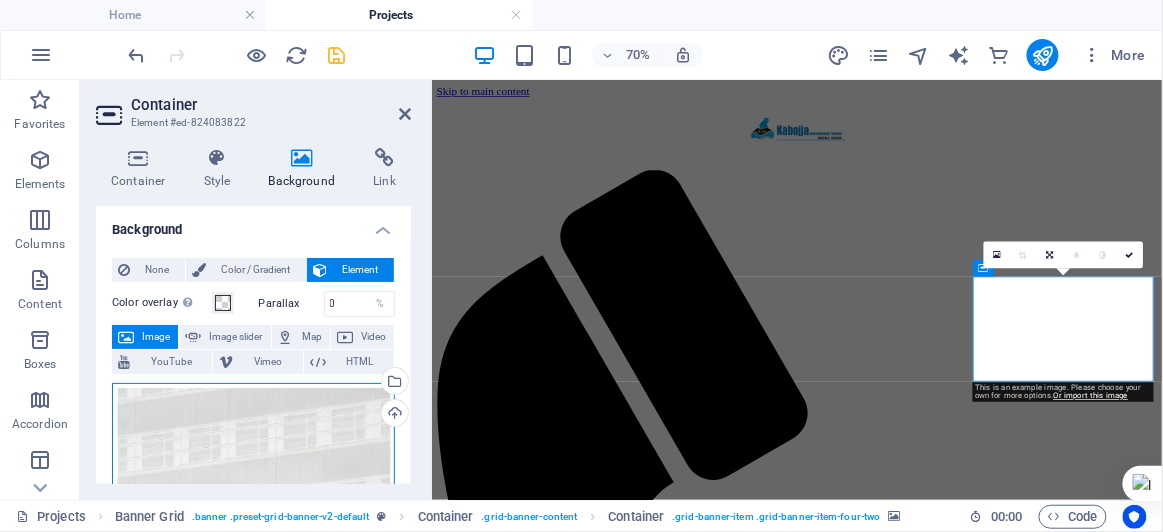 click on "Drag files here, click to choose files or select files from Files or our free stock photos & videos" at bounding box center [253, 593] 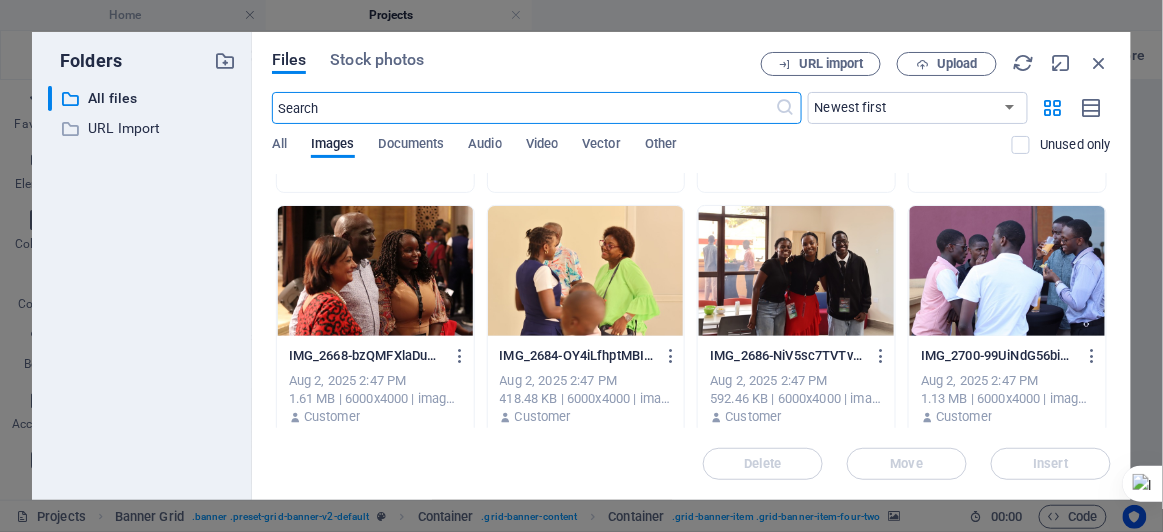 scroll, scrollTop: 227, scrollLeft: 0, axis: vertical 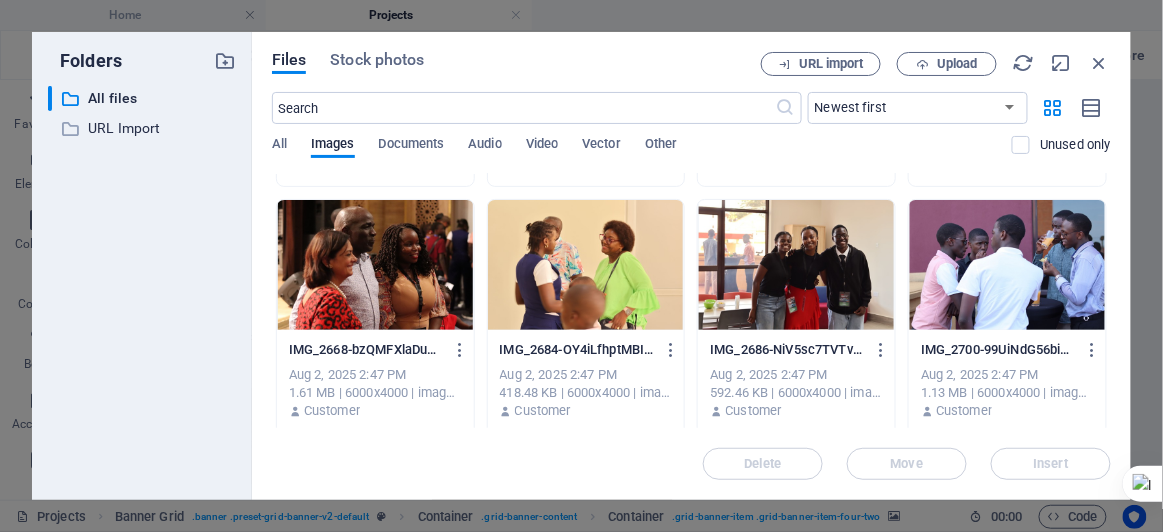 click at bounding box center [375, 265] 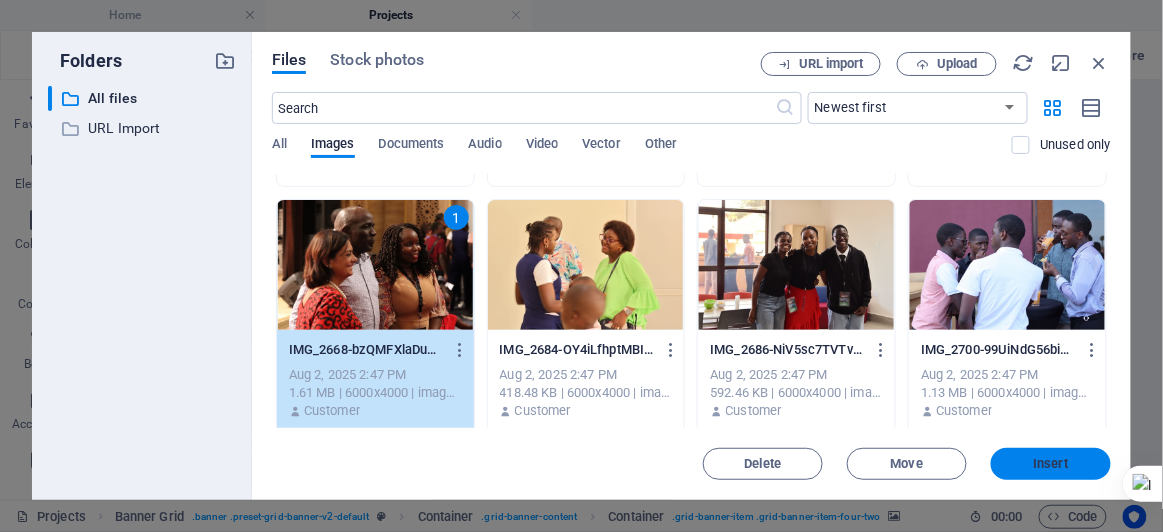click on "Insert" at bounding box center [1051, 464] 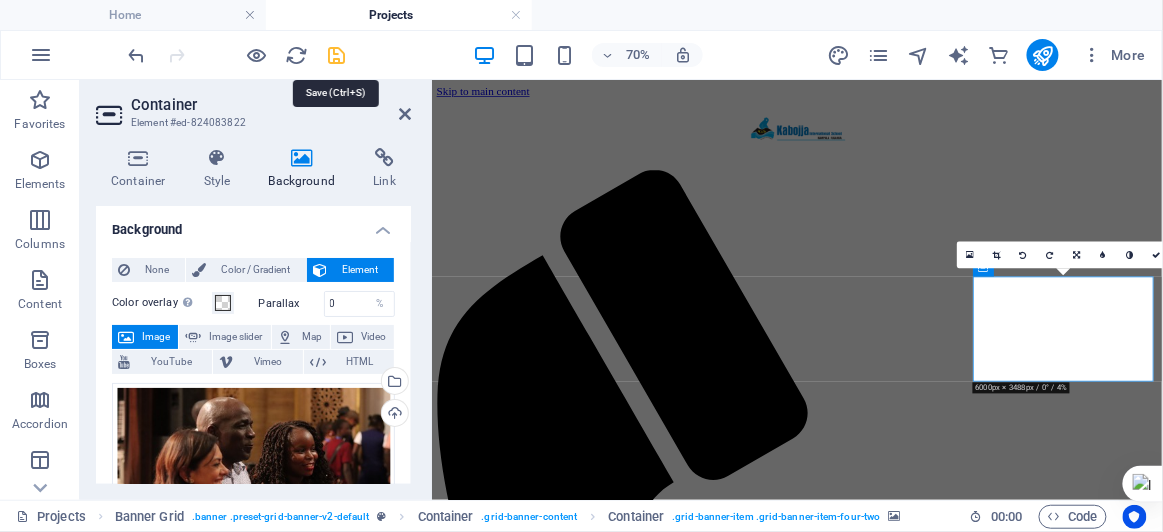 click at bounding box center [337, 55] 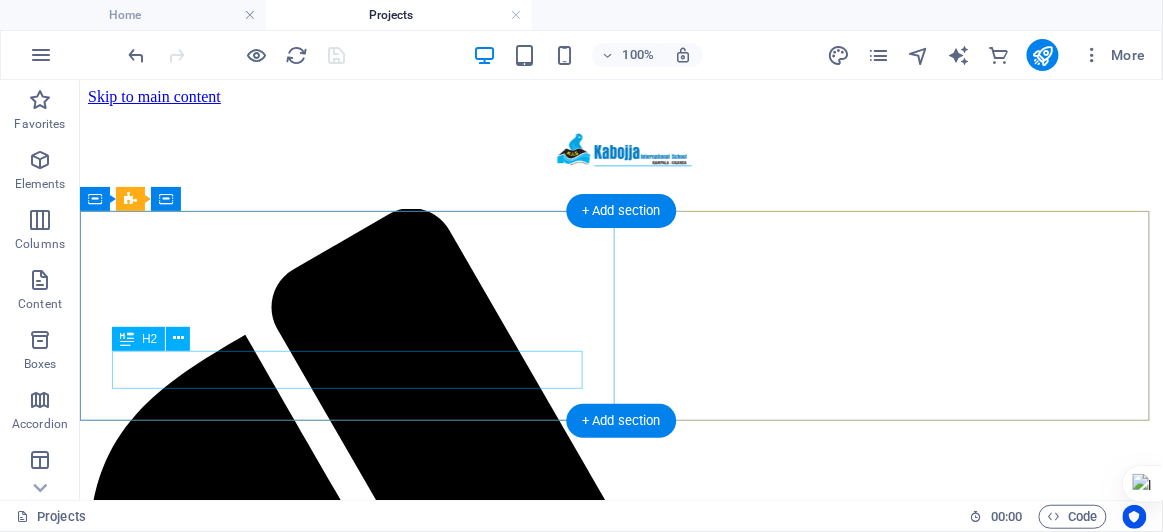 click on "INNOVATION" at bounding box center [620, 1972] 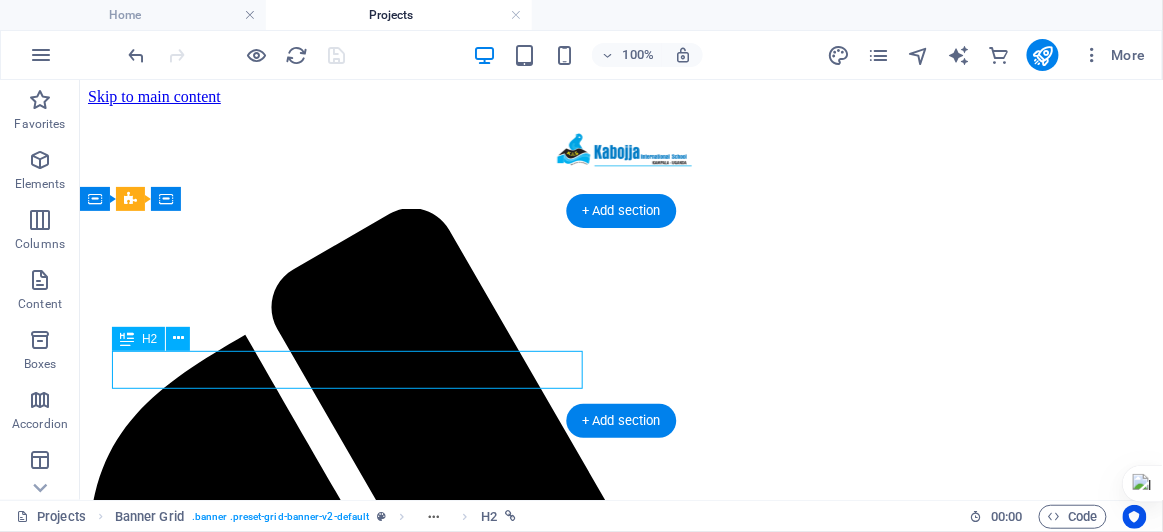 click on "INNOVATION" at bounding box center [620, 1972] 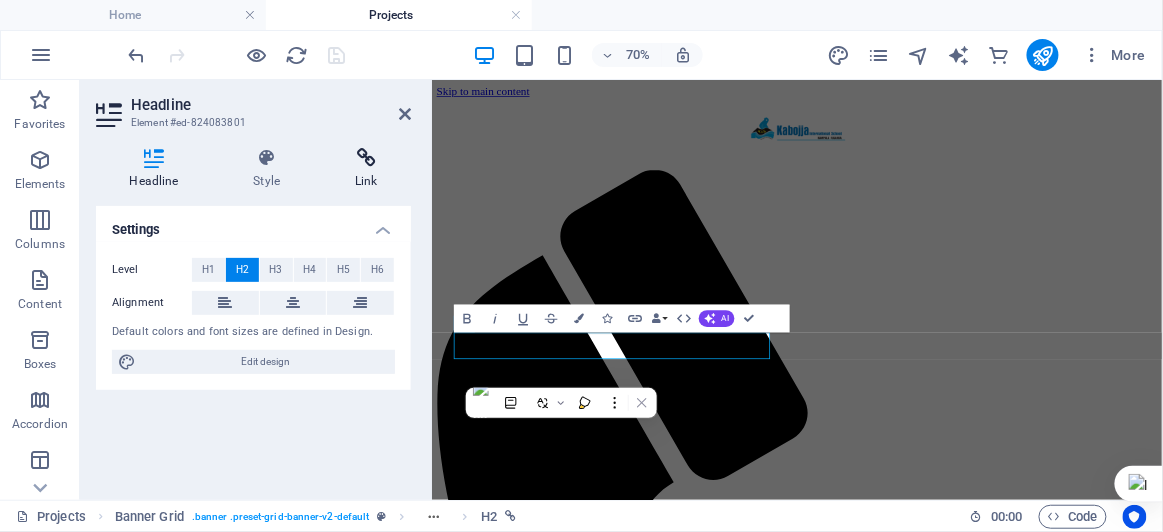 click at bounding box center (366, 158) 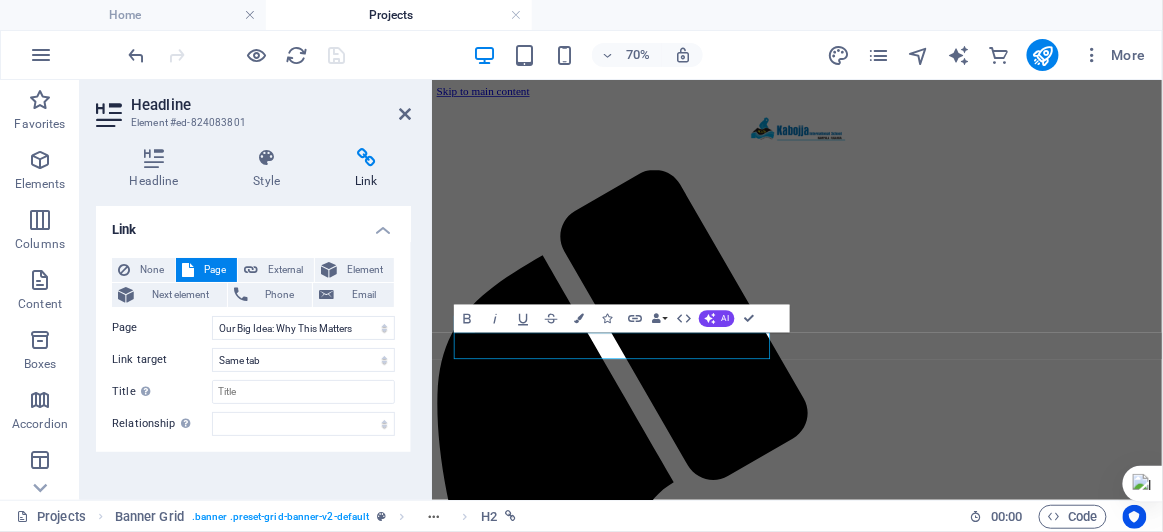 click on "Page" at bounding box center (215, 270) 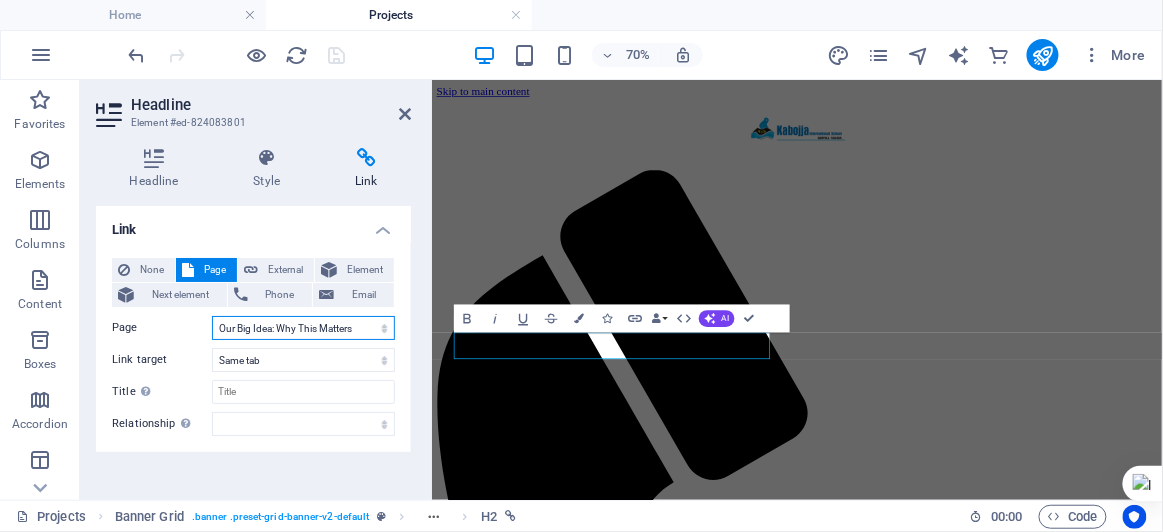 click on "Home Our Big Idea: Why This Matters Legal Notice Privacy" at bounding box center (303, 328) 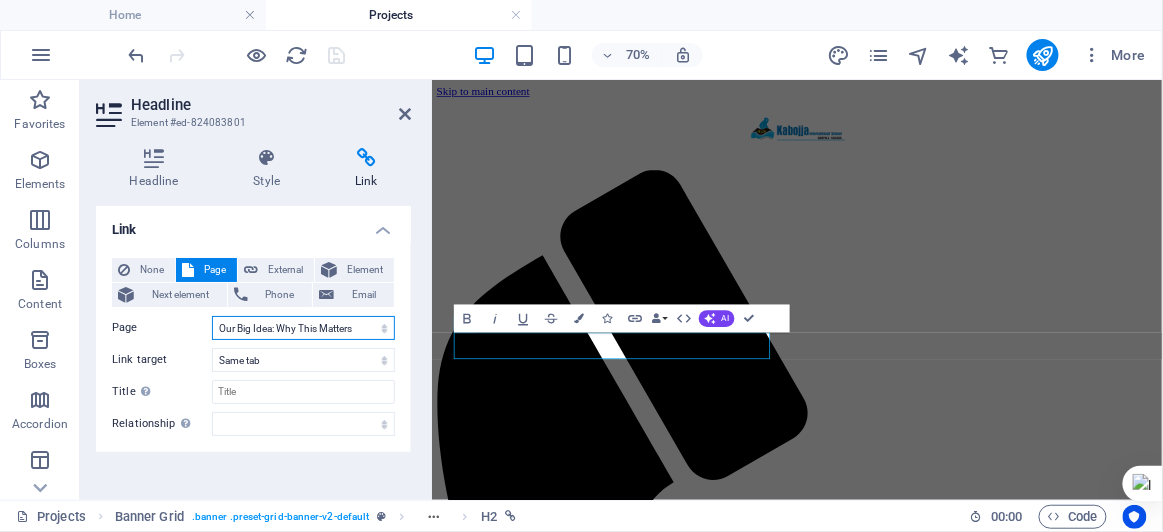 click on "Home Our Big Idea: Why This Matters Legal Notice Privacy" at bounding box center (303, 328) 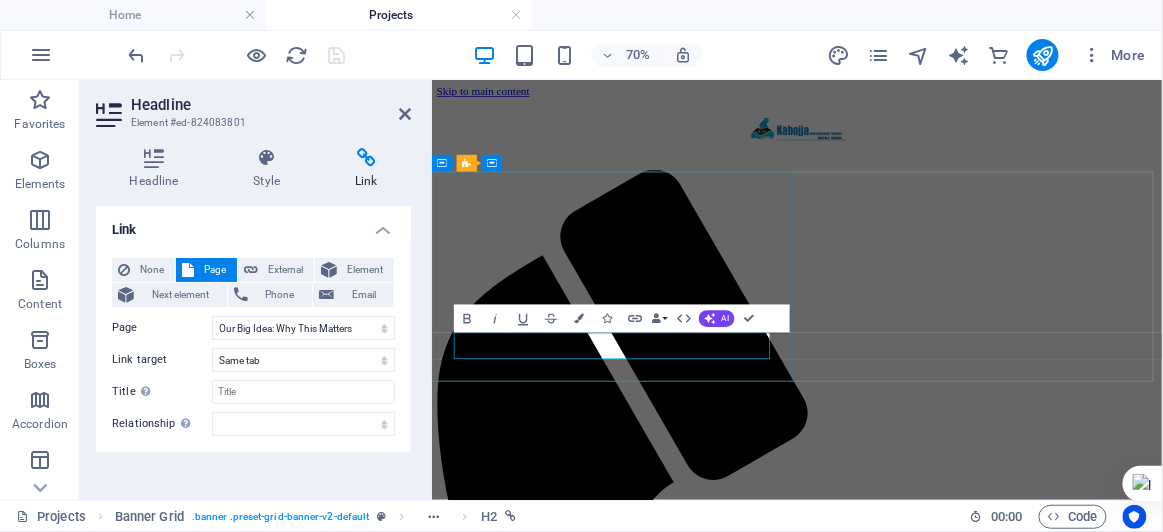 click on "INNOVATION" at bounding box center [516, 1921] 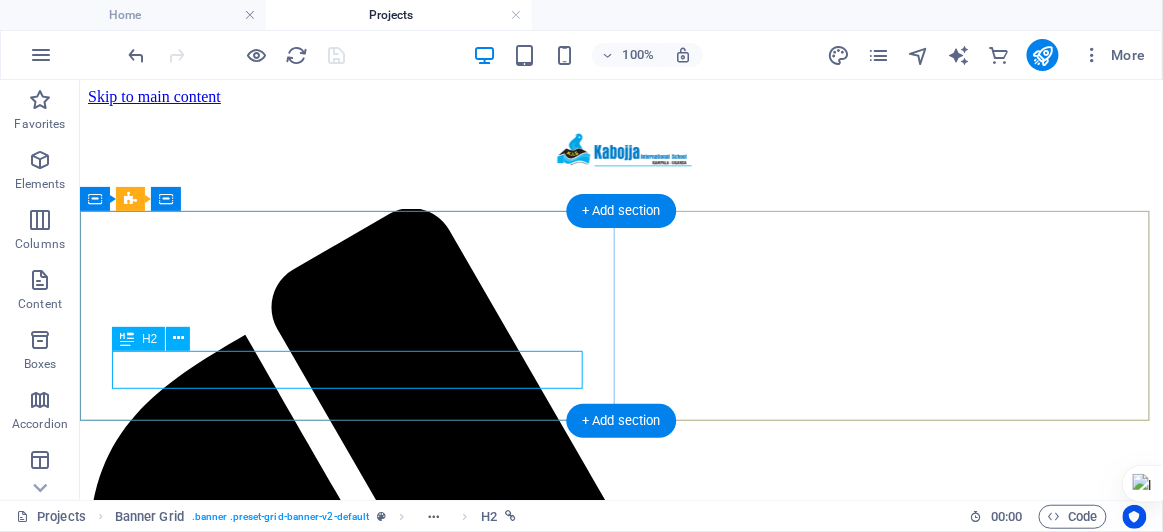 click on "INNOVATION" at bounding box center (620, 1972) 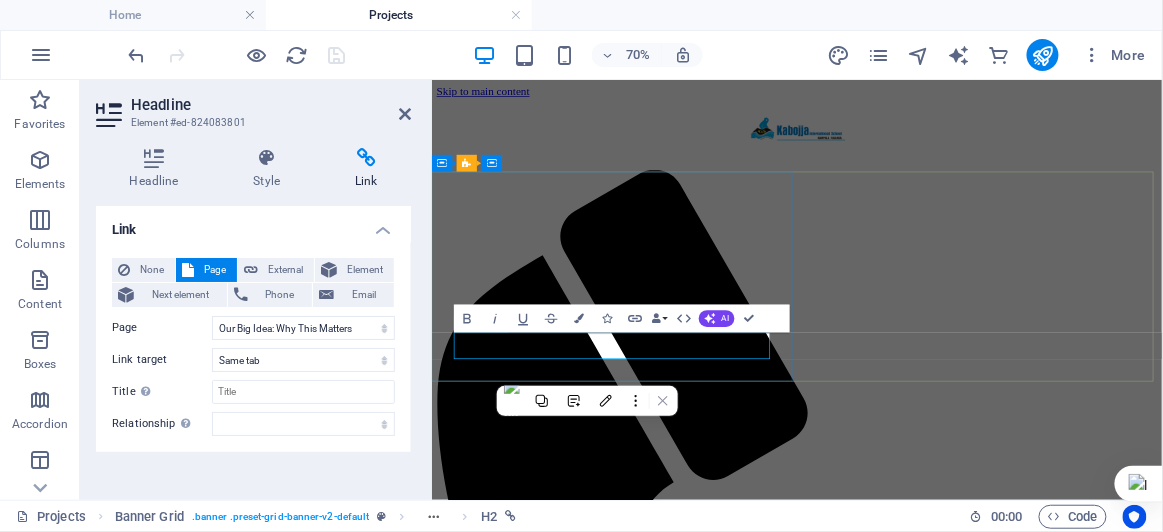 click on "INNOVATION" at bounding box center [953, 1921] 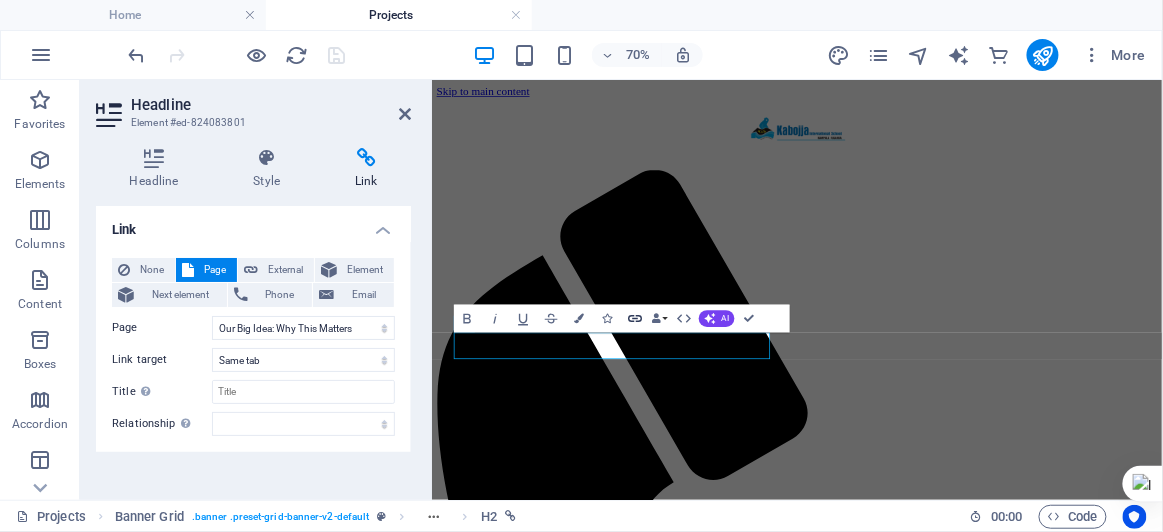 click 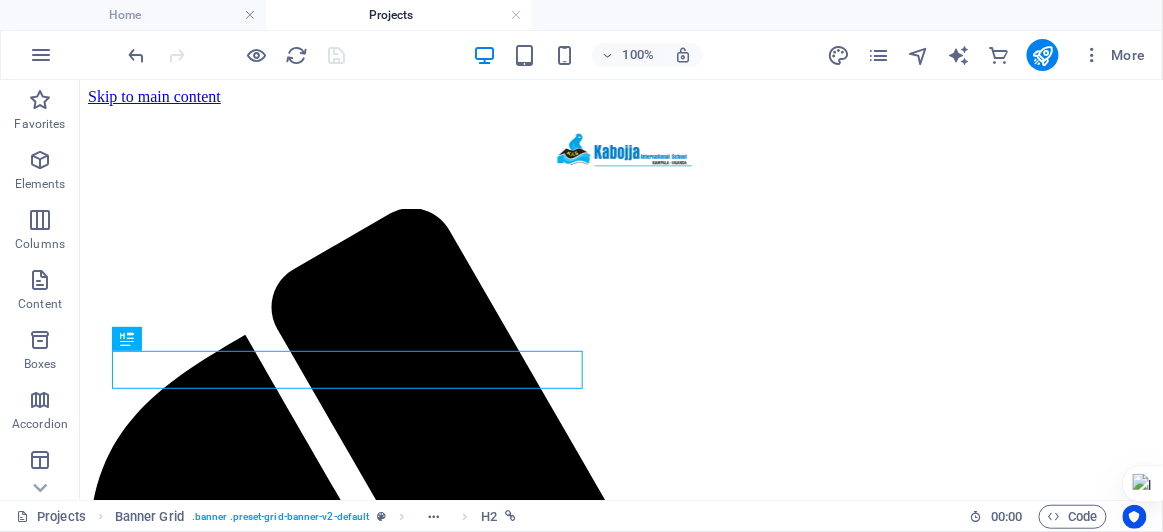 click at bounding box center (237, 55) 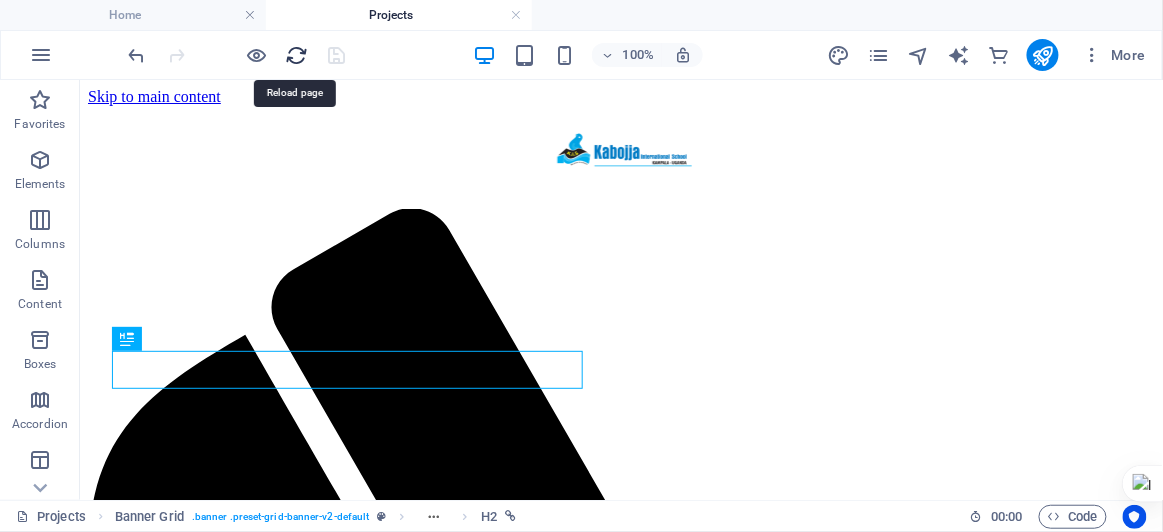 click at bounding box center (297, 55) 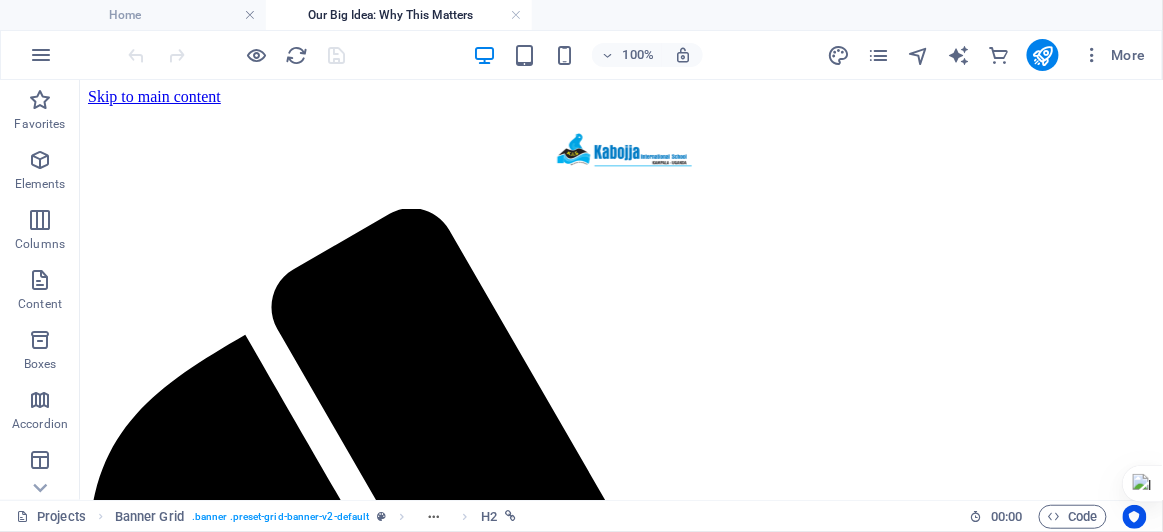 scroll, scrollTop: 0, scrollLeft: 0, axis: both 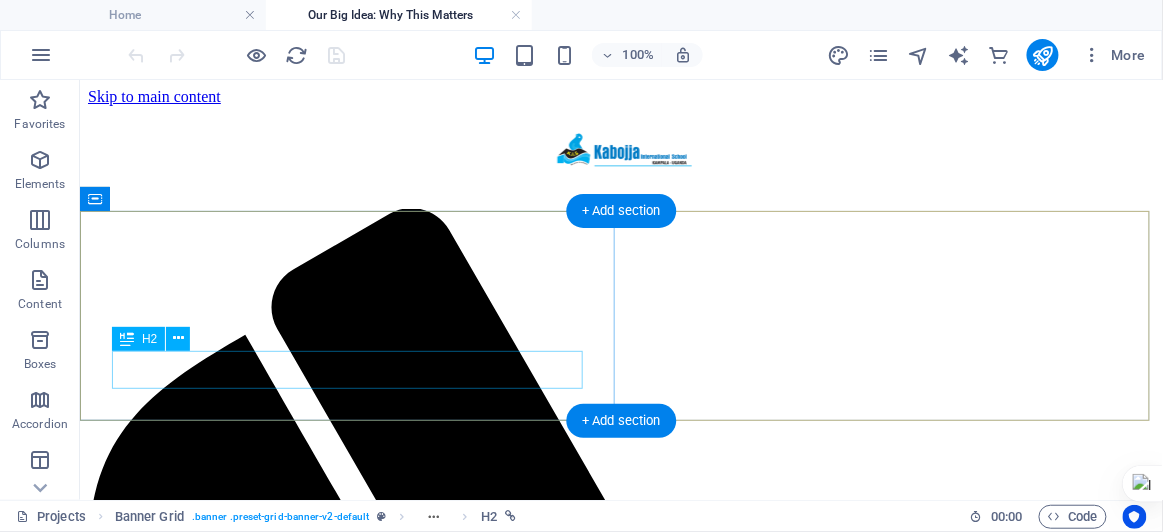 click on "INNOVATION" at bounding box center [620, 1972] 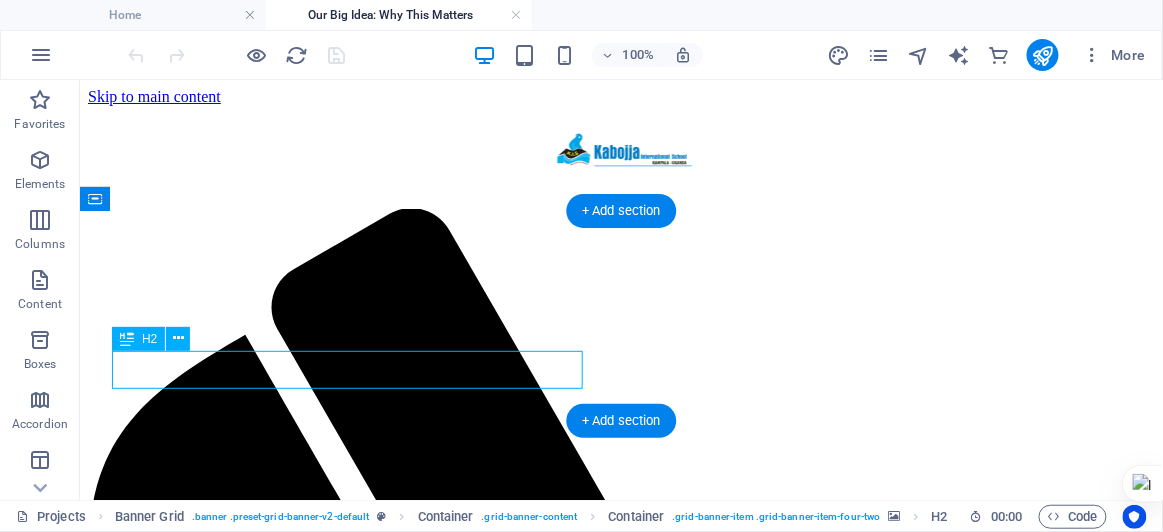 click on "INNOVATION" at bounding box center (620, 1972) 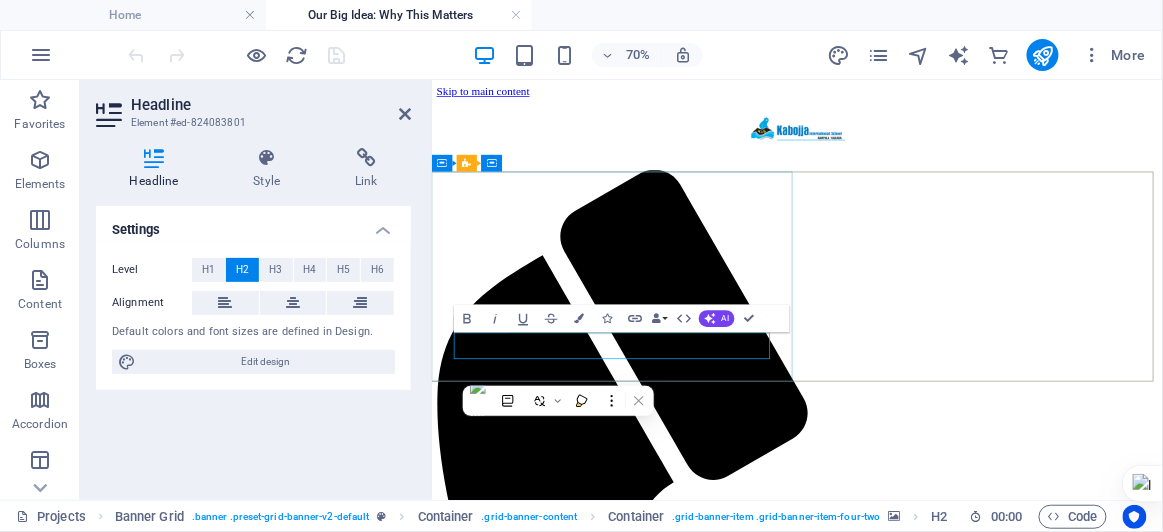 click on "INNOVATION" at bounding box center (953, 1921) 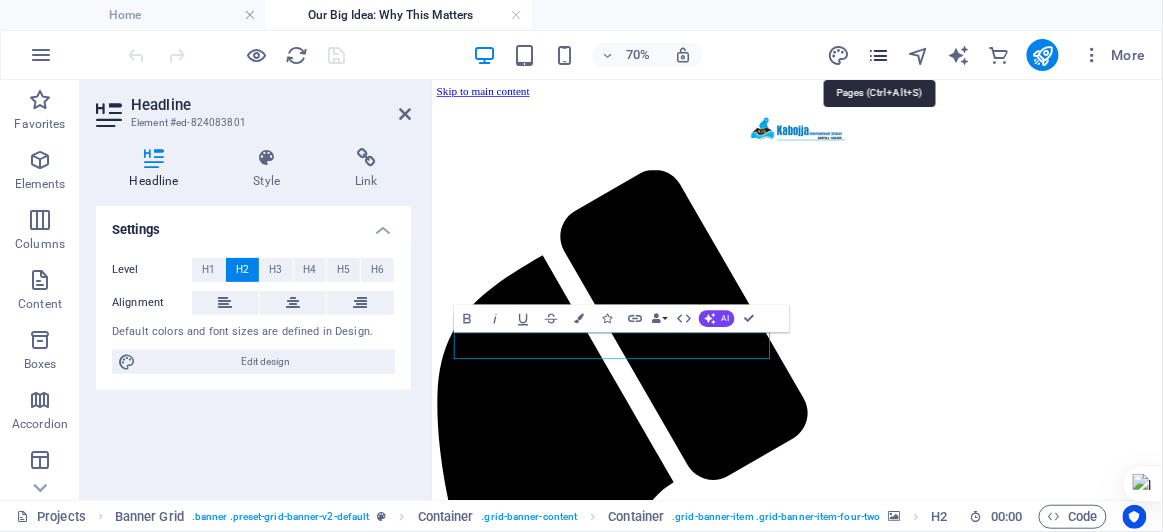 click at bounding box center (878, 55) 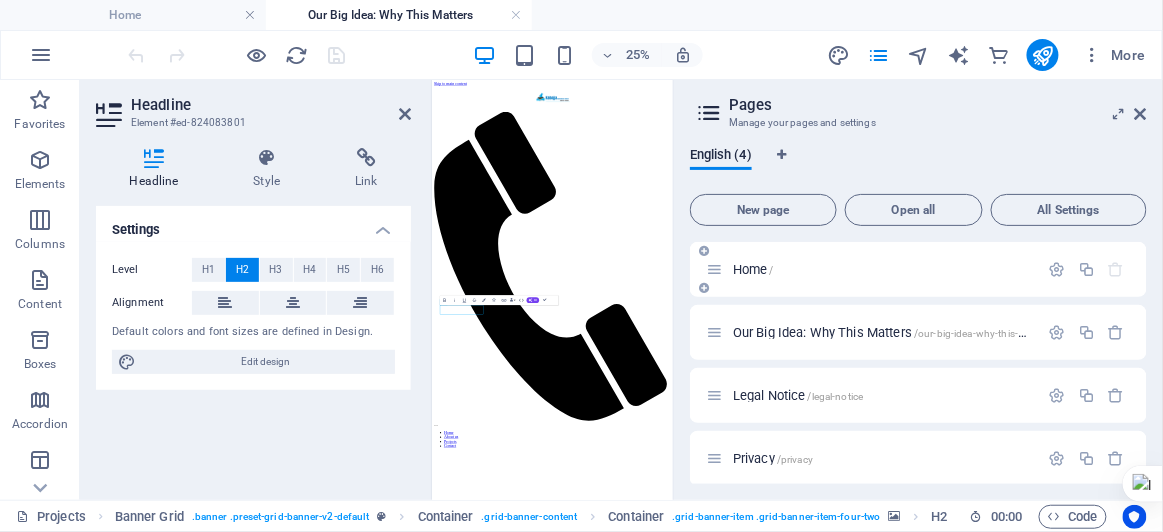 click on "Home /" at bounding box center (753, 269) 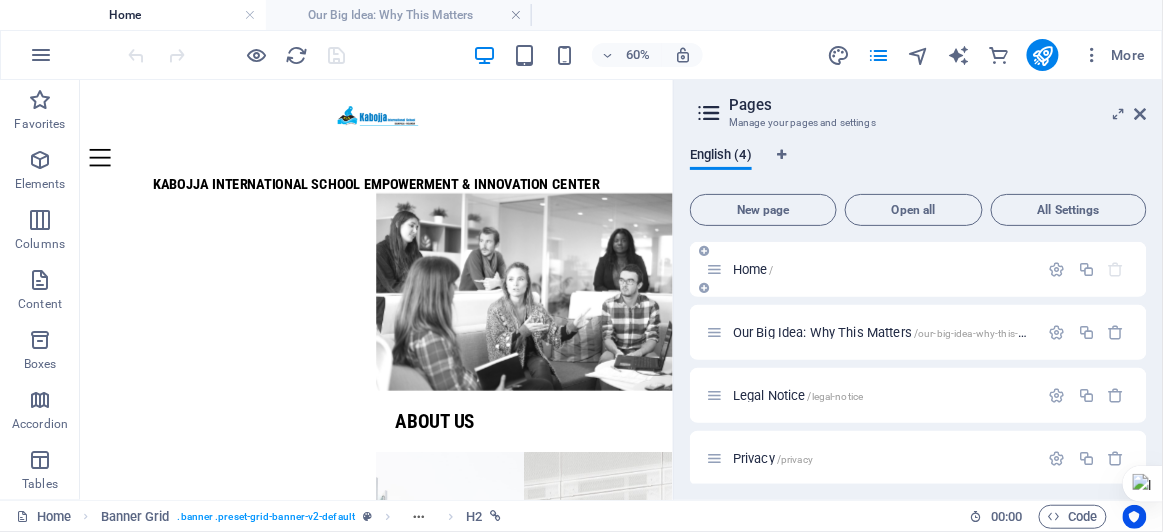 scroll, scrollTop: 389, scrollLeft: 0, axis: vertical 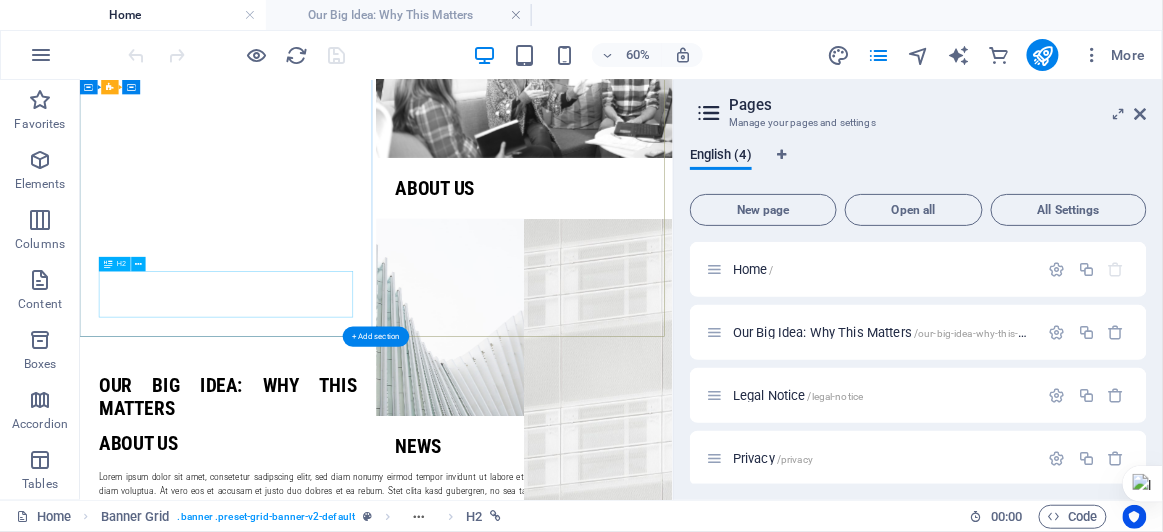 click on "Our Big Idea: Why This Matters" at bounding box center (326, 607) 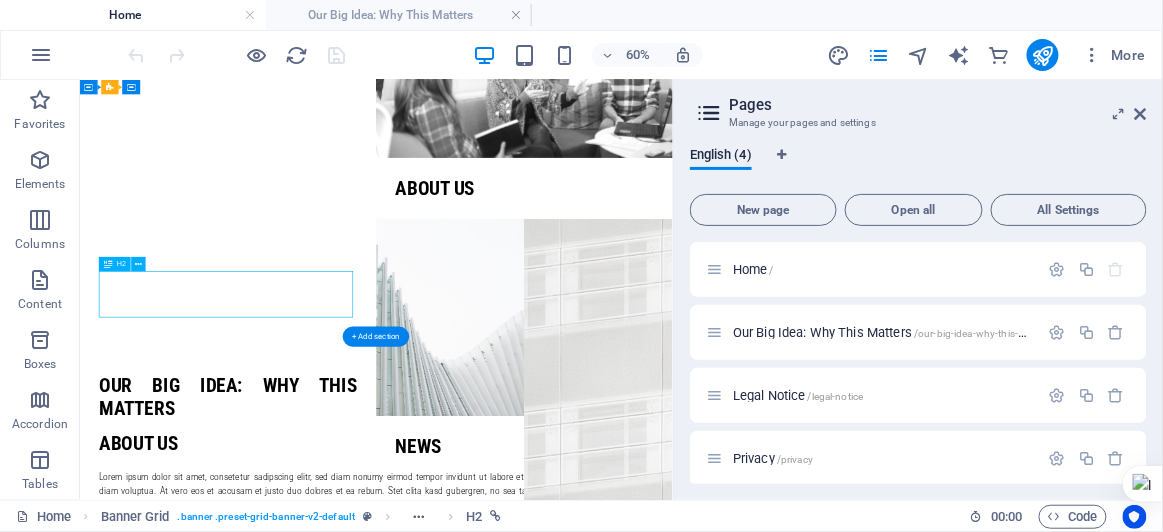 click on "Our Big Idea: Why This Matters" at bounding box center [326, 607] 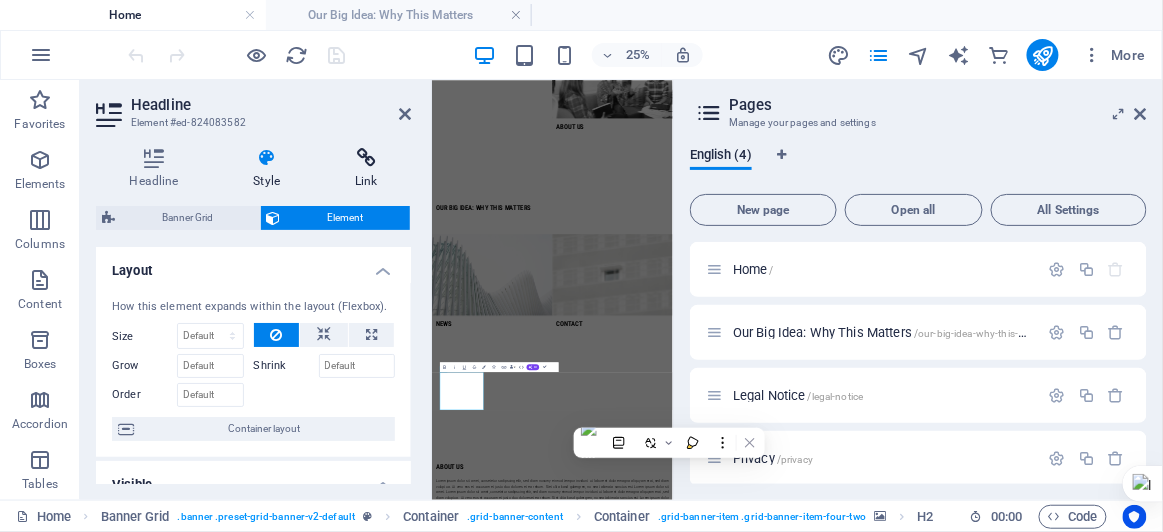 click on "Link" at bounding box center (366, 169) 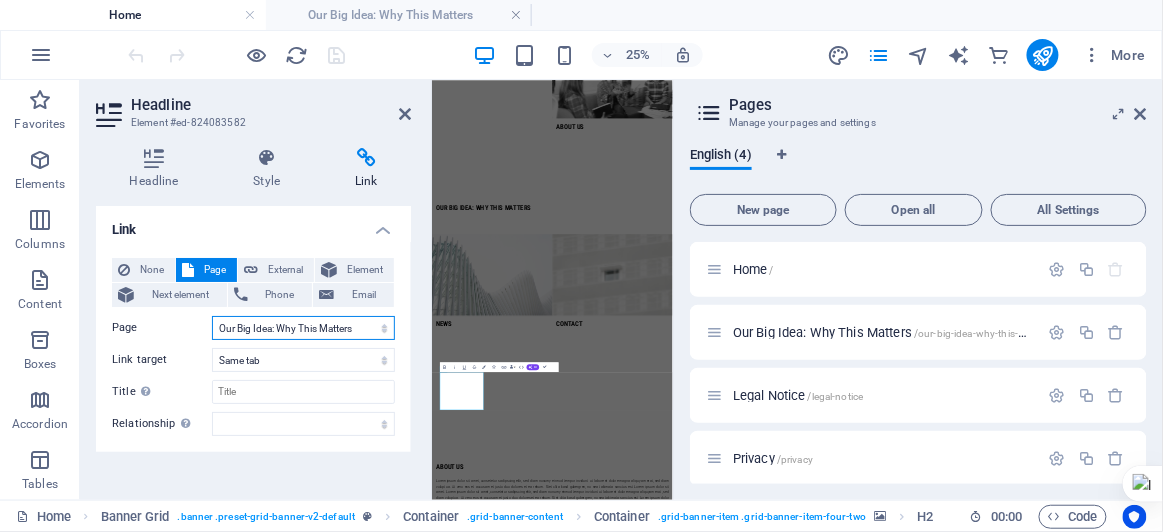 click on "Home Our Big Idea: Why This Matters Legal Notice Privacy" at bounding box center (303, 328) 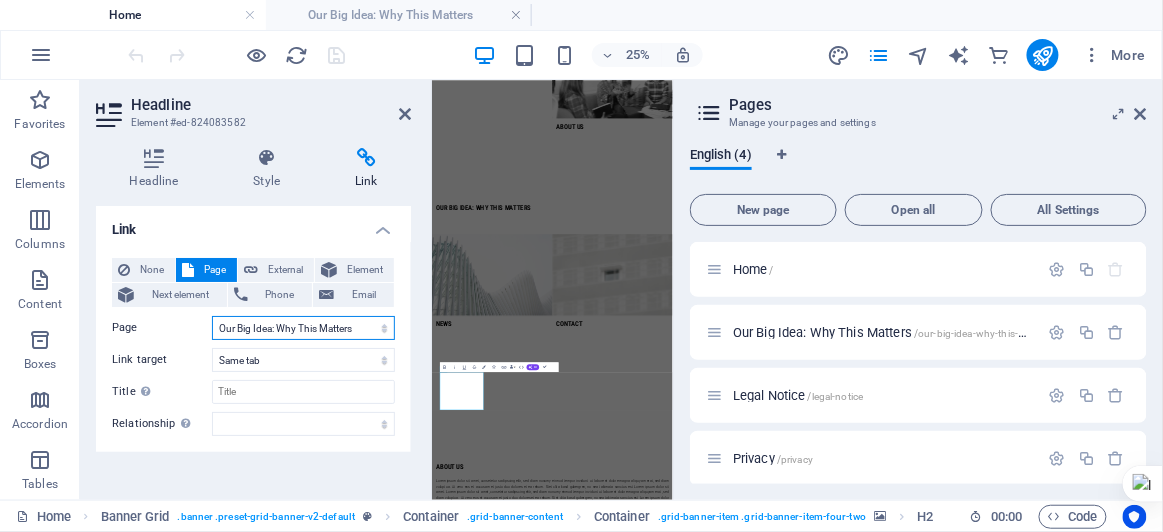 click on "Home Our Big Idea: Why This Matters Legal Notice Privacy" at bounding box center [303, 328] 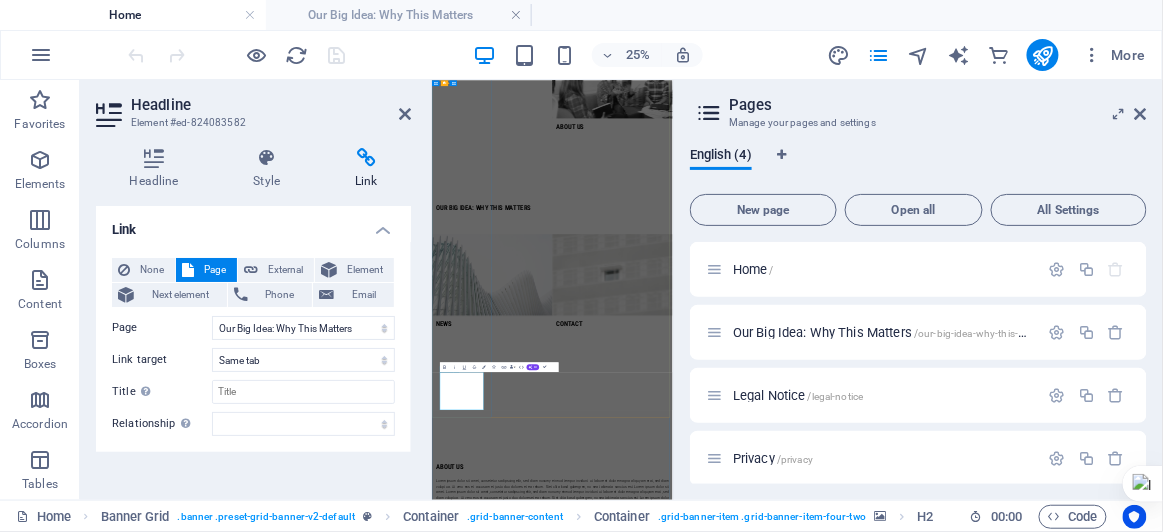 click on "Our Big Idea: Why This Matters" at bounding box center [674, 594] 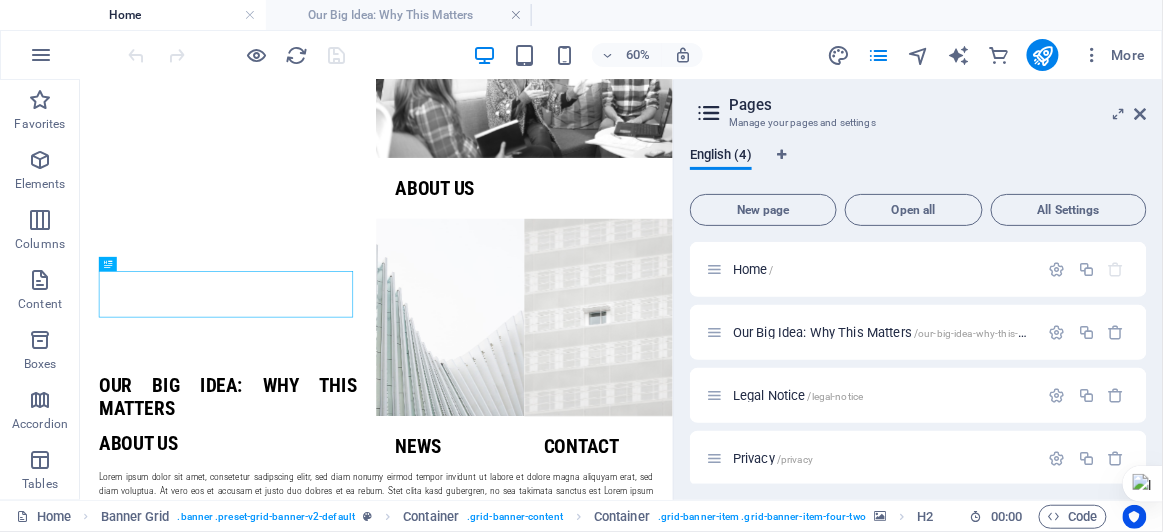 click on "60% More" at bounding box center [639, 55] 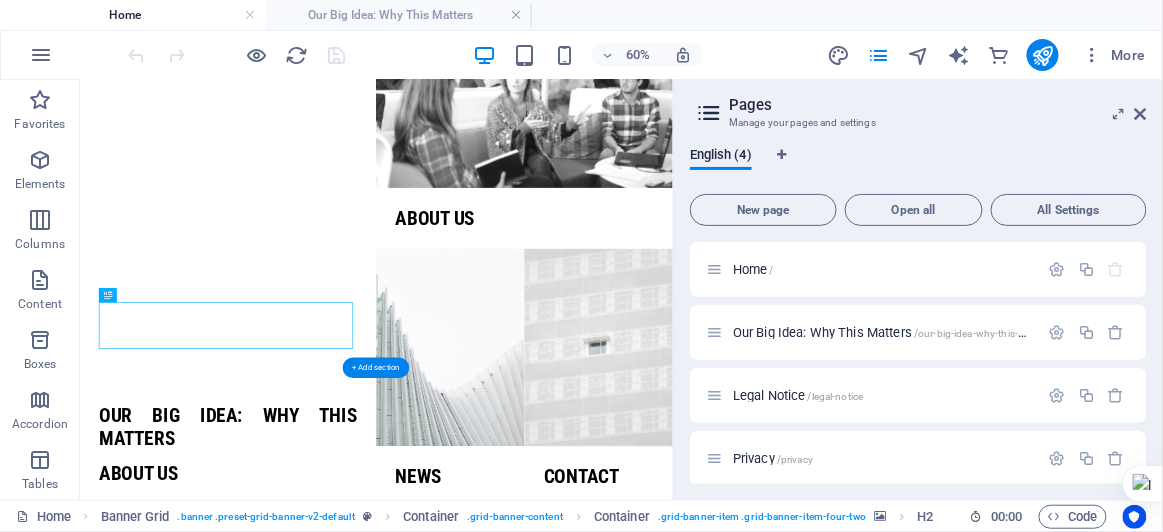 scroll, scrollTop: 353, scrollLeft: 0, axis: vertical 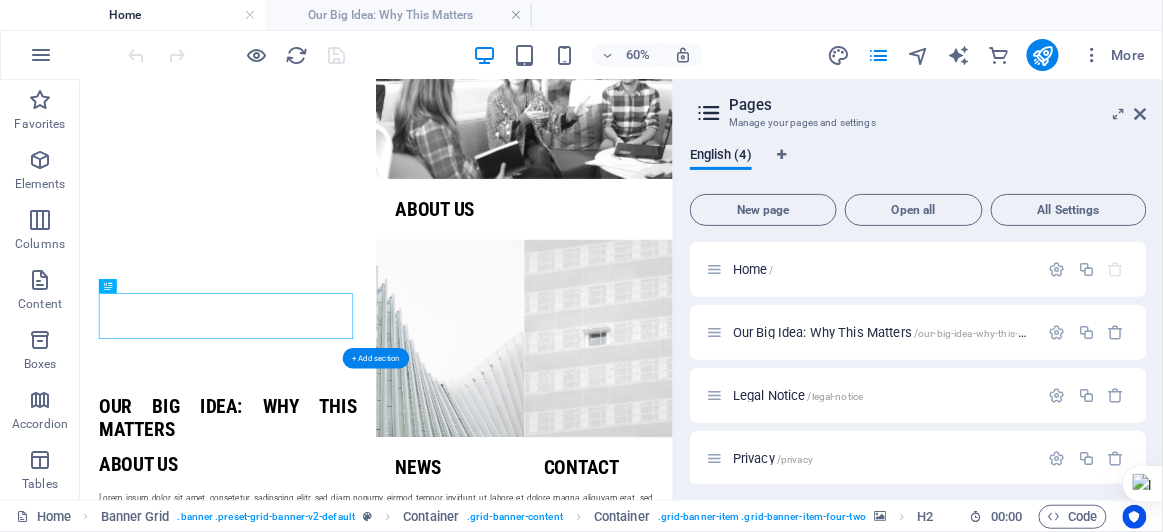 click at bounding box center [325, 244] 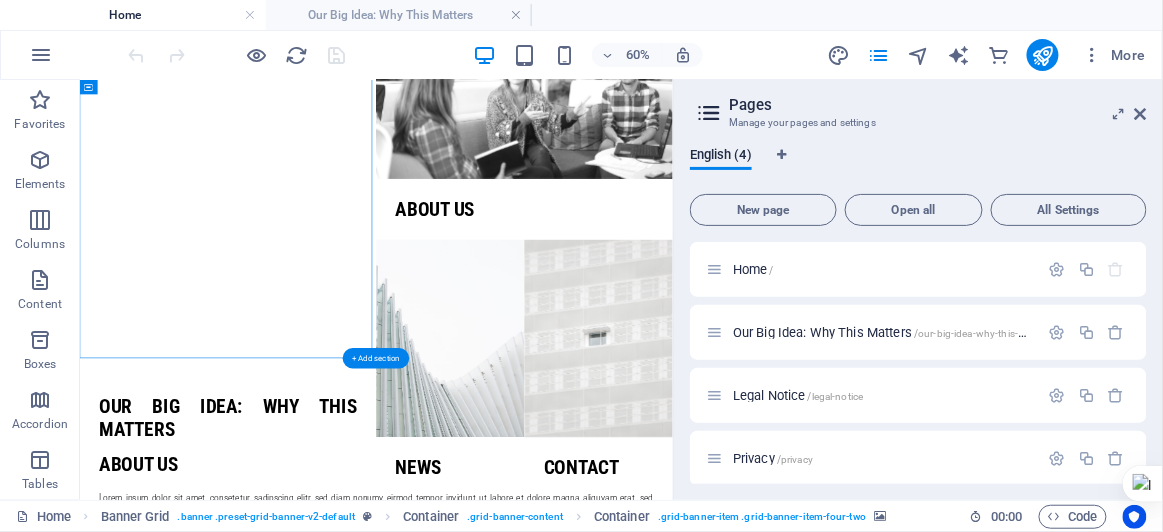 click at bounding box center [325, 244] 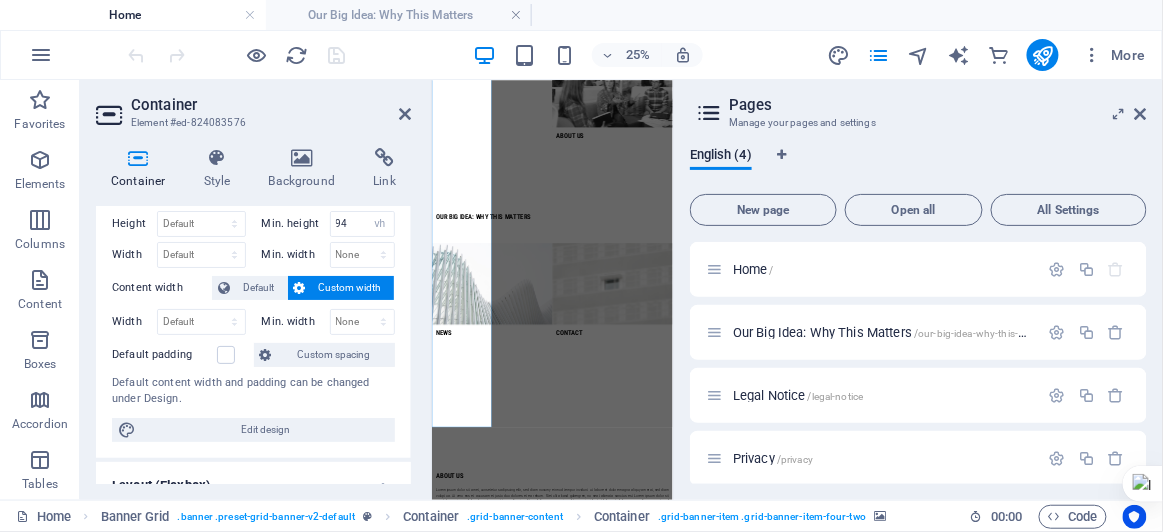scroll, scrollTop: 0, scrollLeft: 0, axis: both 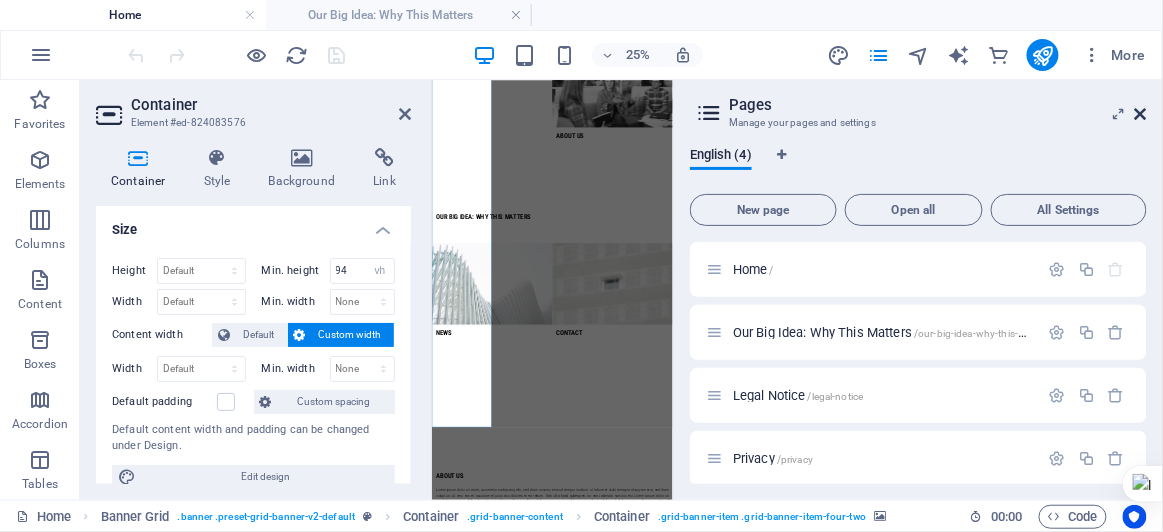 click at bounding box center (1141, 114) 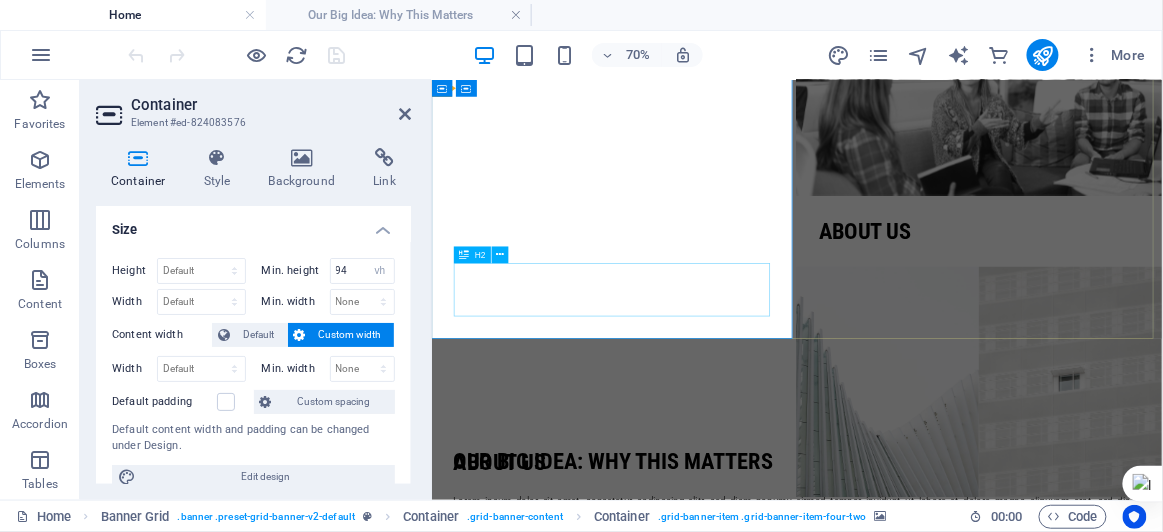 click on "Our Big Idea: Why This Matters" at bounding box center [692, 624] 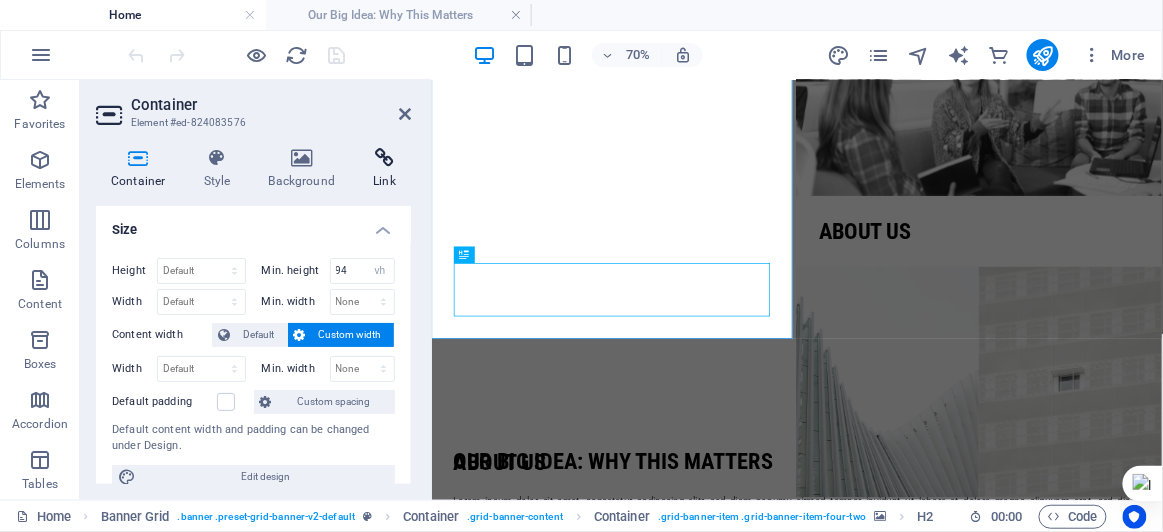 click on "Link" at bounding box center (384, 169) 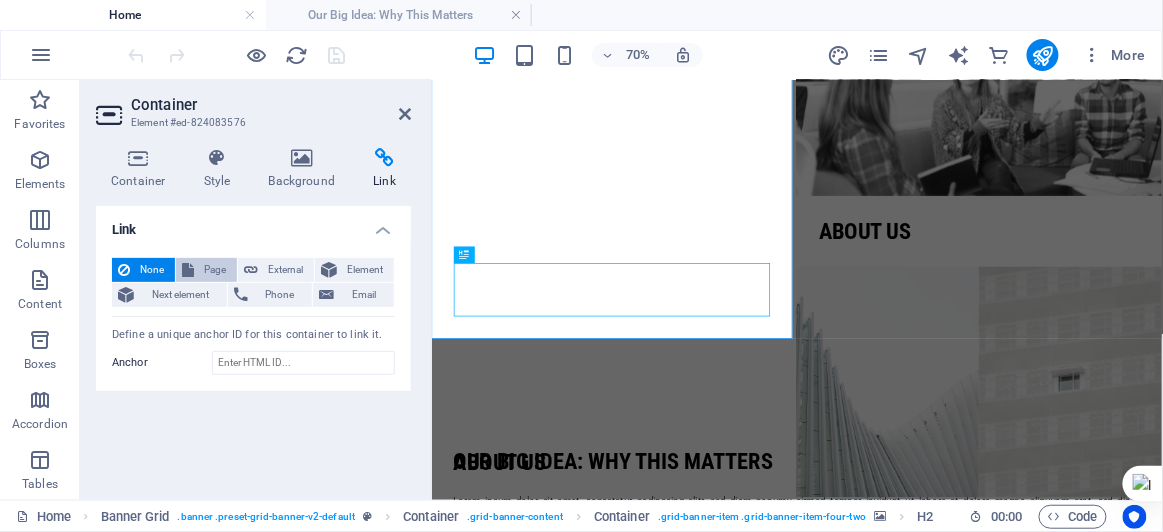 click on "Page" at bounding box center [215, 270] 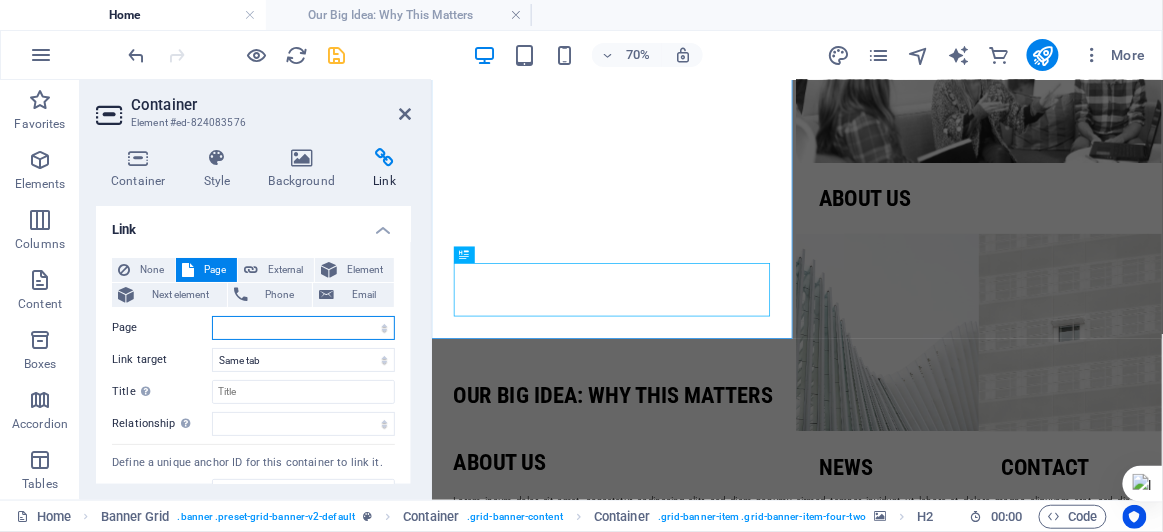 click on "Home Our Big Idea: Why This Matters Legal Notice Privacy" at bounding box center [303, 328] 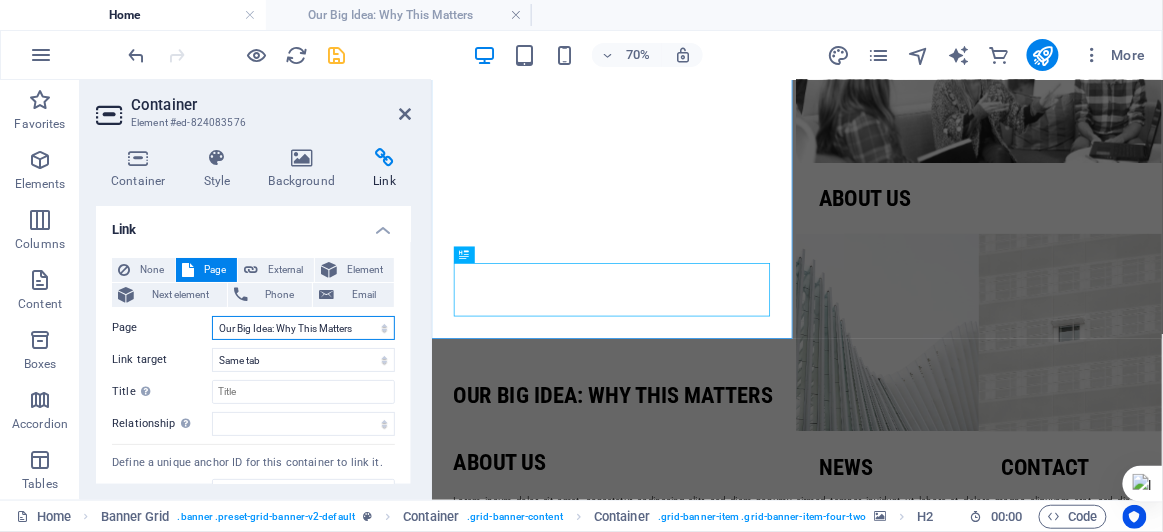 click on "Home Our Big Idea: Why This Matters Legal Notice Privacy" at bounding box center [303, 328] 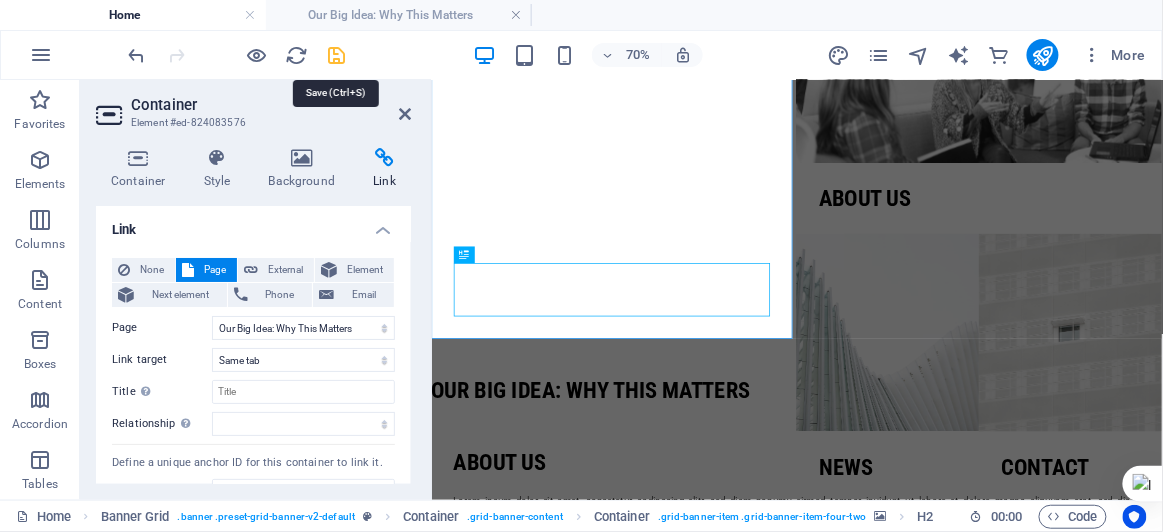 click at bounding box center (337, 55) 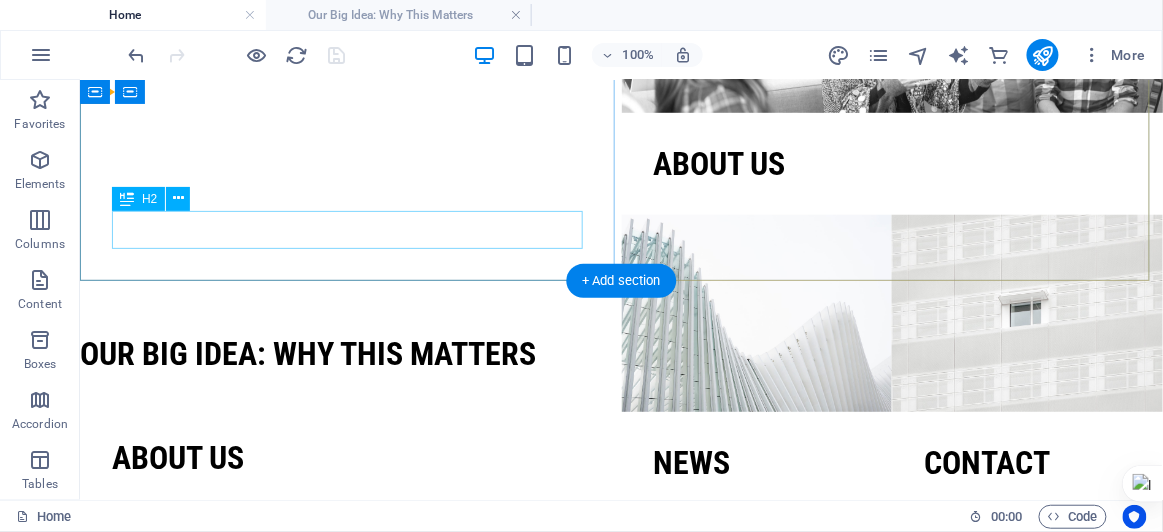 click on "Our Big Idea: Why This Matters" at bounding box center [350, 353] 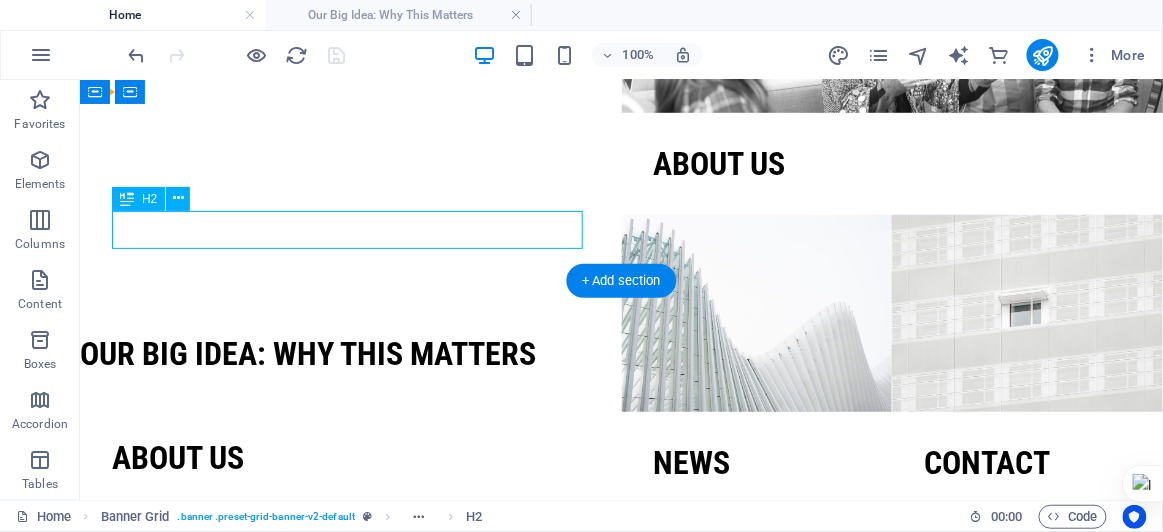 click on "Our Big Idea: Why This Matters" at bounding box center (350, 353) 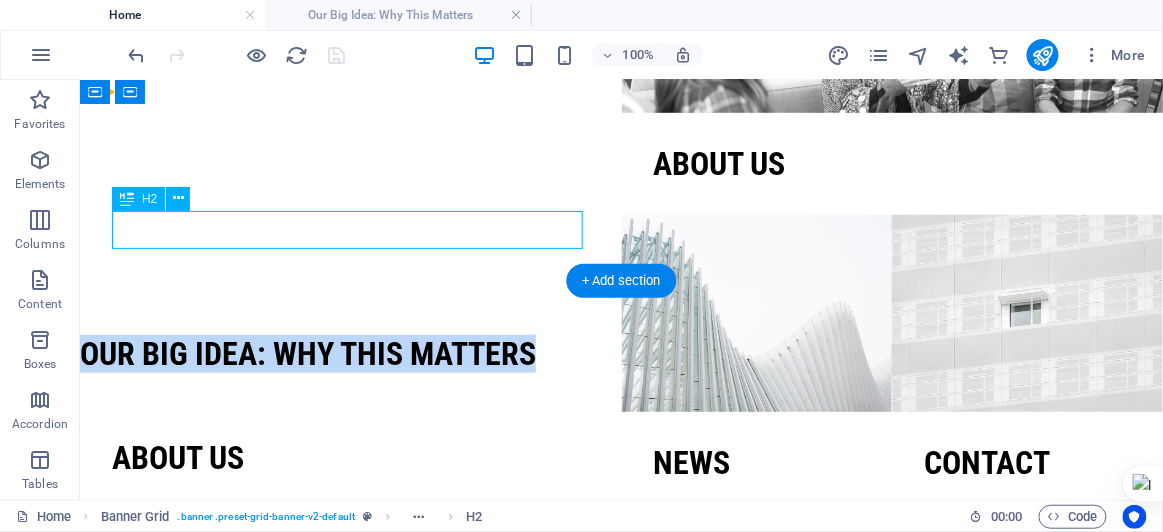 select on "1" 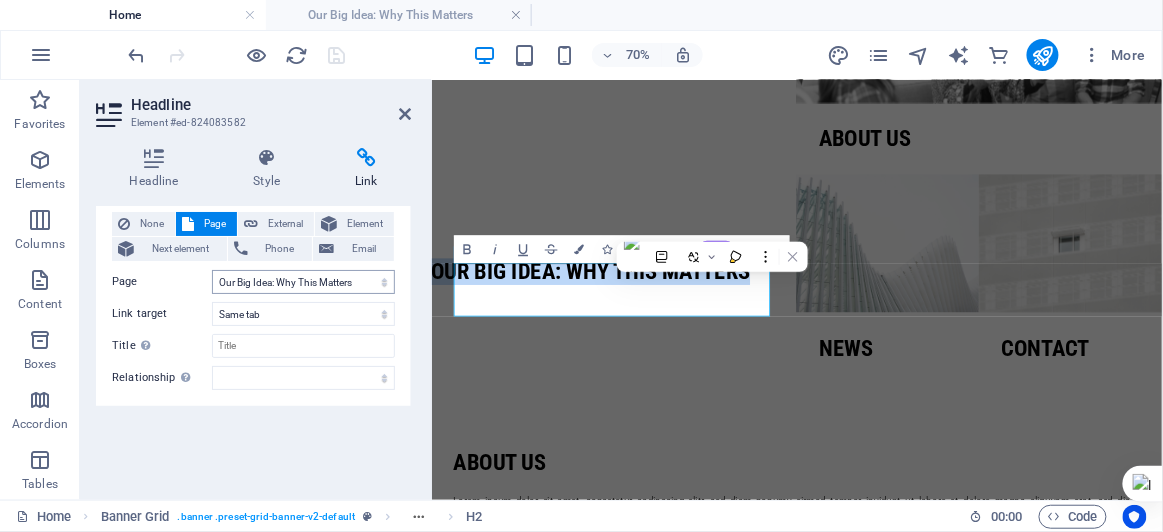 scroll, scrollTop: 55, scrollLeft: 0, axis: vertical 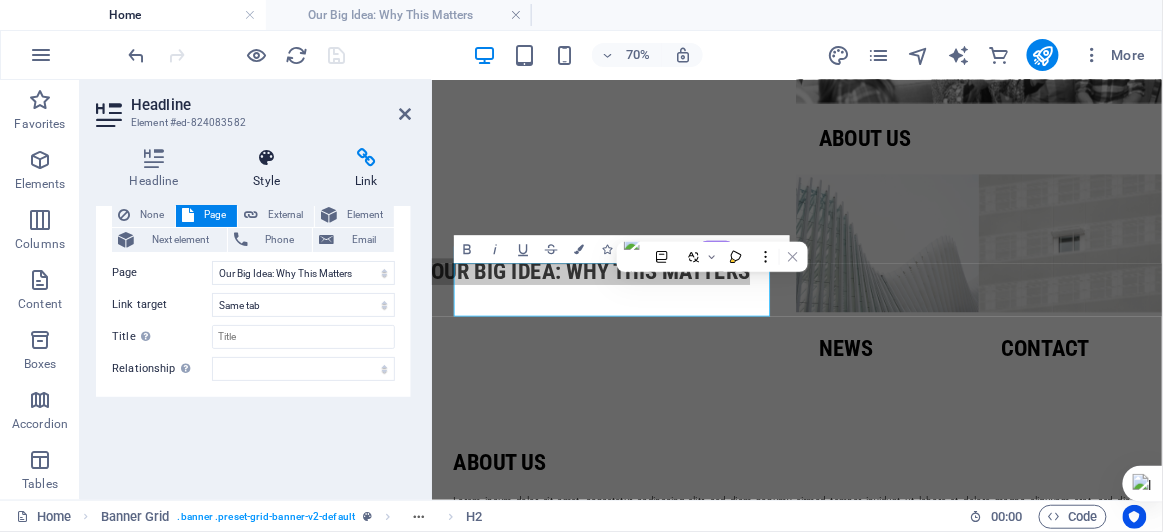 click on "Style" at bounding box center (271, 169) 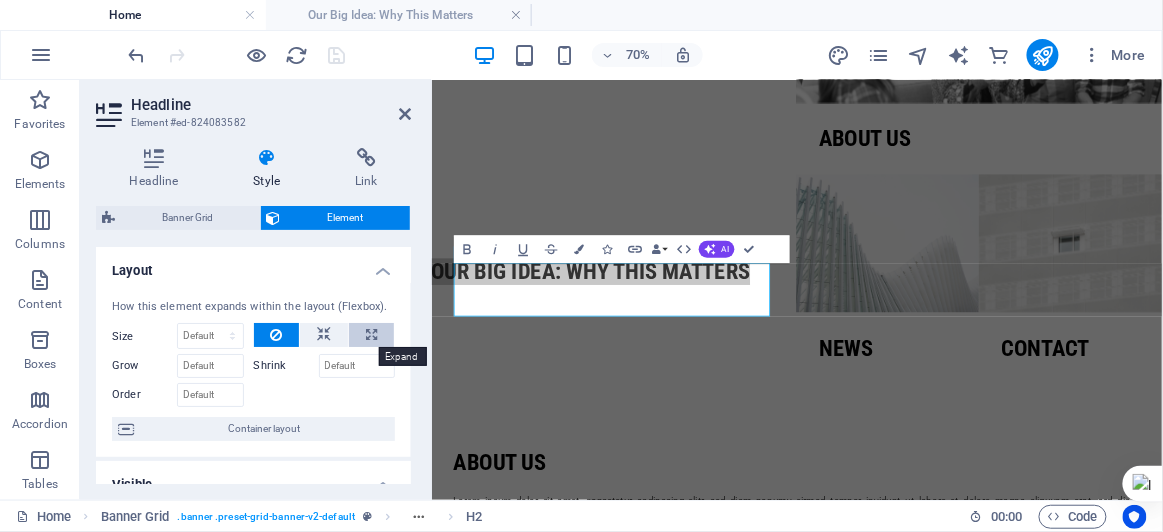 click at bounding box center (371, 335) 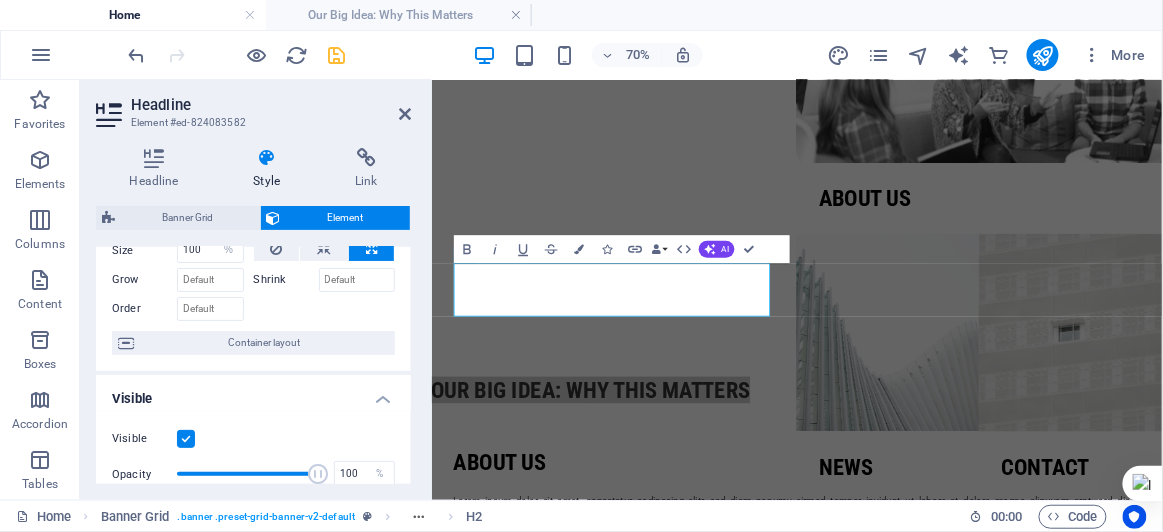 scroll, scrollTop: 0, scrollLeft: 0, axis: both 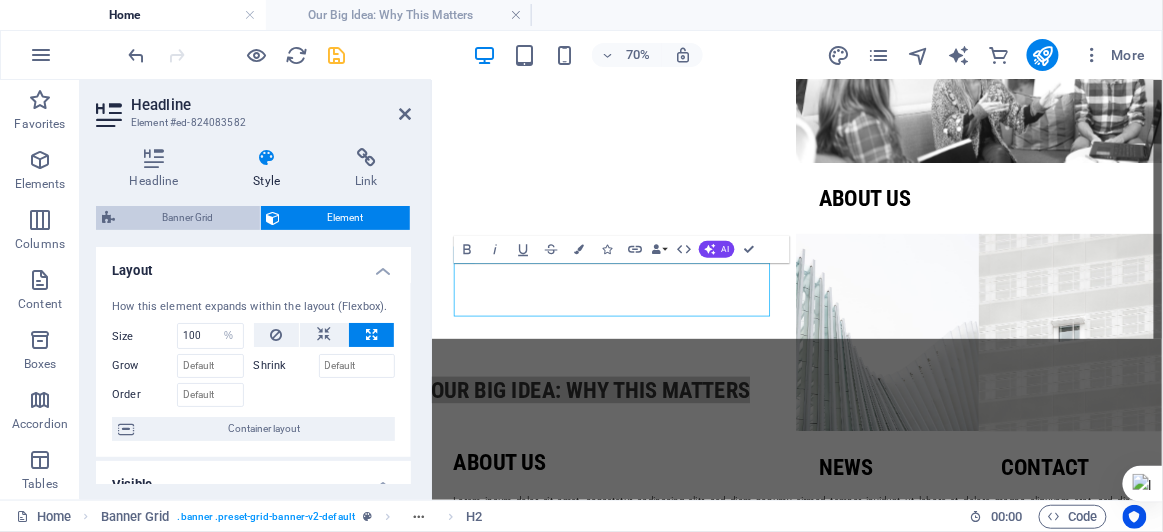 click on "Banner Grid" at bounding box center [187, 218] 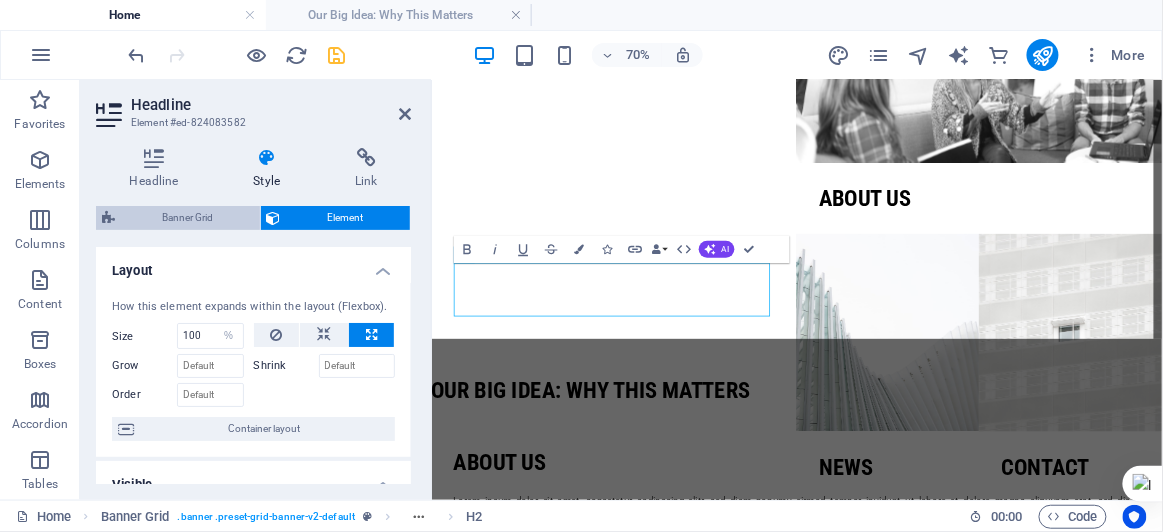 select on "vh" 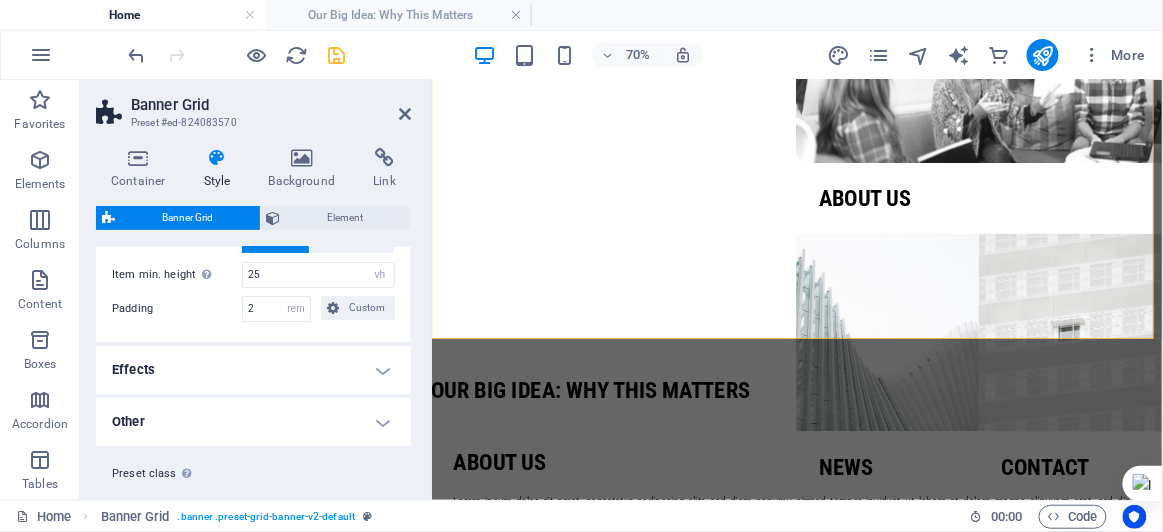 scroll, scrollTop: 96, scrollLeft: 0, axis: vertical 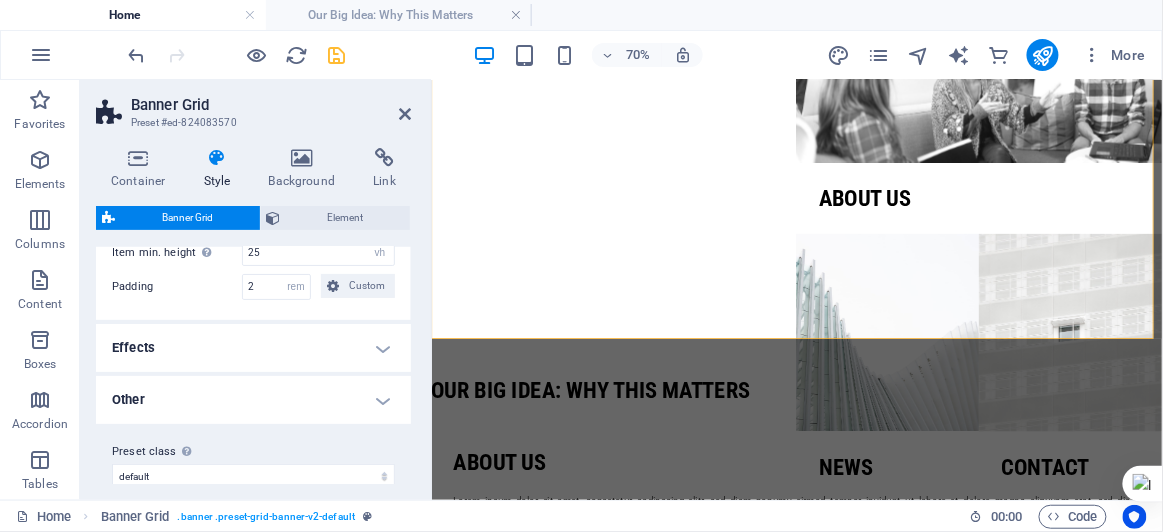 click on "Effects" at bounding box center (253, 348) 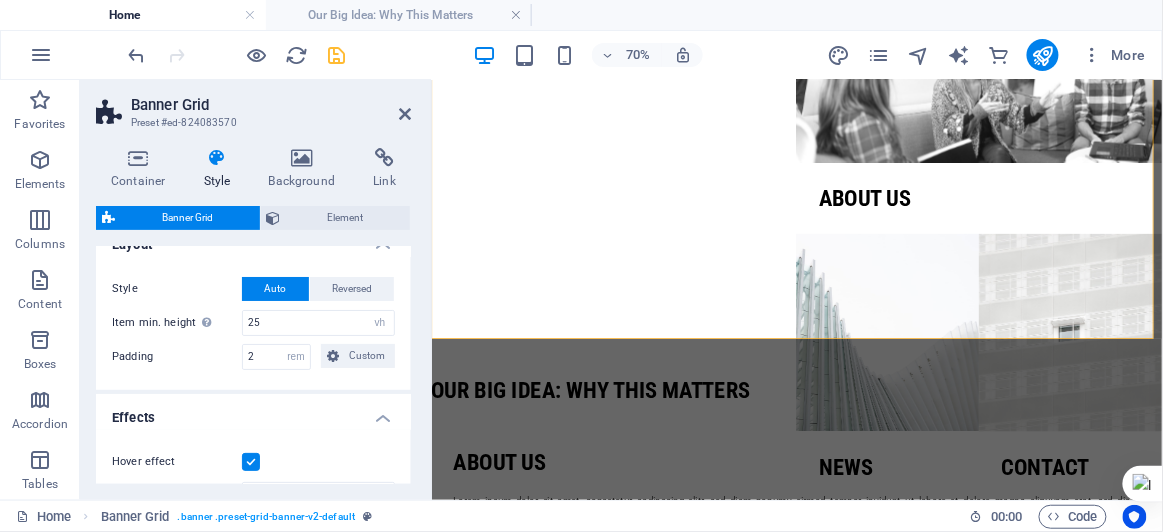scroll, scrollTop: 0, scrollLeft: 0, axis: both 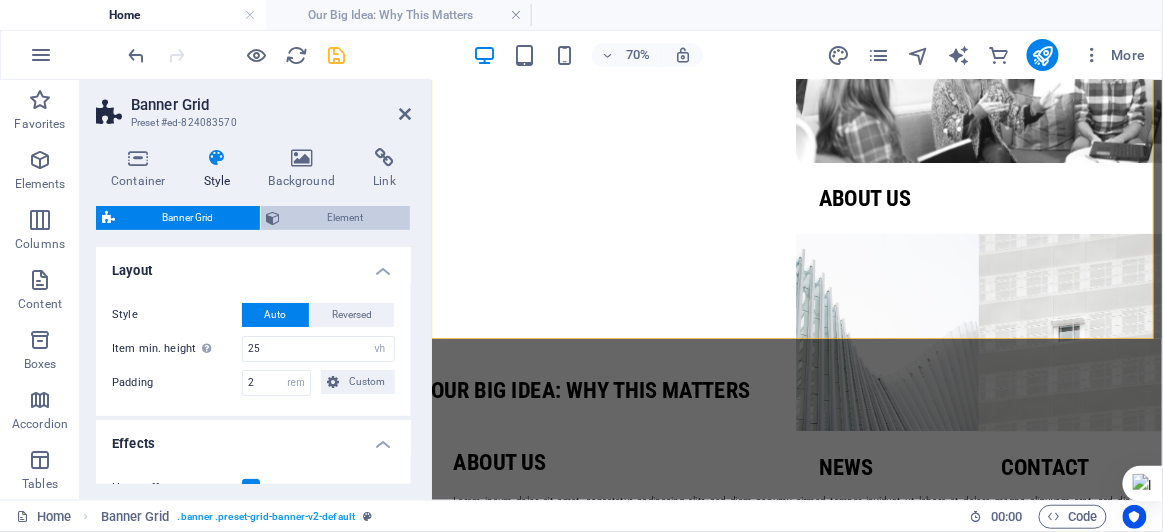 click on "Element" at bounding box center [346, 218] 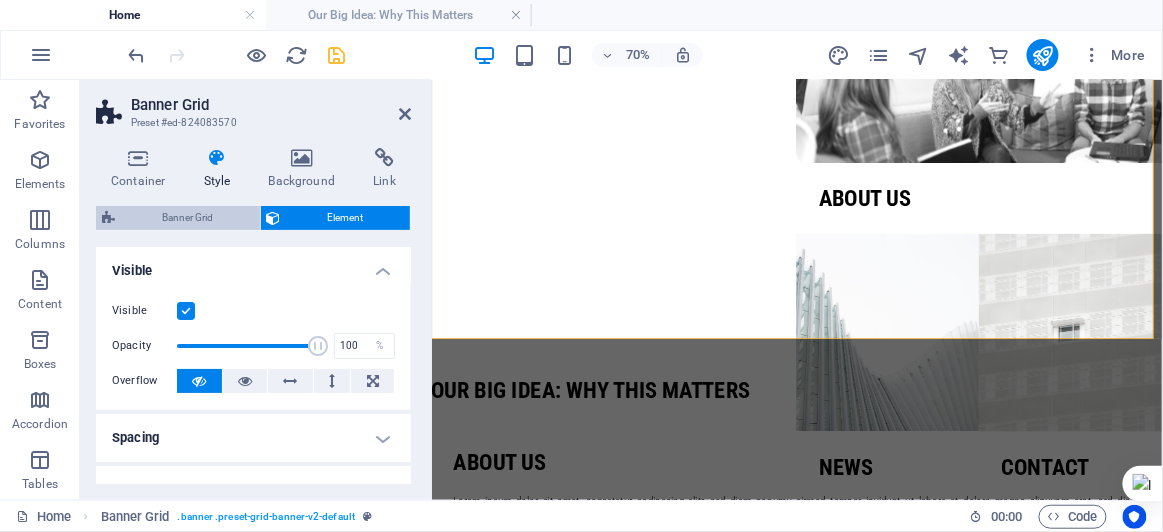 click on "Banner Grid" at bounding box center (187, 218) 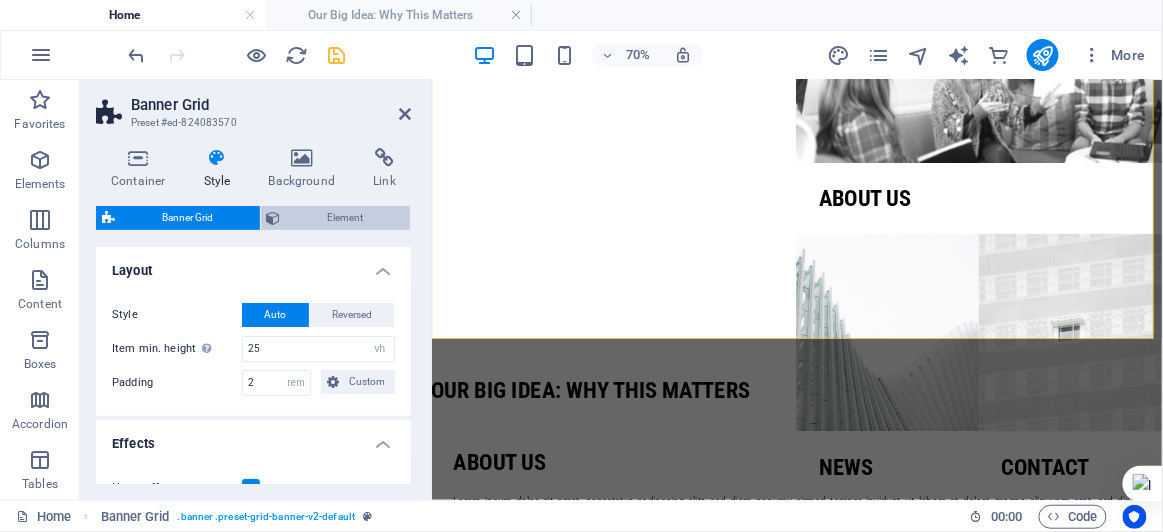 click on "Element" at bounding box center (346, 218) 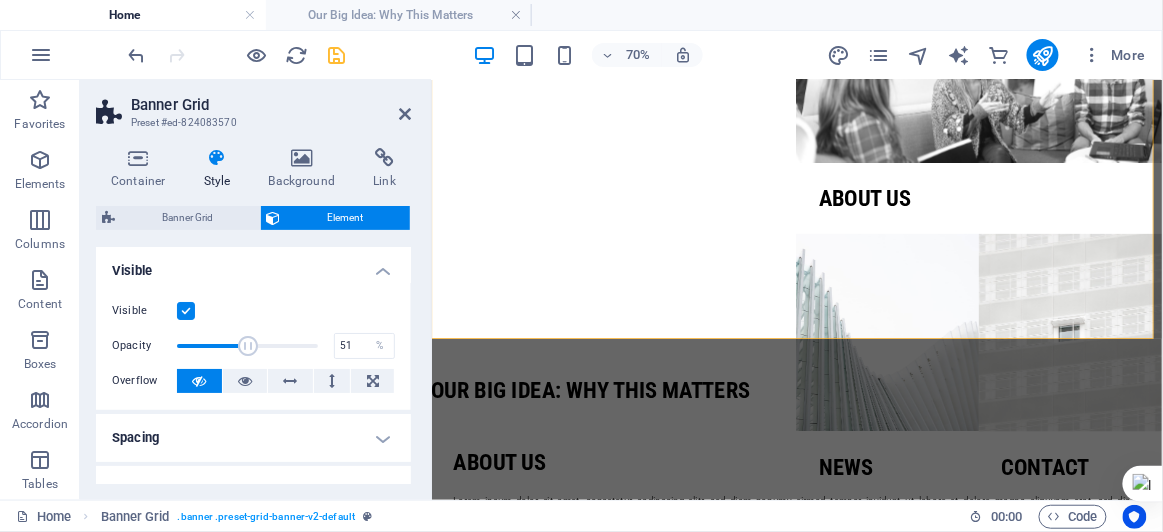 drag, startPoint x: 309, startPoint y: 341, endPoint x: 247, endPoint y: 343, distance: 62.03225 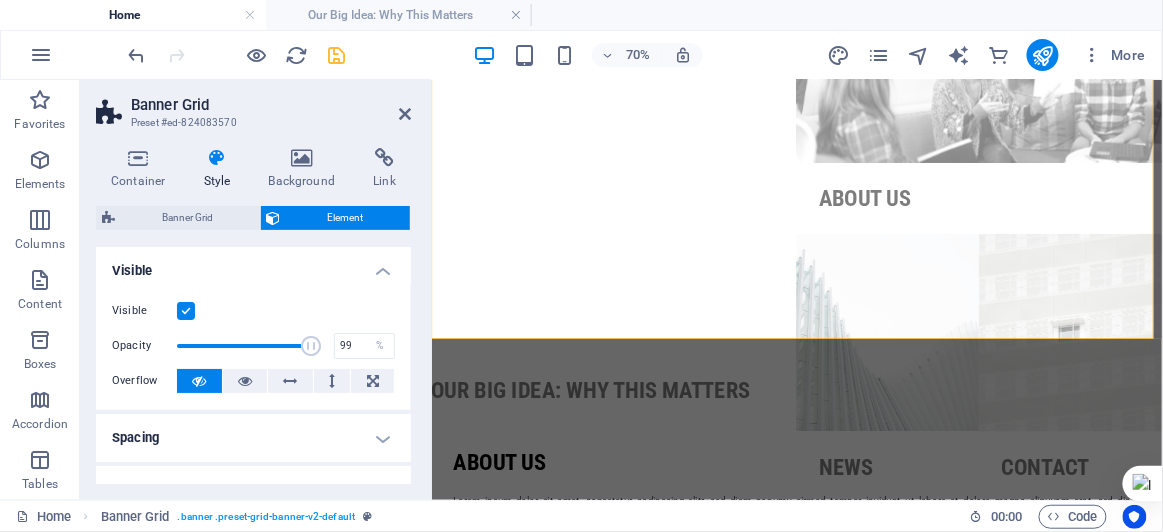 type on "100" 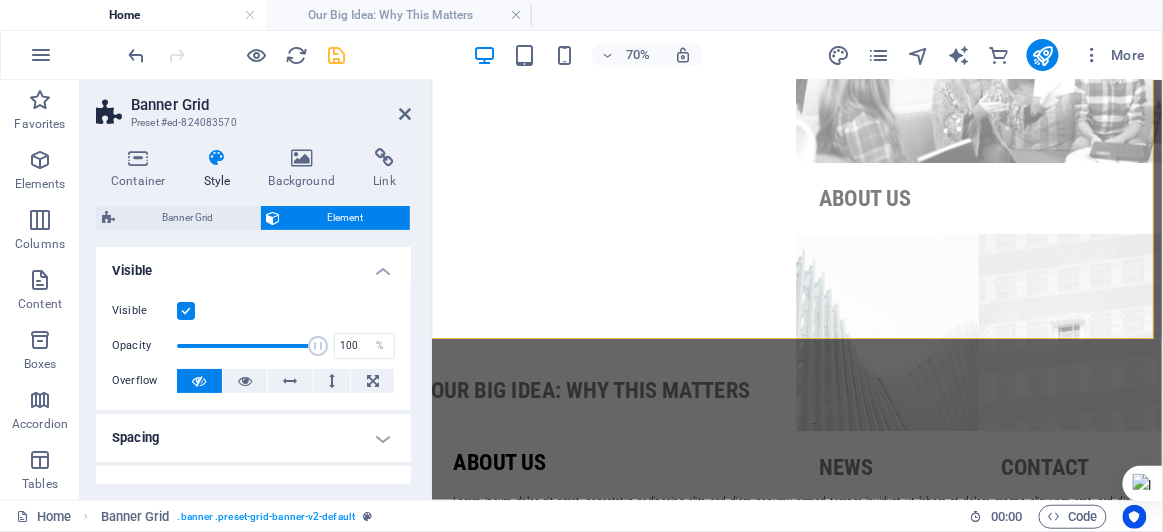drag, startPoint x: 247, startPoint y: 343, endPoint x: 327, endPoint y: 343, distance: 80 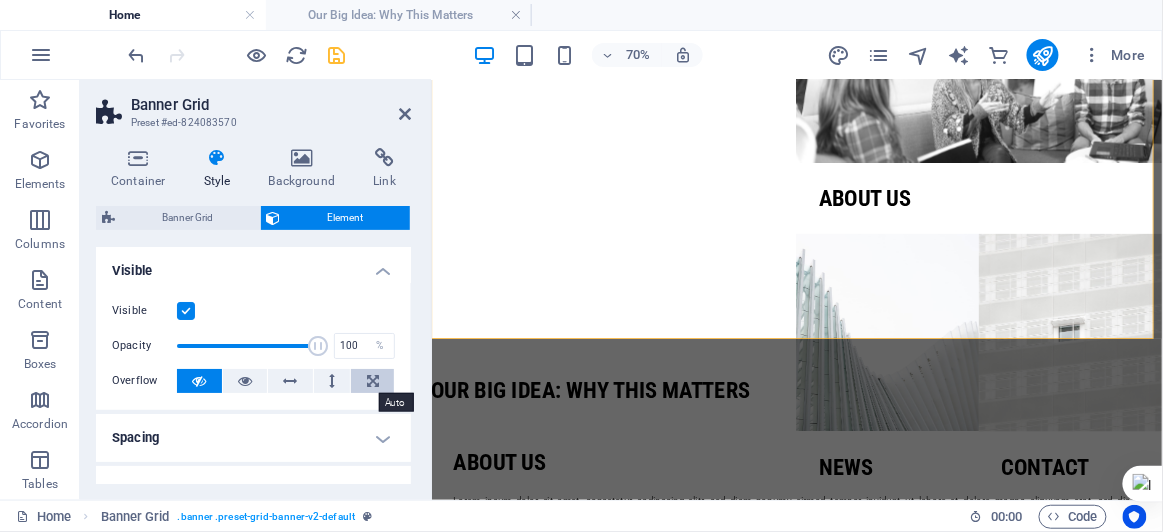 click at bounding box center (372, 381) 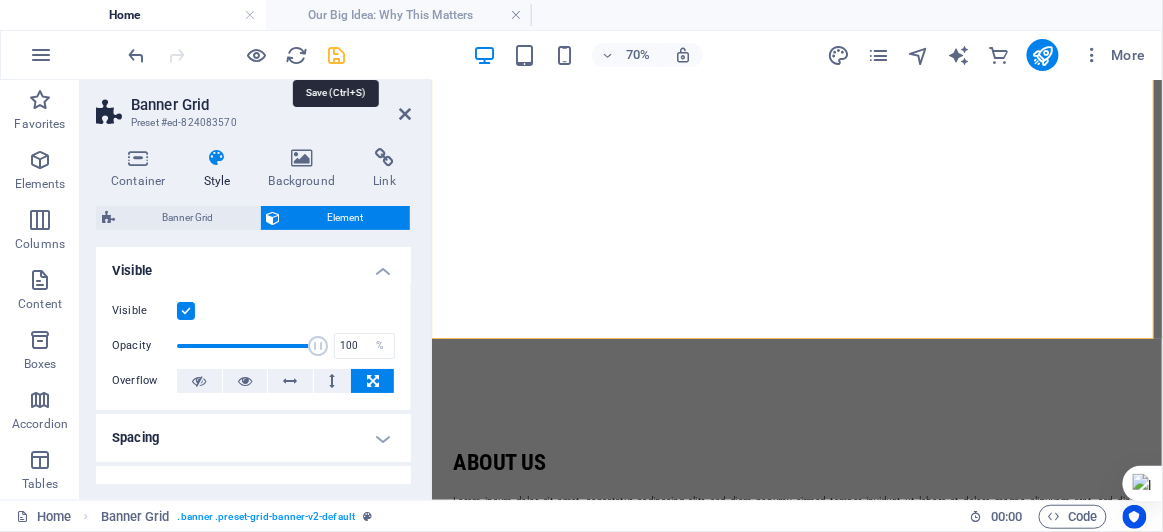 click at bounding box center (337, 55) 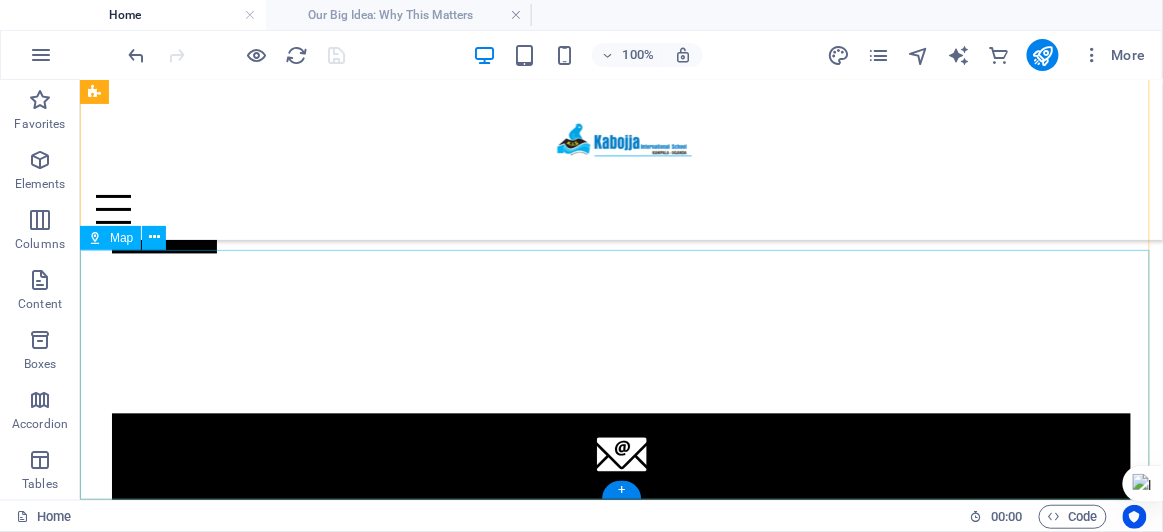 scroll, scrollTop: 2824, scrollLeft: 0, axis: vertical 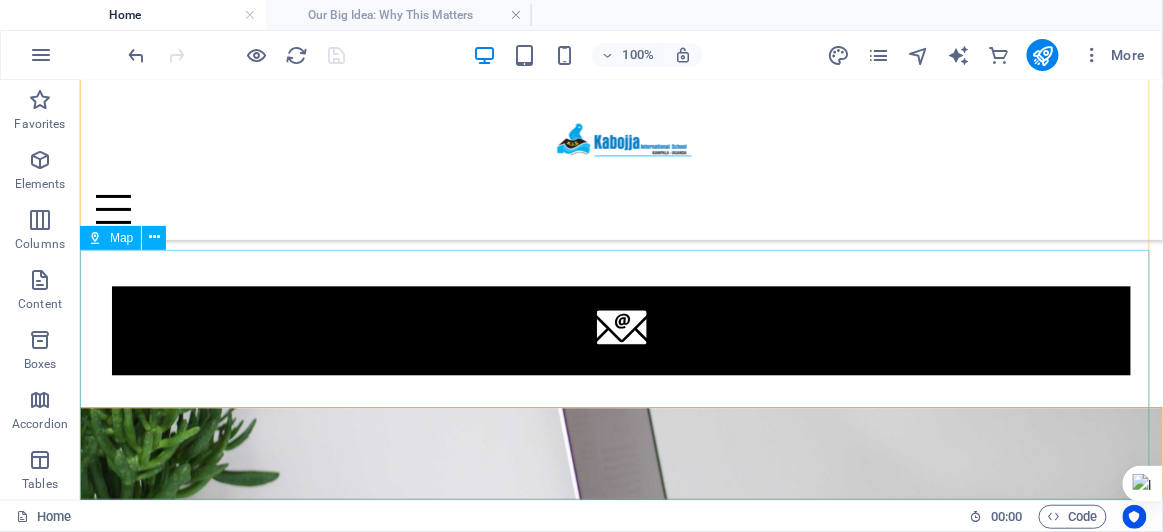 click on "Map" at bounding box center [121, 238] 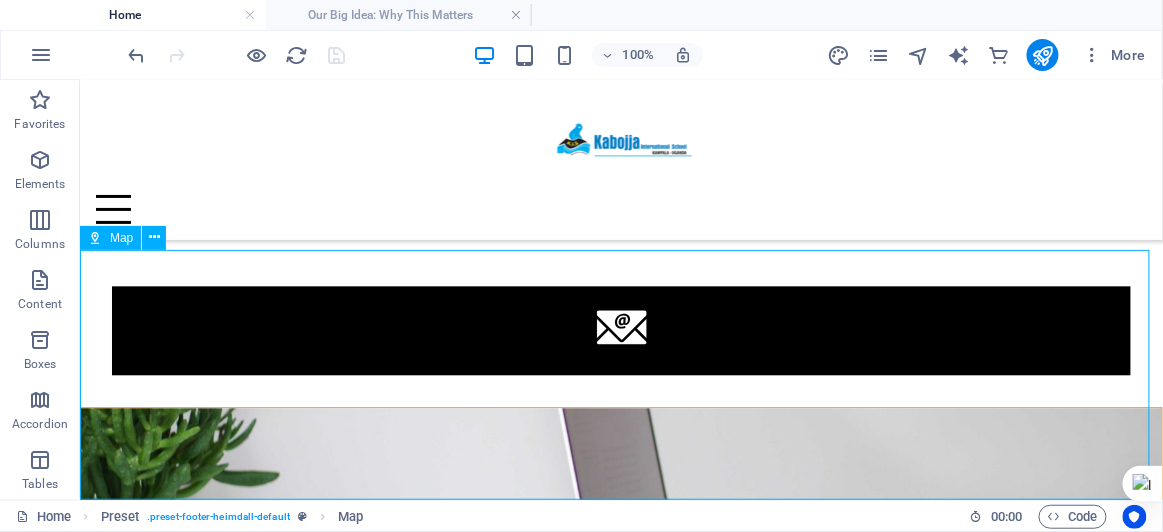 click on "Map" at bounding box center [121, 238] 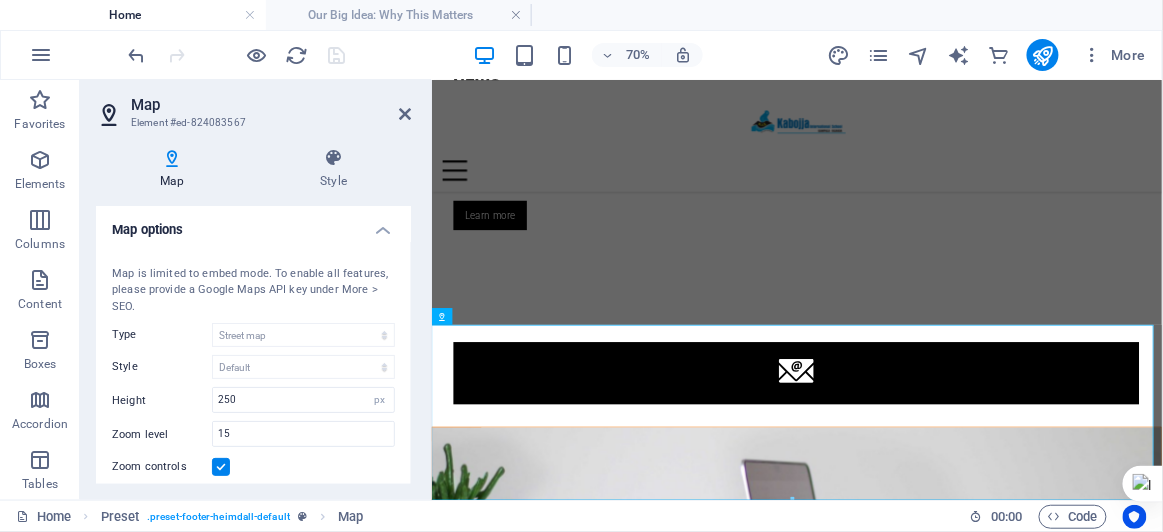 scroll, scrollTop: 2803, scrollLeft: 0, axis: vertical 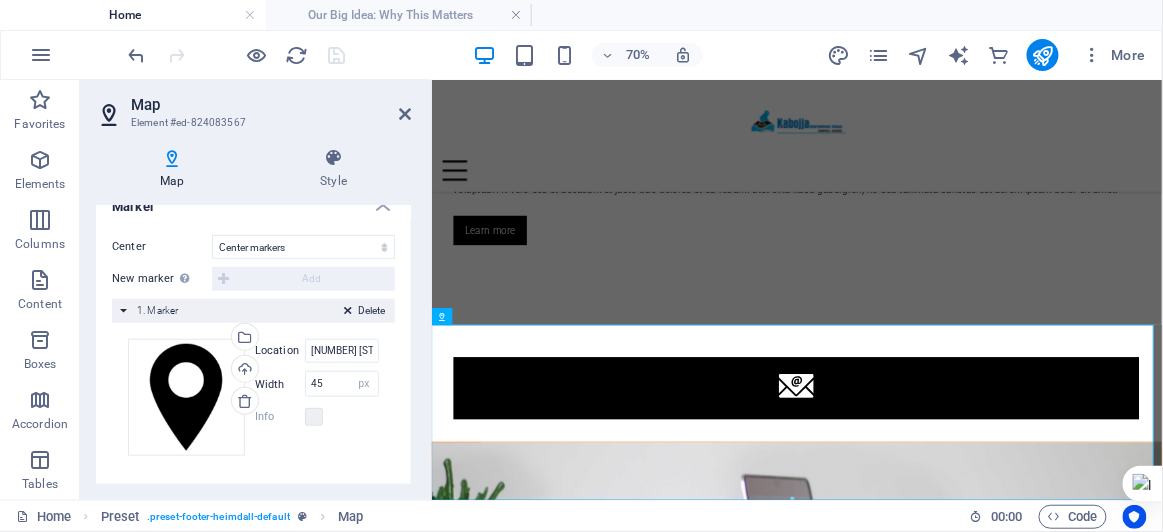 click on "Location" at bounding box center (280, 351) 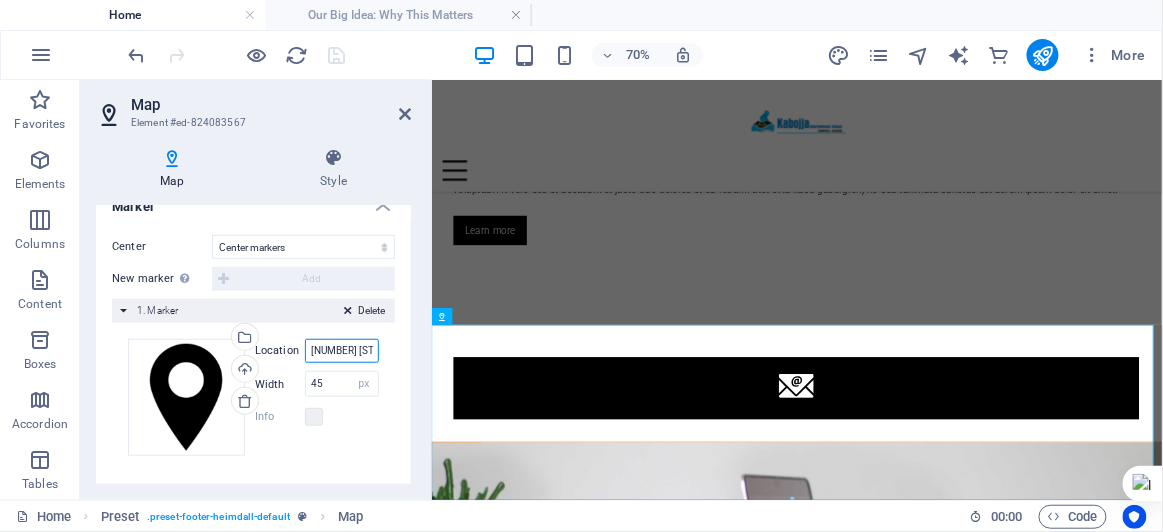 click on "3141 Chestnut St, 19104 Philadelphia, PA" at bounding box center (342, 351) 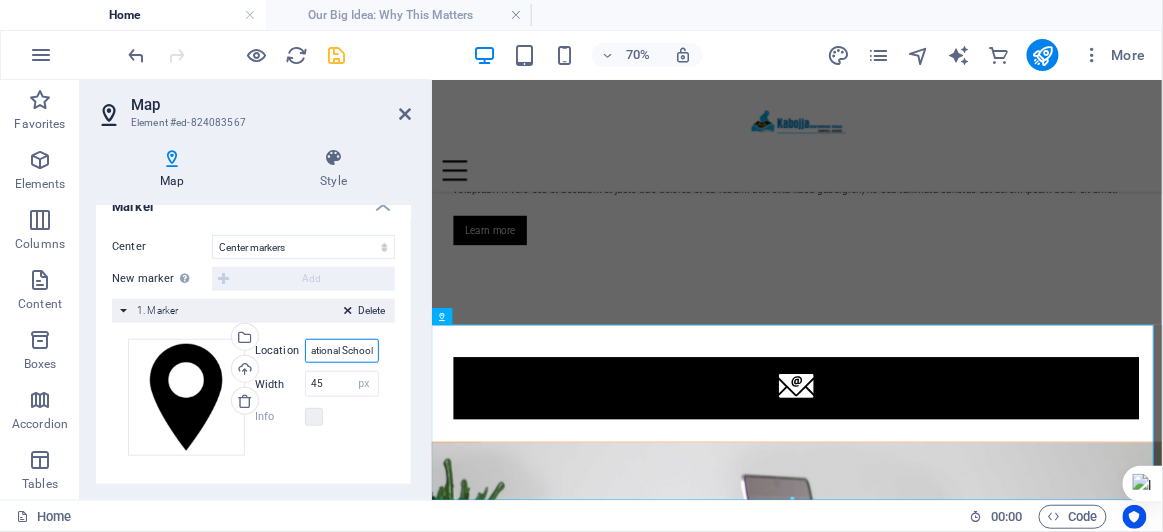 scroll, scrollTop: 0, scrollLeft: 63, axis: horizontal 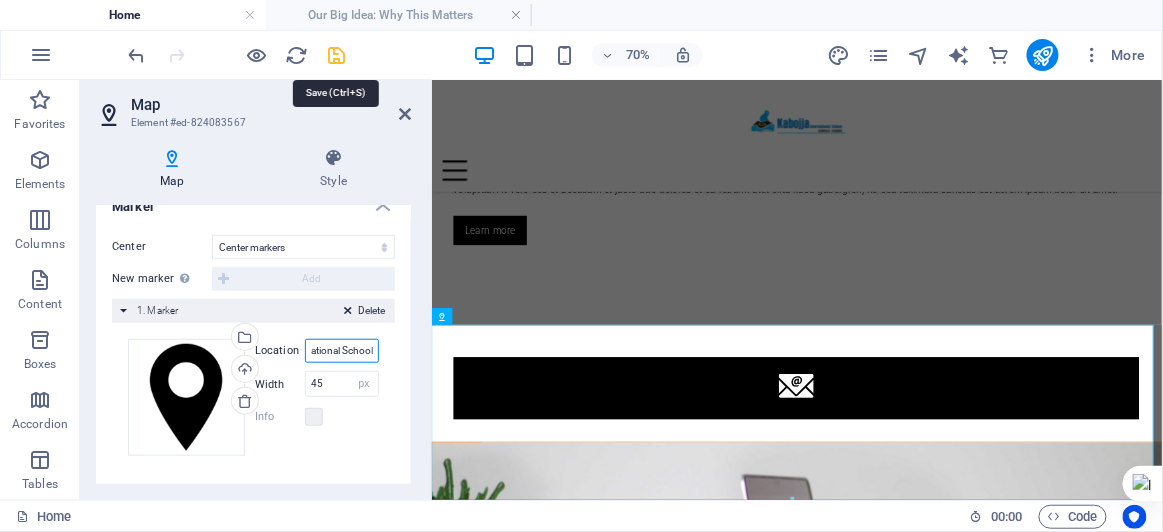 type on "Kabojja International School" 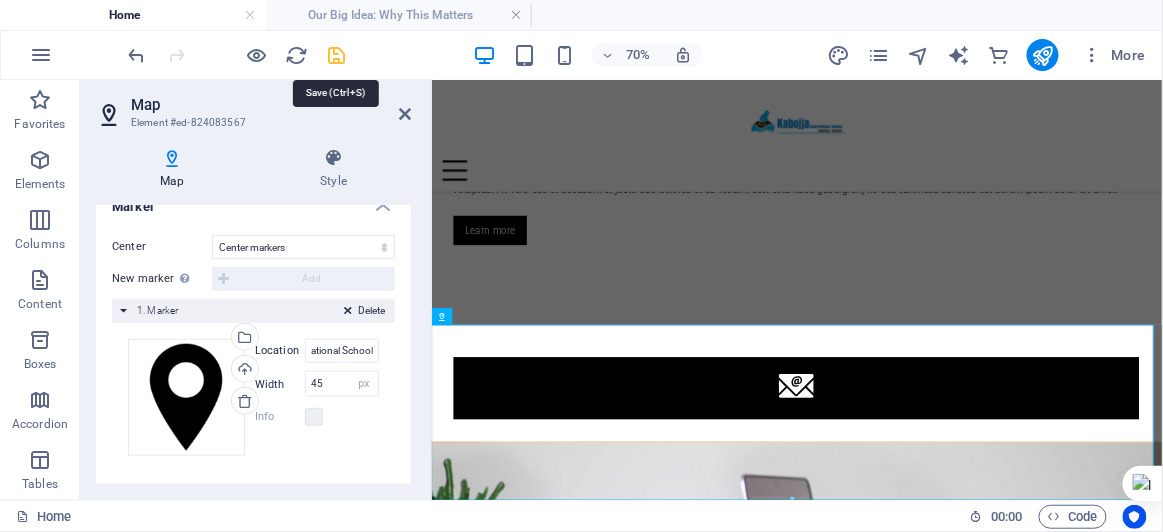 scroll, scrollTop: 0, scrollLeft: 0, axis: both 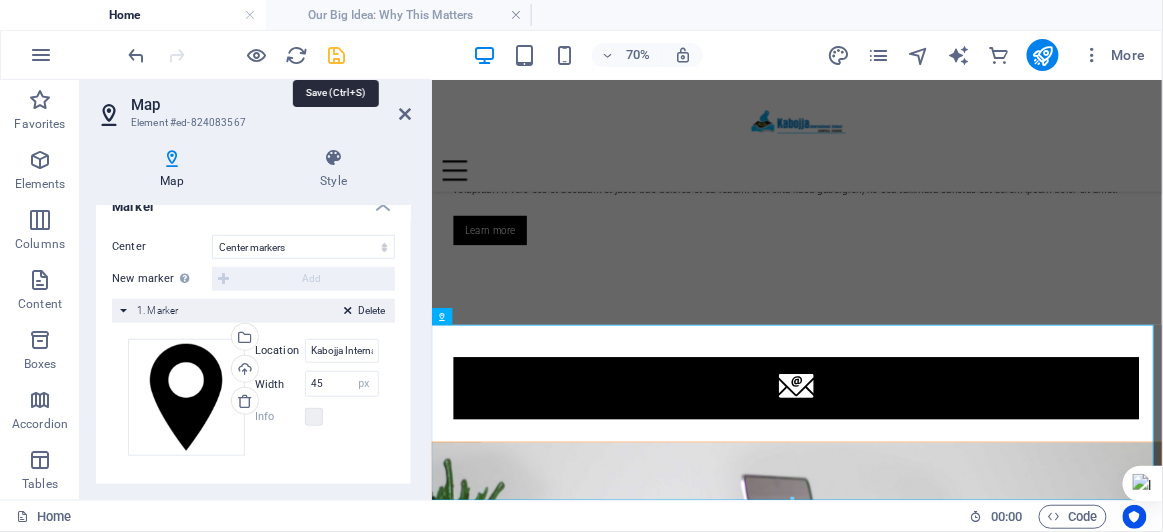 click at bounding box center (337, 55) 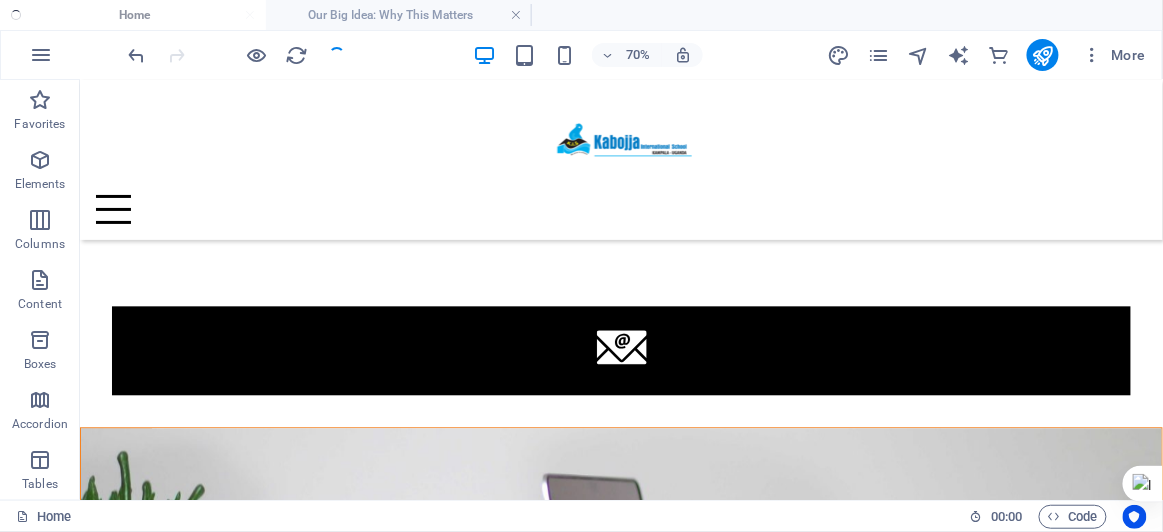scroll, scrollTop: 2824, scrollLeft: 0, axis: vertical 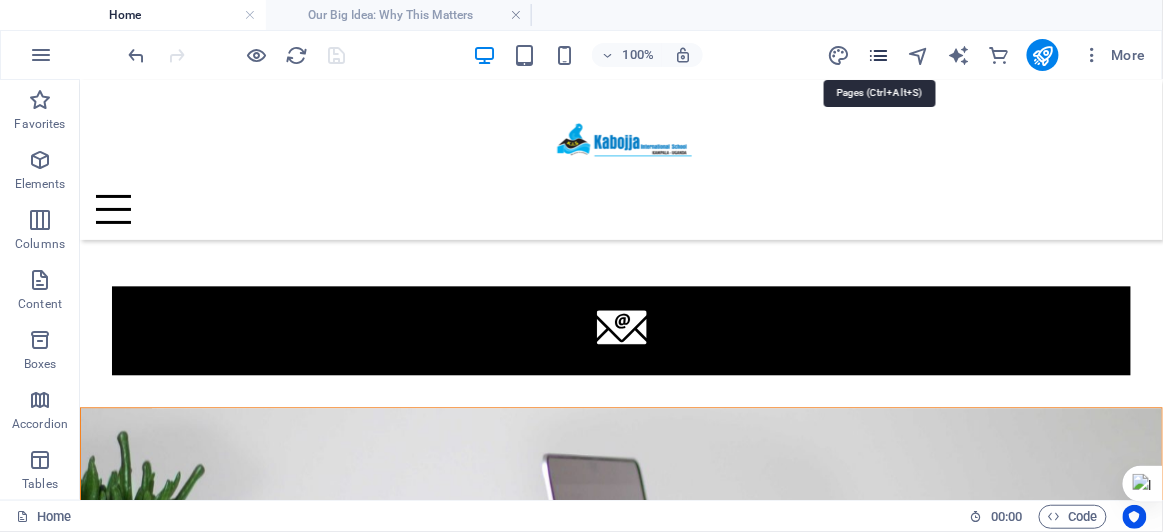 click at bounding box center [878, 55] 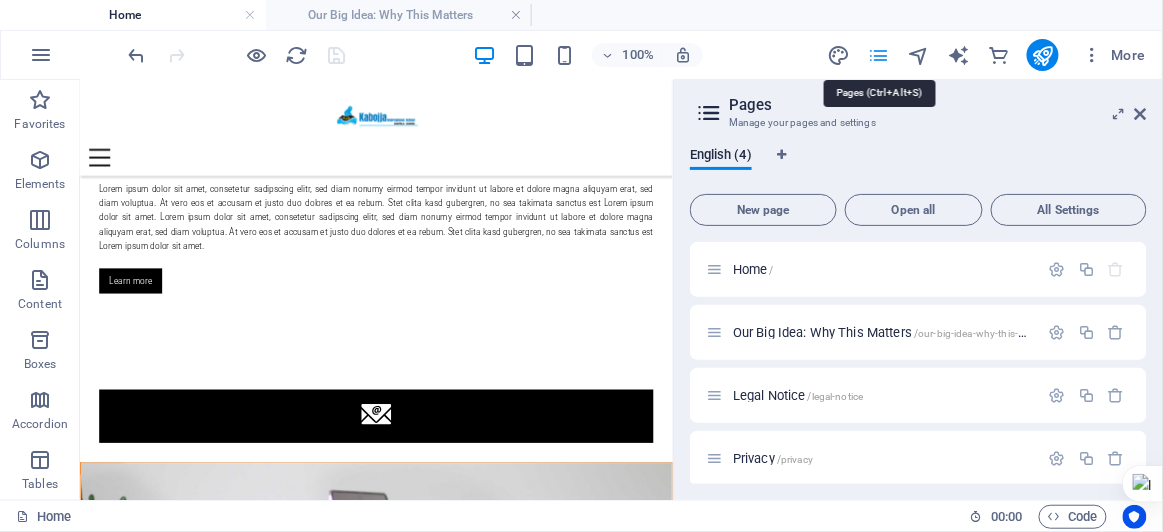 scroll, scrollTop: 2783, scrollLeft: 0, axis: vertical 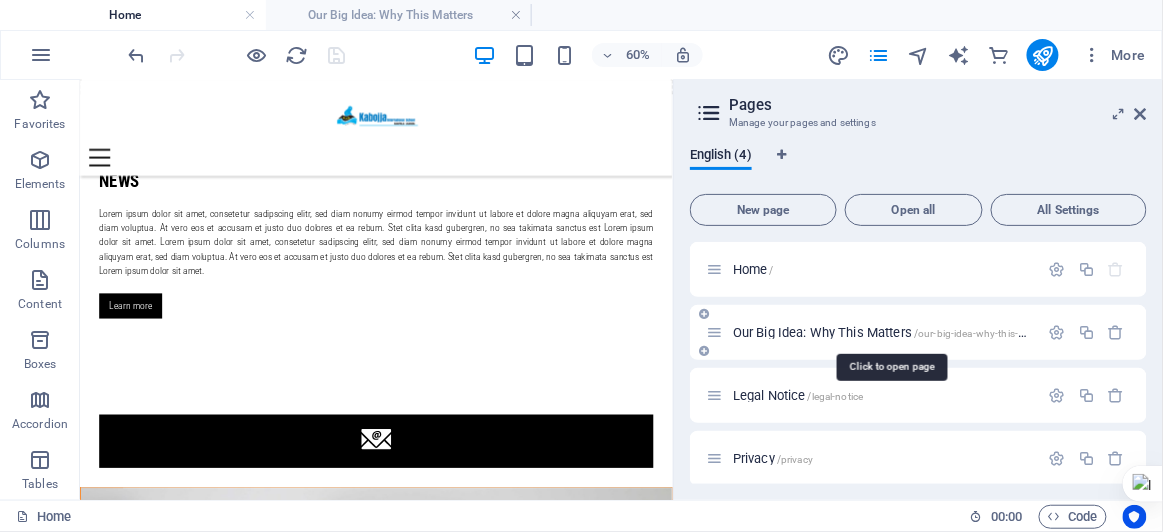 drag, startPoint x: 789, startPoint y: 339, endPoint x: 798, endPoint y: 331, distance: 12.0415945 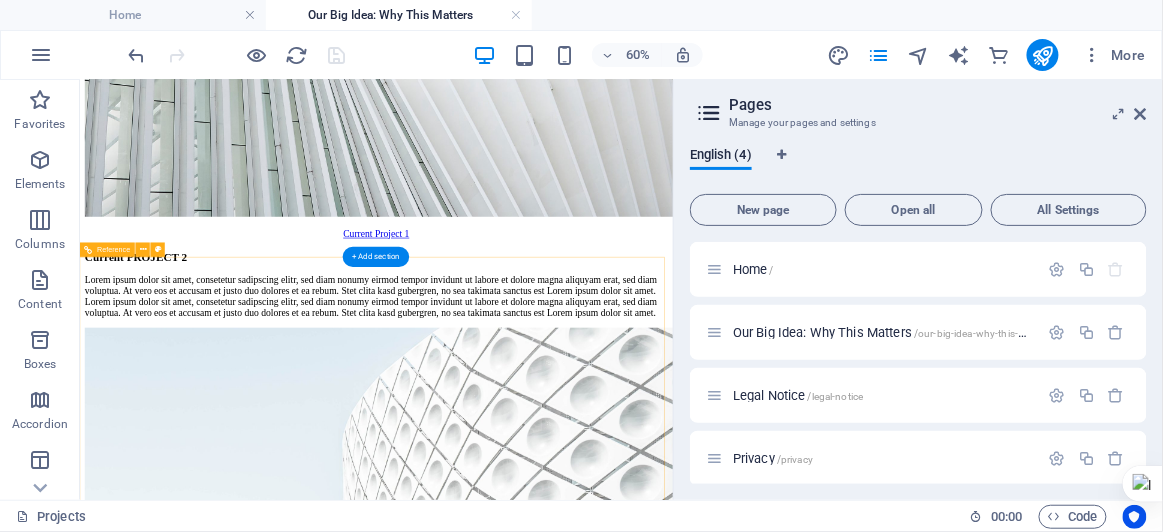 scroll, scrollTop: 8770, scrollLeft: 0, axis: vertical 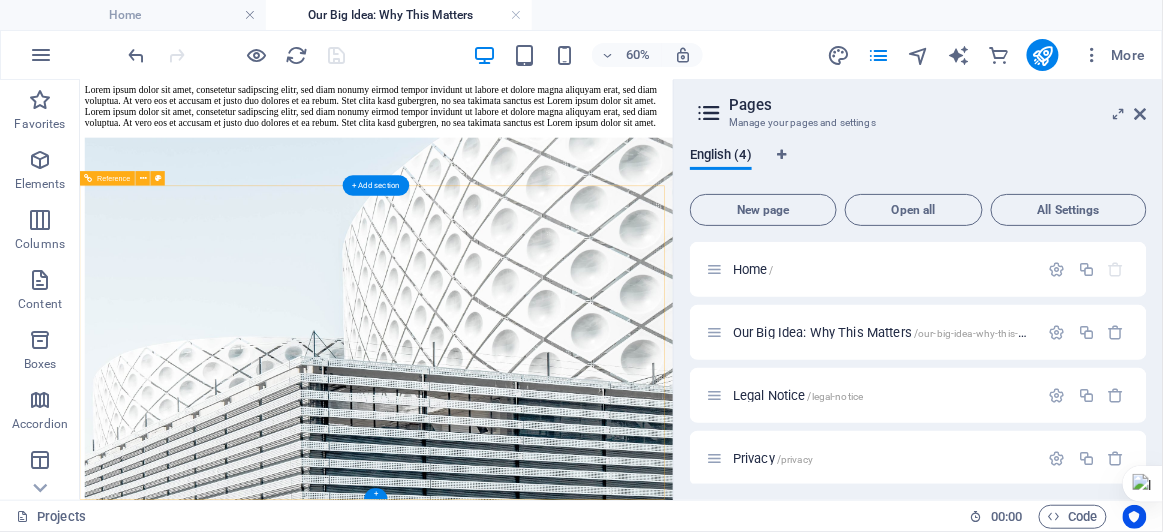 click on "To navigate the map with touch gestures double-tap and hold your finger on the map, then drag the map. ← Move left → Move right ↑ Move up ↓ Move down + Zoom in - Zoom out Home Jump left by 75% End Jump right by 75% Page Up Jump up by 75% Page Down Jump down by 75% Map Terrain Satellite Labels Keyboard shortcuts Map Data Map data ©2025 Map data ©2025 200 m  Click to toggle between metric and imperial units Terms Report a map error" at bounding box center (573, 11464) 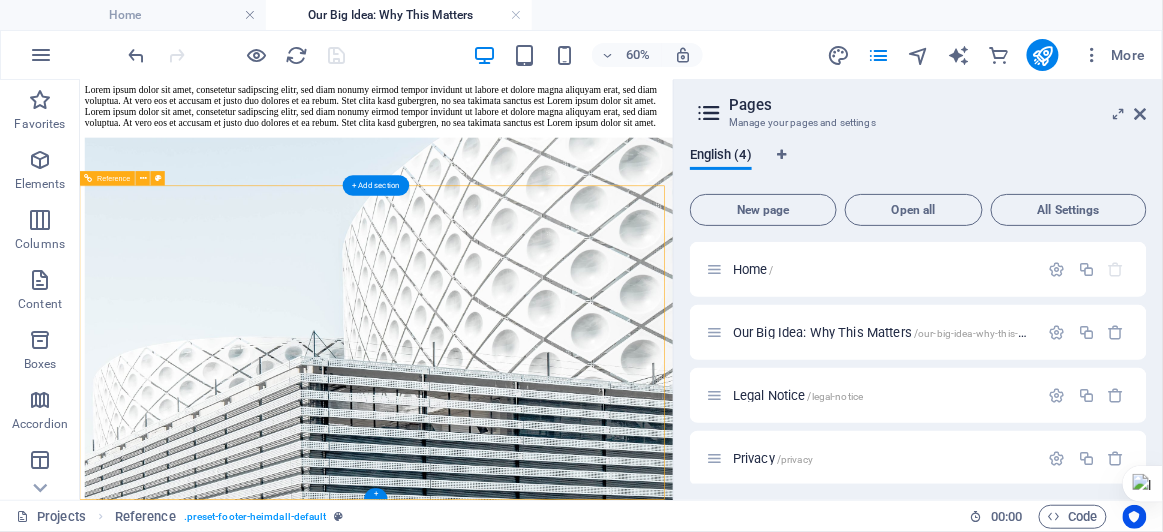 click on "To navigate the map with touch gestures double-tap and hold your finger on the map, then drag the map. ← Move left → Move right ↑ Move up ↓ Move down + Zoom in - Zoom out Home Jump left by 75% End Jump right by 75% Page Up Jump up by 75% Page Down Jump down by 75% Map Terrain Satellite Labels Keyboard shortcuts Map Data Map data ©2025 Map data ©2025 200 m  Click to toggle between metric and imperial units Terms Report a map error" at bounding box center [573, 11464] 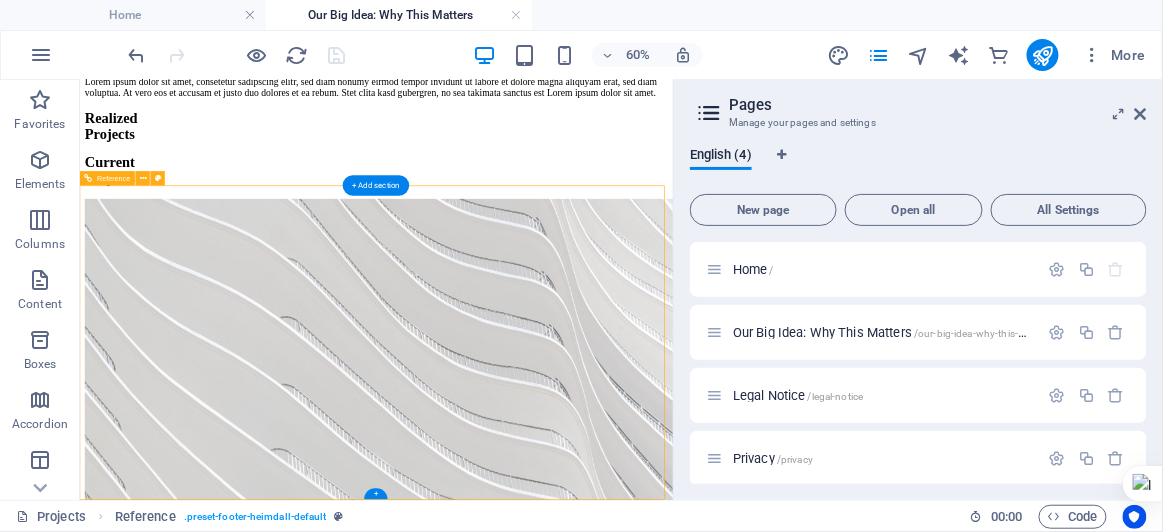 scroll, scrollTop: 10549, scrollLeft: 0, axis: vertical 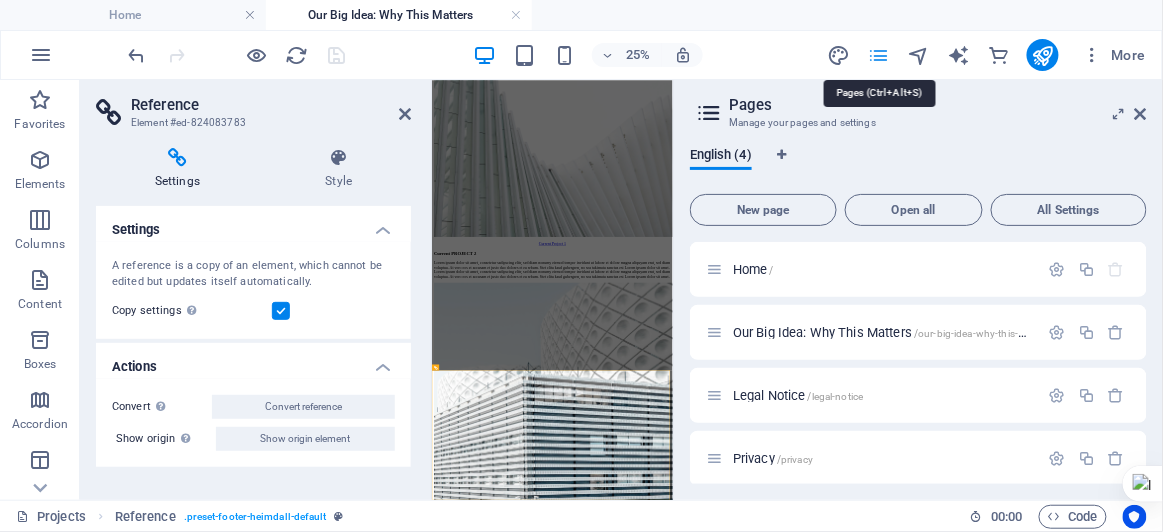 click at bounding box center [878, 55] 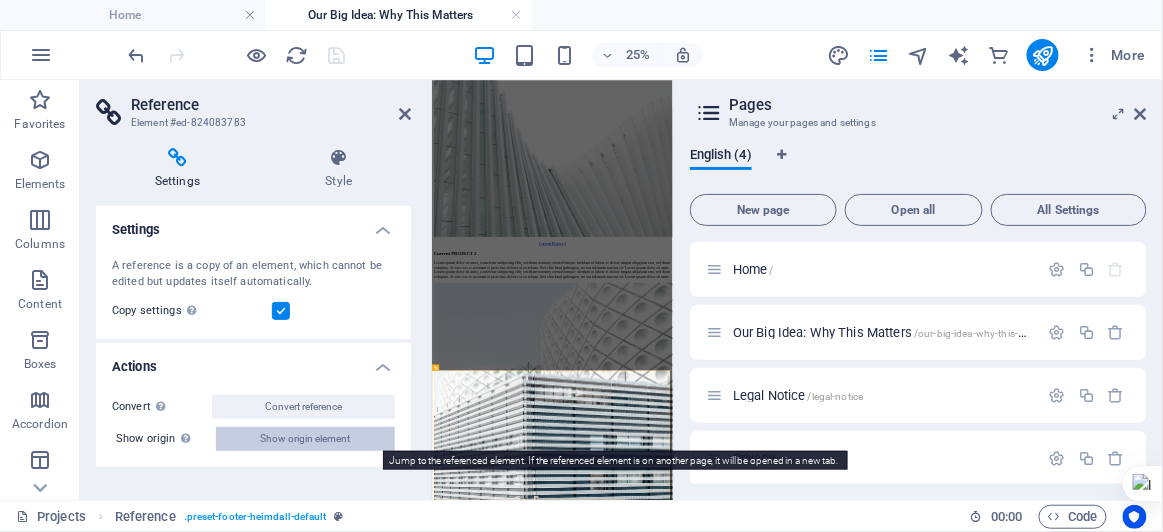 click on "Show origin element" at bounding box center (306, 439) 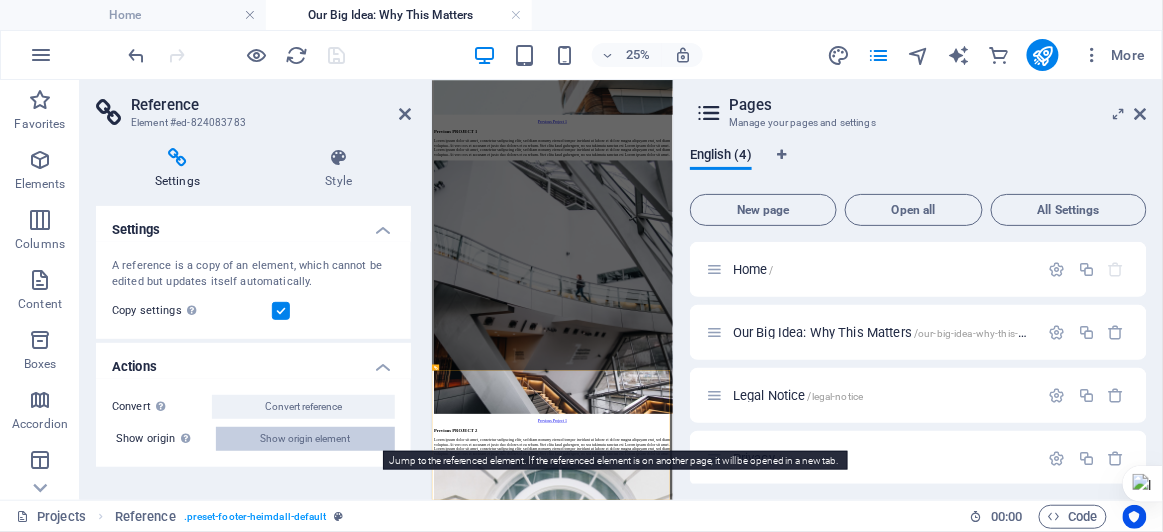 select on "footer" 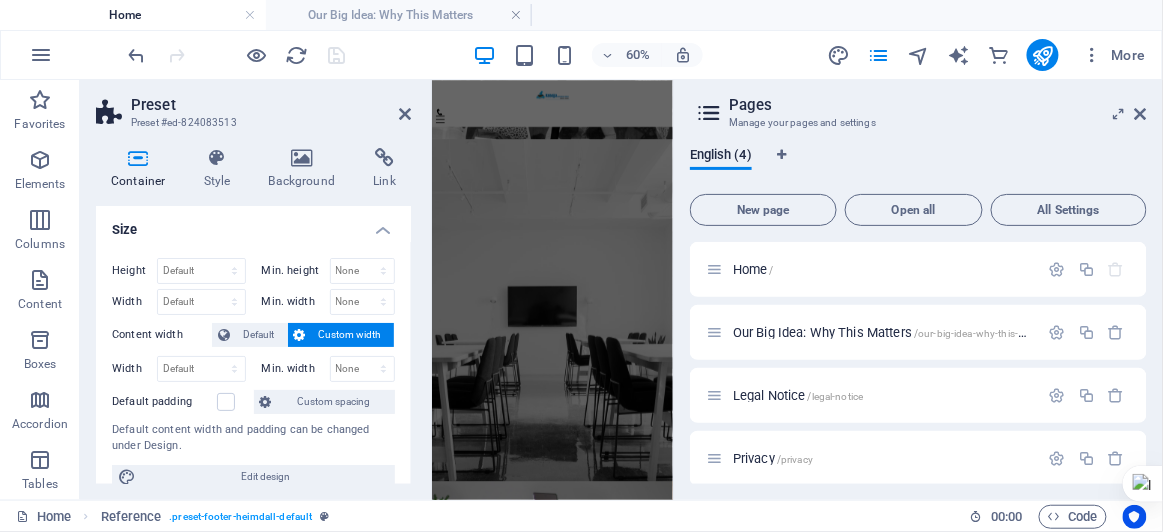 scroll, scrollTop: 0, scrollLeft: 0, axis: both 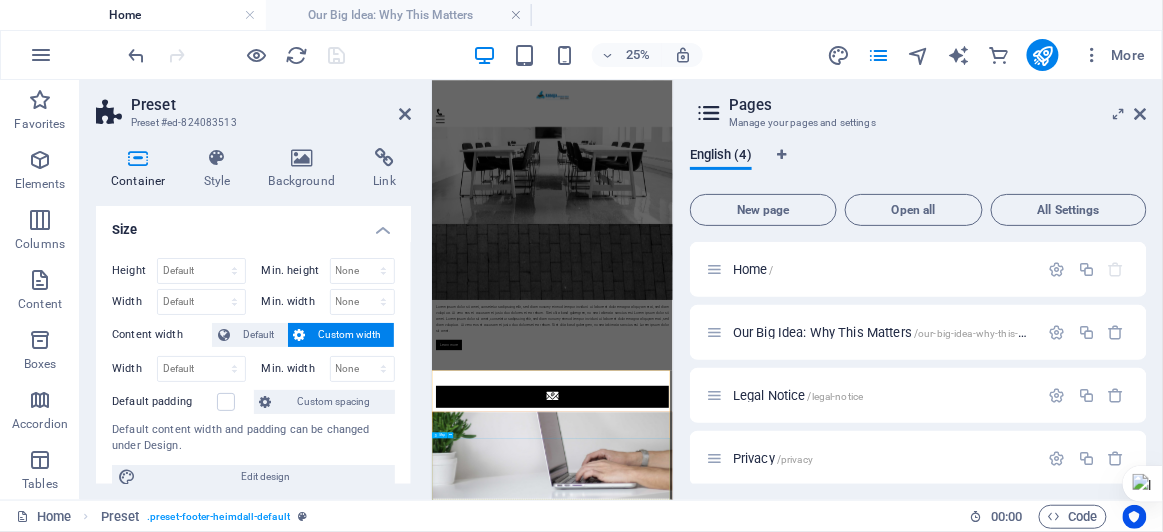 click on "To navigate the map with touch gestures double-tap and hold your finger on the map, then drag the map. ← Move left → Move right ↑ Move up ↓ Move down + Zoom in - Zoom out Home Jump left by 75% End Jump right by 75% Page Up Jump up by 75% Page Down Jump down by 75% Map Terrain Satellite Labels Keyboard shortcuts Map Data Map data ©2025 Map data ©2025 200 m  Click to toggle between metric and imperial units Terms Report a map error" at bounding box center (917, 3515) 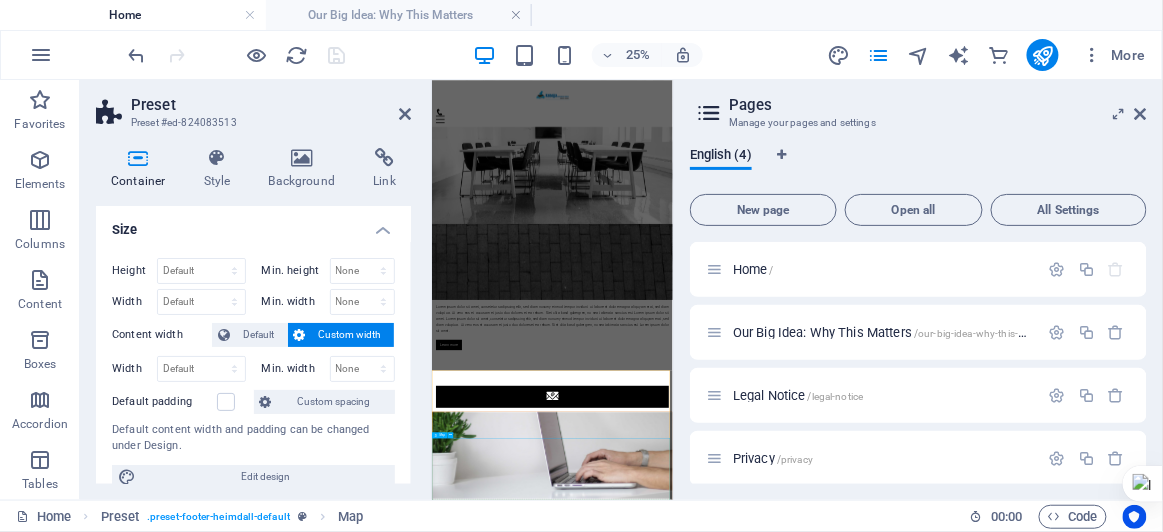 click on "To navigate the map with touch gestures double-tap and hold your finger on the map, then drag the map. ← Move left → Move right ↑ Move up ↓ Move down + Zoom in - Zoom out Home Jump left by 75% End Jump right by 75% Page Up Jump up by 75% Page Down Jump down by 75% Map Terrain Satellite Labels Keyboard shortcuts Map Data Map data ©2025 Map data ©2025 200 m  Click to toggle between metric and imperial units Terms Report a map error" at bounding box center (917, 3515) 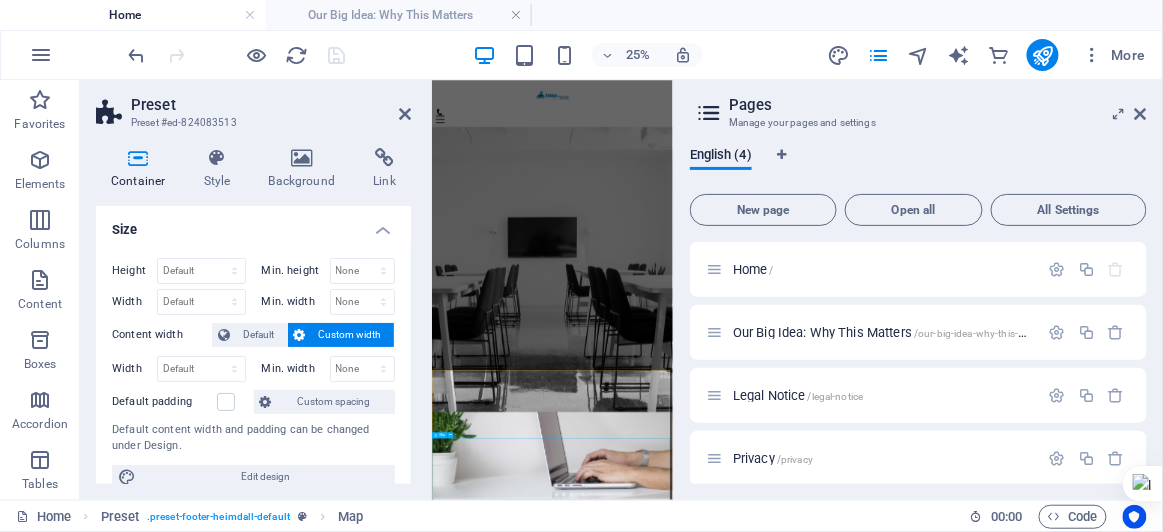 select on "1" 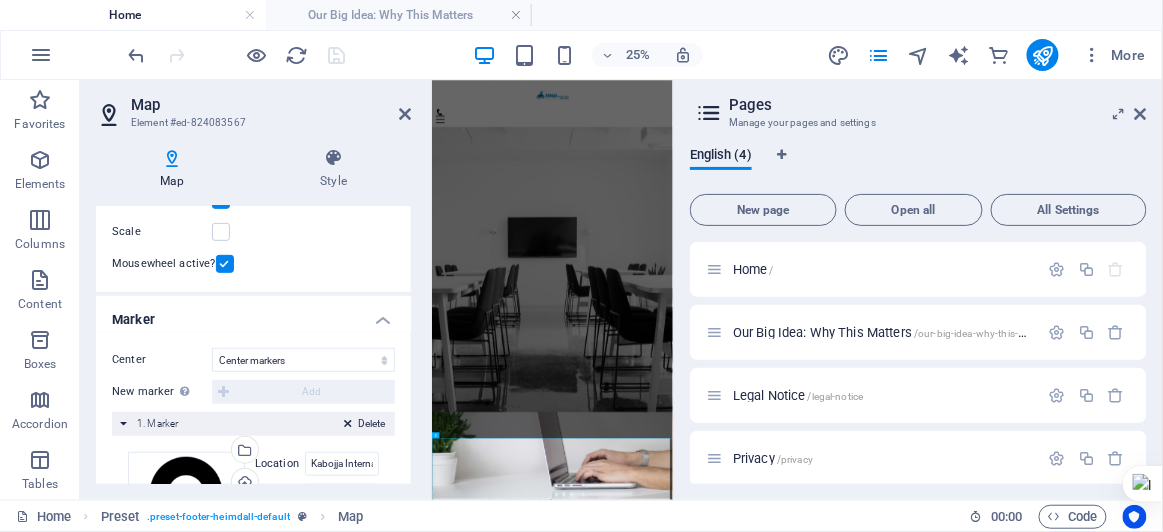scroll, scrollTop: 380, scrollLeft: 0, axis: vertical 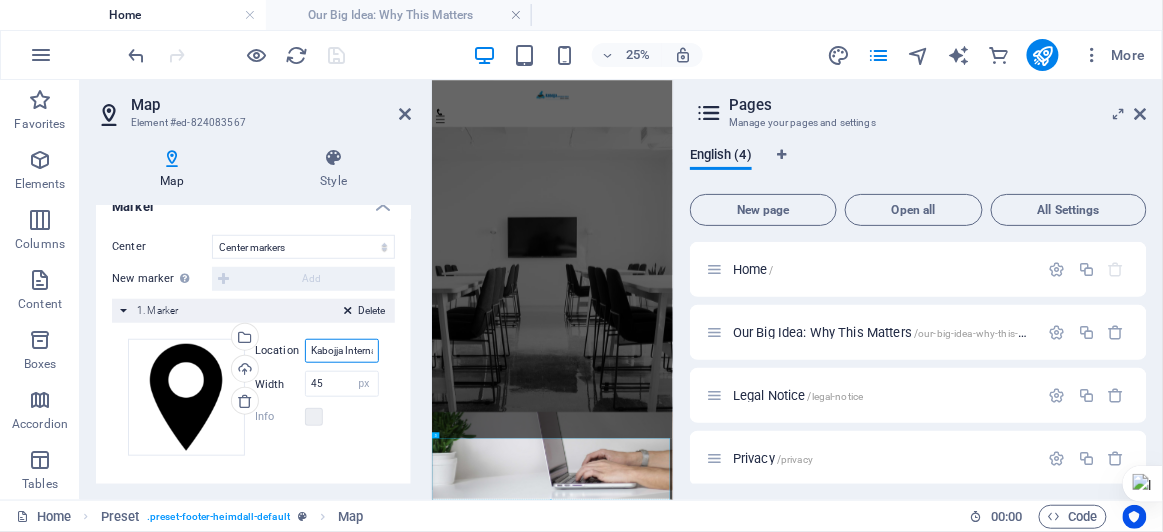 click on "Kabojja International School" at bounding box center (342, 351) 